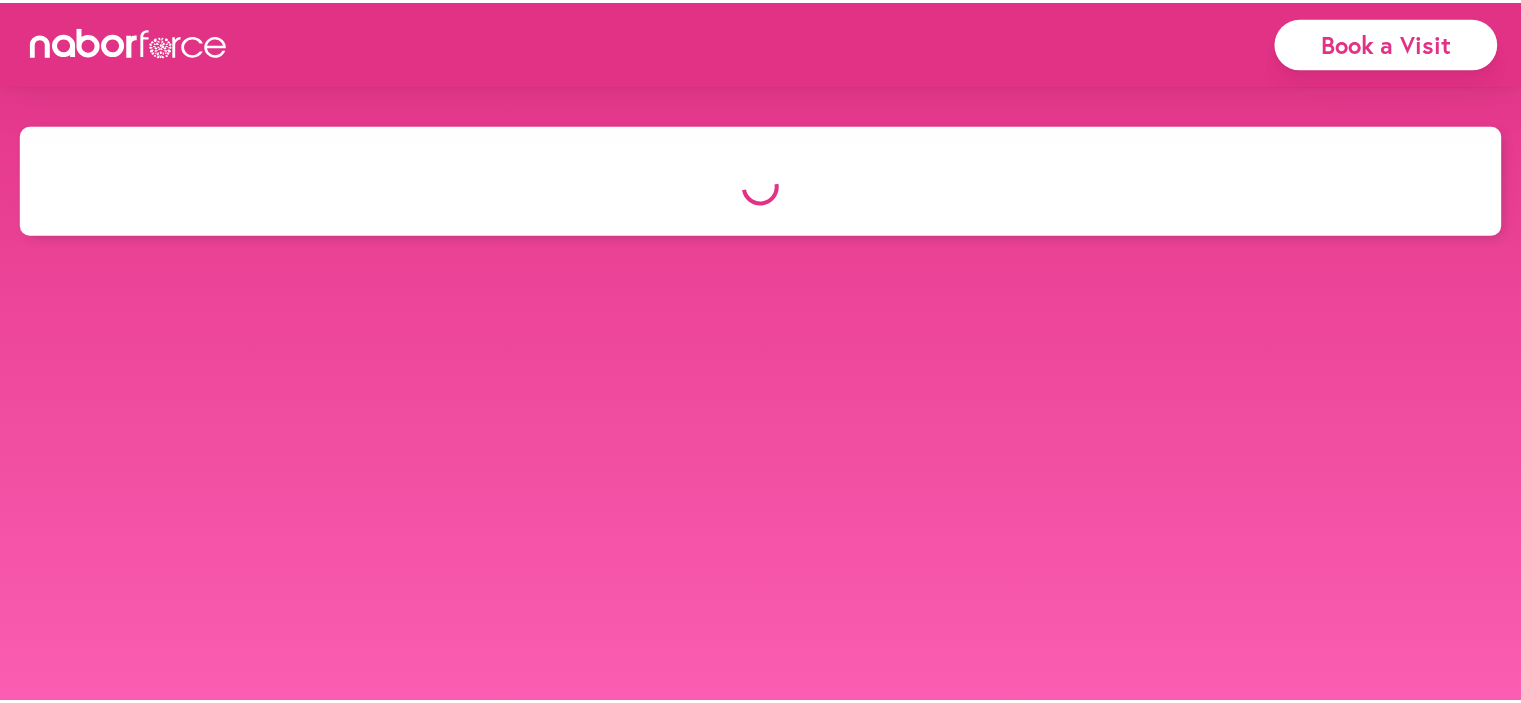 scroll, scrollTop: 0, scrollLeft: 0, axis: both 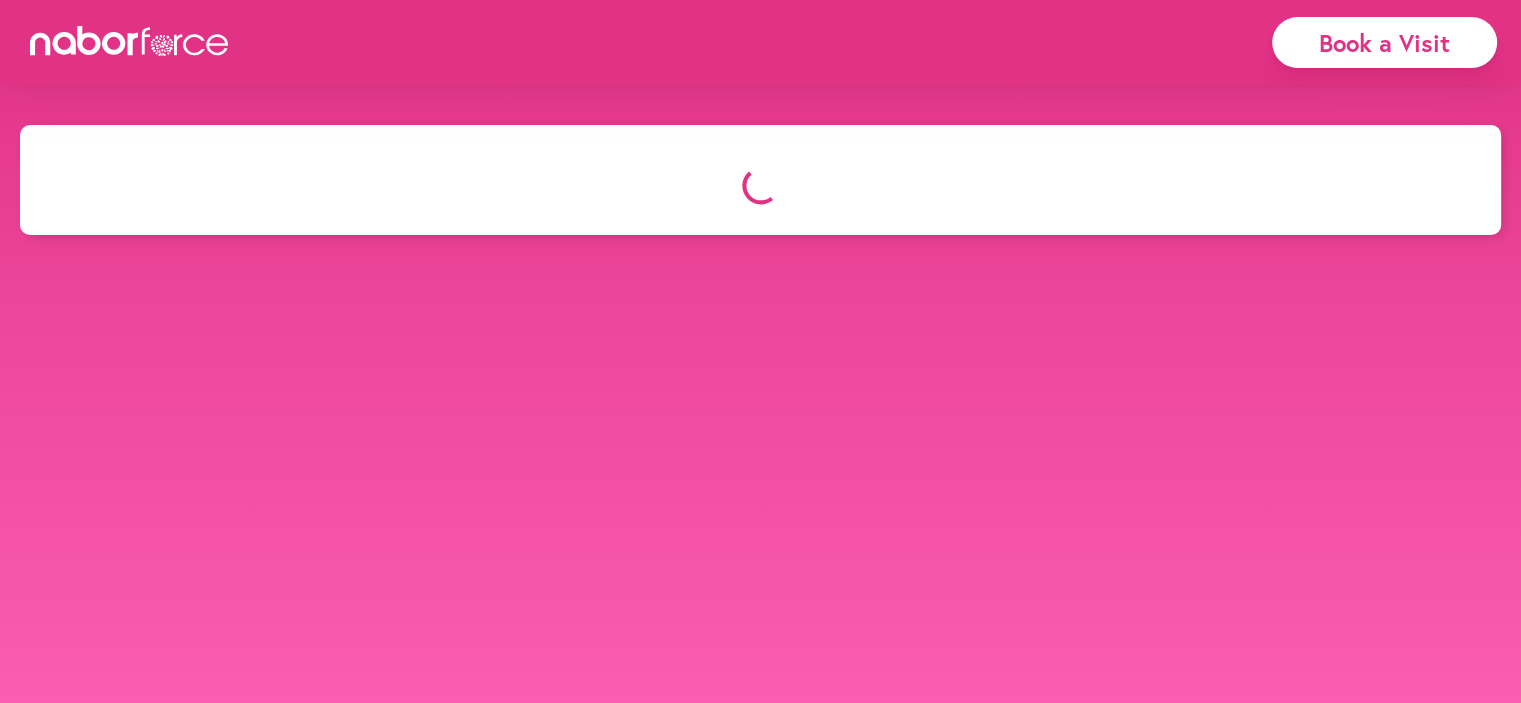 select on "*" 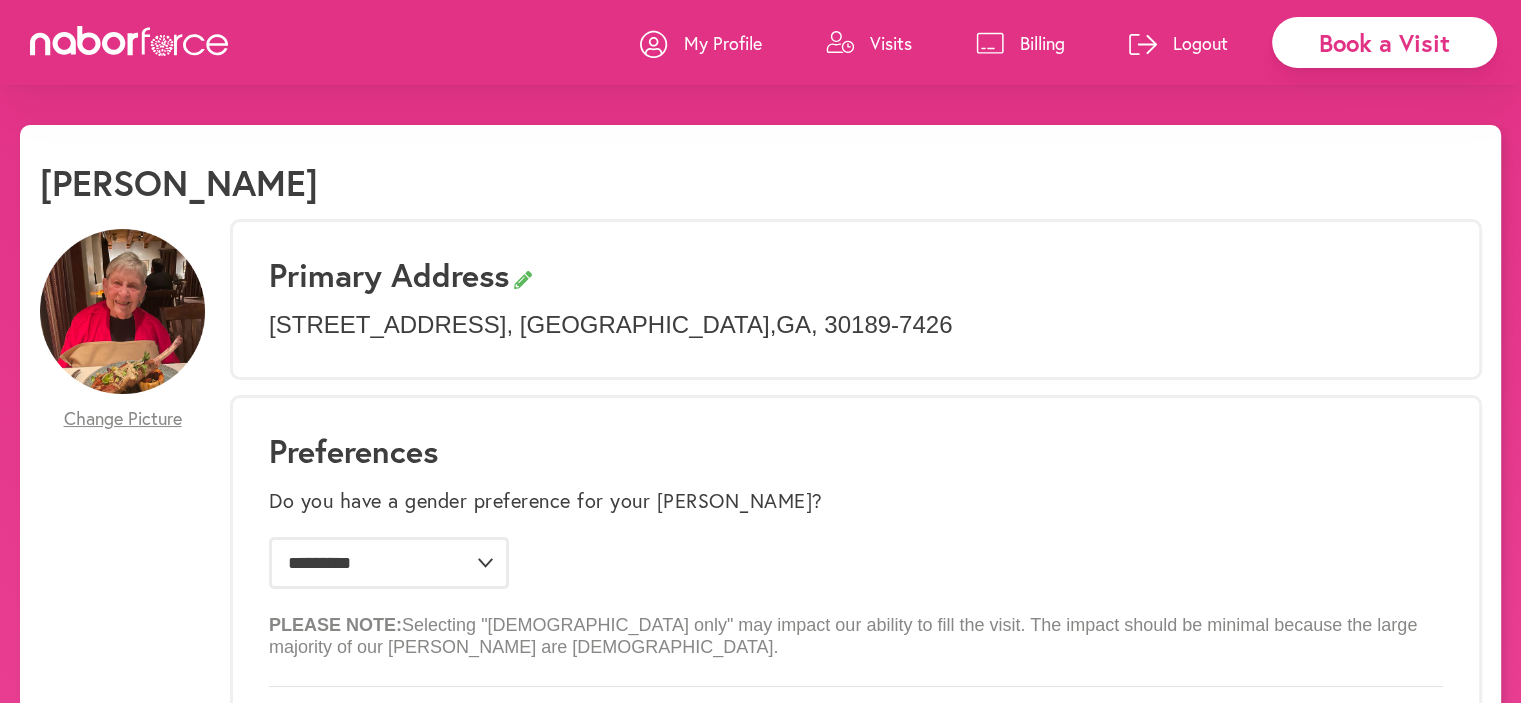 click on "Visits" at bounding box center (891, 43) 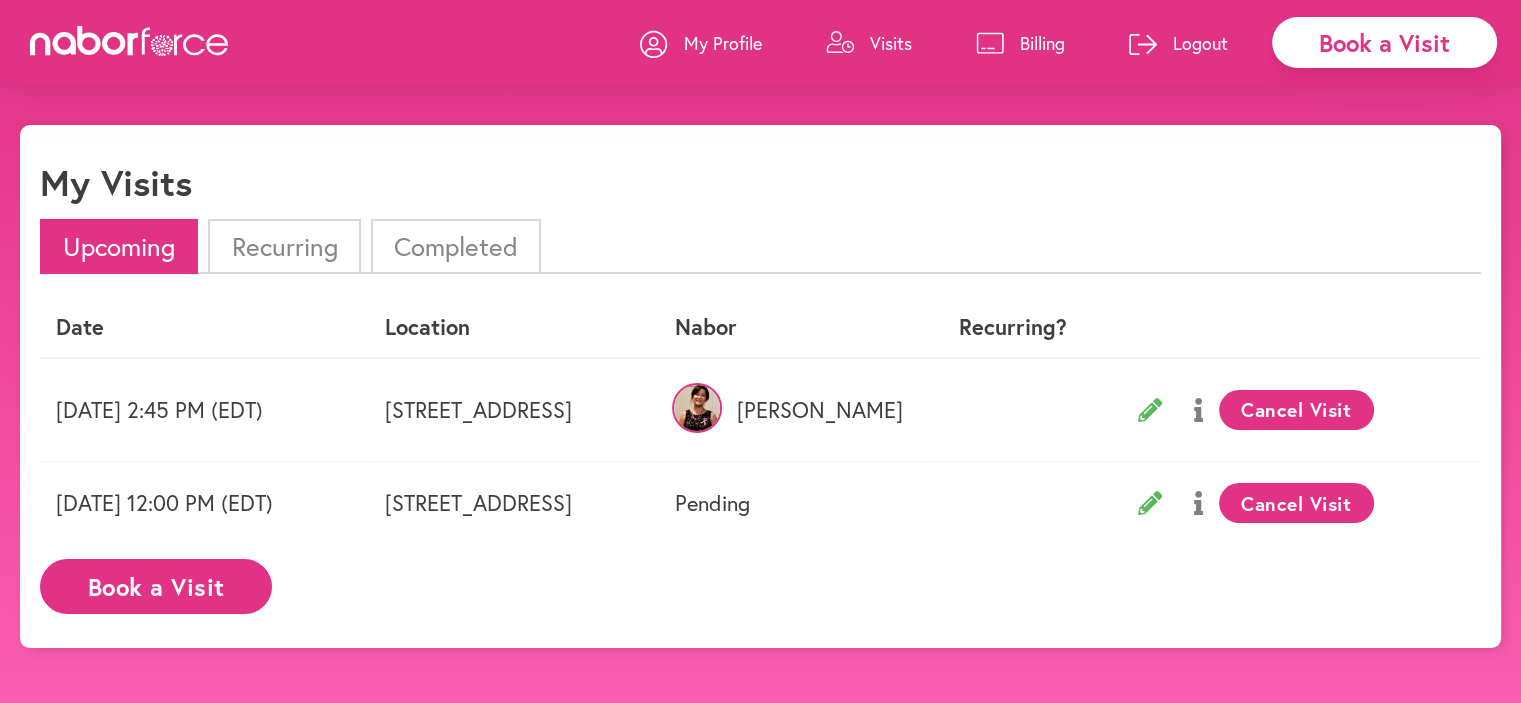 click on "Upcoming" at bounding box center (119, 246) 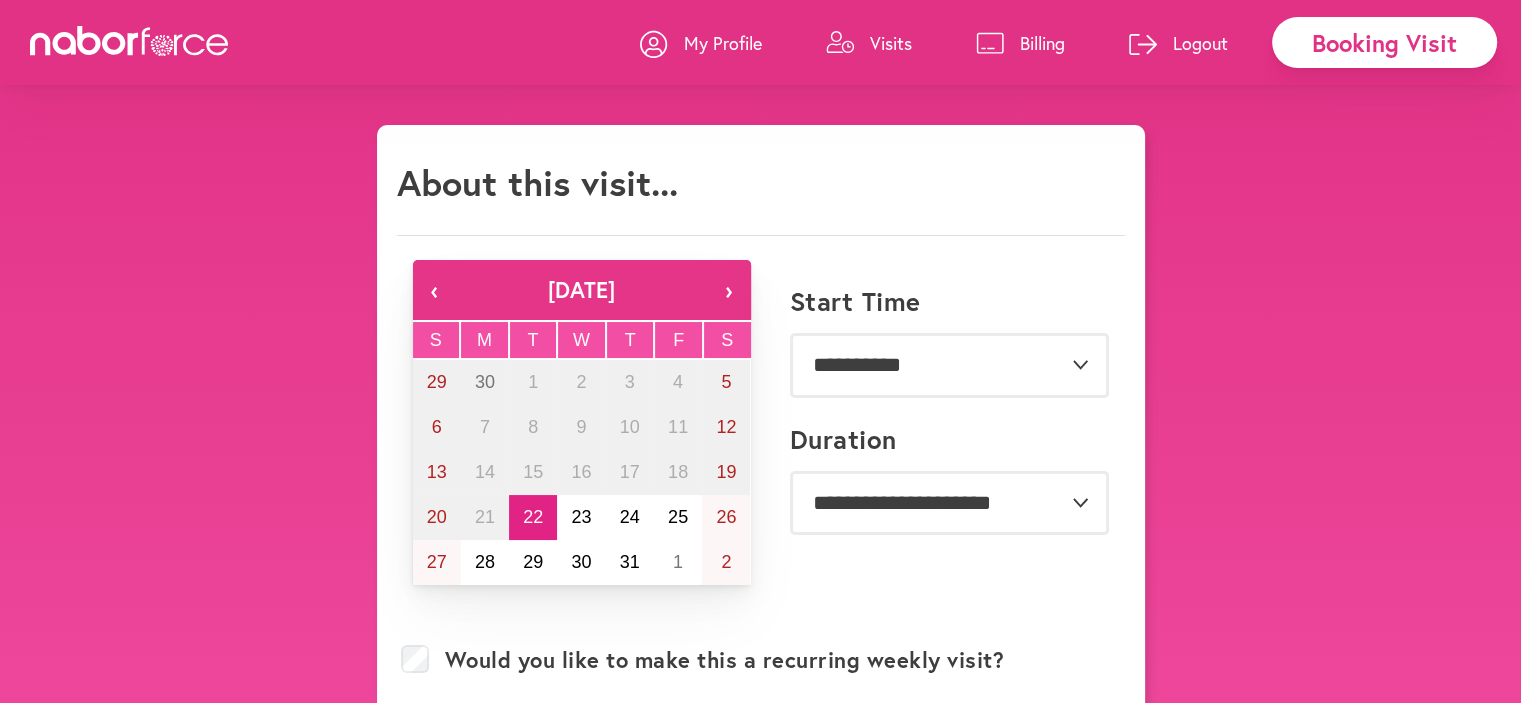 click on "›" at bounding box center [729, 290] 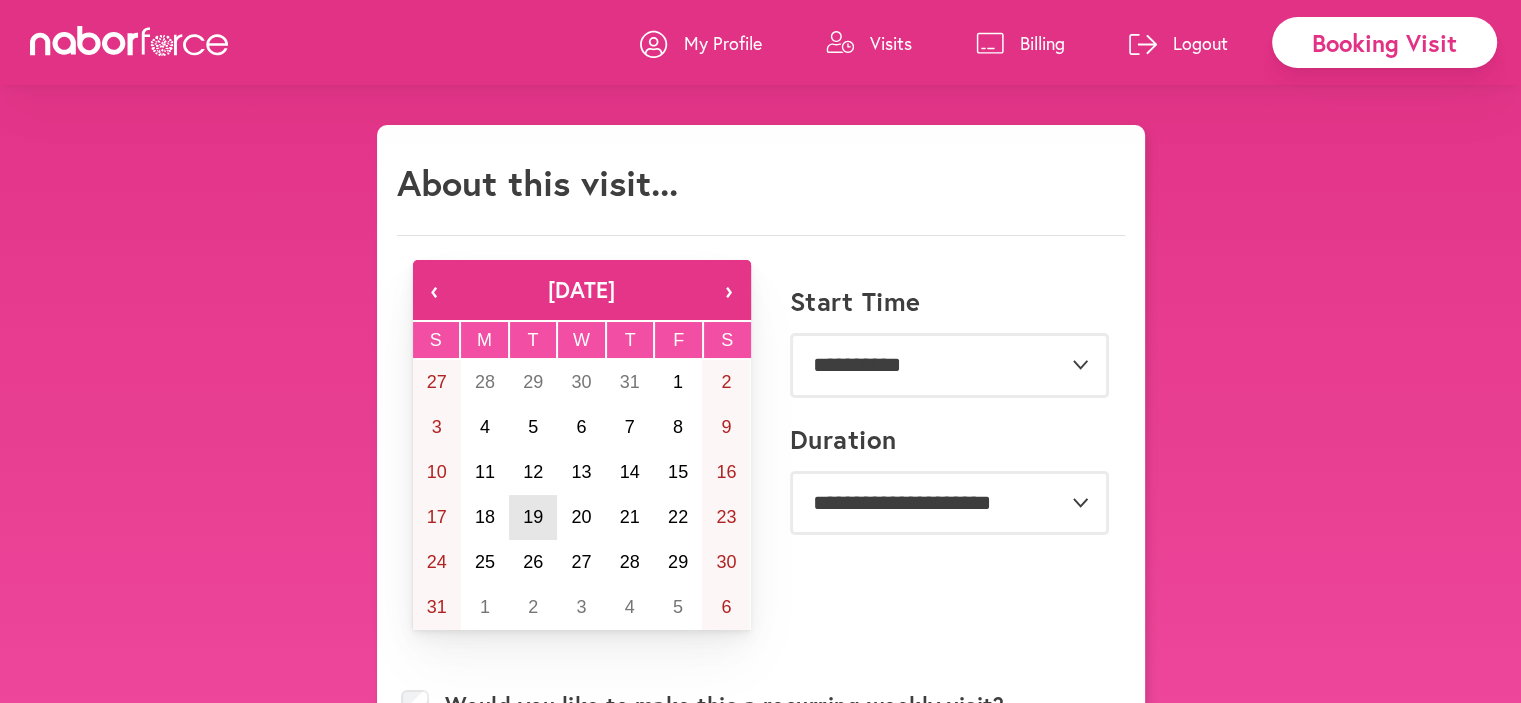 click on "19" at bounding box center (533, 517) 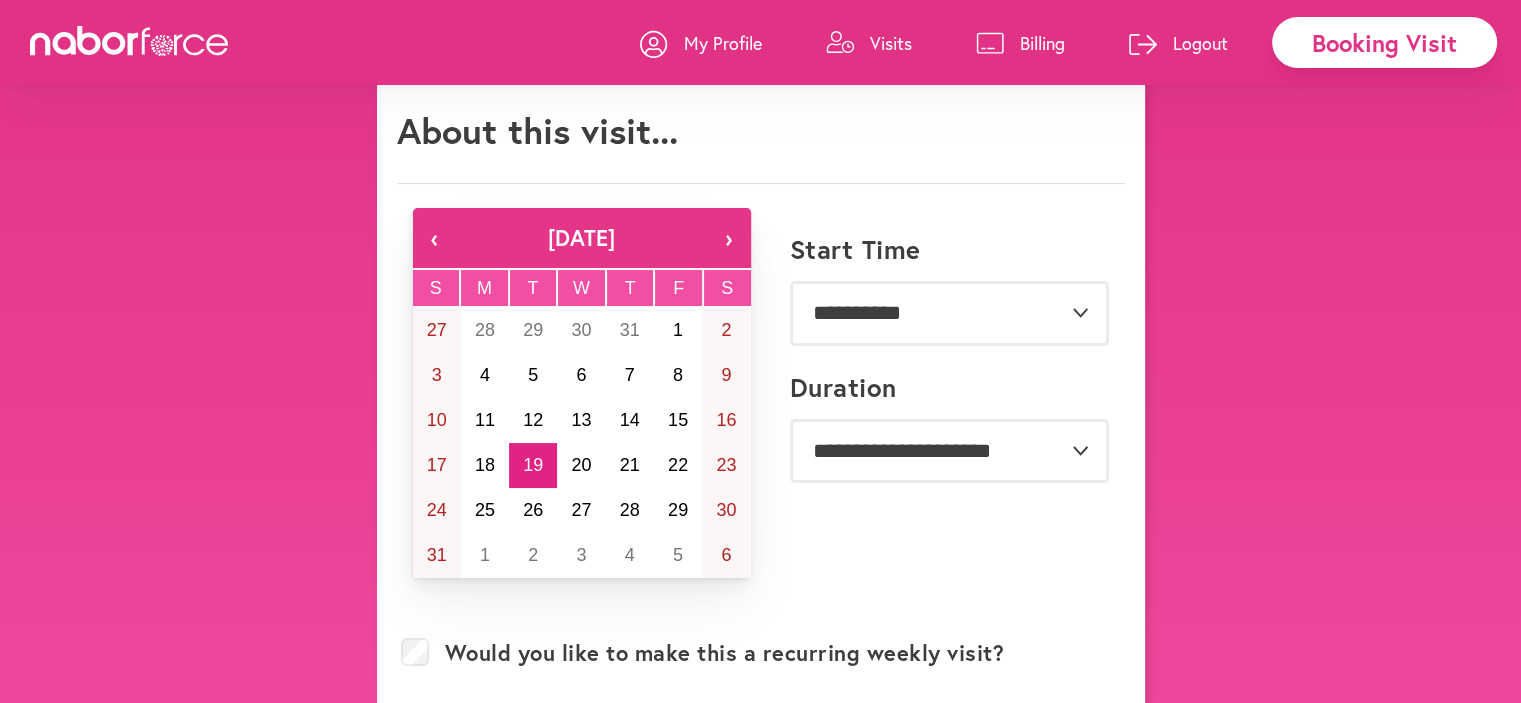 scroll, scrollTop: 100, scrollLeft: 0, axis: vertical 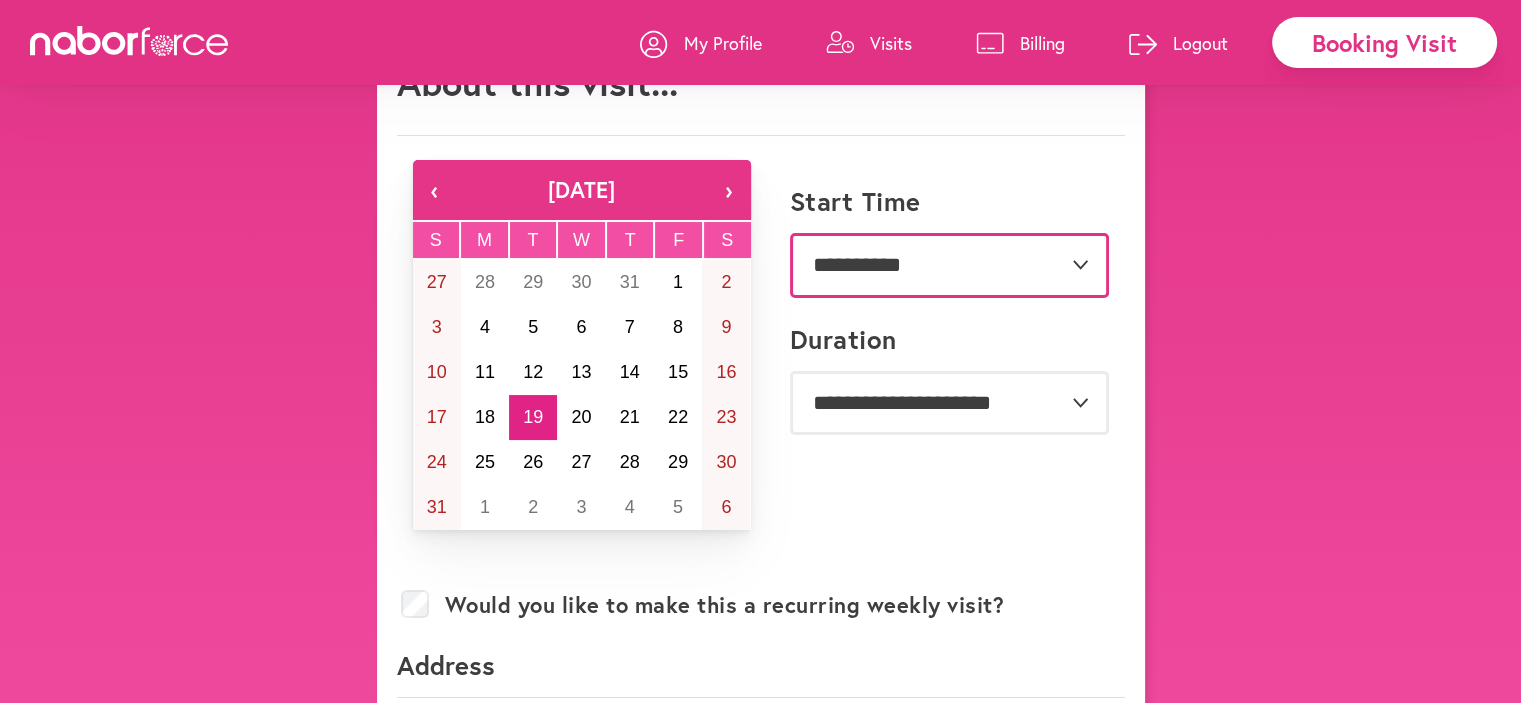 click on "**********" at bounding box center [949, 265] 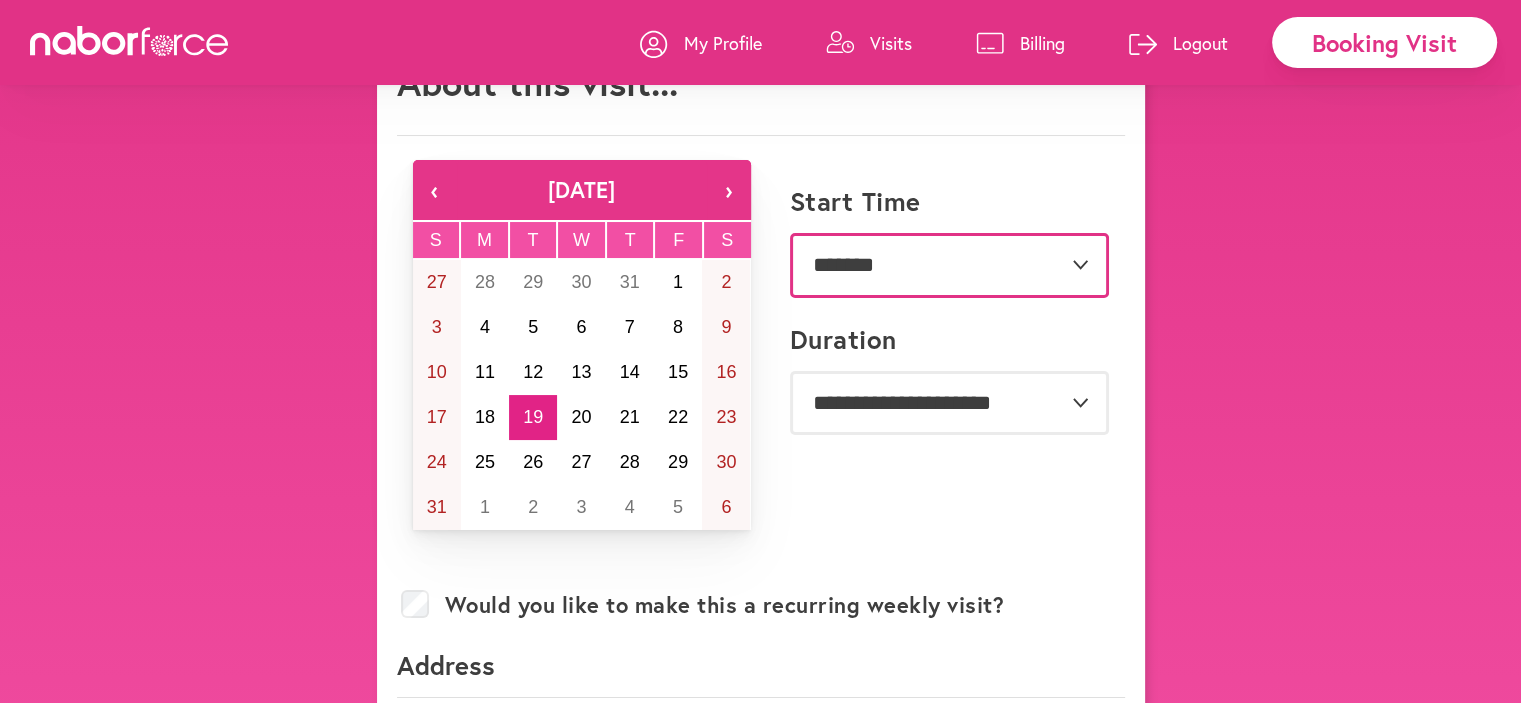 click on "**********" at bounding box center [949, 265] 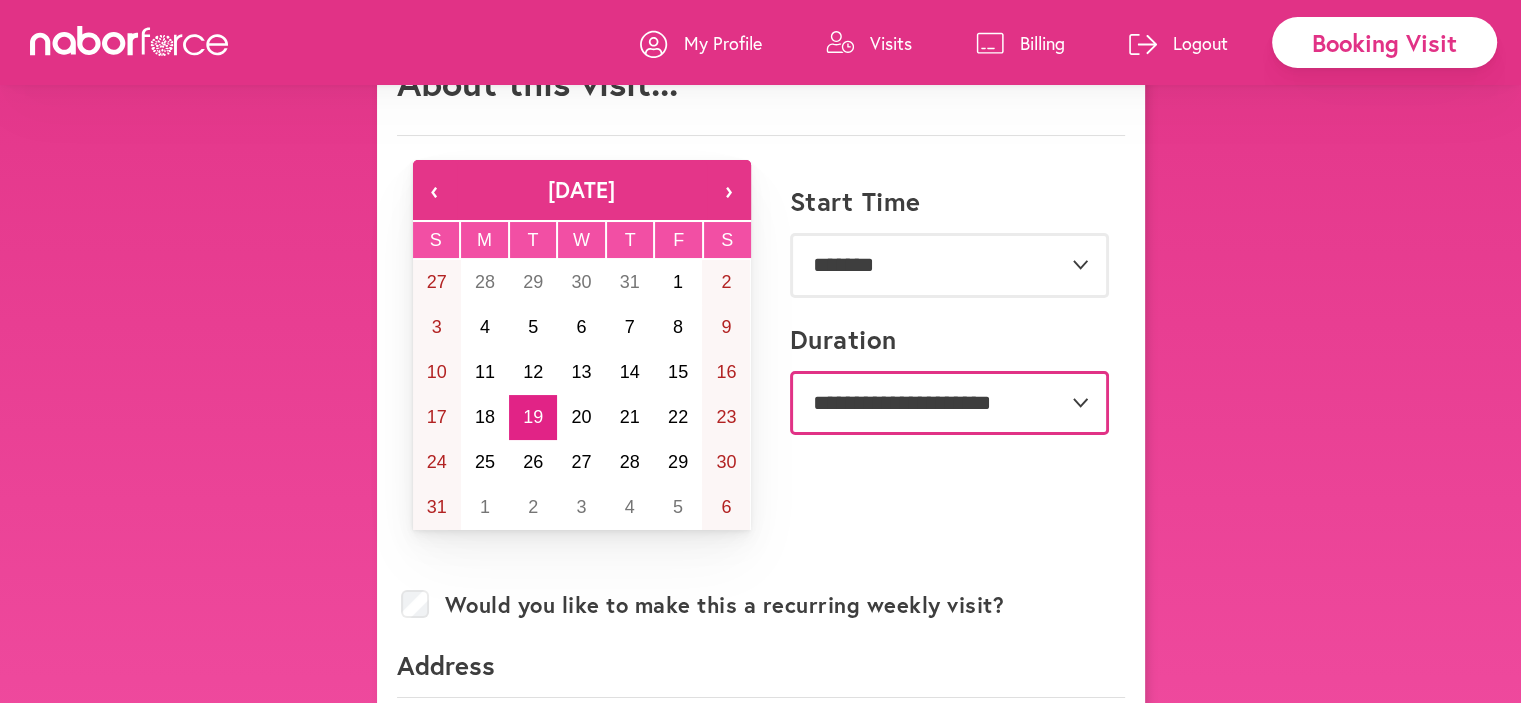 click on "**********" at bounding box center [949, 403] 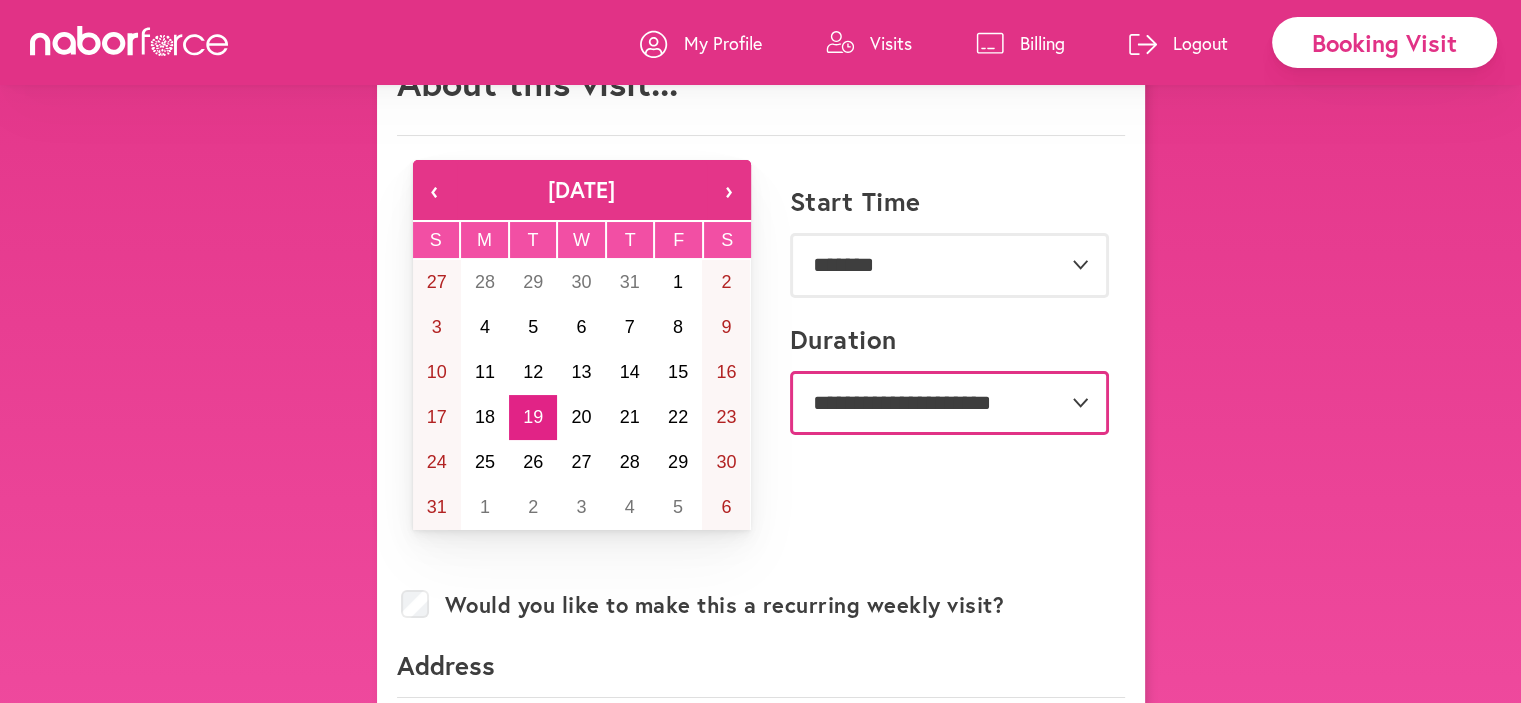 select on "**" 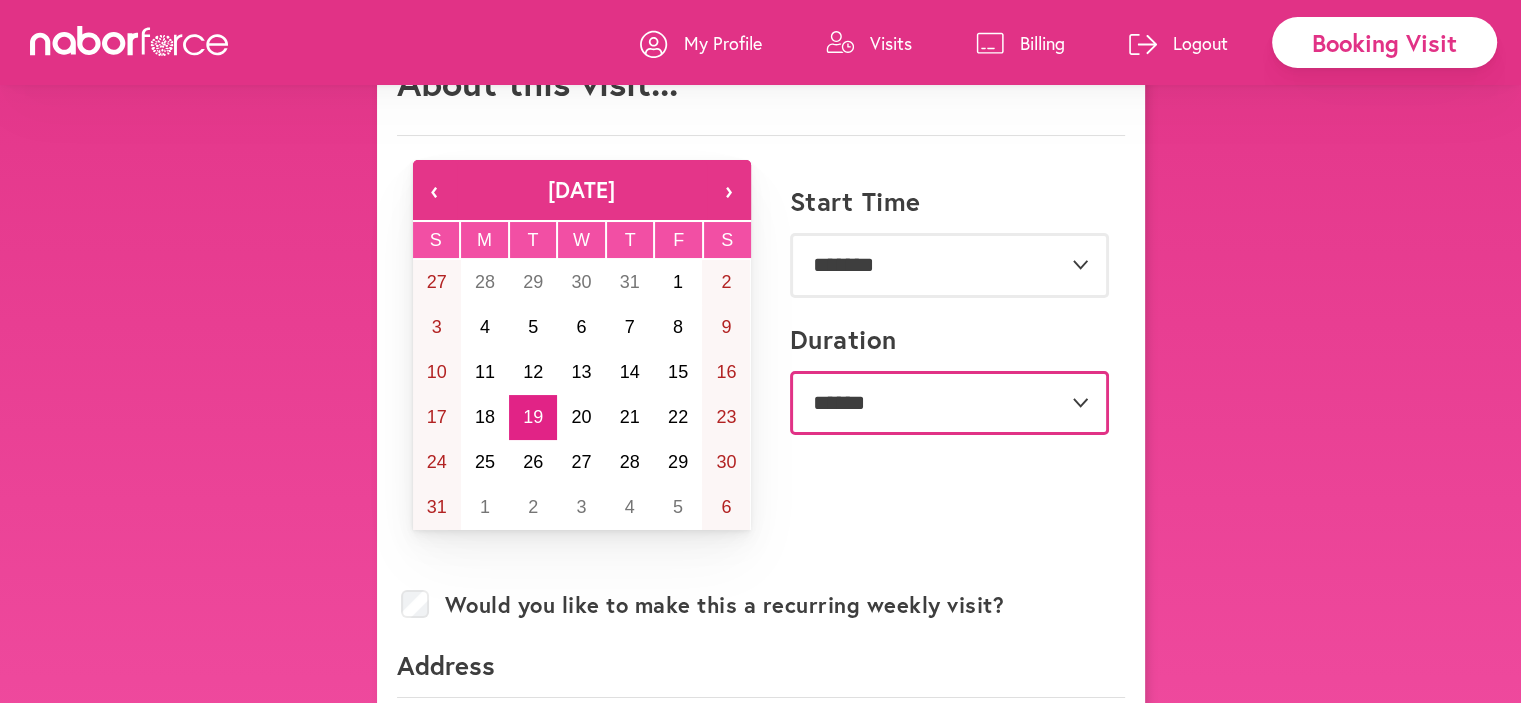 click on "**********" at bounding box center [949, 403] 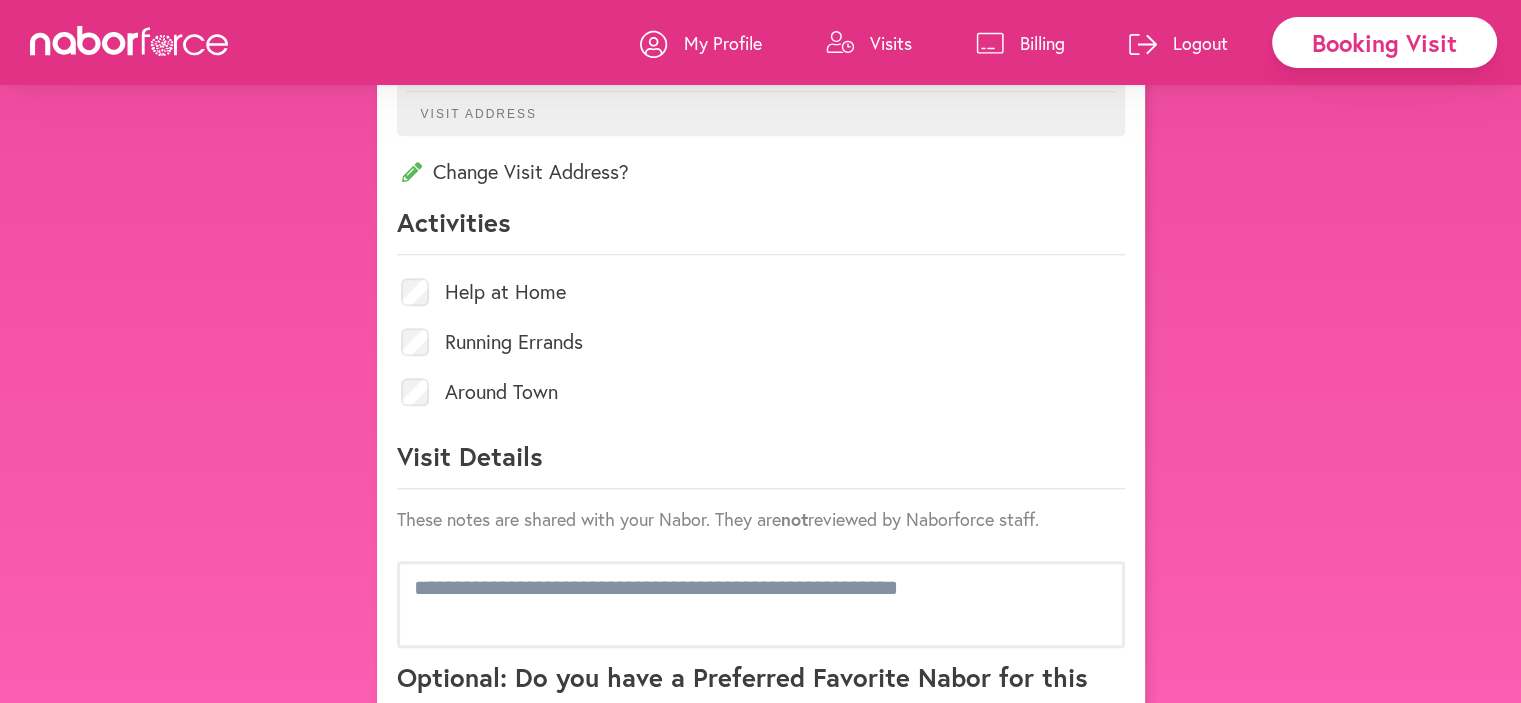 scroll, scrollTop: 900, scrollLeft: 0, axis: vertical 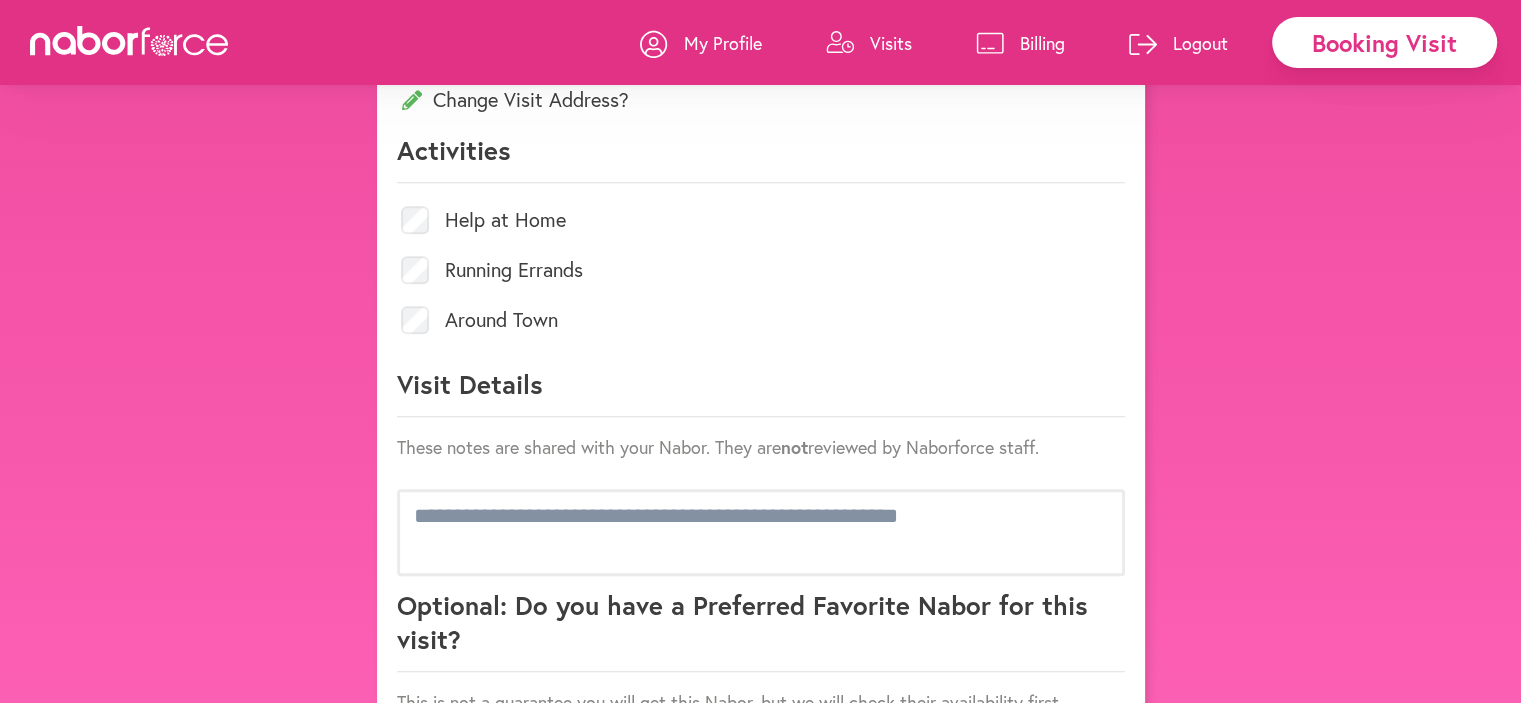 click on "**********" at bounding box center (761, 54) 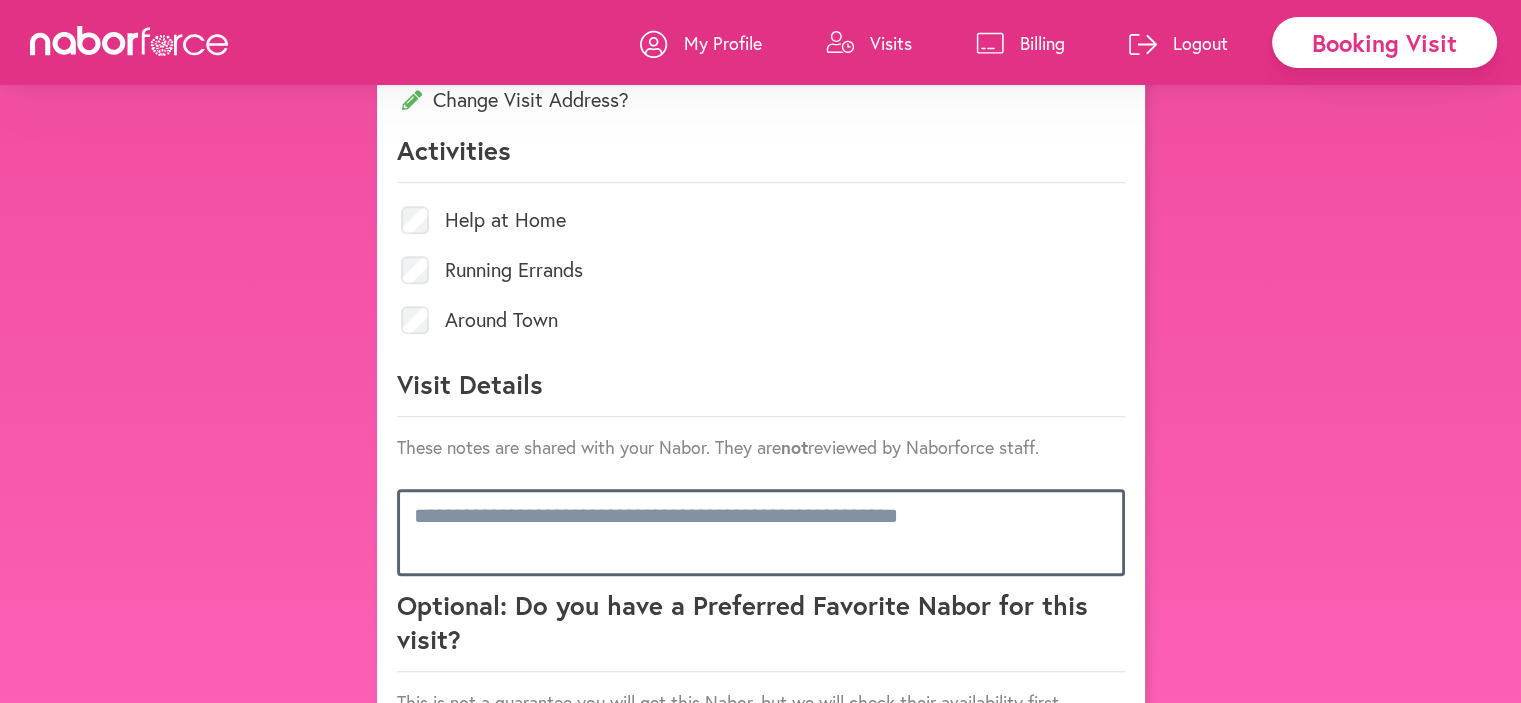click at bounding box center [761, 532] 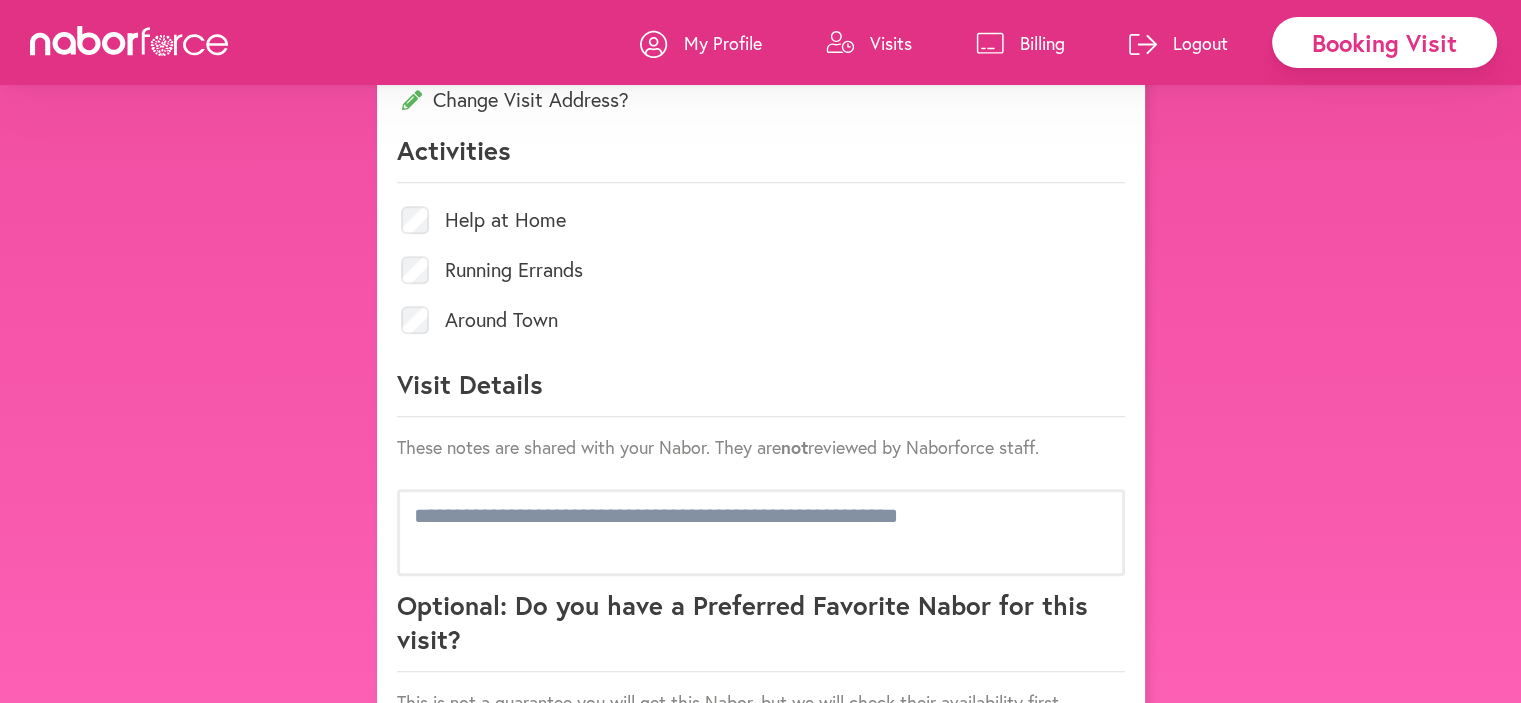 click on "These notes are shared with your Nabor. They are  not  reviewed by Naborforce staff." 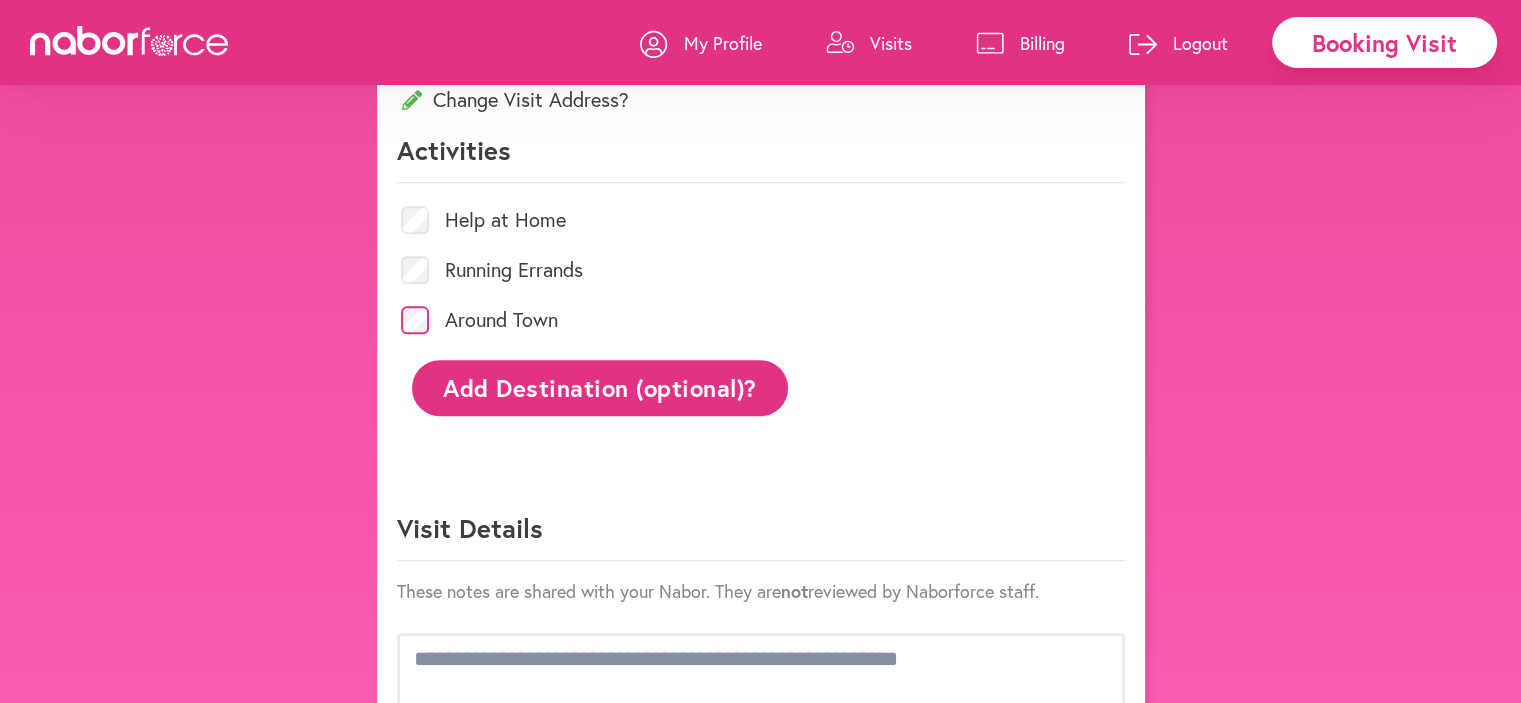 click on "Add Destination (optional)?" 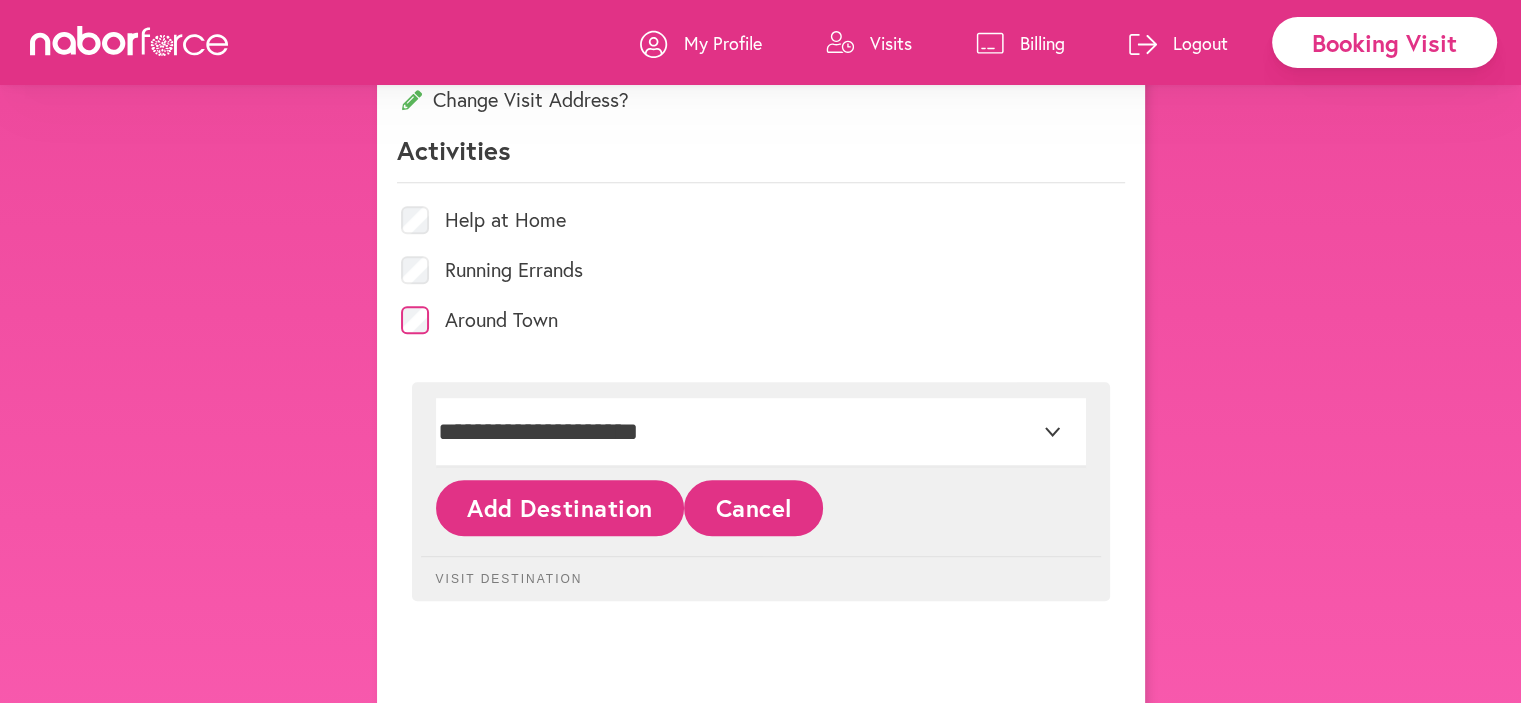 click on "Add Destination" 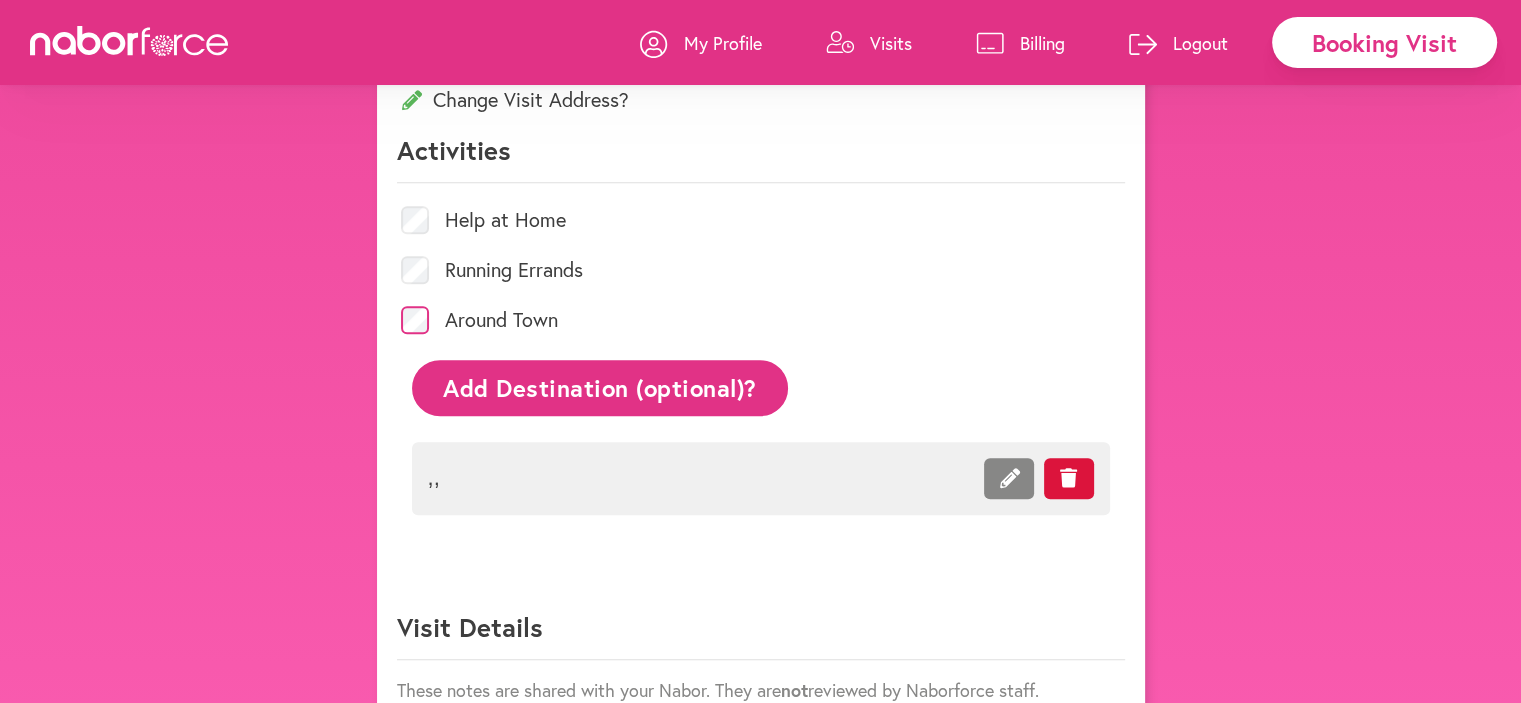 click on ",  ," 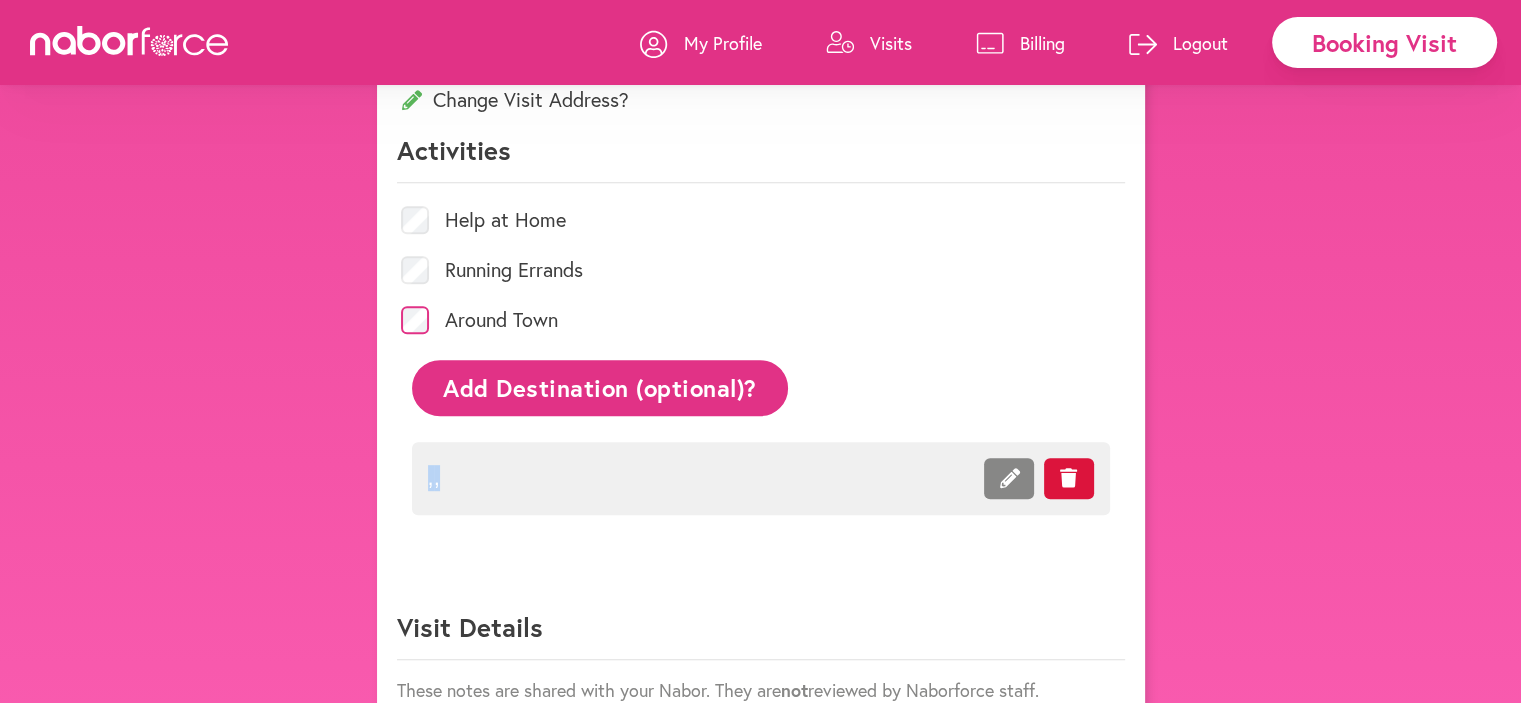drag, startPoint x: 424, startPoint y: 477, endPoint x: 447, endPoint y: 484, distance: 24.04163 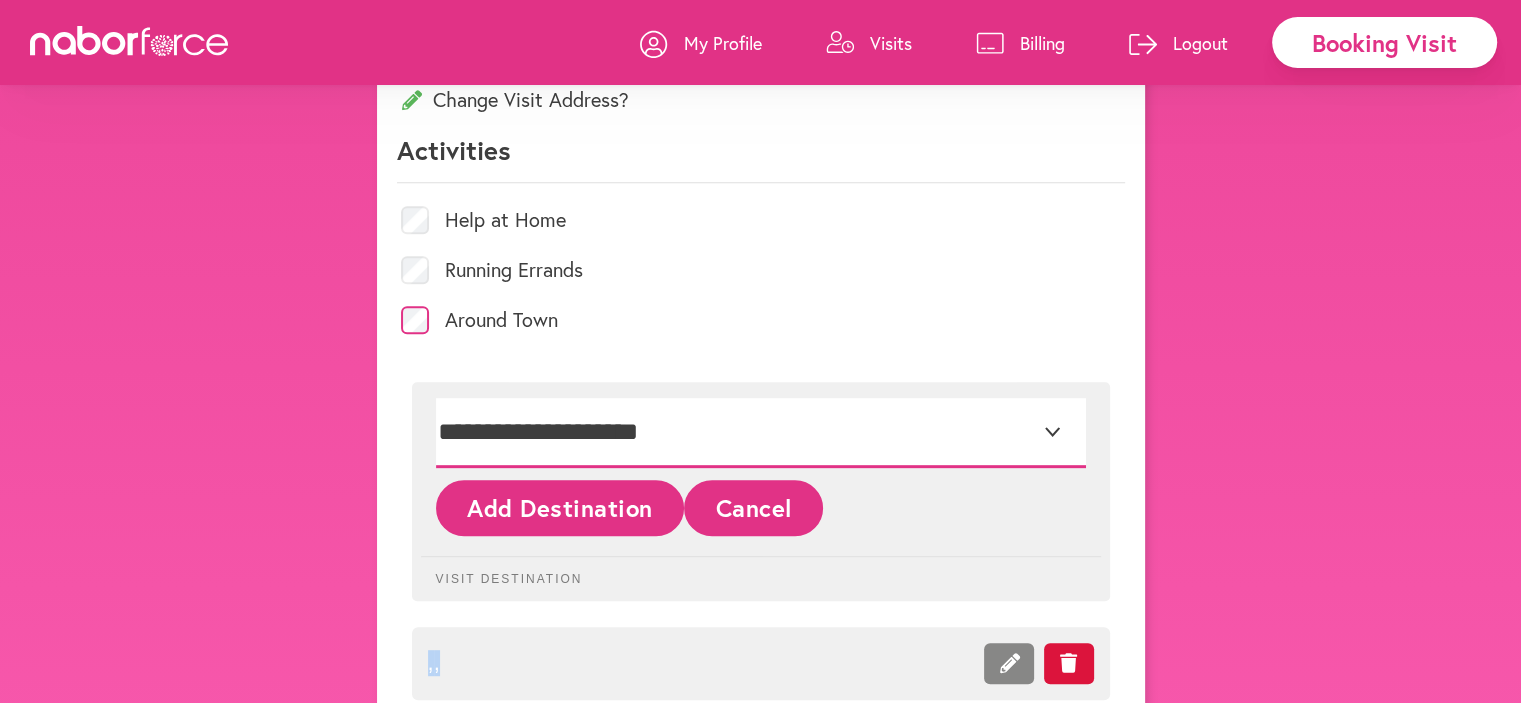 click on "**********" at bounding box center (761, 433) 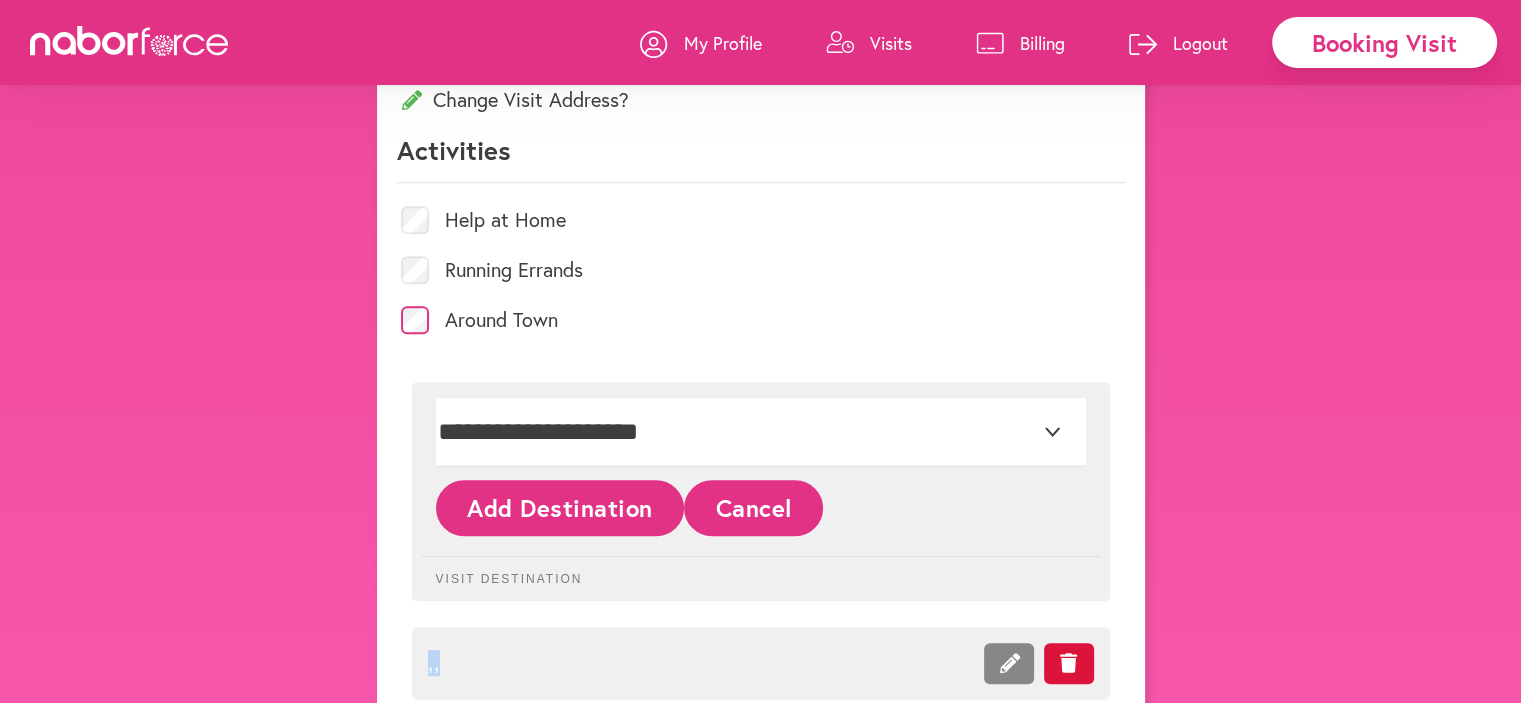 click on "Add Destination" 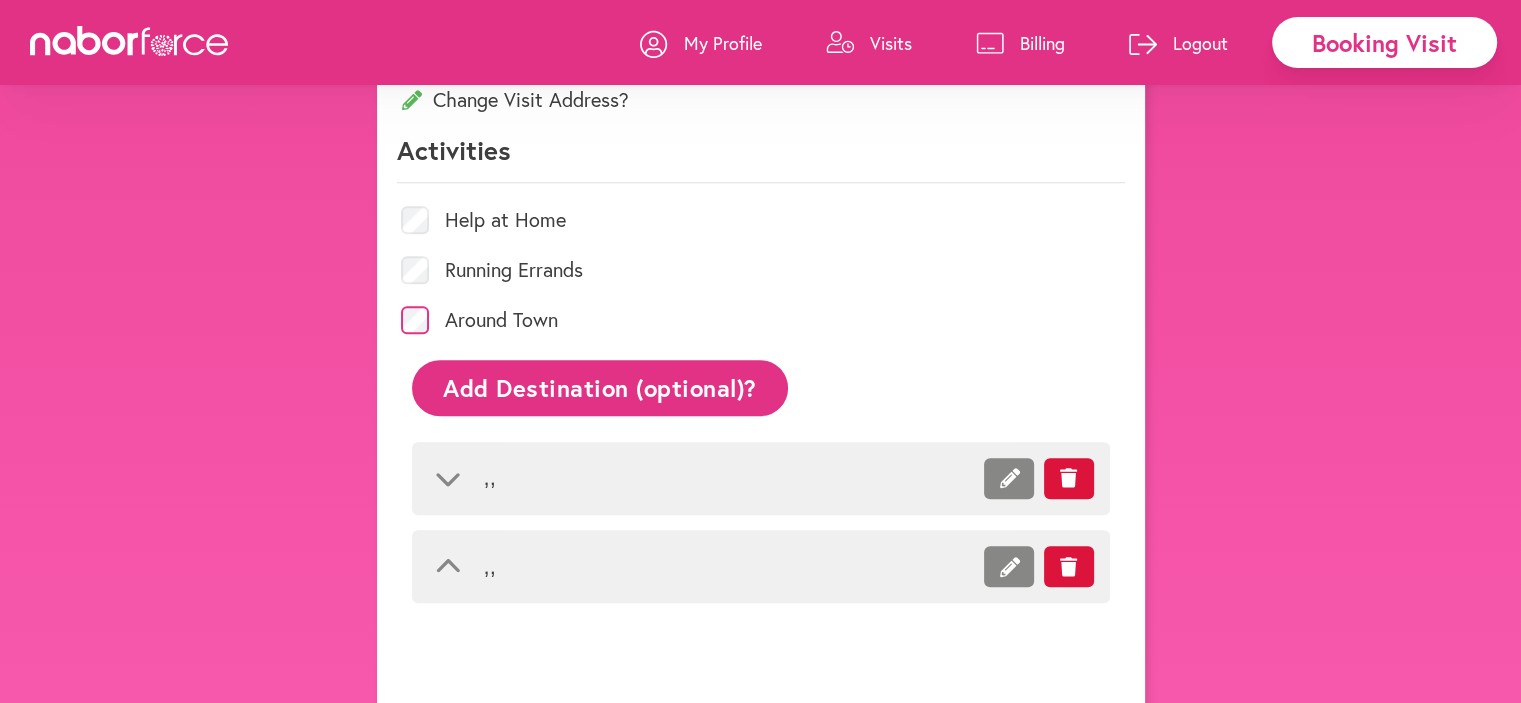 click 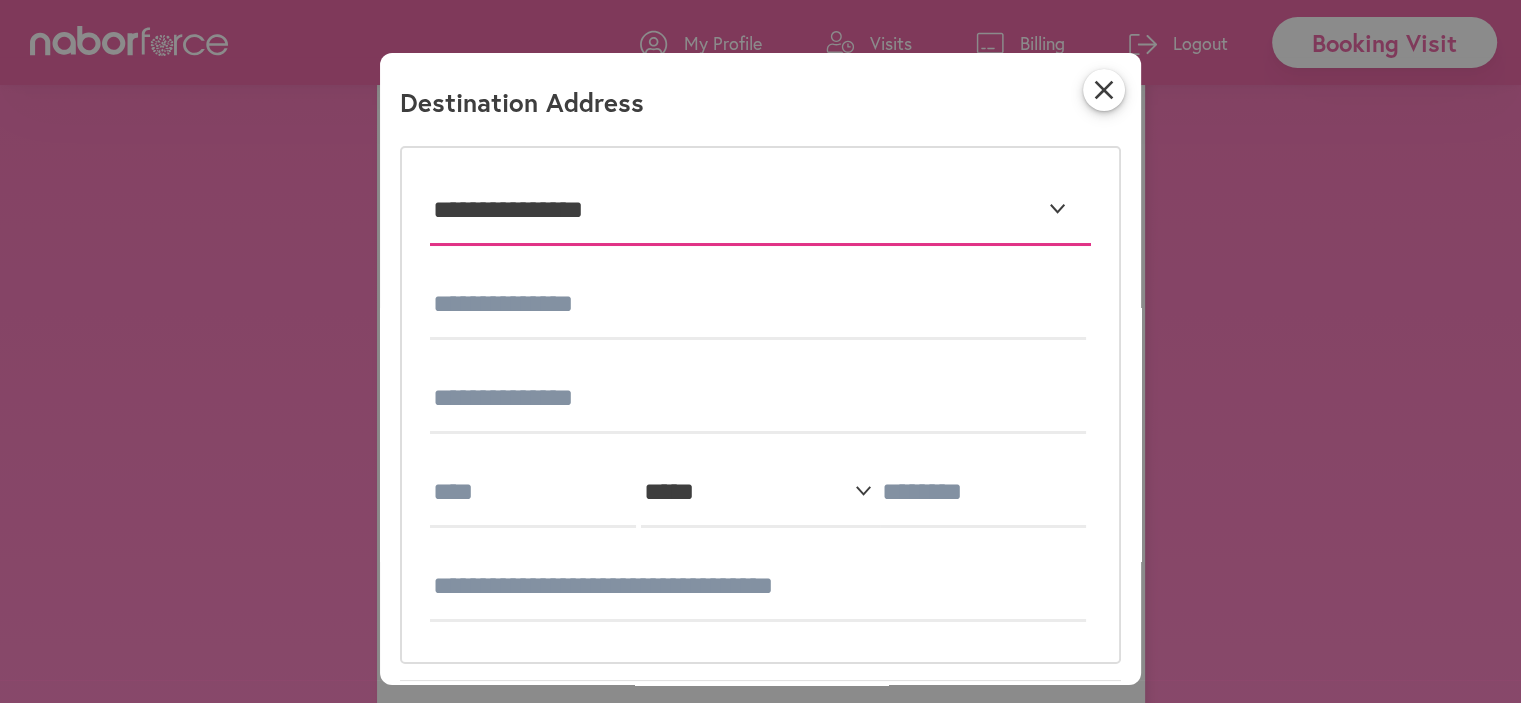 click on "**********" at bounding box center (760, 211) 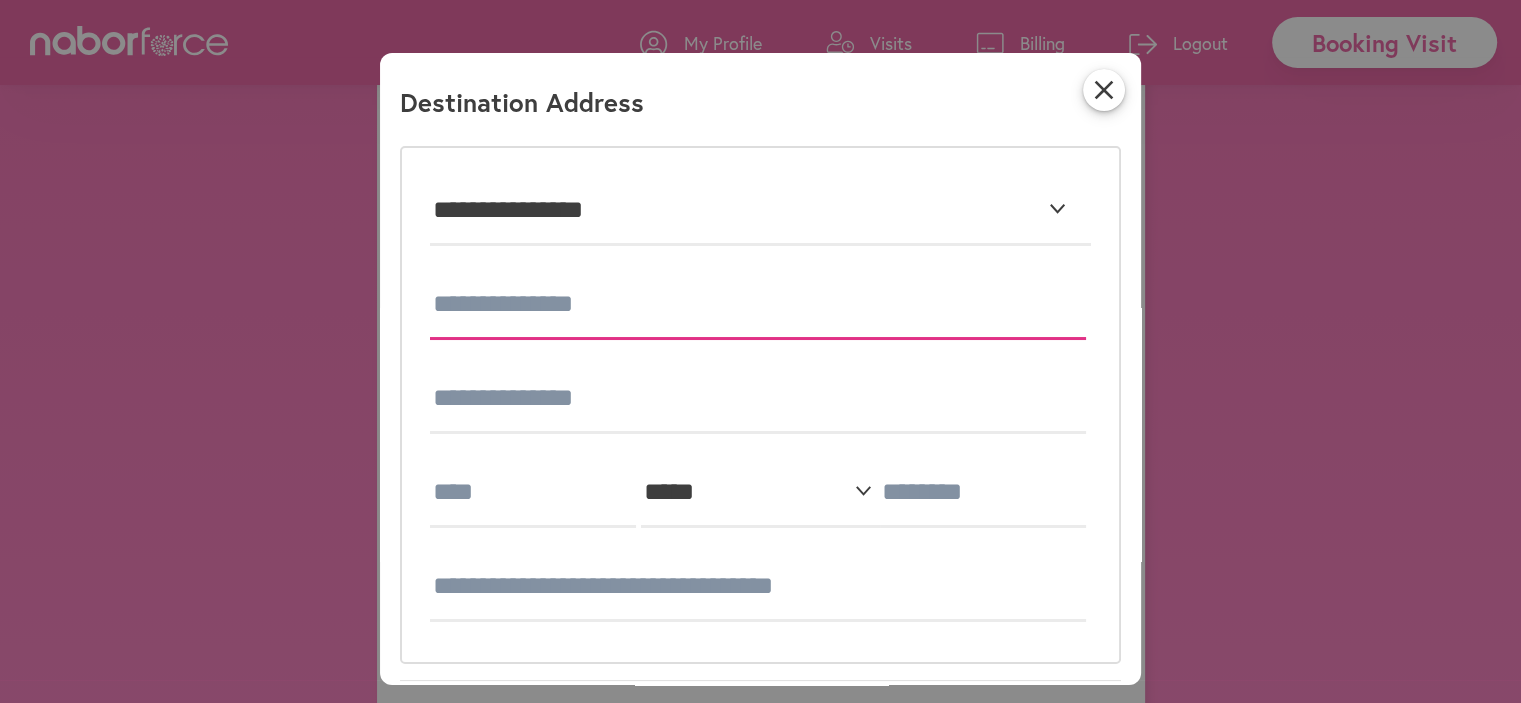 click at bounding box center (758, 305) 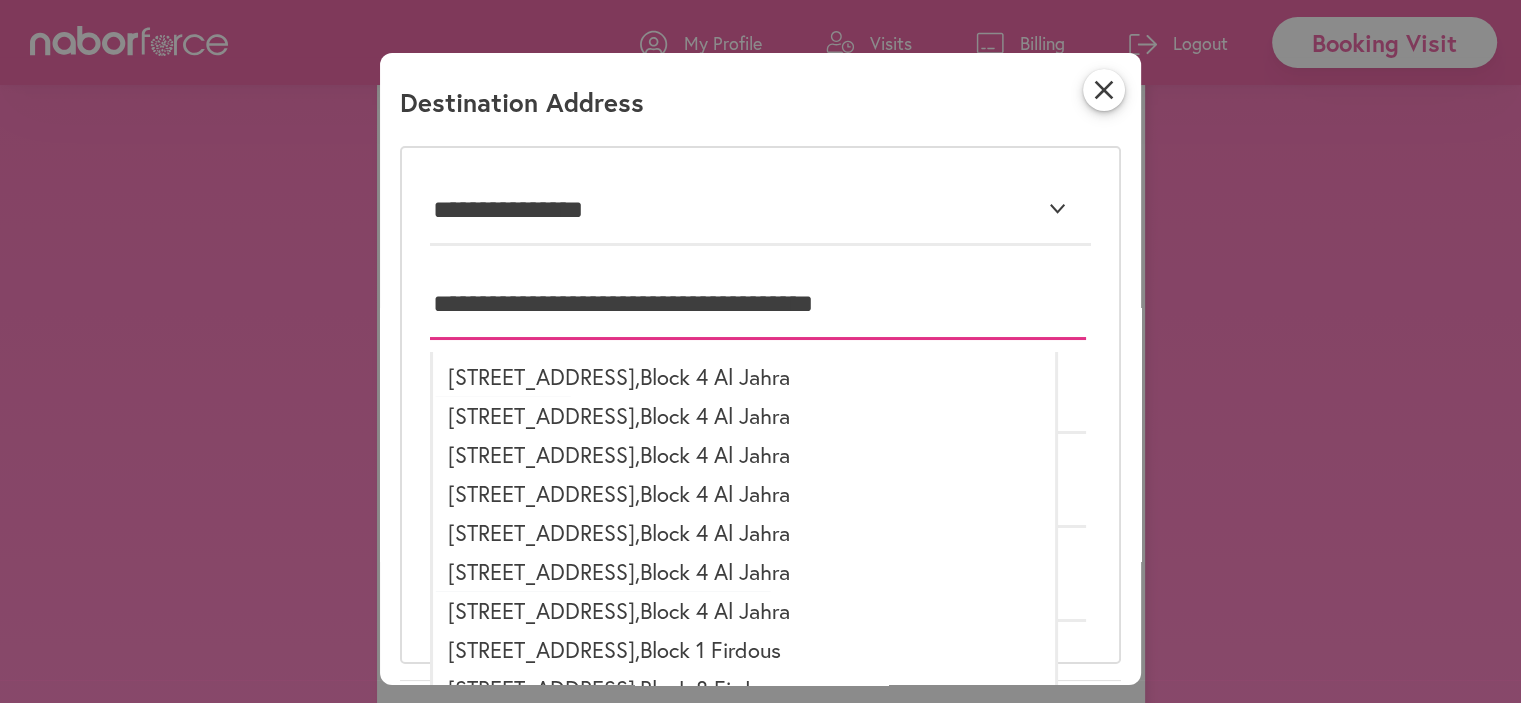 drag, startPoint x: 816, startPoint y: 299, endPoint x: 930, endPoint y: 307, distance: 114.28036 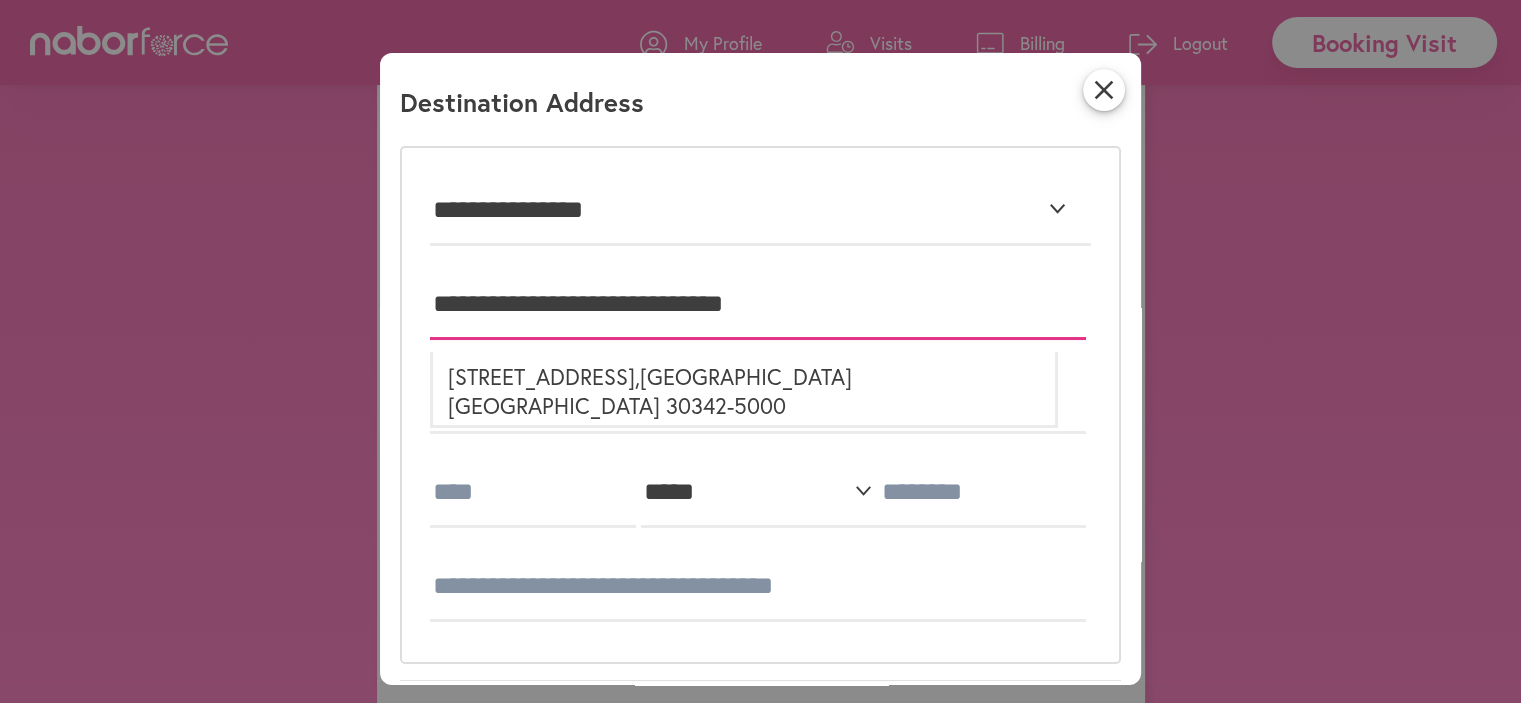 type on "**********" 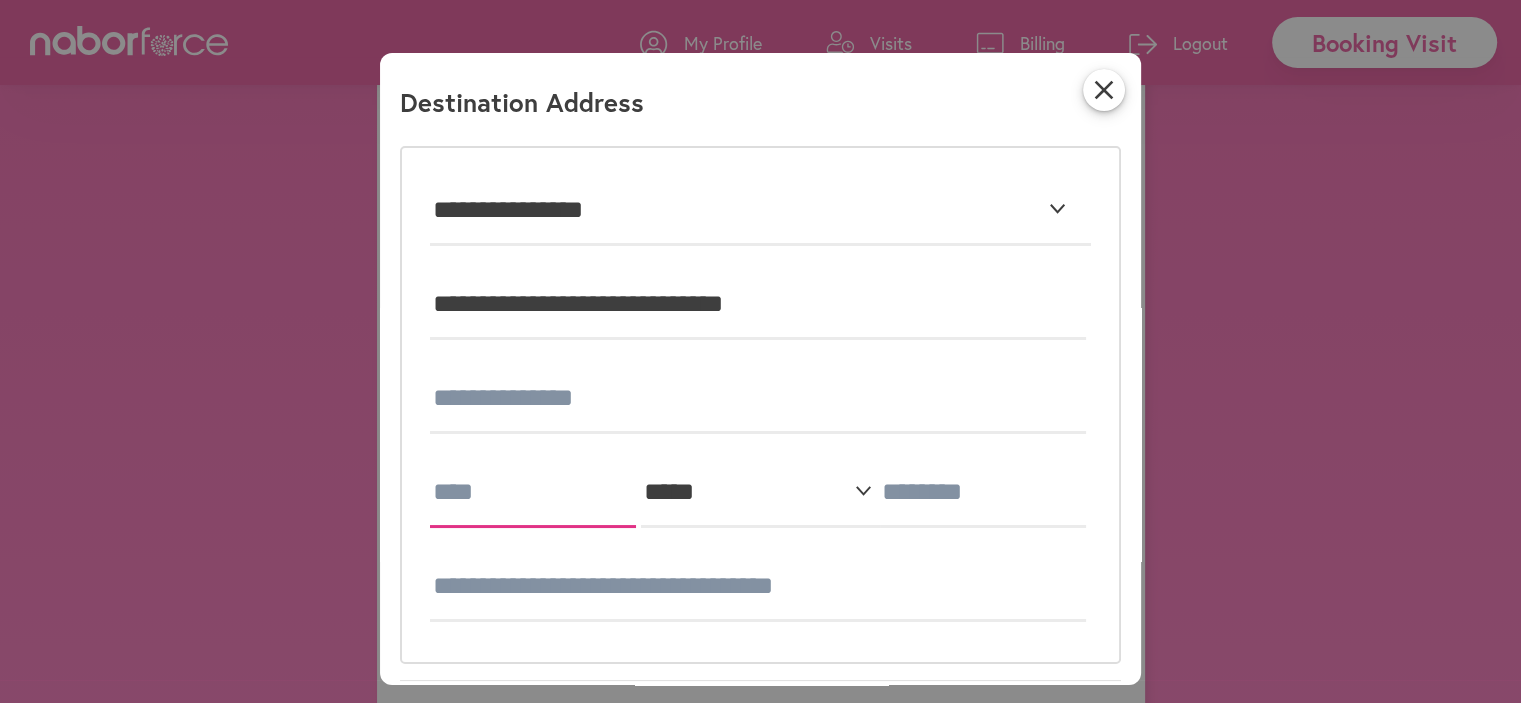 click at bounding box center (533, 493) 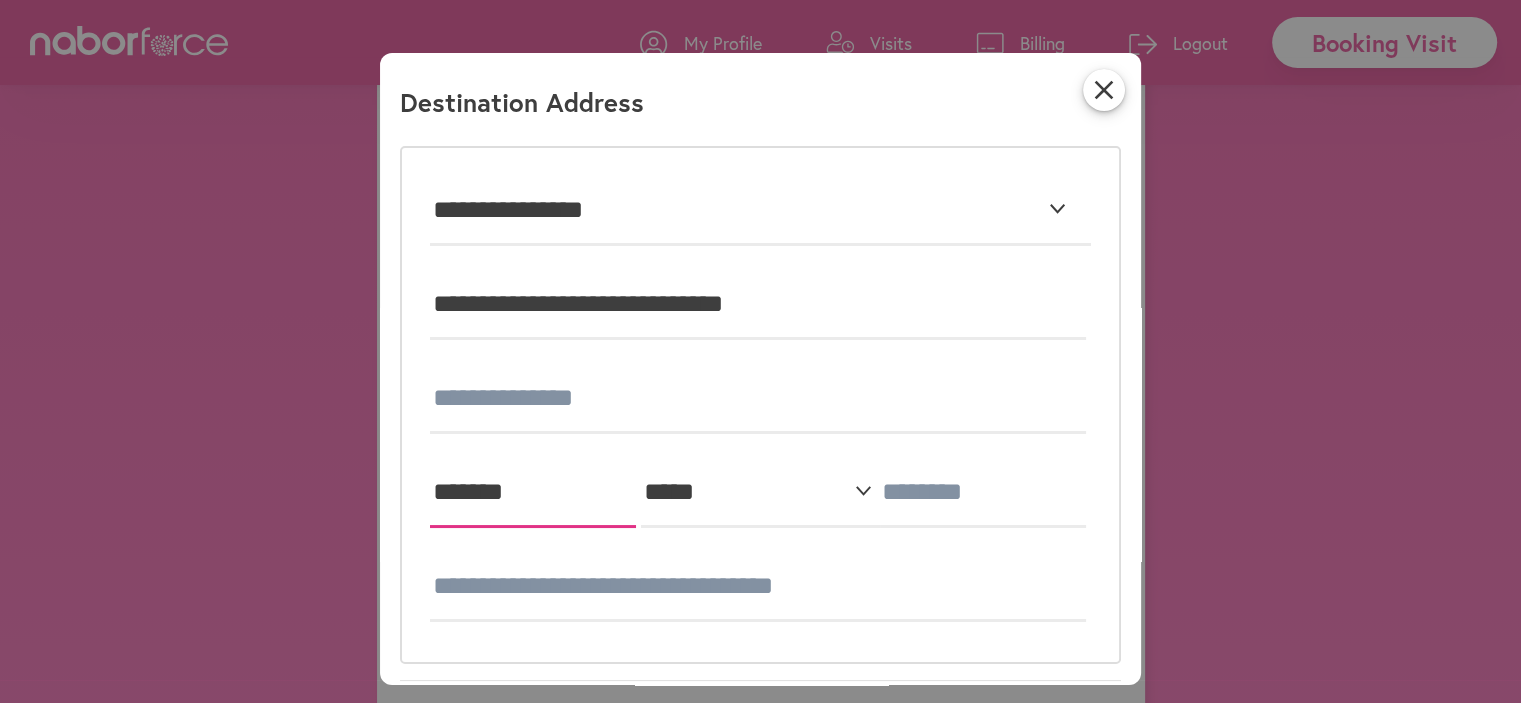 type on "*******" 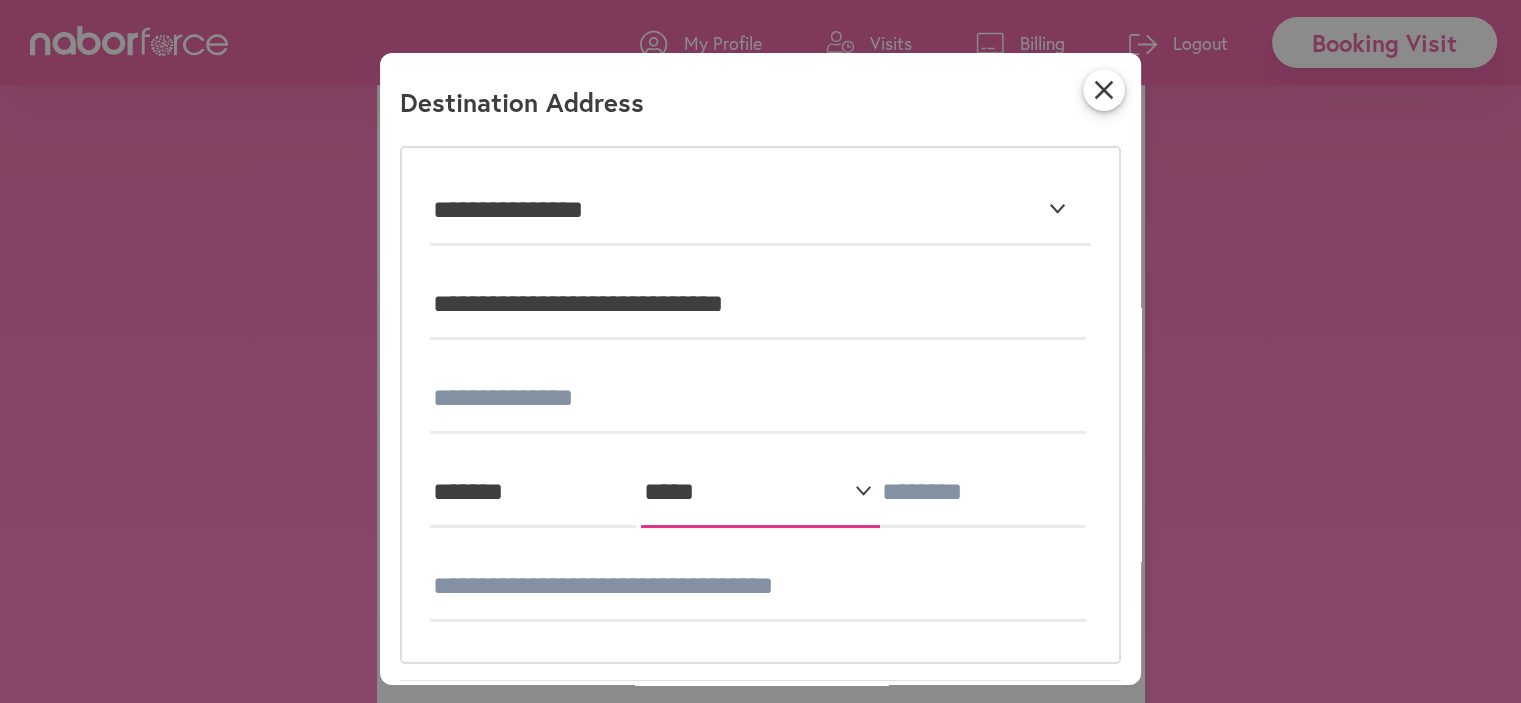 click on "**********" at bounding box center (760, 493) 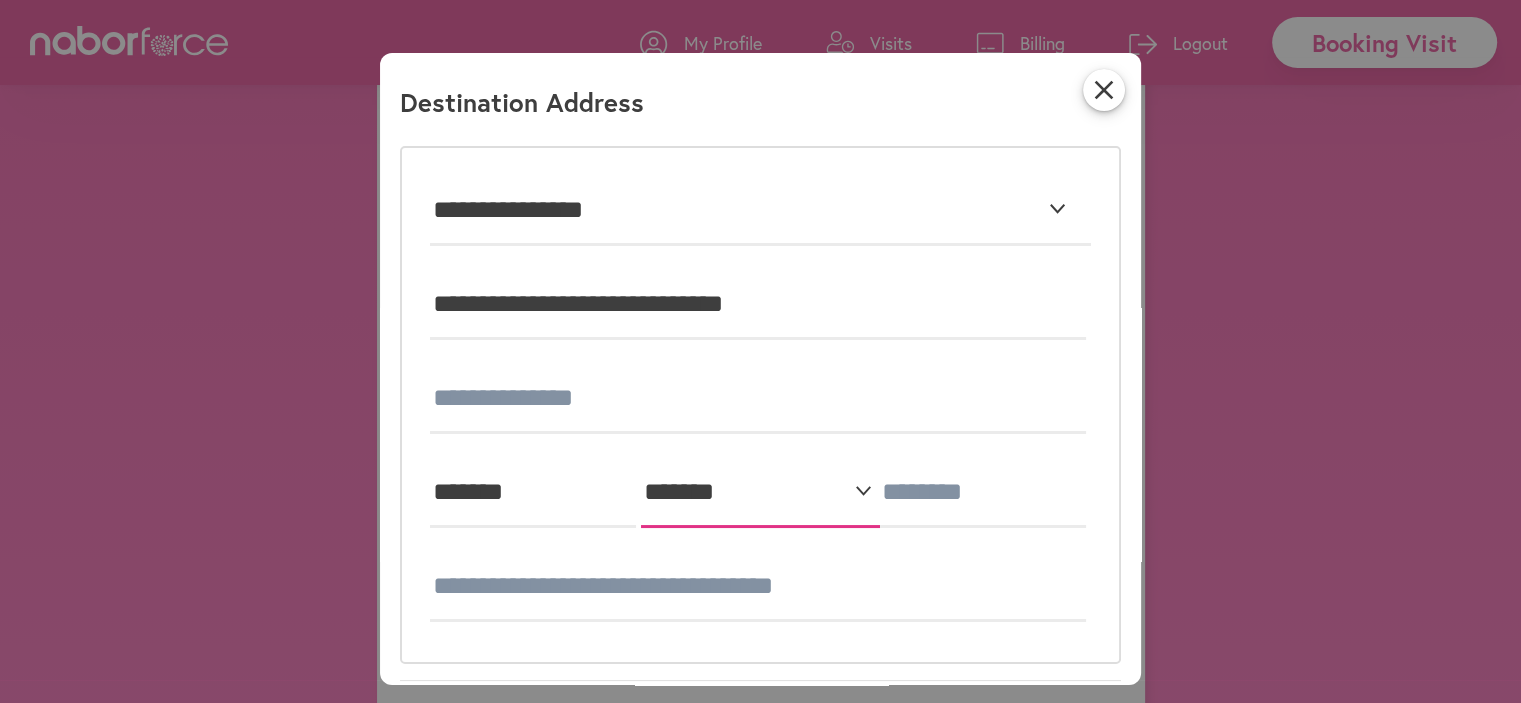 drag, startPoint x: 648, startPoint y: 479, endPoint x: 758, endPoint y: 495, distance: 111.15755 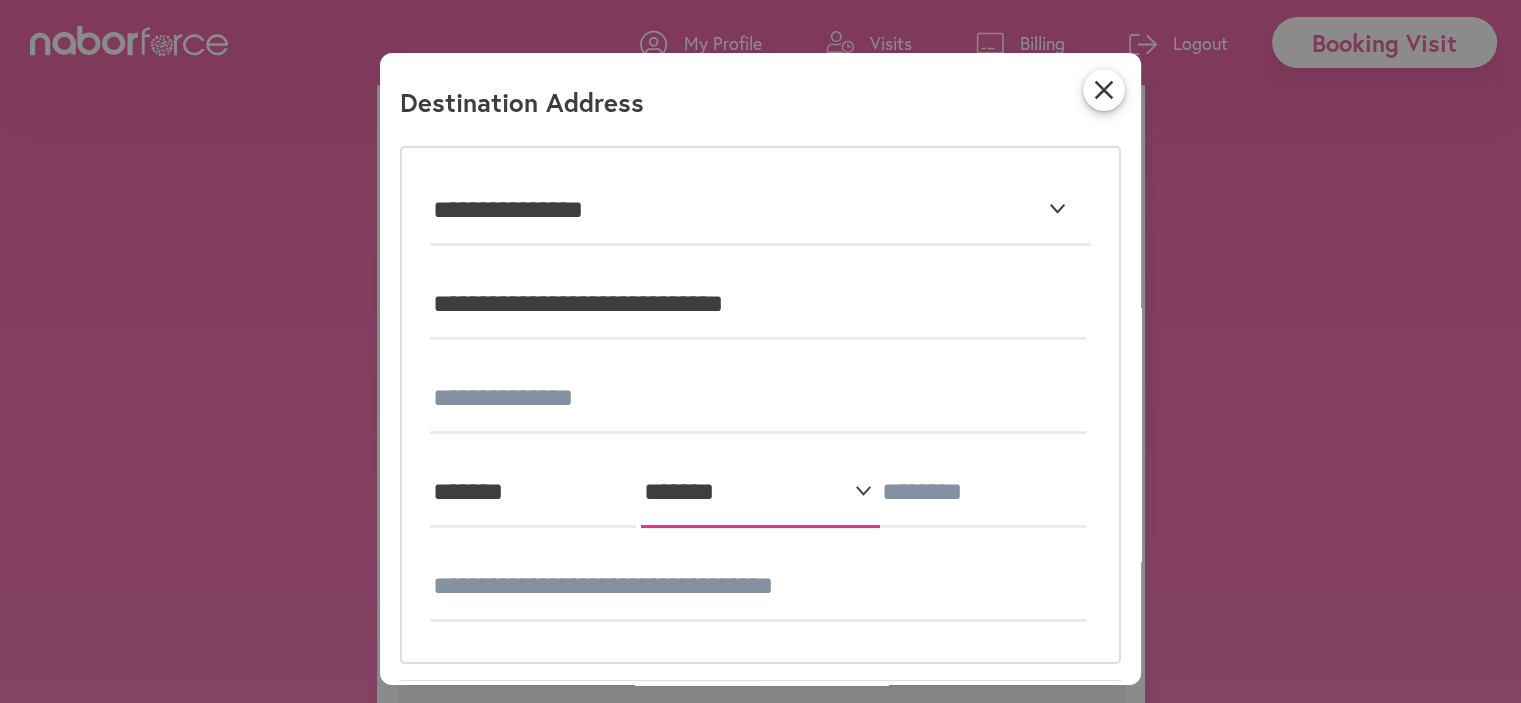 scroll, scrollTop: 200, scrollLeft: 0, axis: vertical 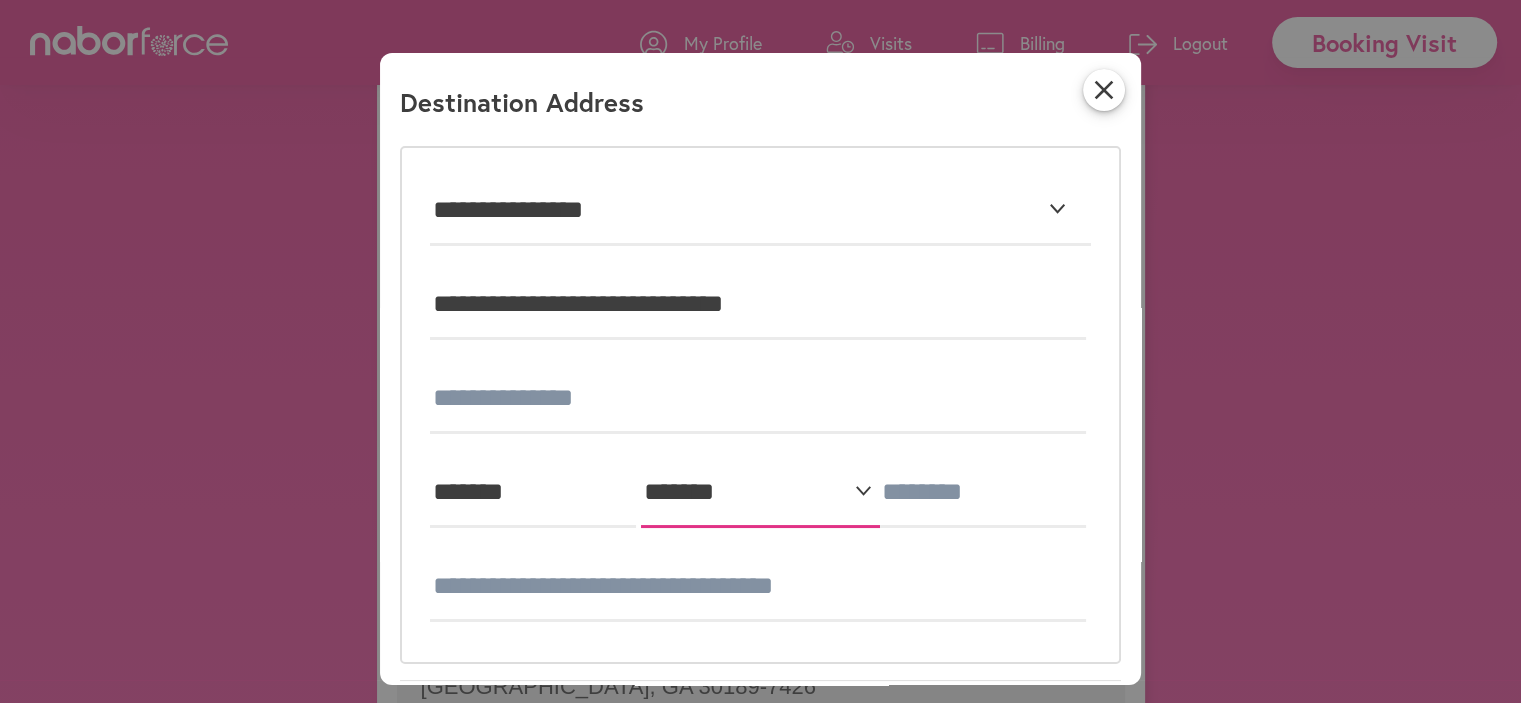 click on "**********" at bounding box center [760, 493] 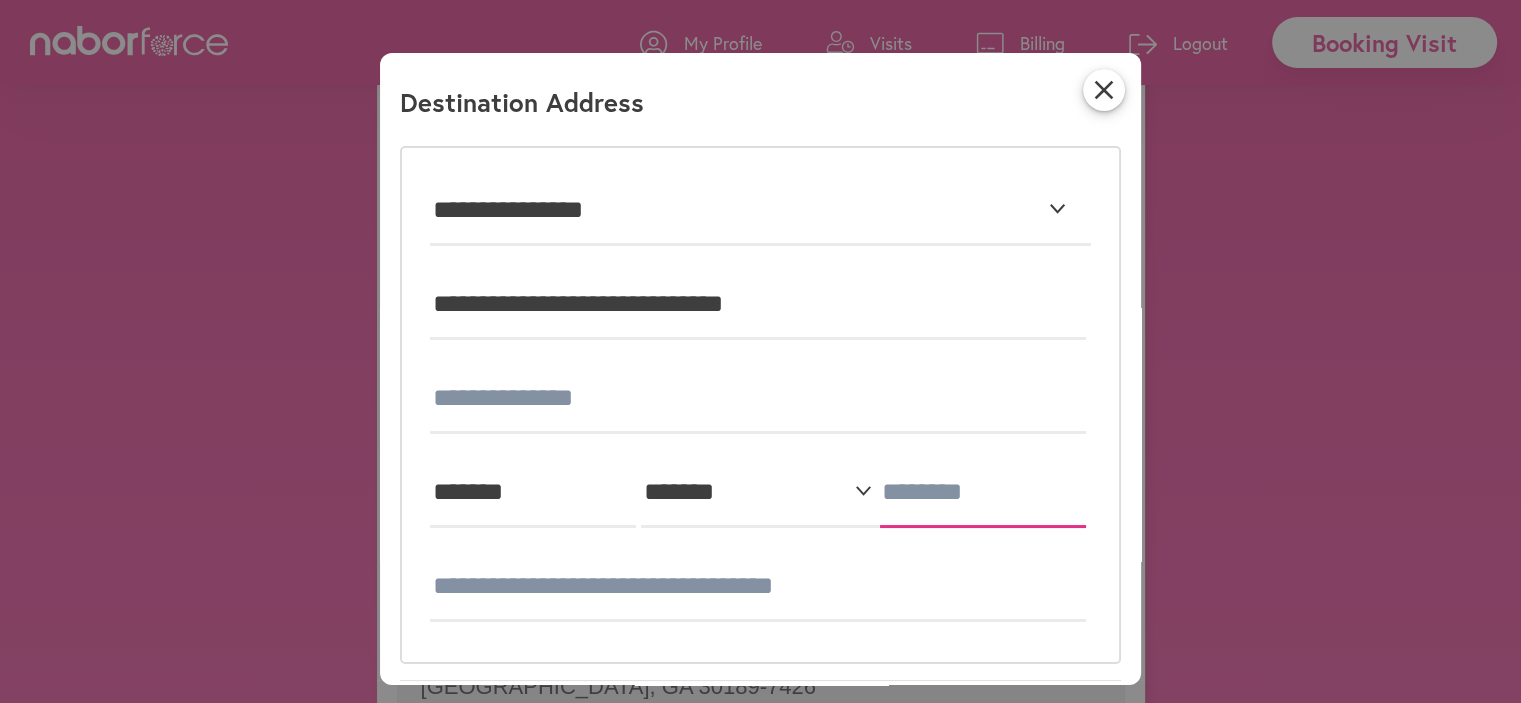 click at bounding box center (983, 493) 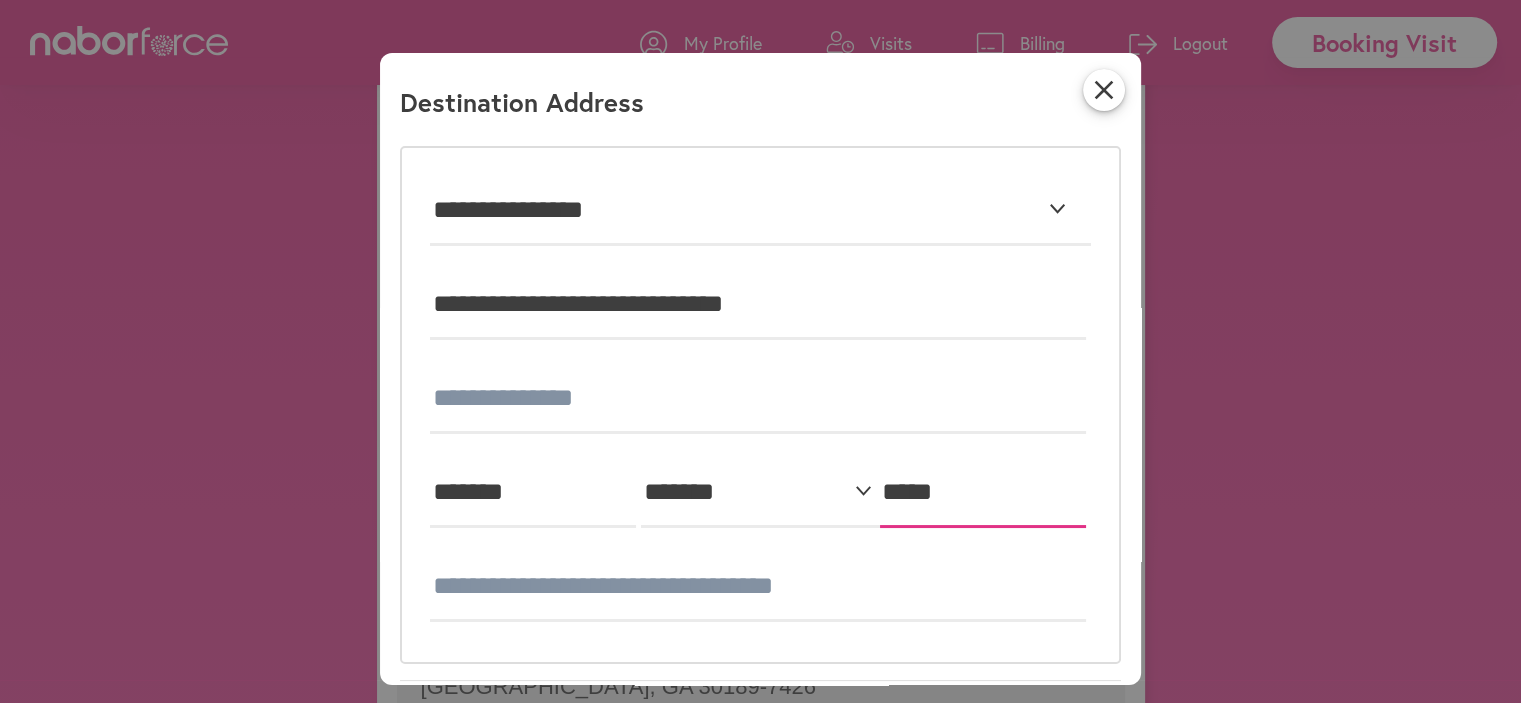 type on "*****" 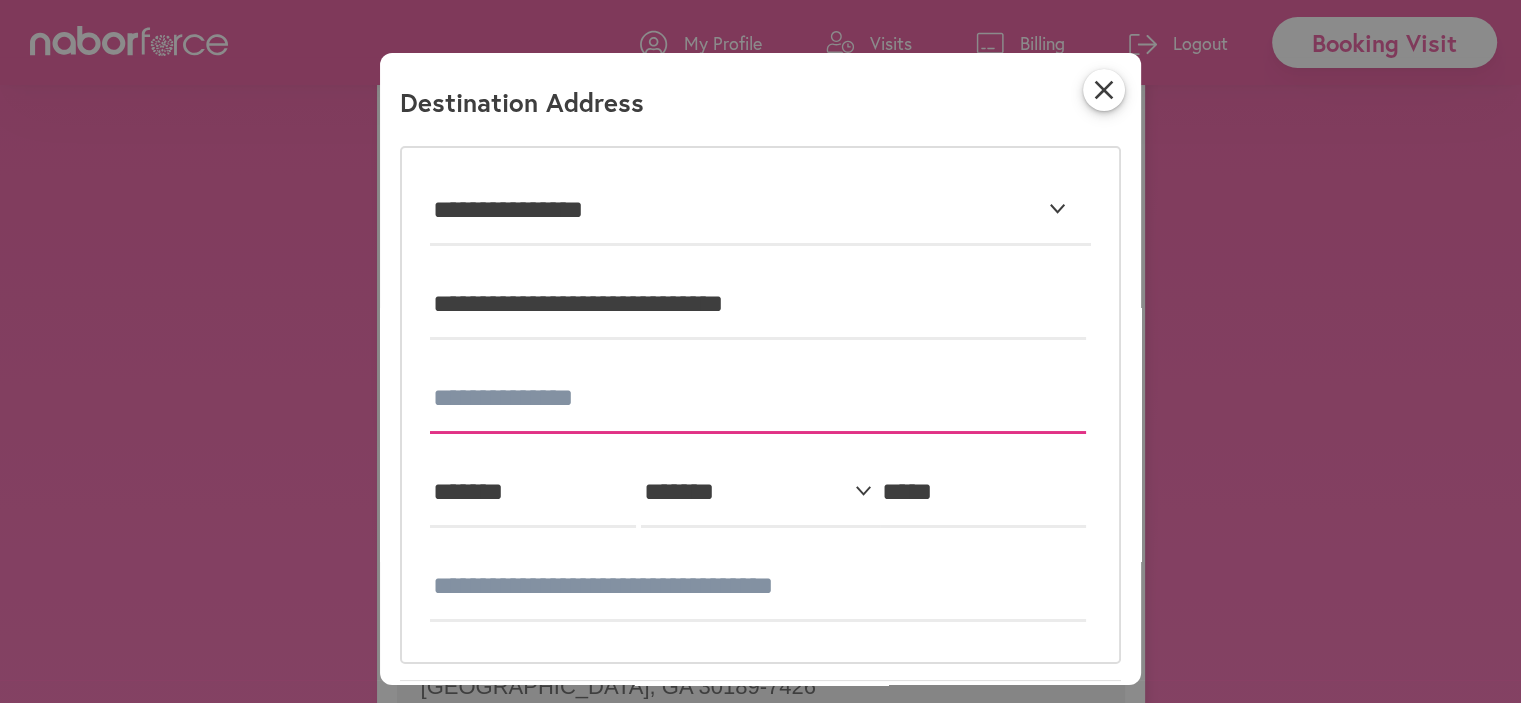 click at bounding box center (758, 399) 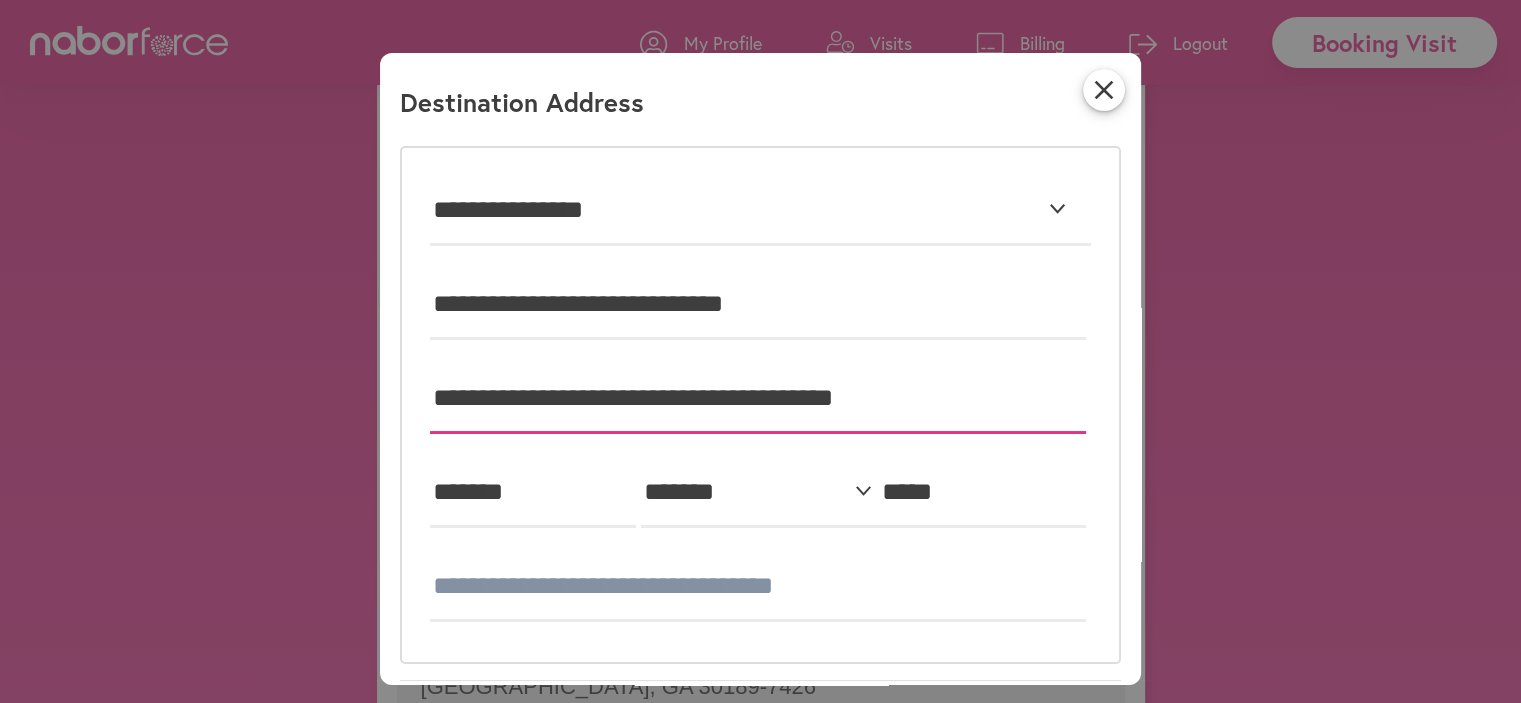 click on "**********" at bounding box center [758, 399] 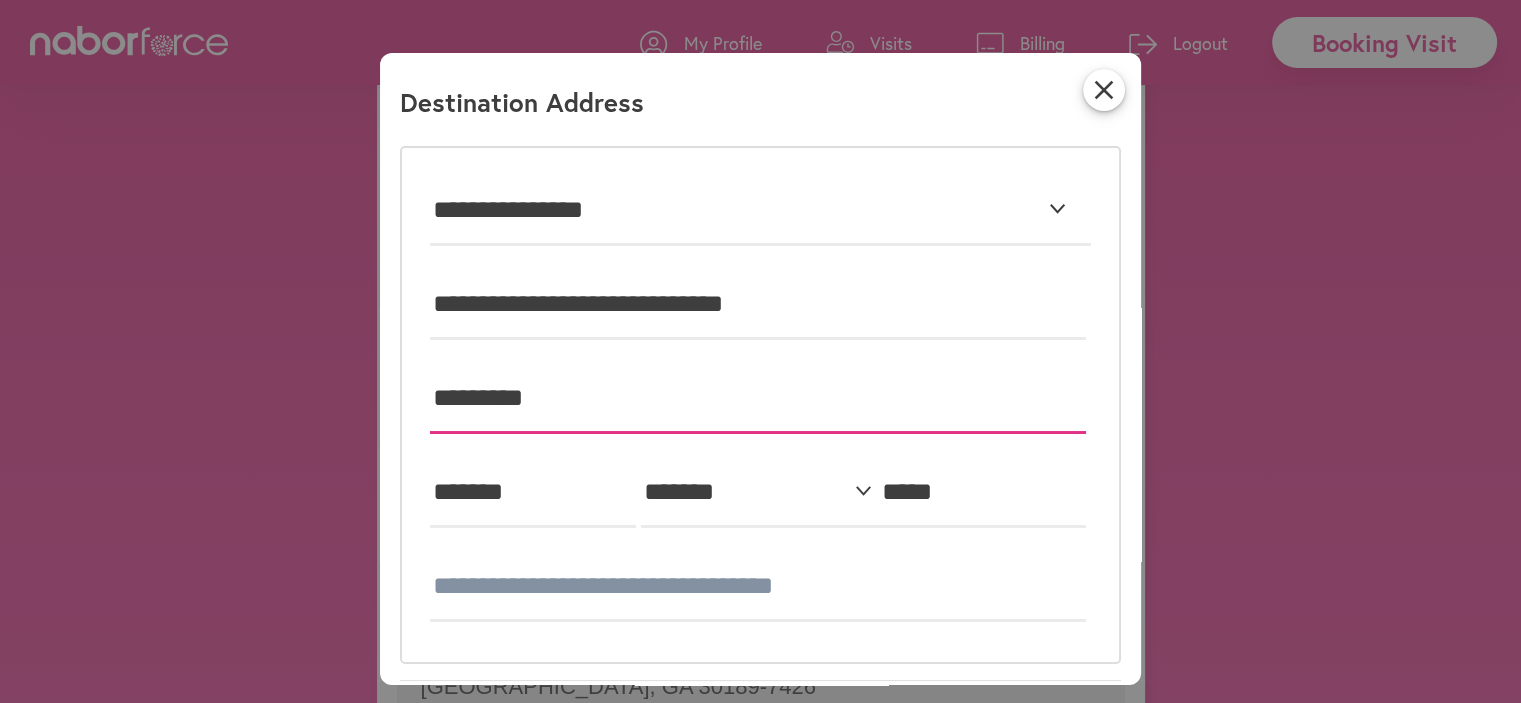 type on "*********" 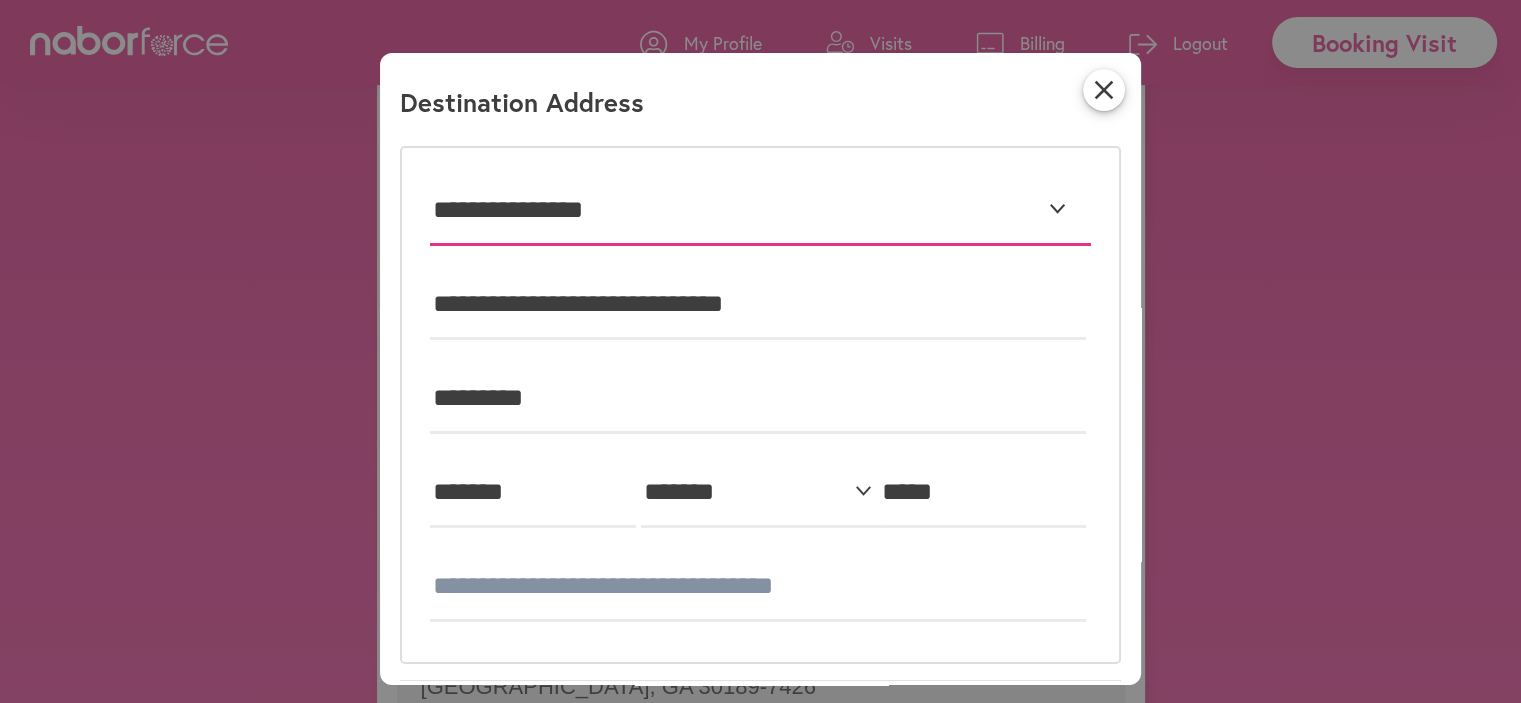 click on "**********" at bounding box center [760, 211] 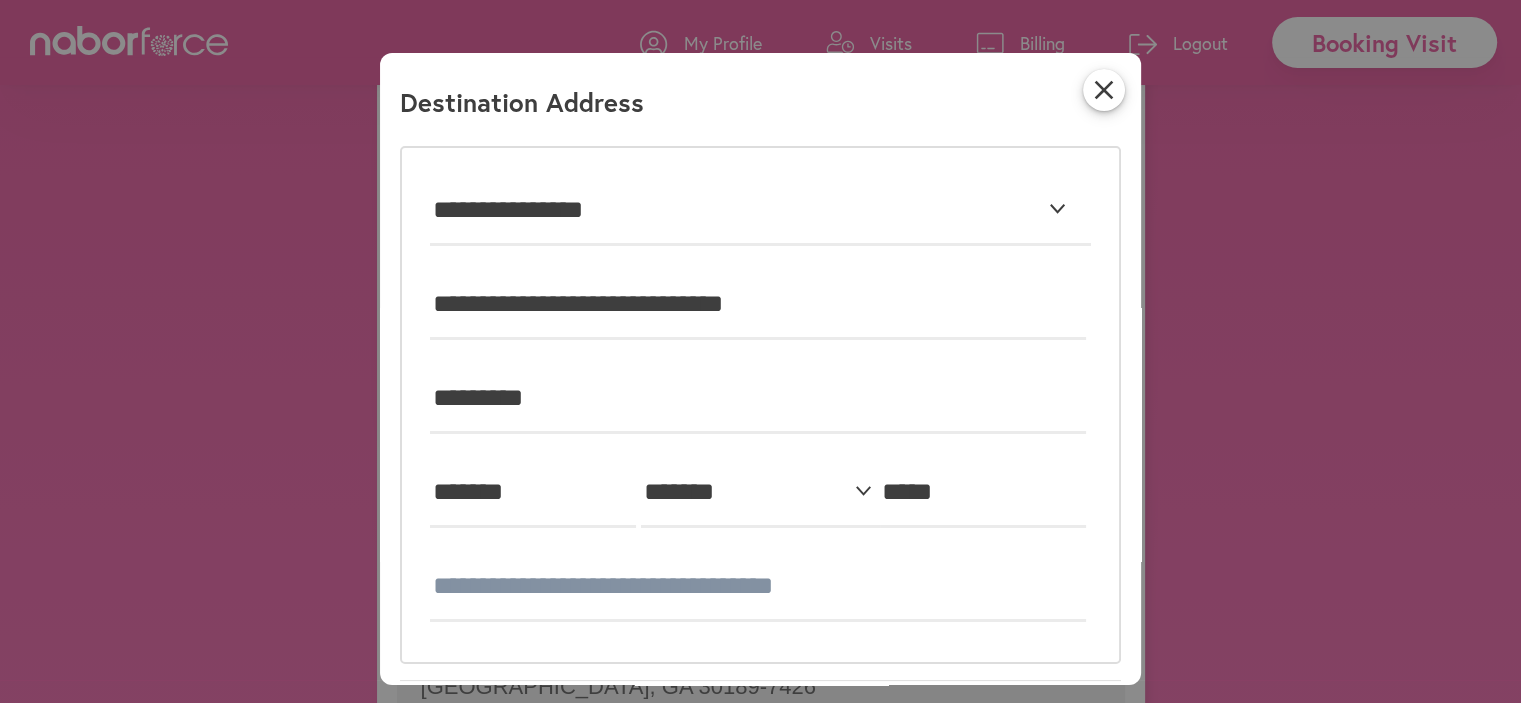 click on "**********" at bounding box center [760, 351] 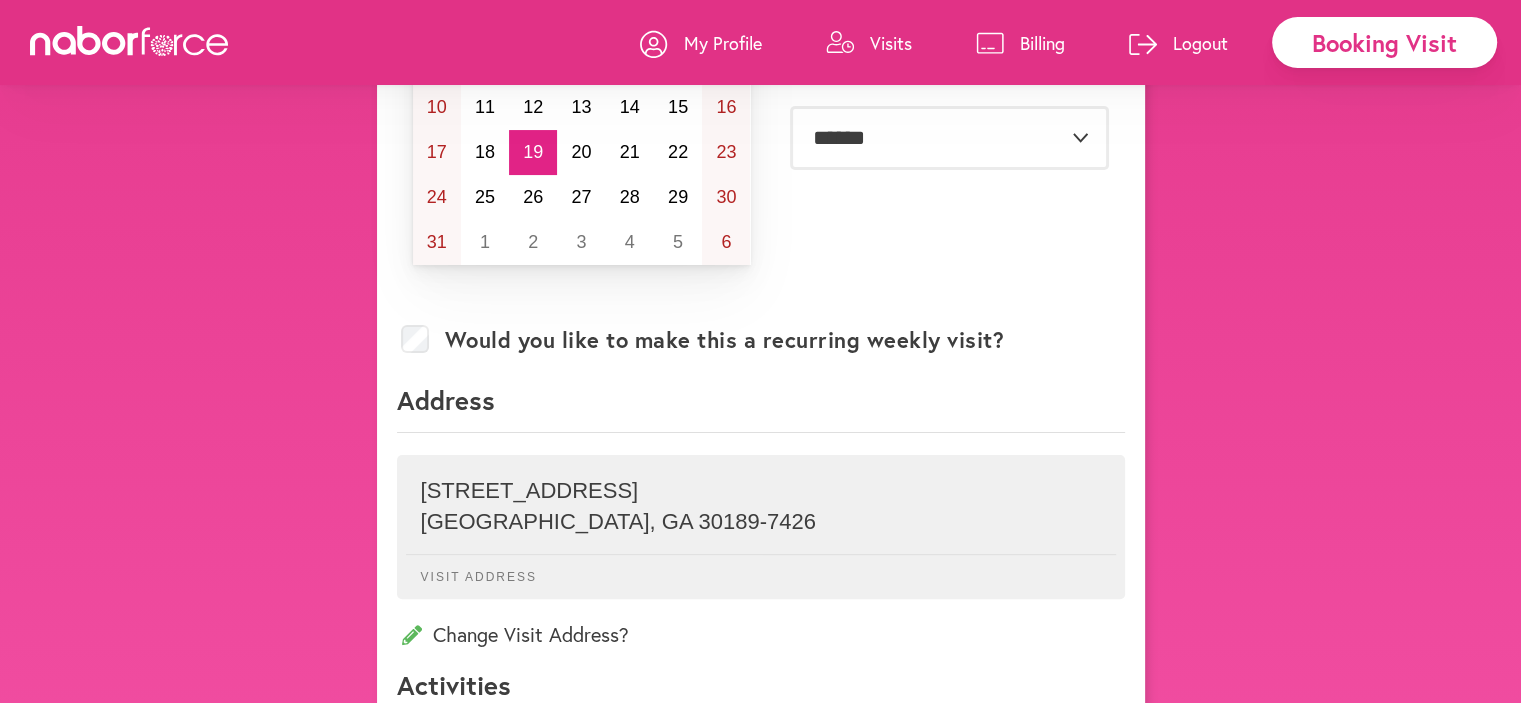 scroll, scrollTop: 400, scrollLeft: 0, axis: vertical 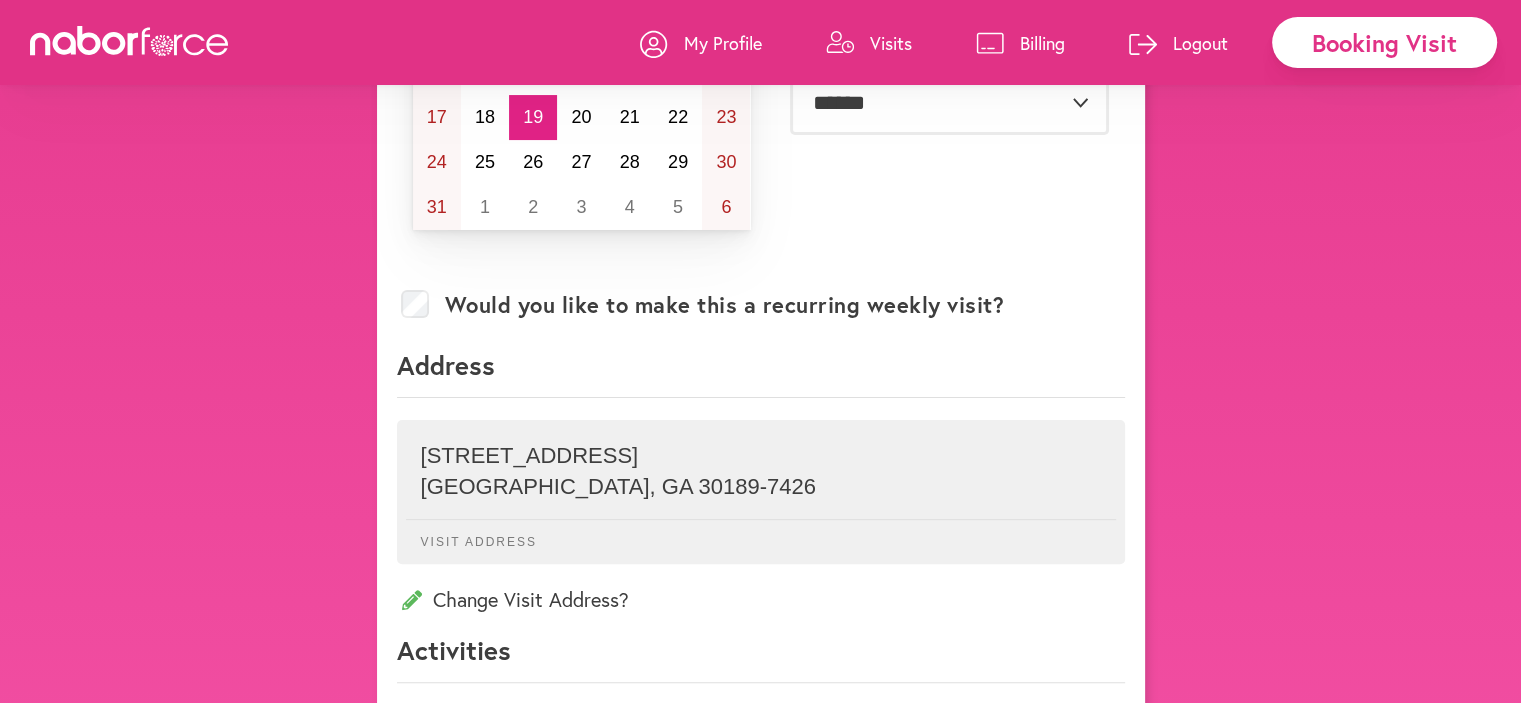click on "Address" at bounding box center [761, 373] 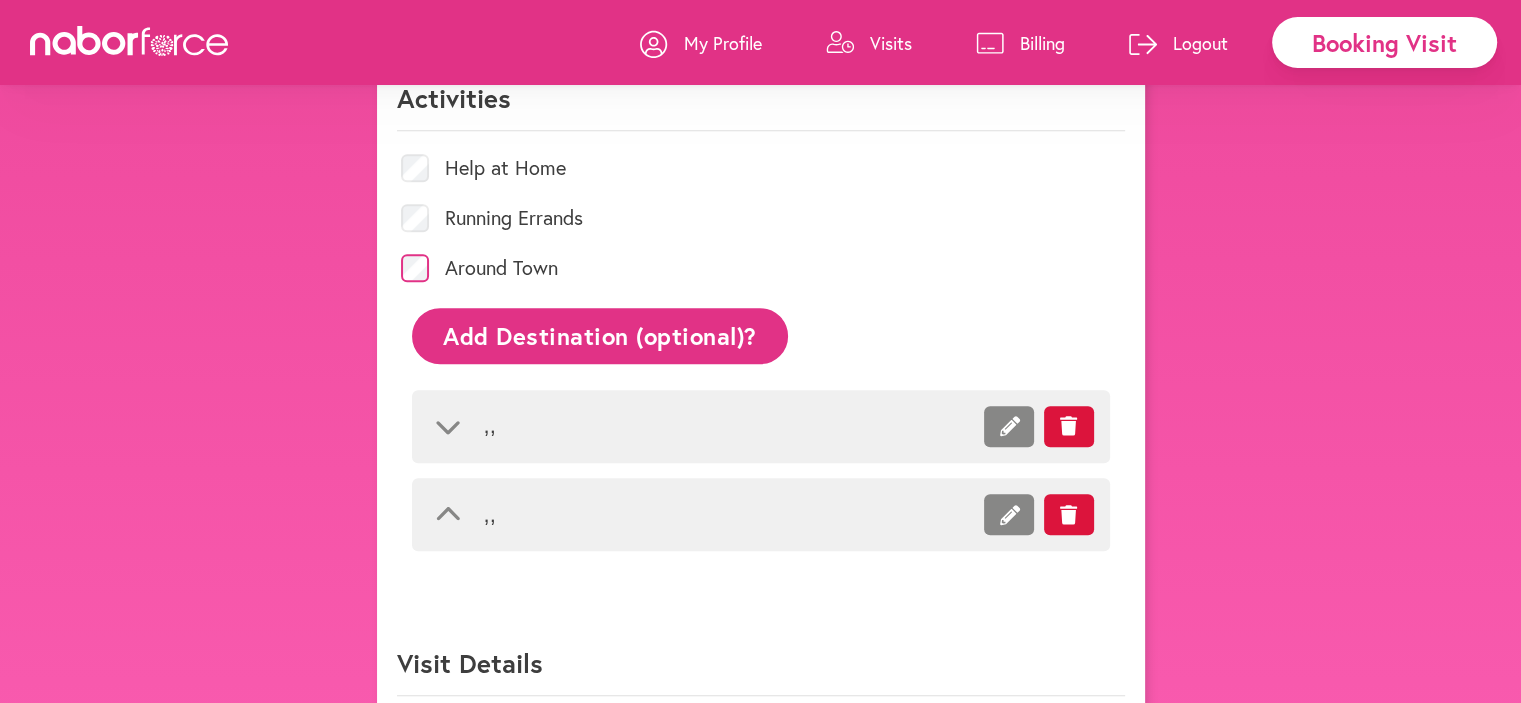 scroll, scrollTop: 1000, scrollLeft: 0, axis: vertical 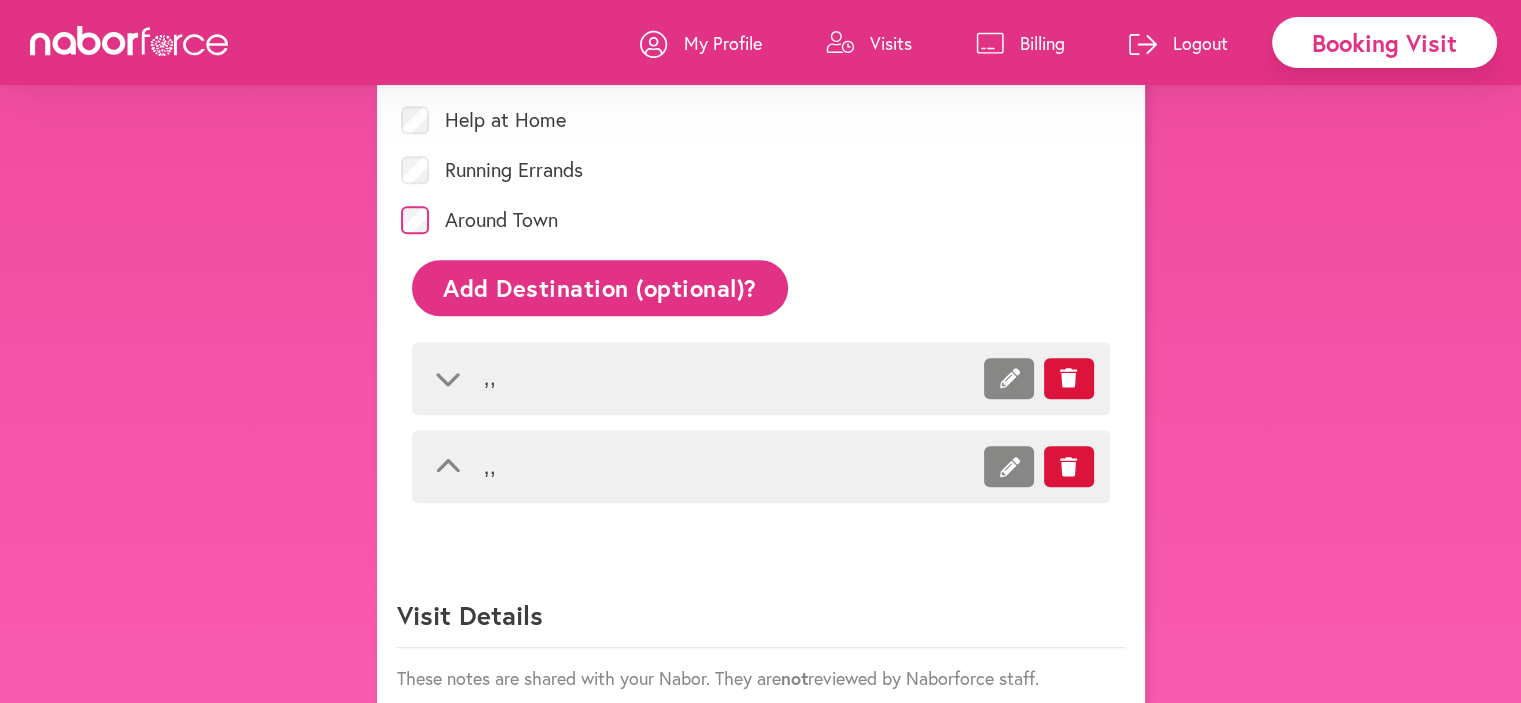 click 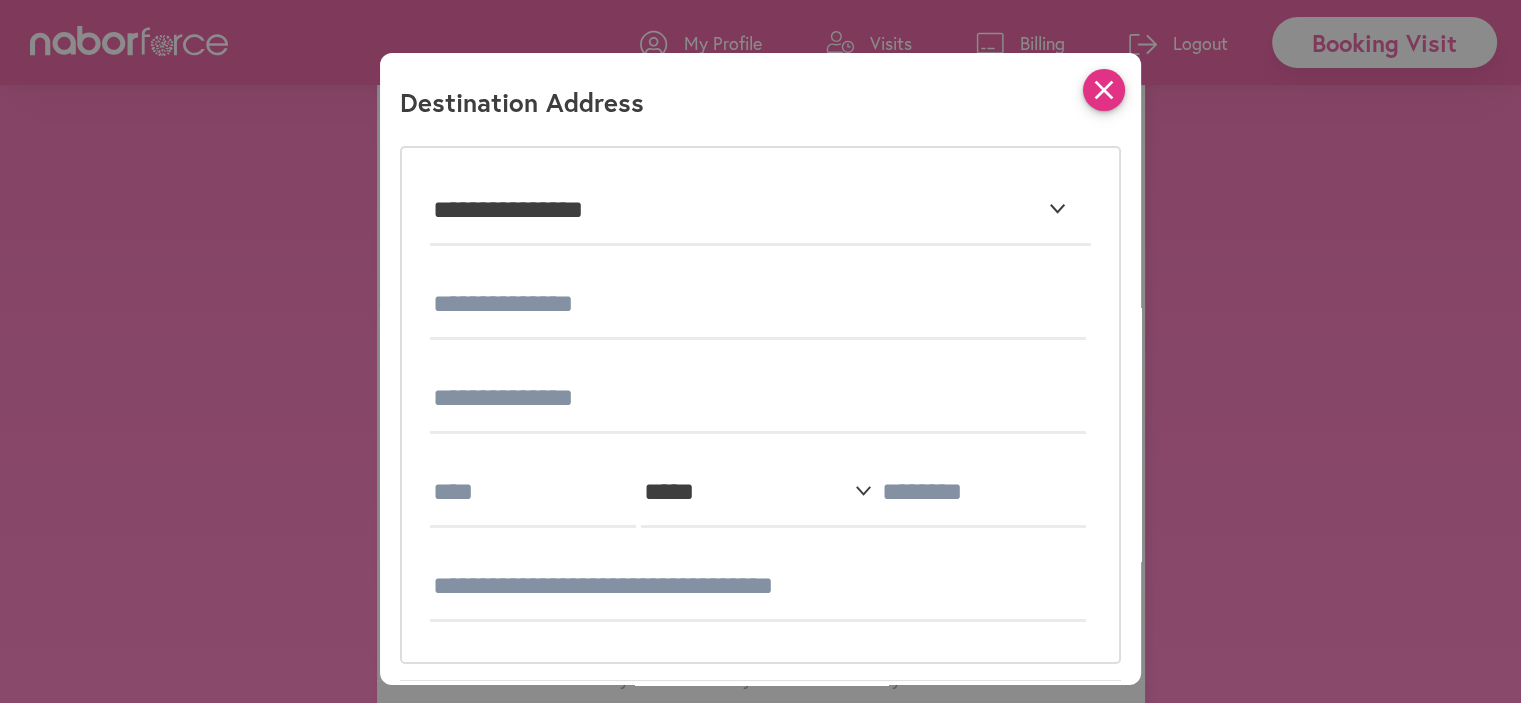 click on "close" at bounding box center [1104, 90] 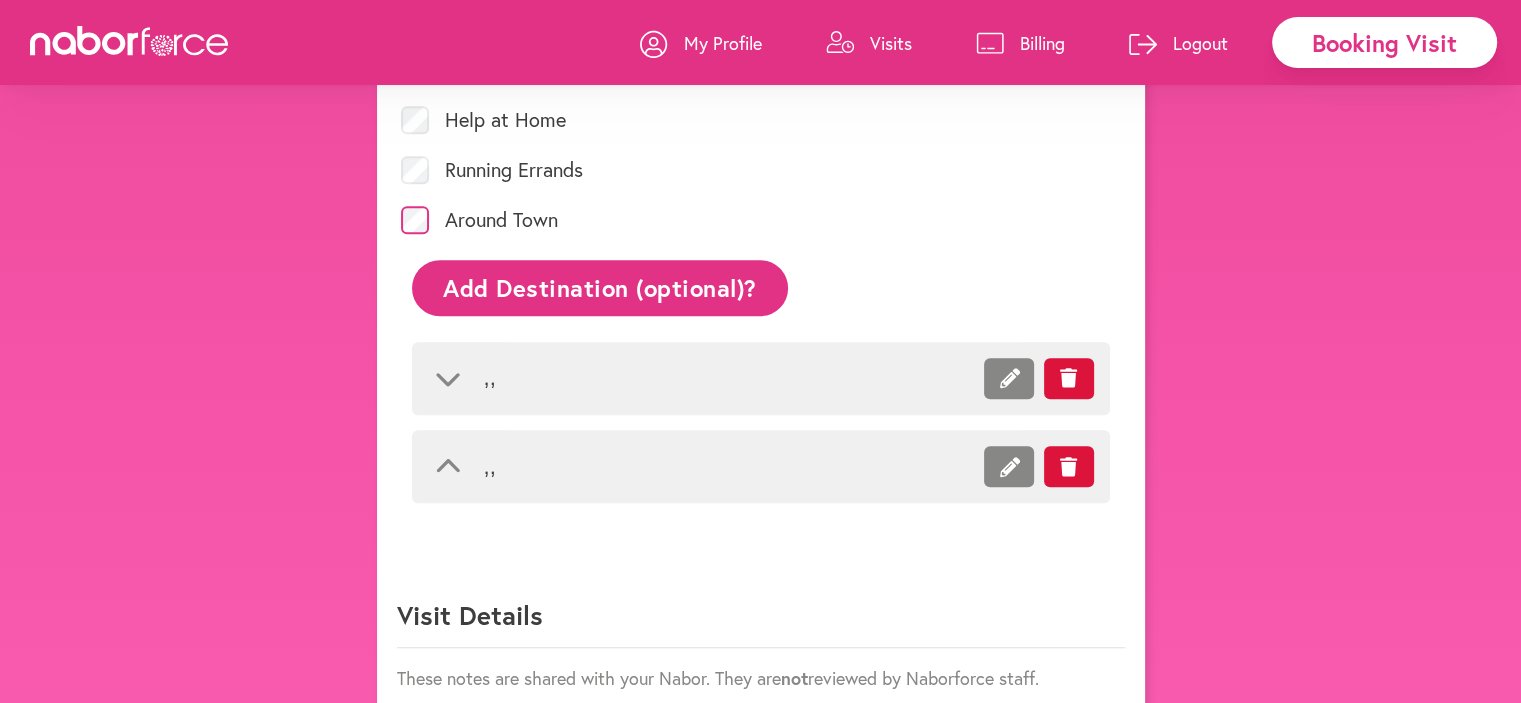click 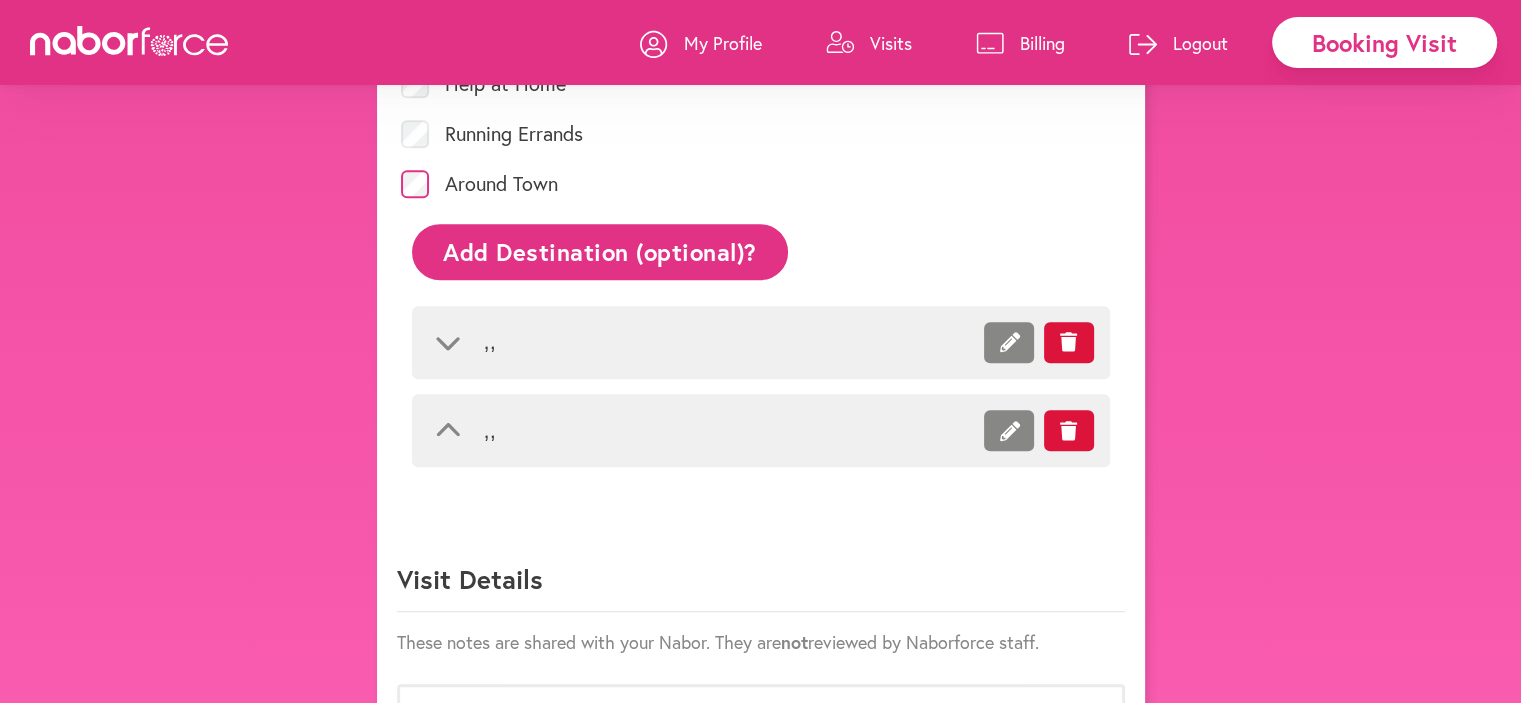 scroll, scrollTop: 1022, scrollLeft: 0, axis: vertical 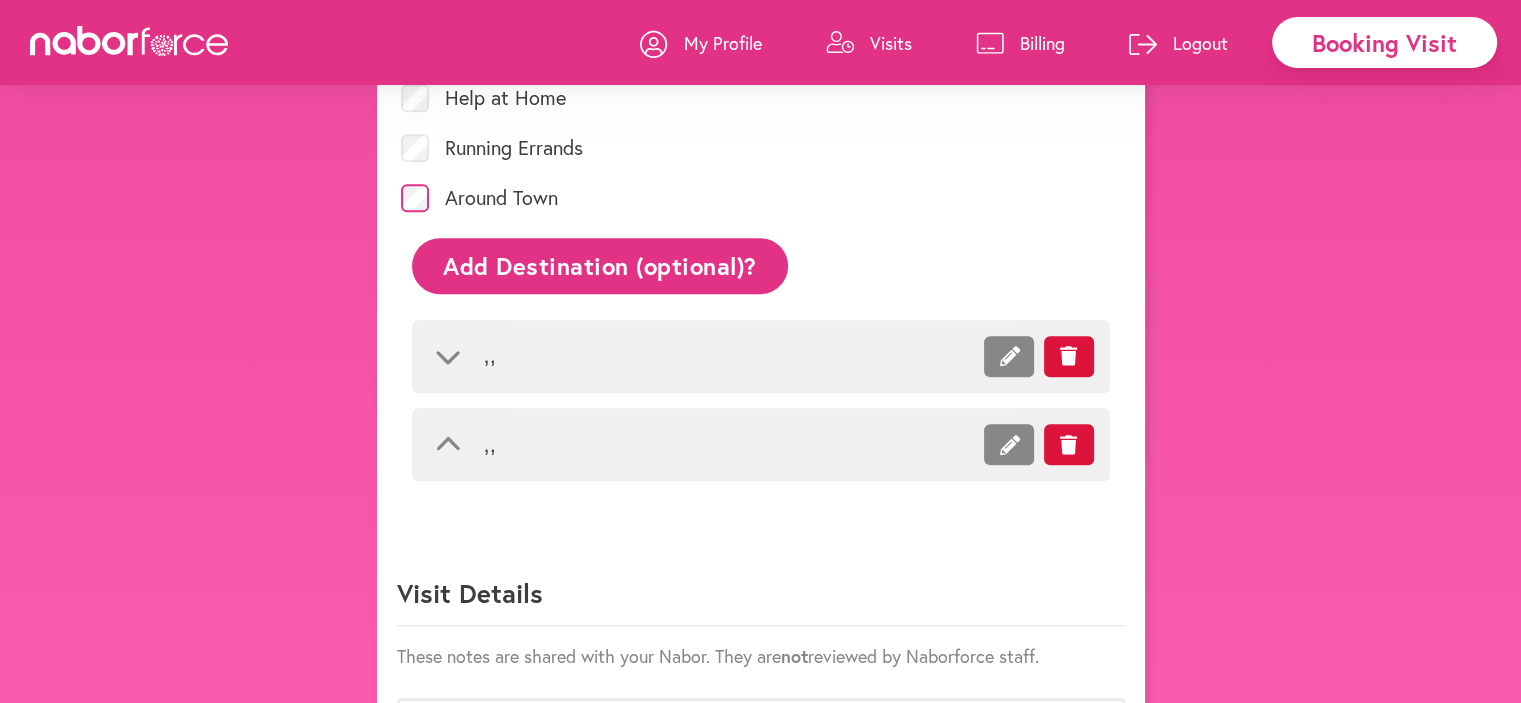 click 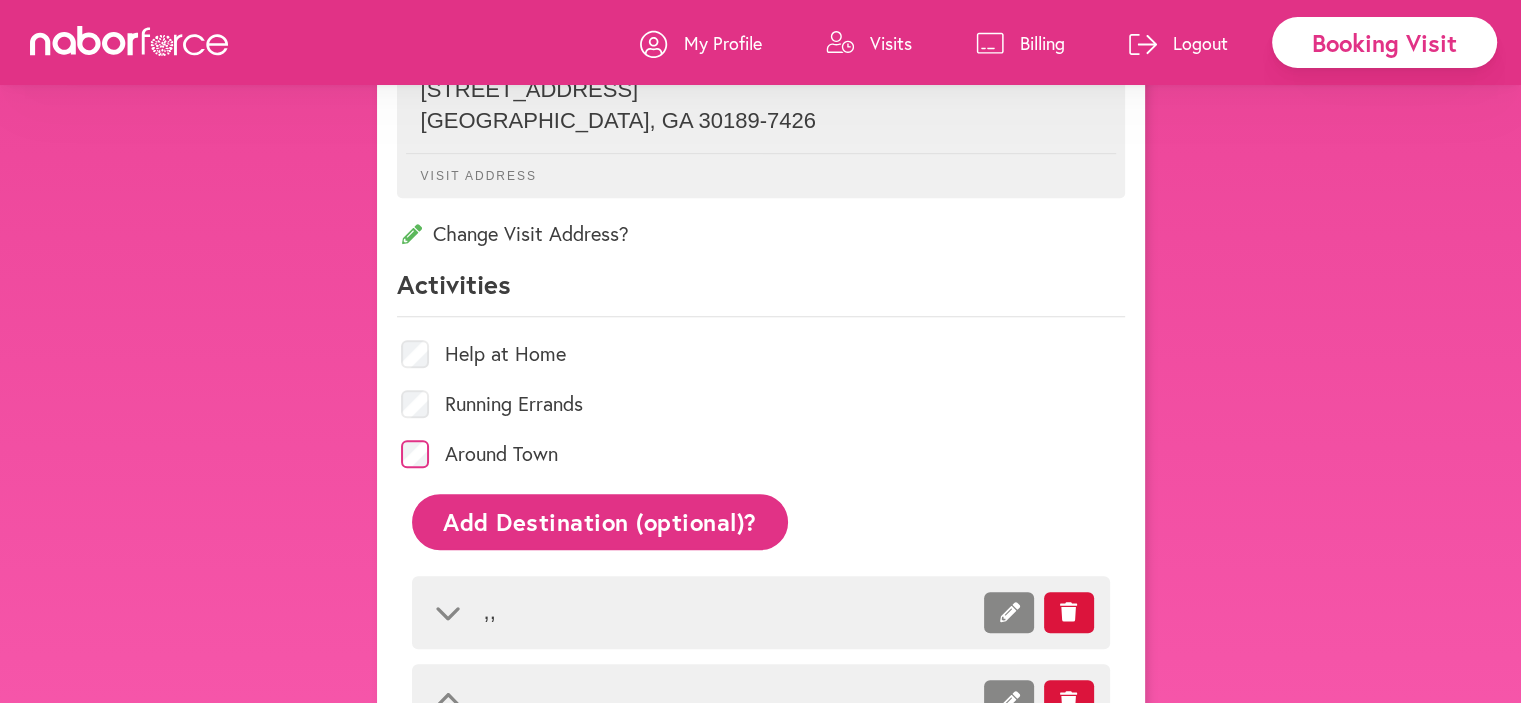scroll, scrollTop: 722, scrollLeft: 0, axis: vertical 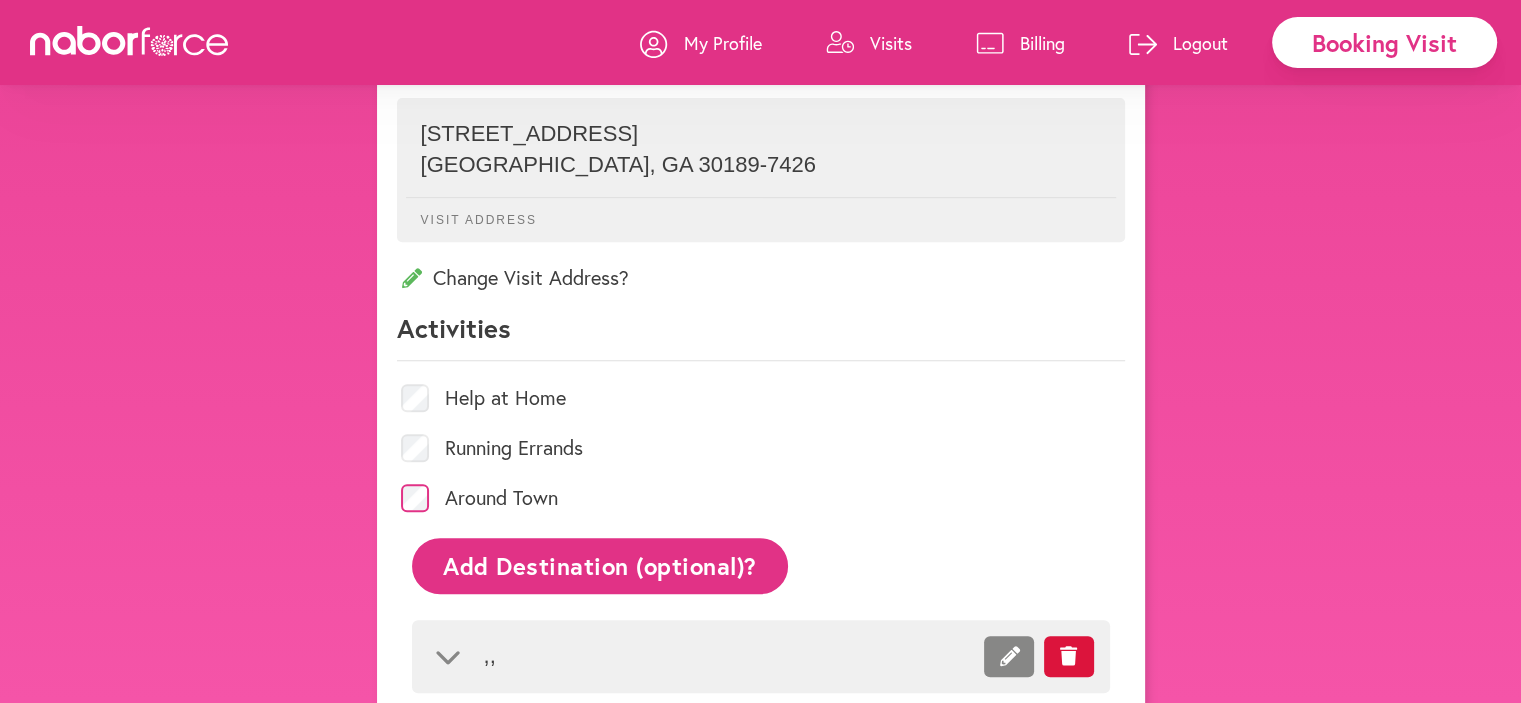 click on "Add Destination (optional)?" 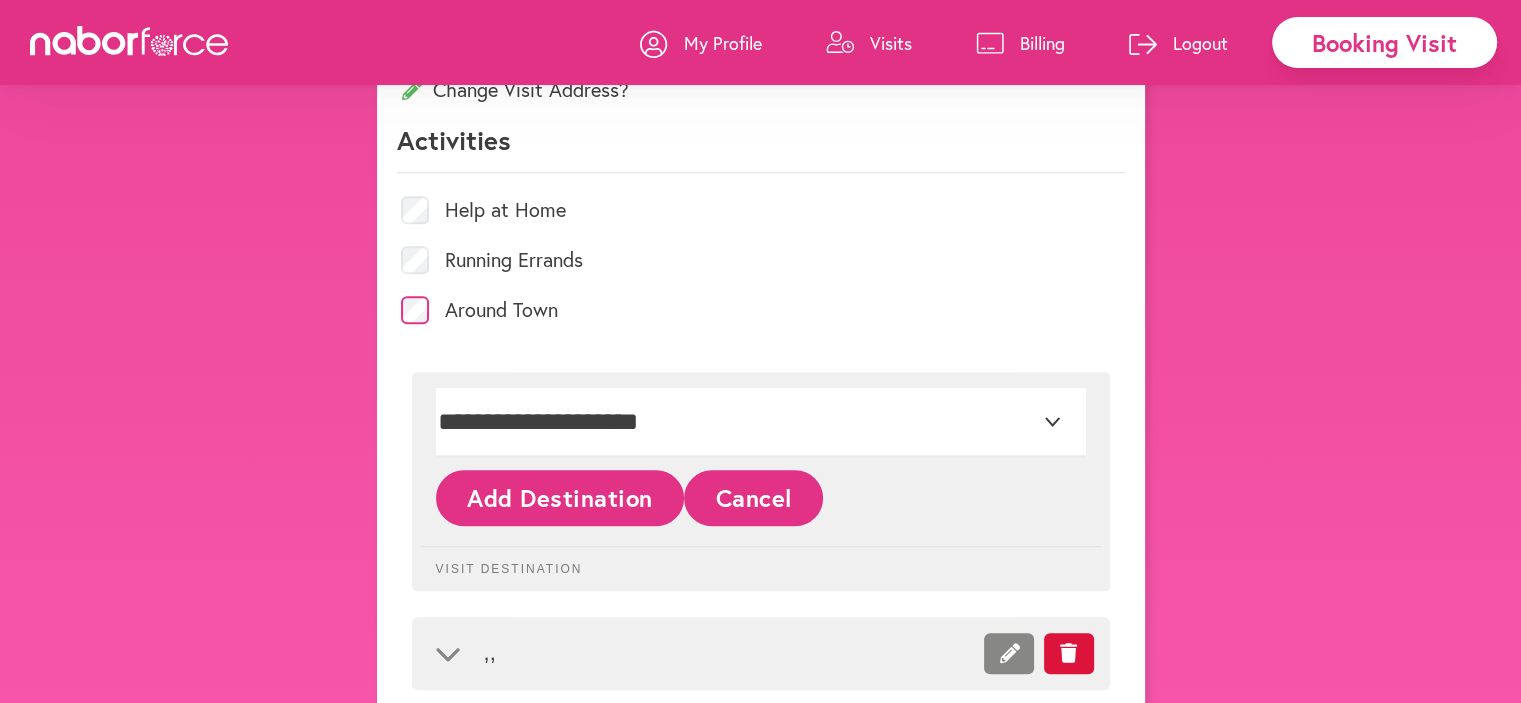 scroll, scrollTop: 922, scrollLeft: 0, axis: vertical 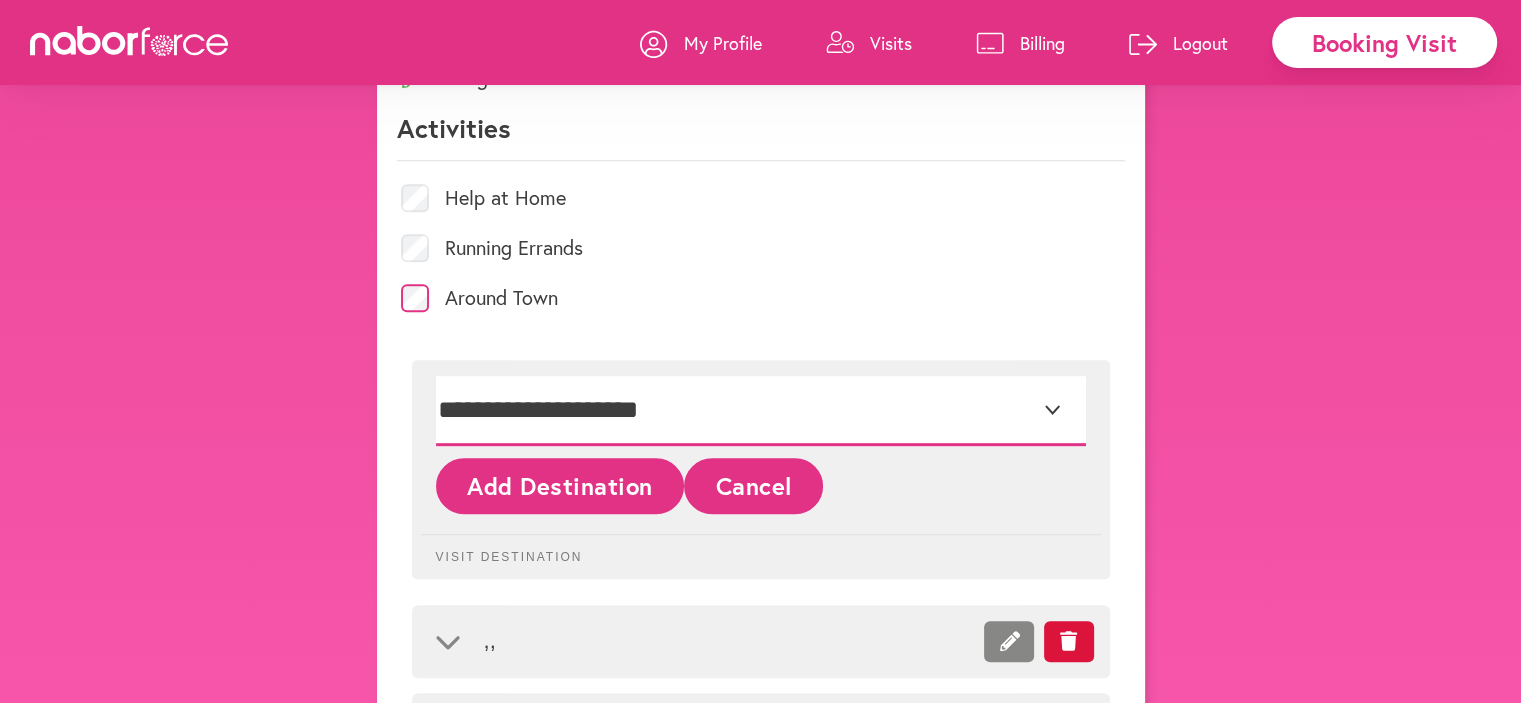 click on "**********" at bounding box center [761, 411] 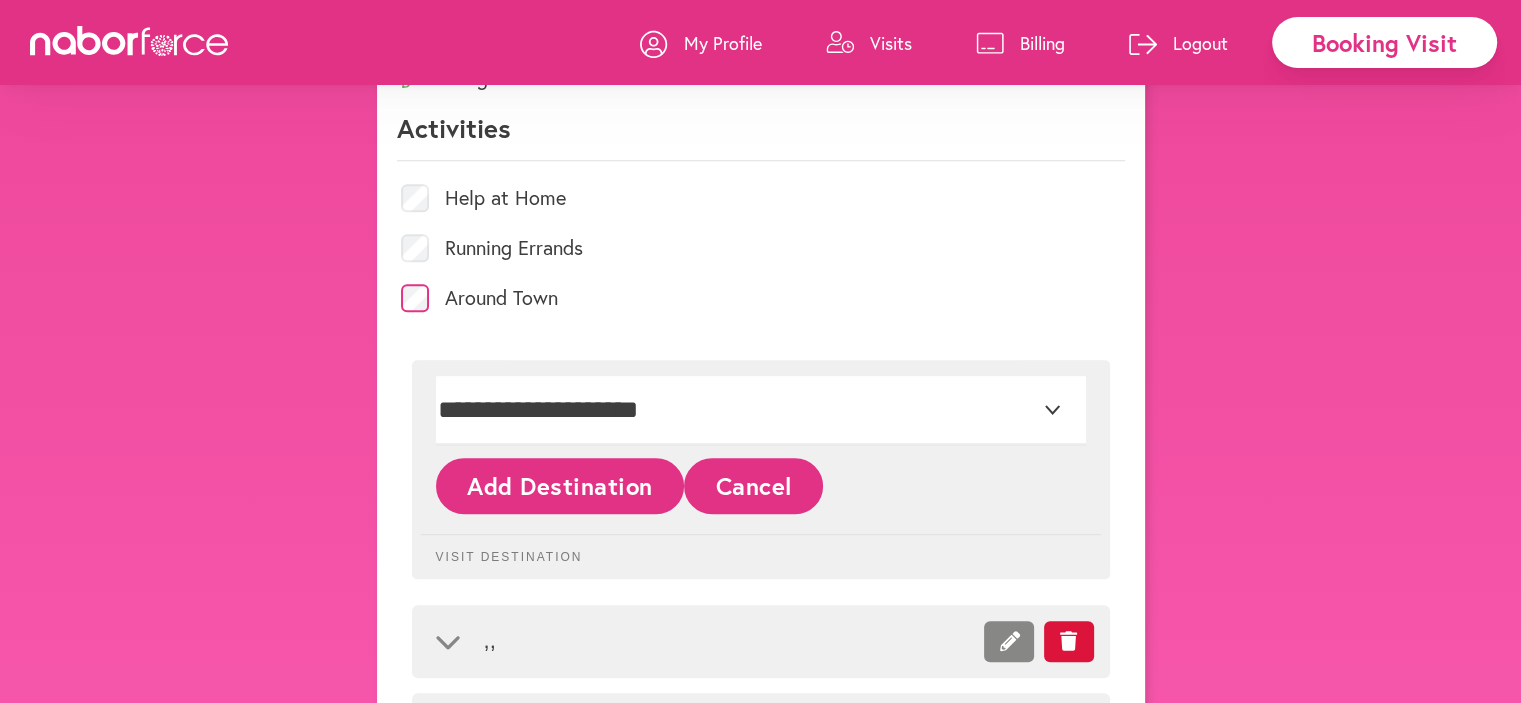 click on "Add Destination" 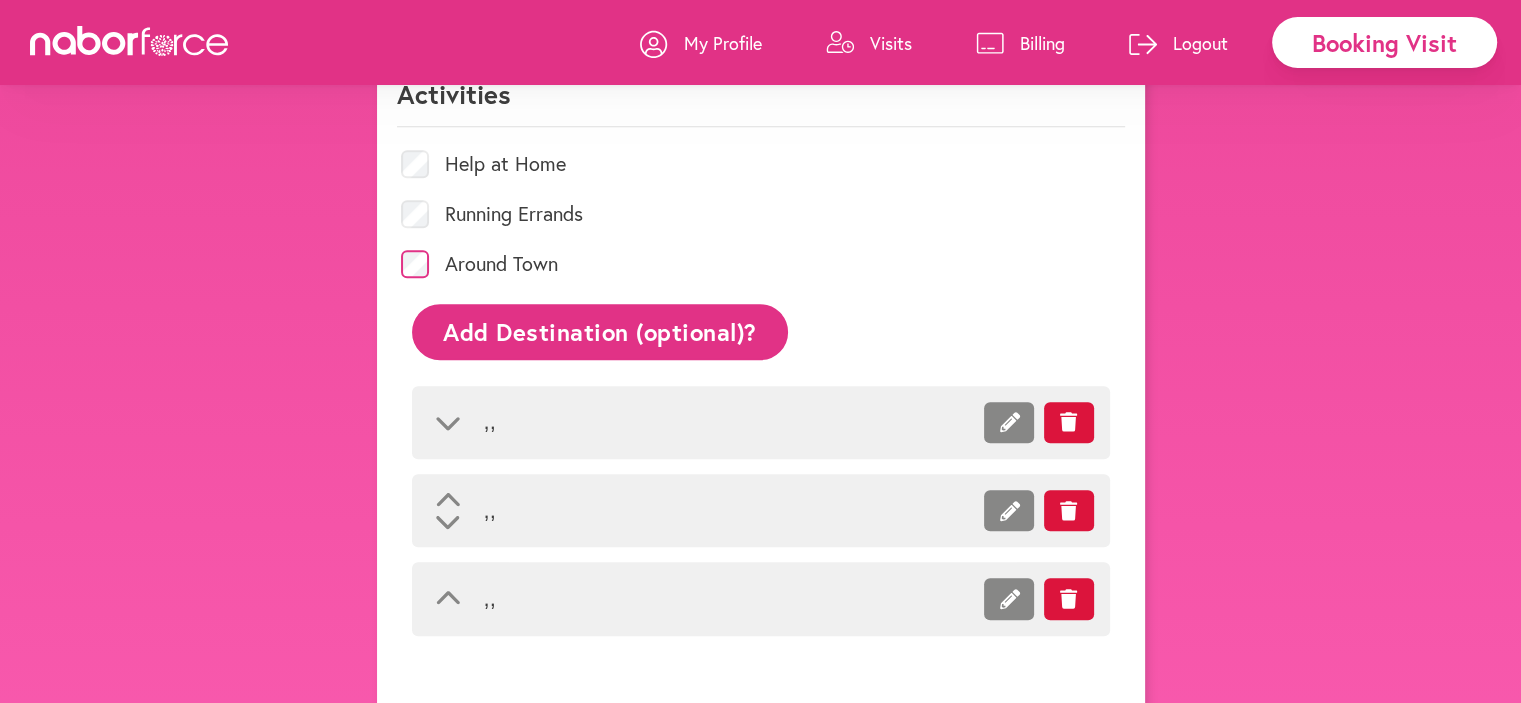 scroll, scrollTop: 909, scrollLeft: 0, axis: vertical 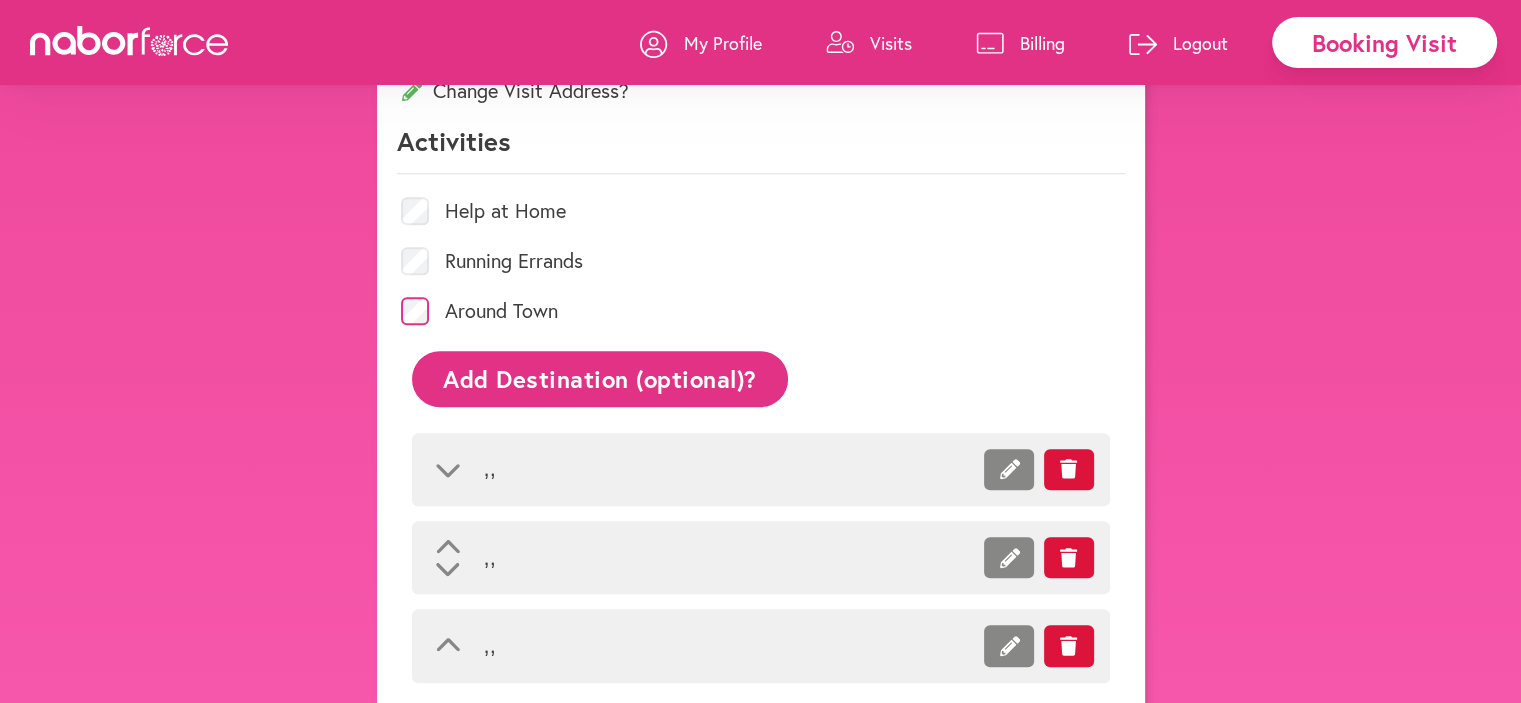 click 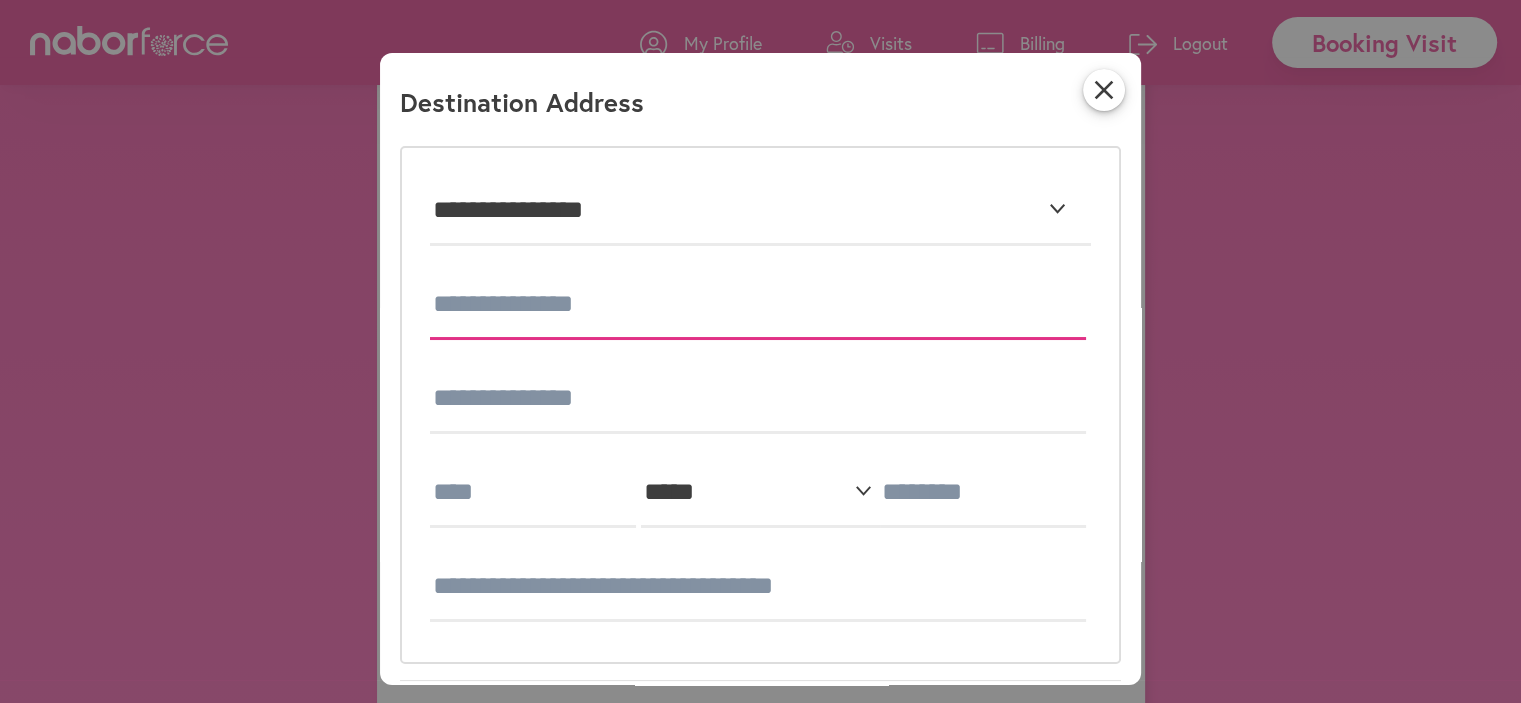 click at bounding box center [758, 305] 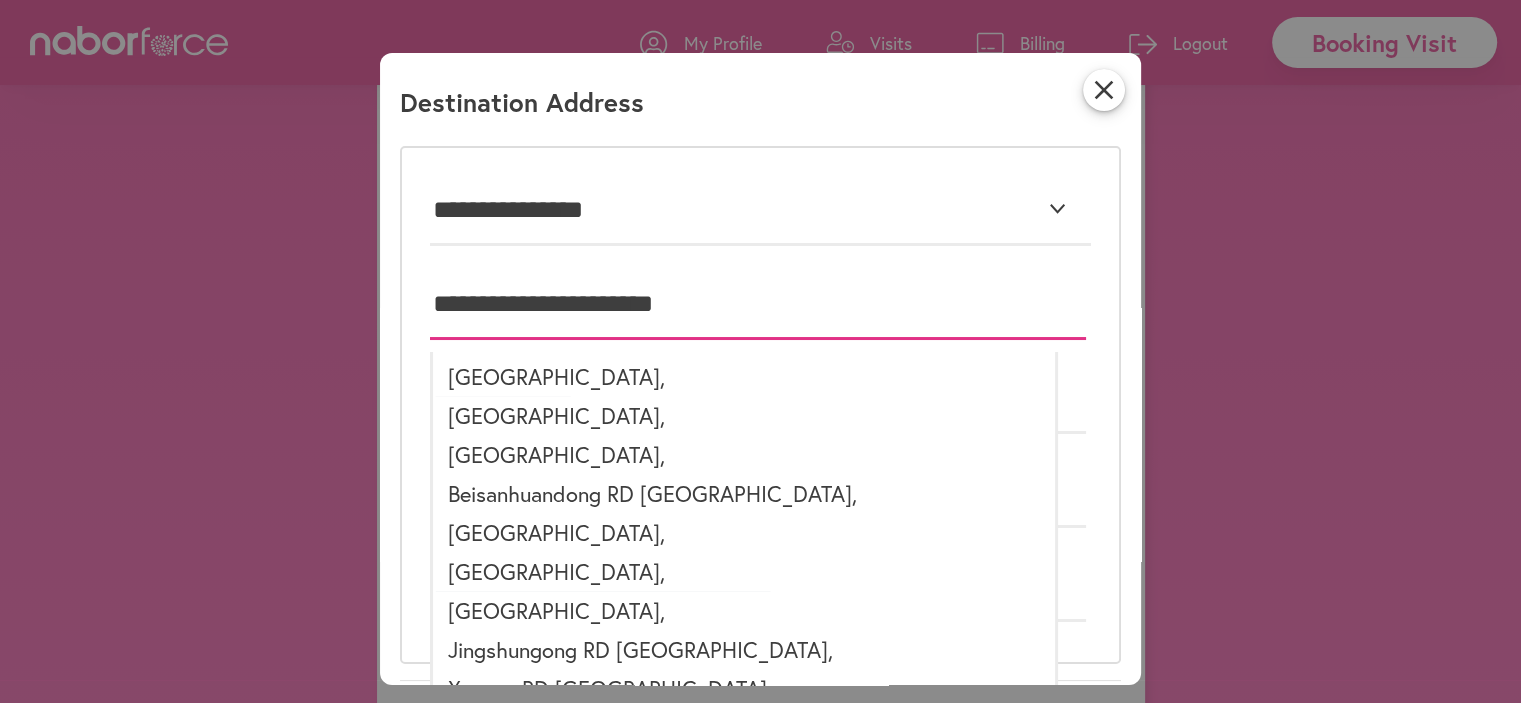 type on "**********" 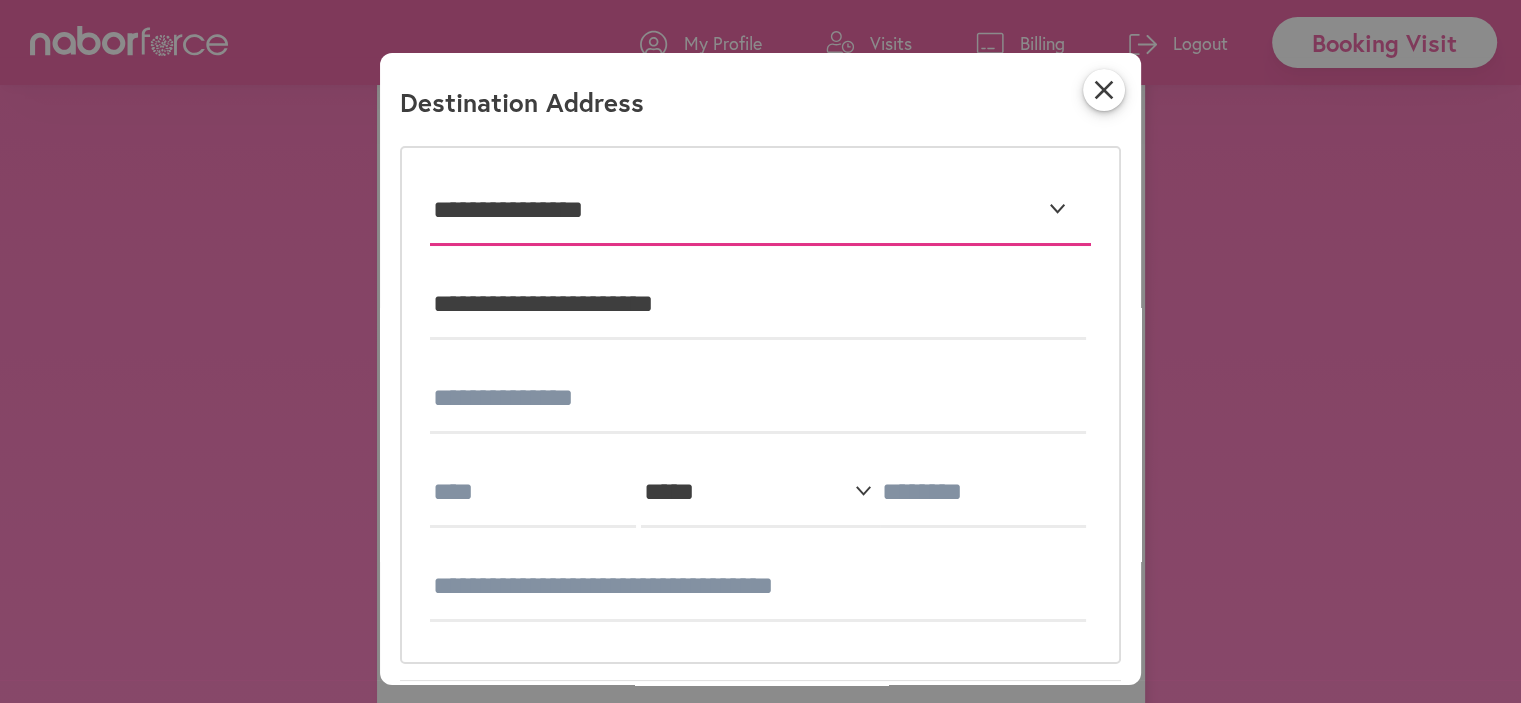 click on "**********" at bounding box center (760, 211) 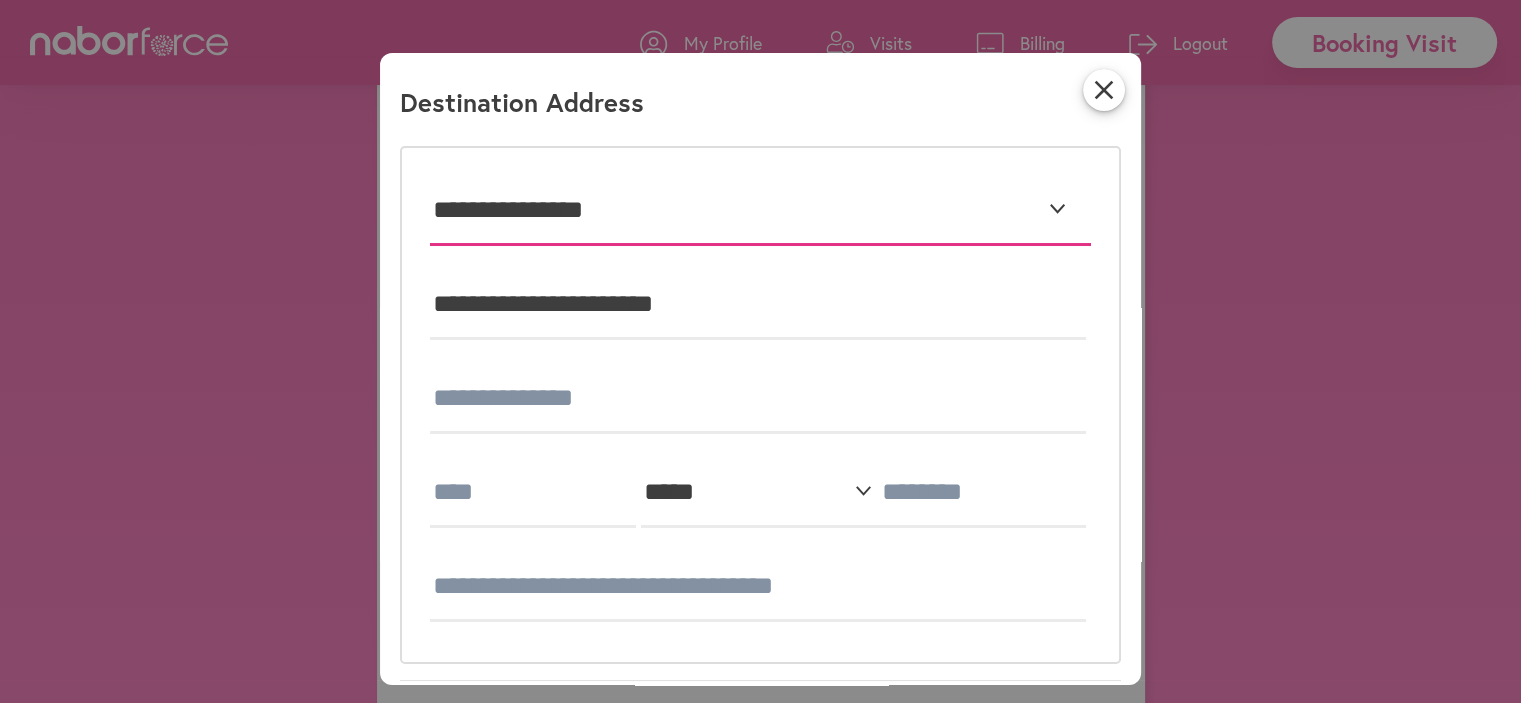 scroll, scrollTop: 1009, scrollLeft: 0, axis: vertical 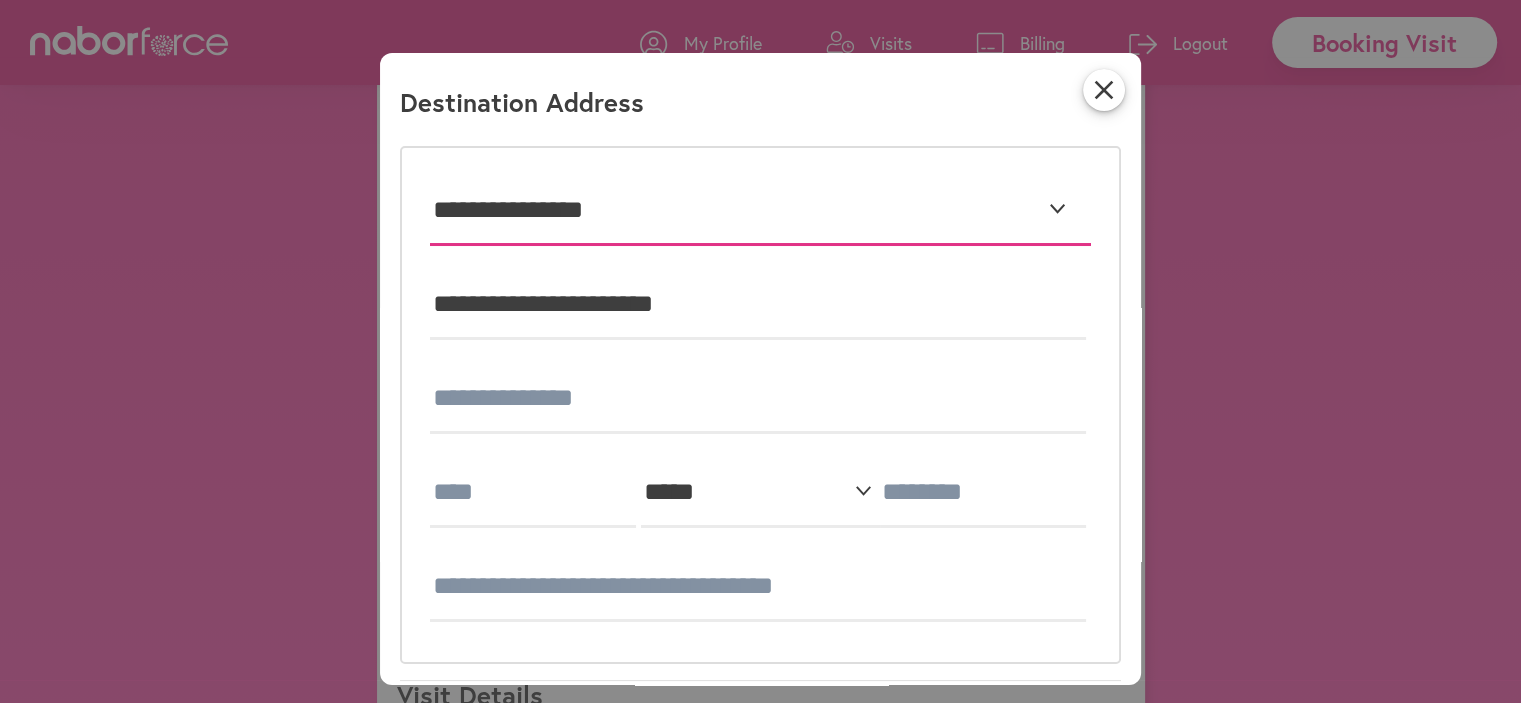 click on "**********" at bounding box center (760, 211) 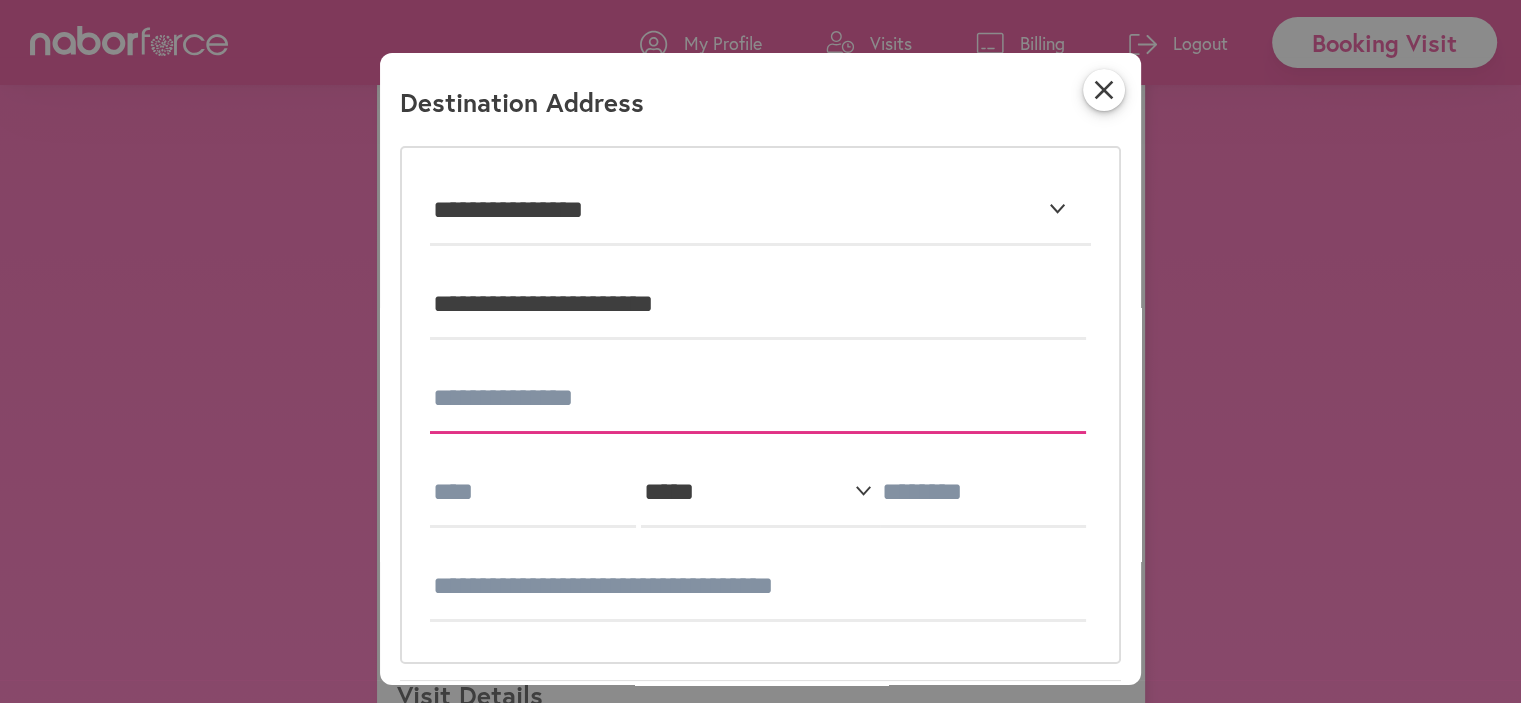 click at bounding box center [758, 399] 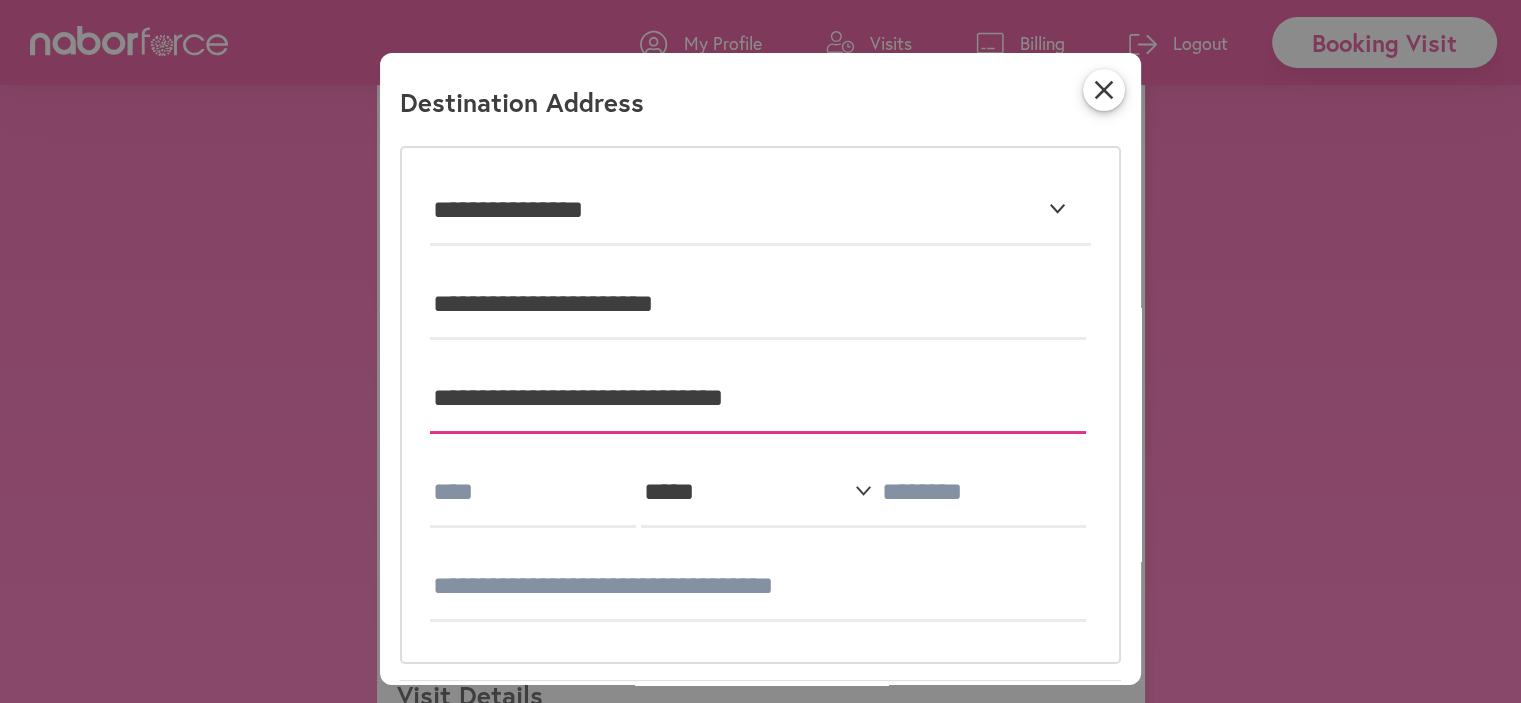 type on "**********" 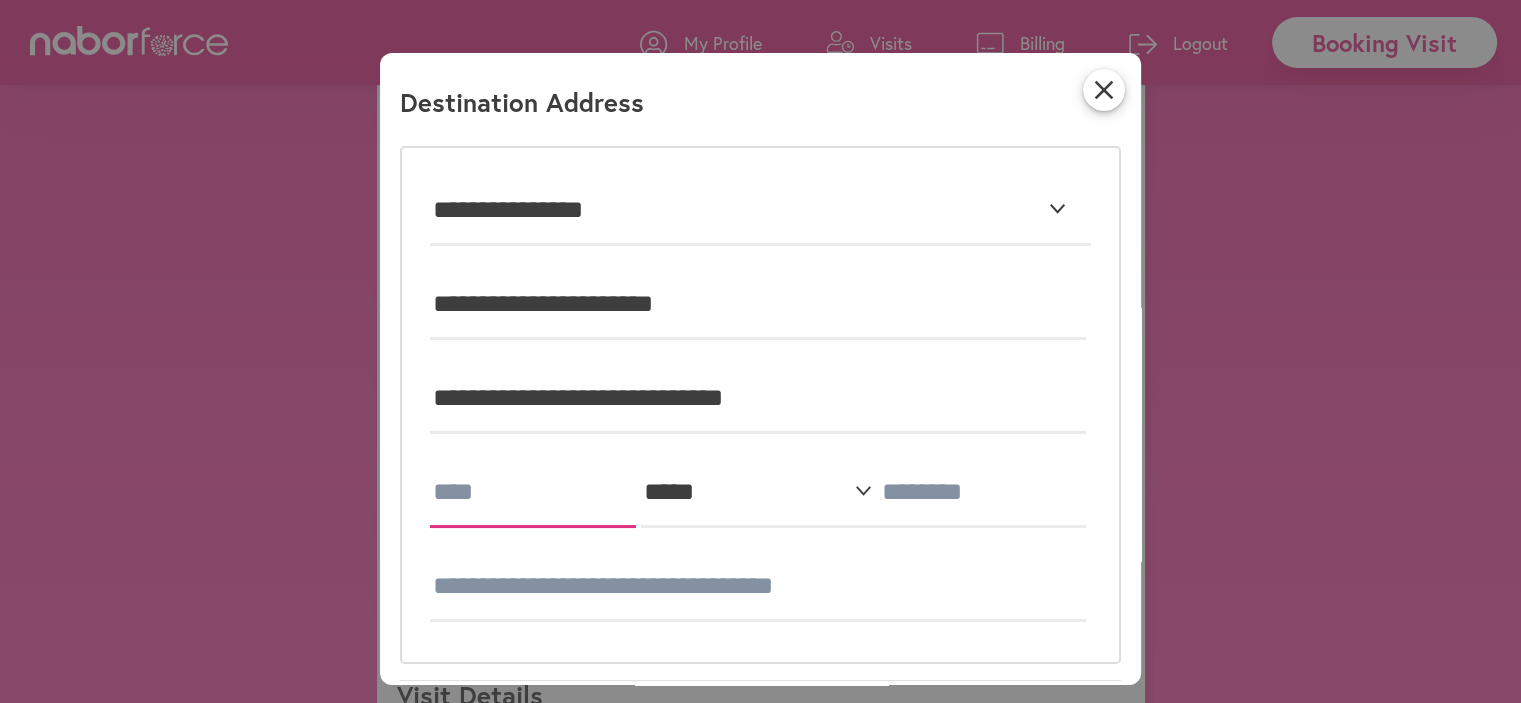 click at bounding box center (533, 493) 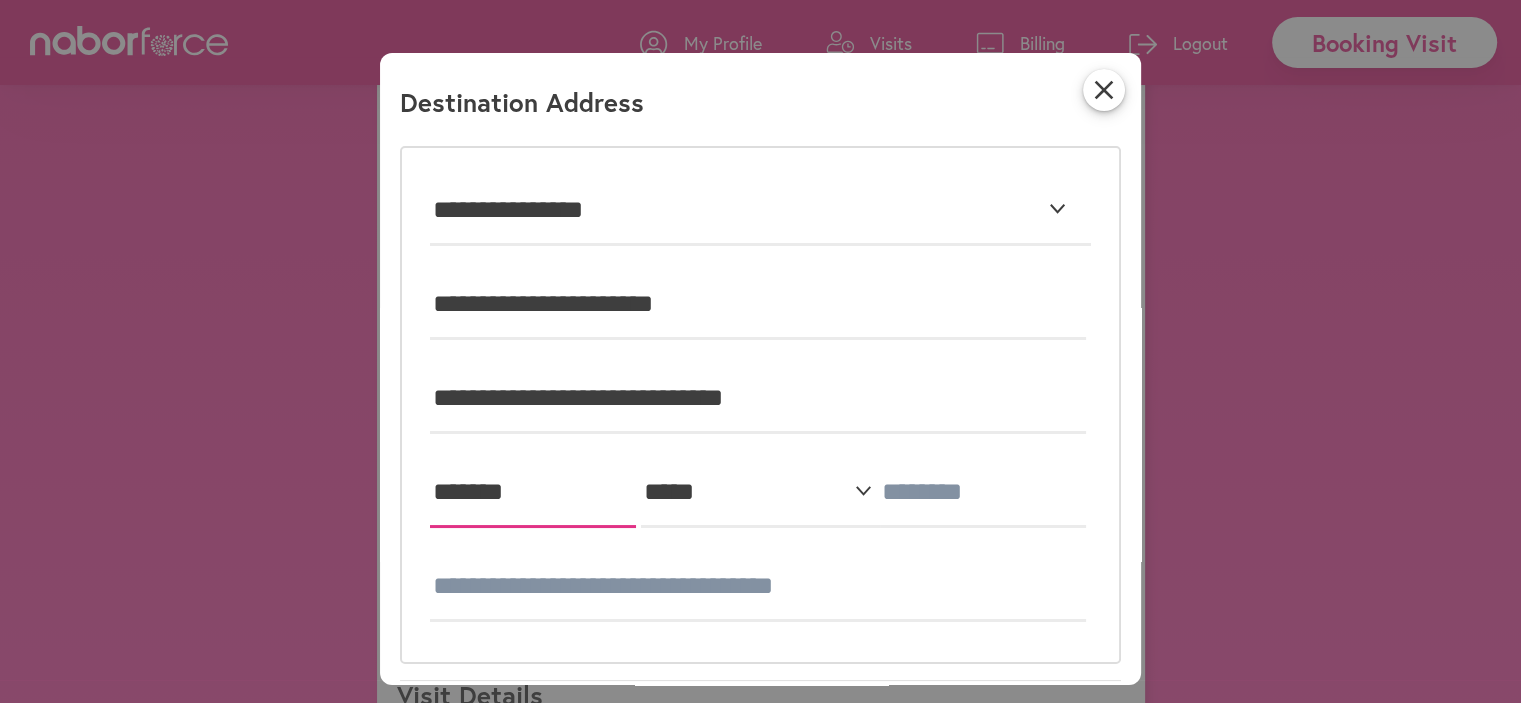 type on "*******" 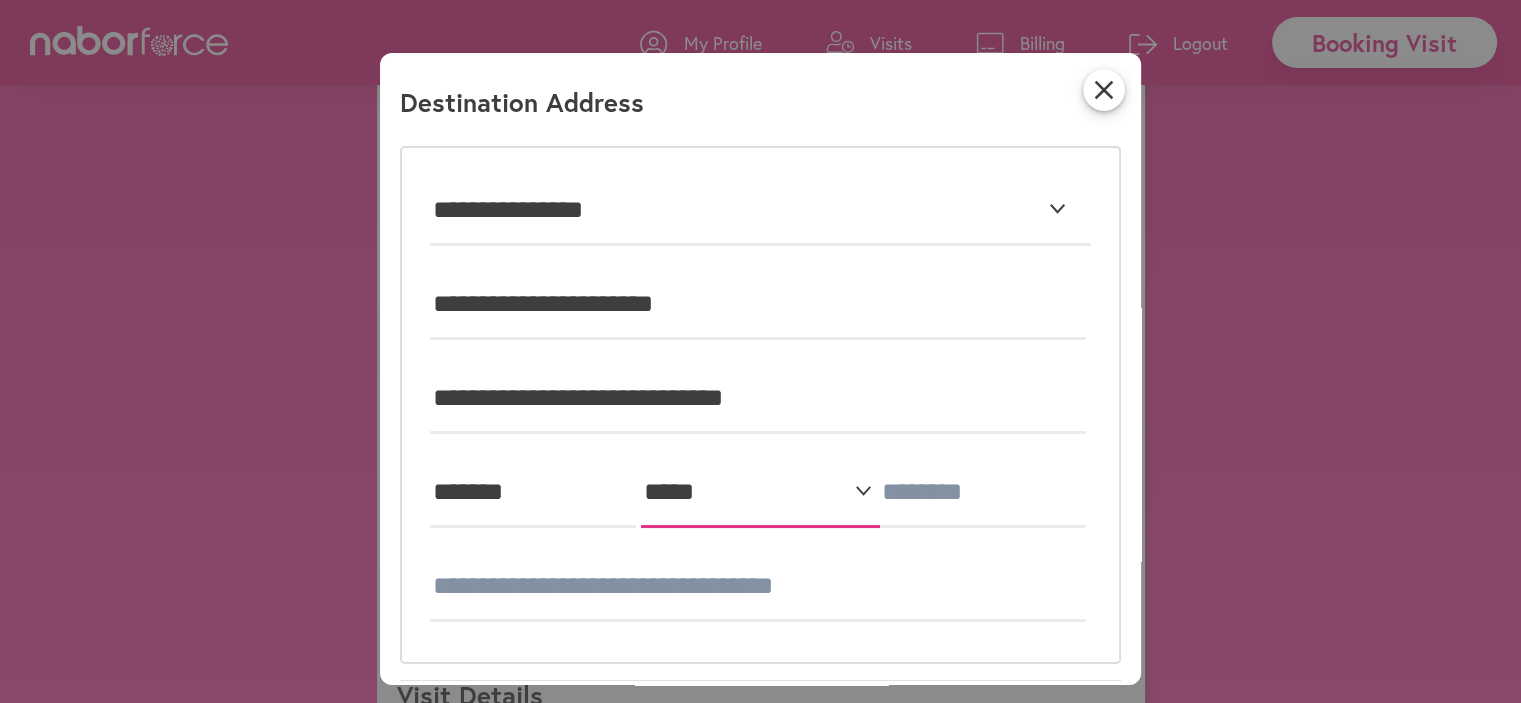 click on "**********" at bounding box center (760, 493) 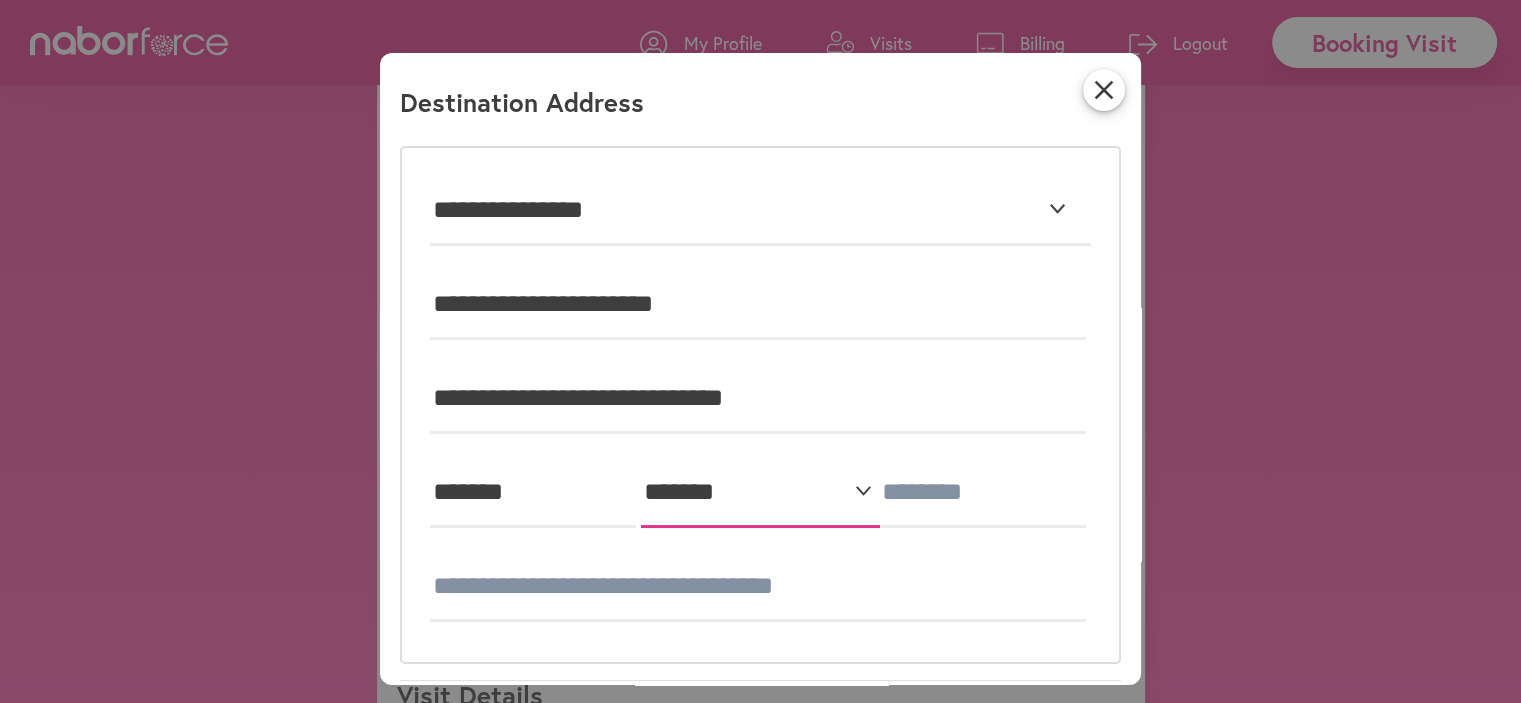 click on "**********" at bounding box center [760, 493] 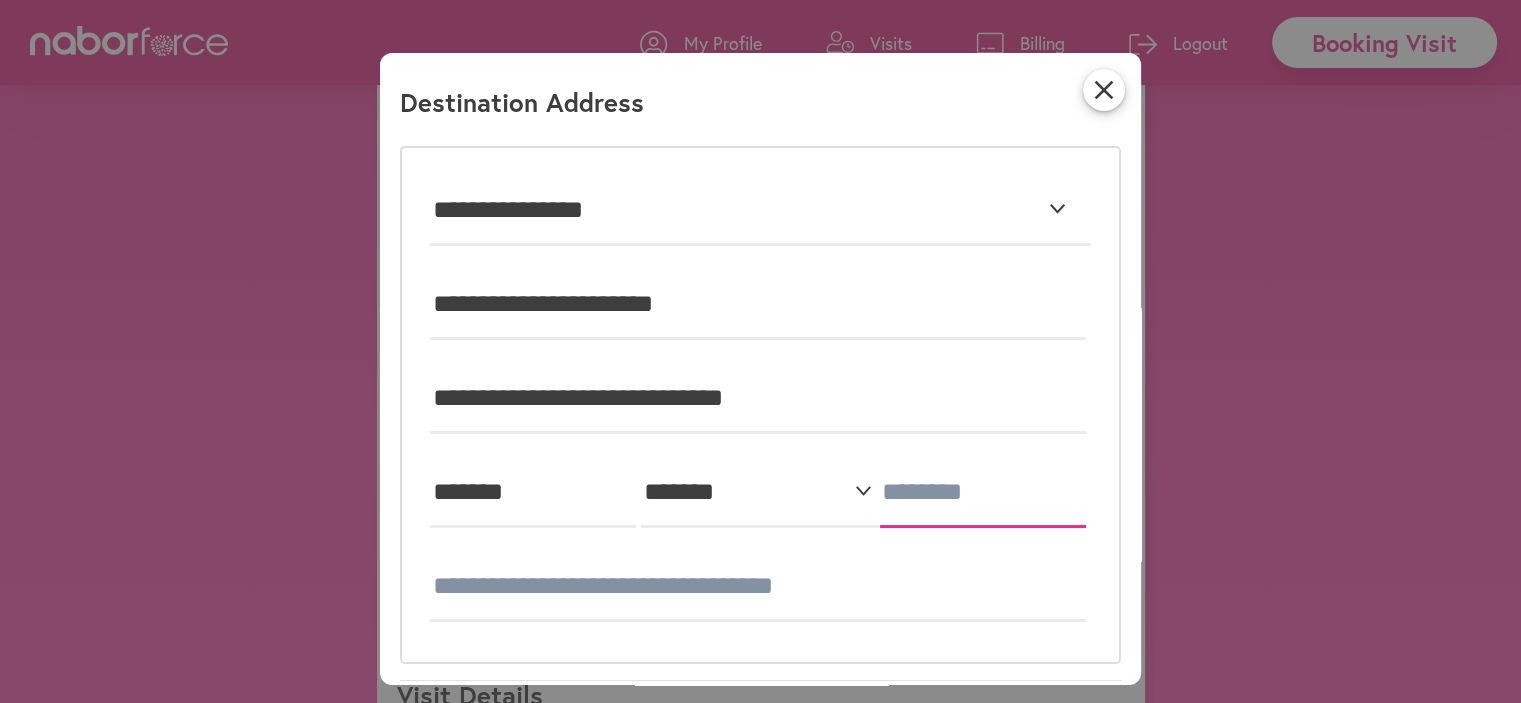 click at bounding box center (983, 493) 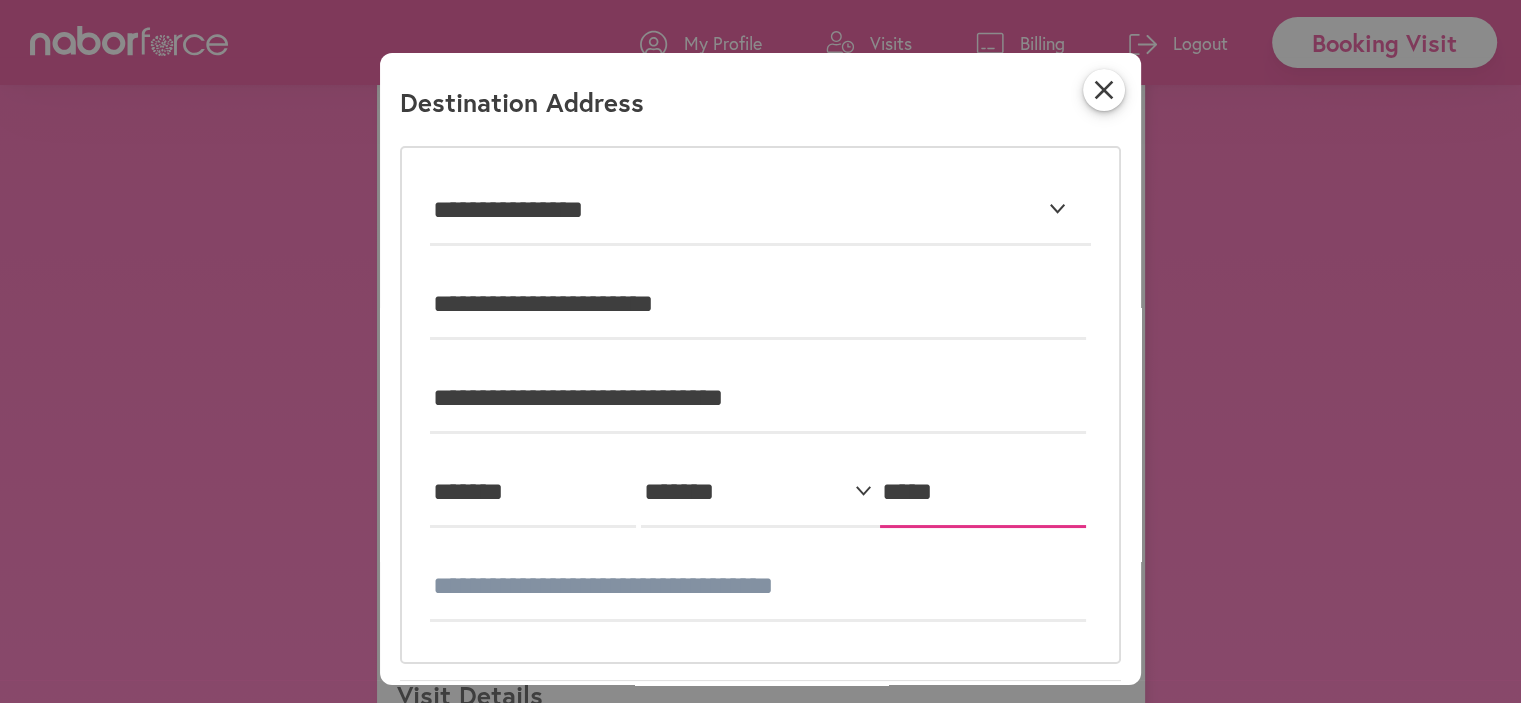type on "*****" 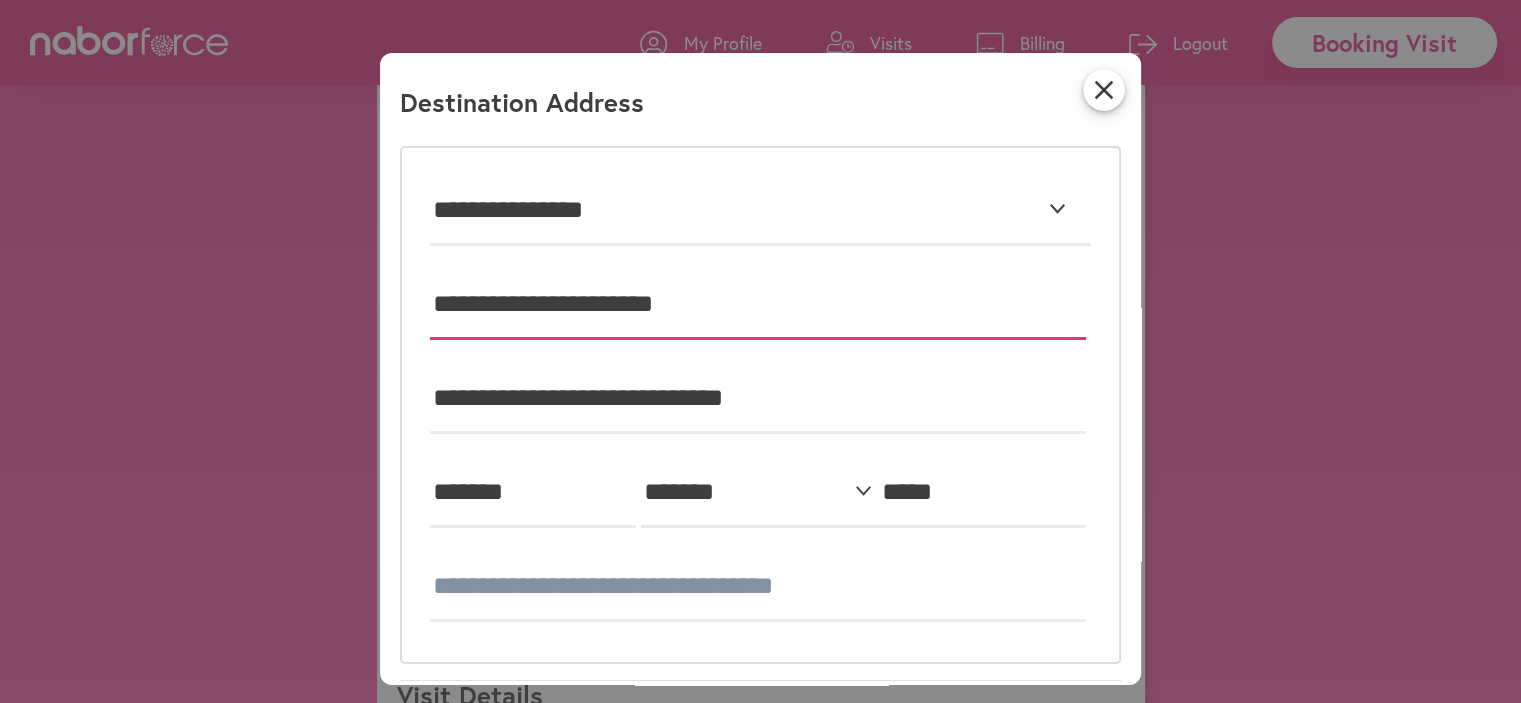 click on "**********" at bounding box center (758, 305) 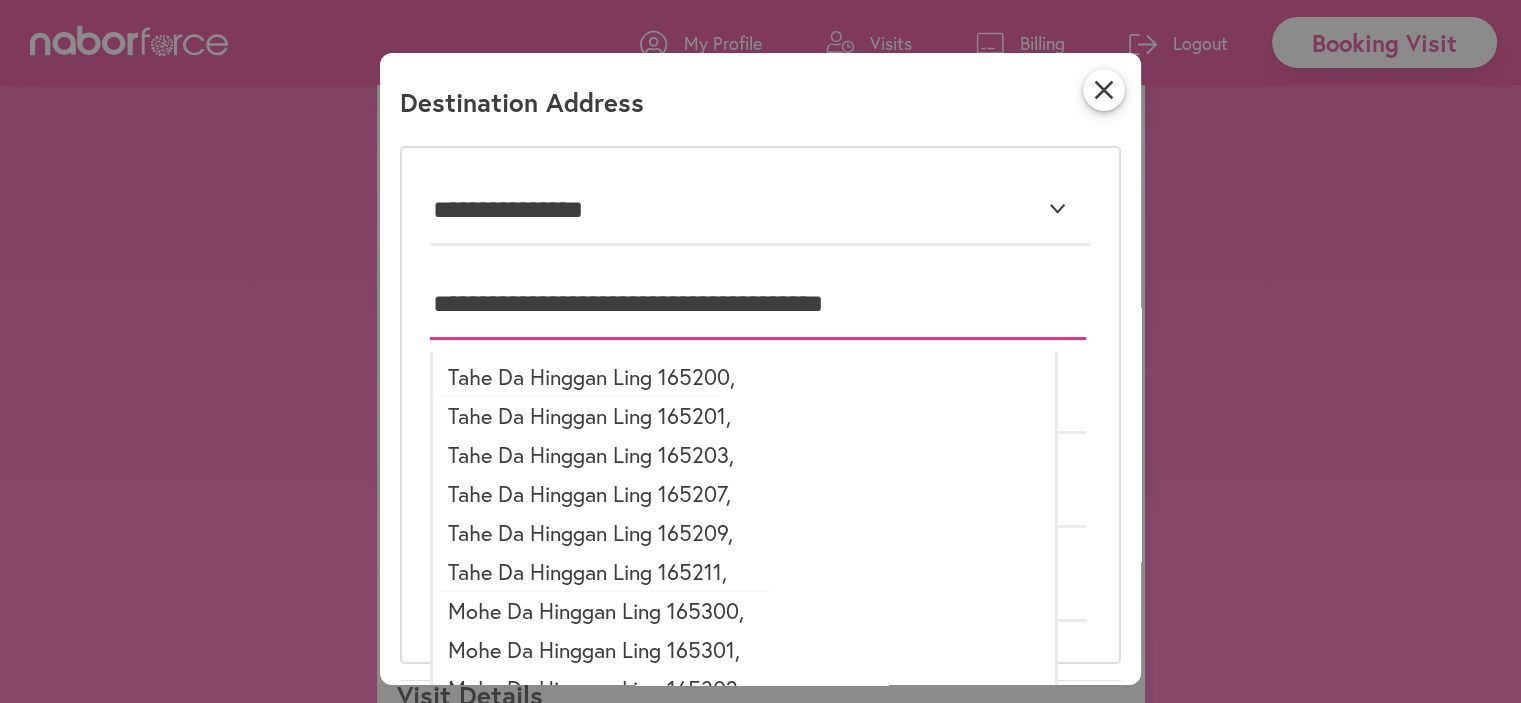 click on "**********" at bounding box center [758, 305] 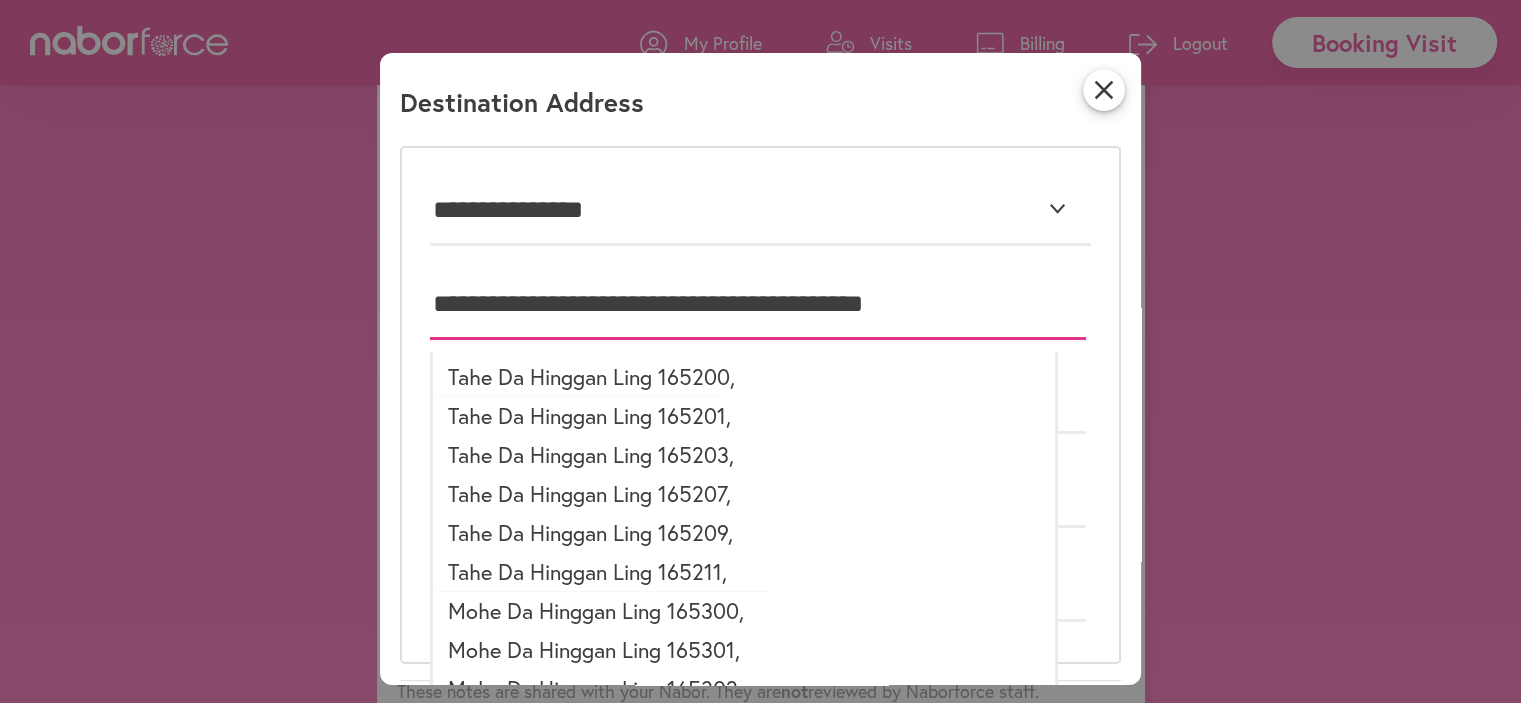 scroll, scrollTop: 1109, scrollLeft: 0, axis: vertical 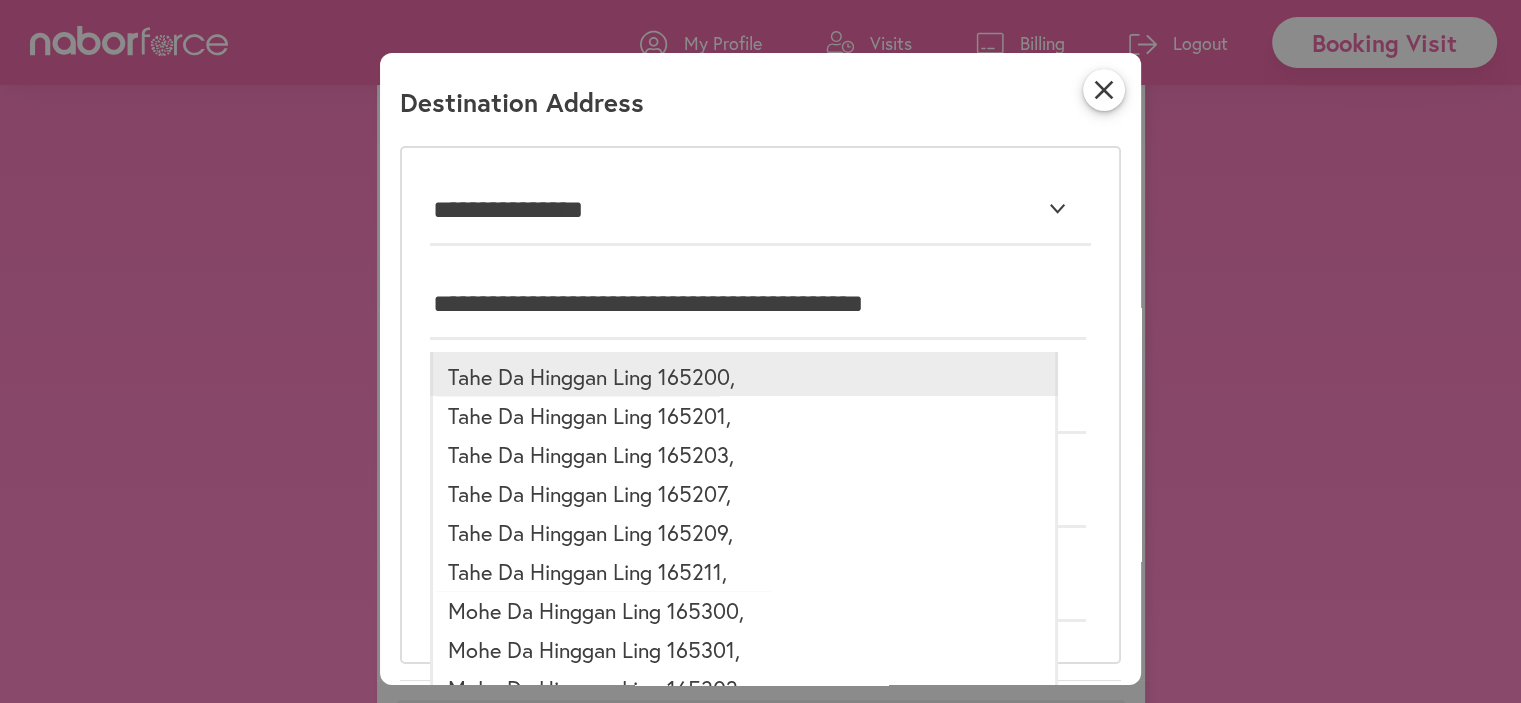 type on "****" 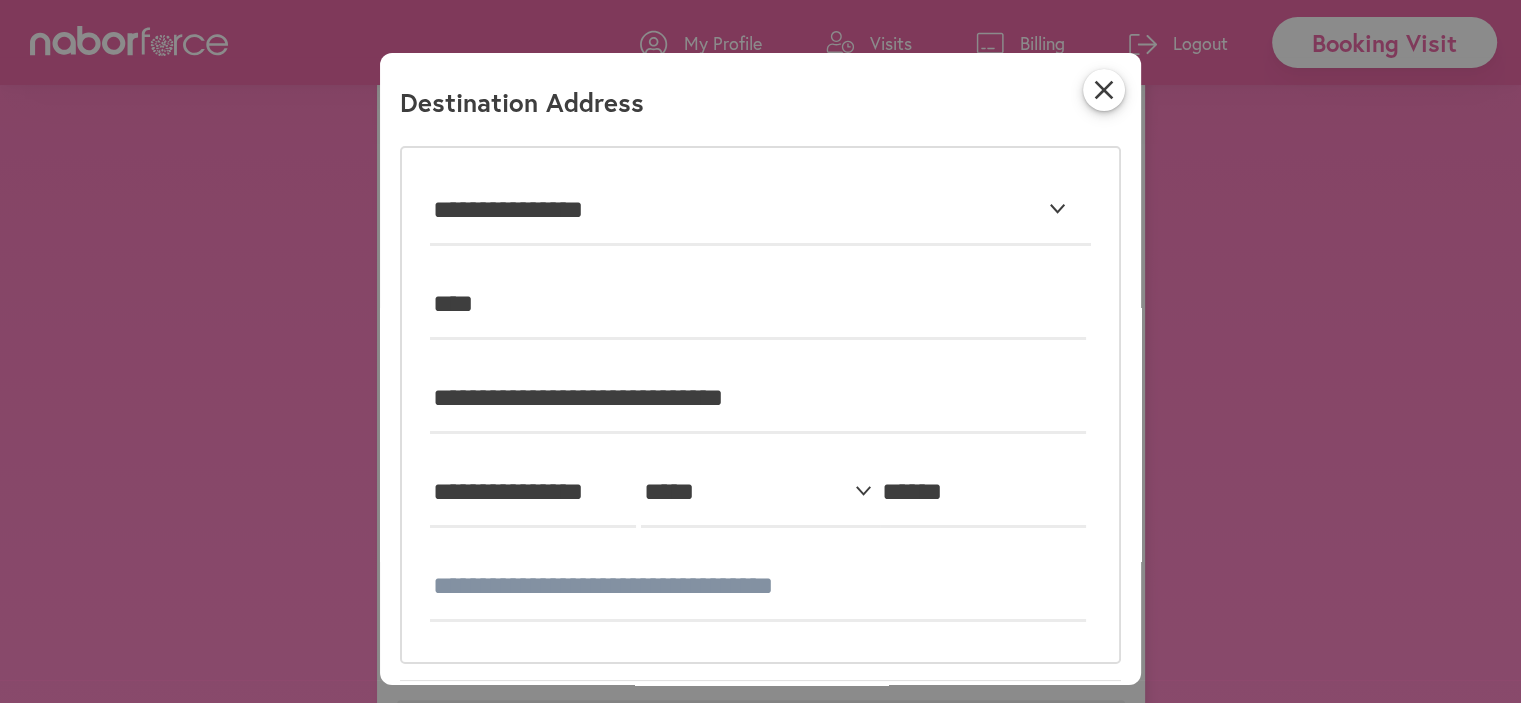 drag, startPoint x: 461, startPoint y: 369, endPoint x: 460, endPoint y: 379, distance: 10.049875 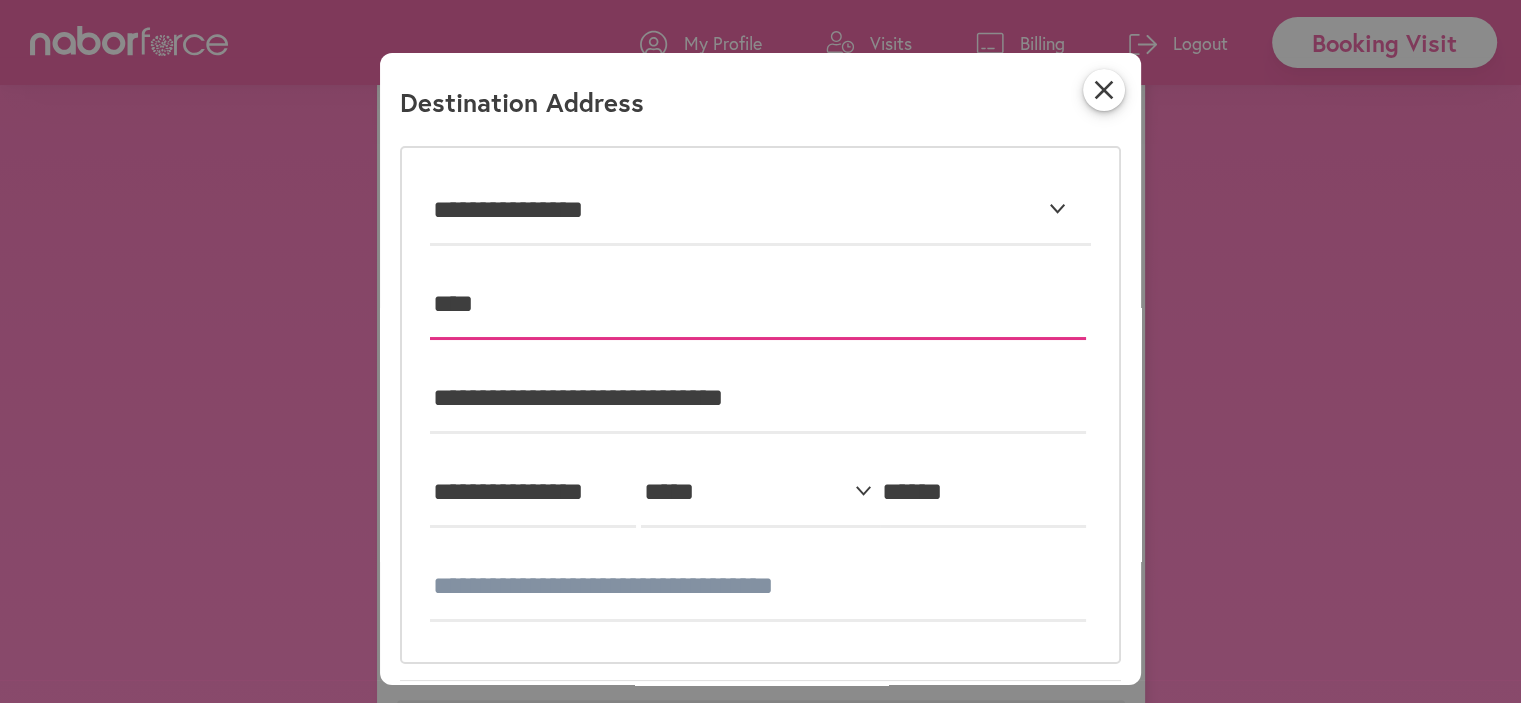 drag, startPoint x: 440, startPoint y: 300, endPoint x: 496, endPoint y: 307, distance: 56.435802 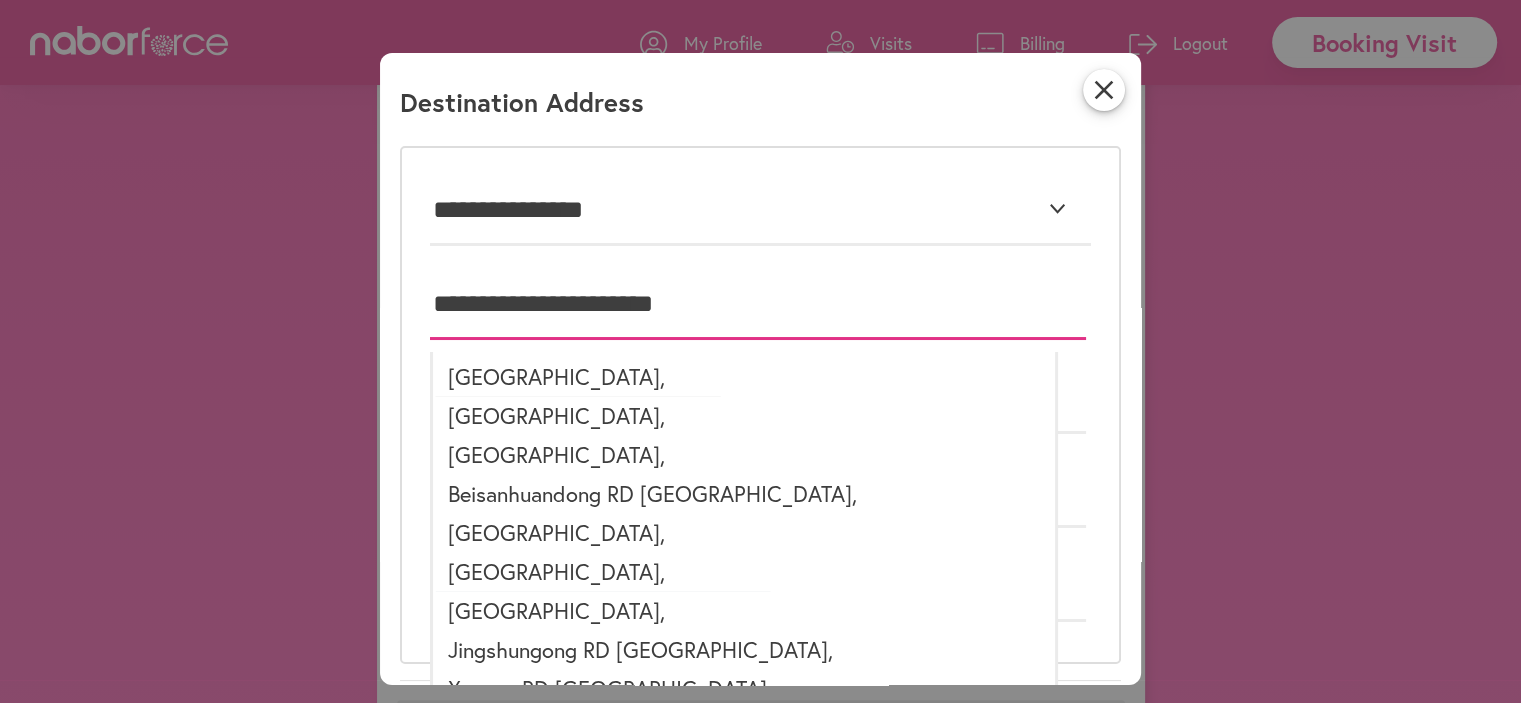 click on "**********" at bounding box center [758, 305] 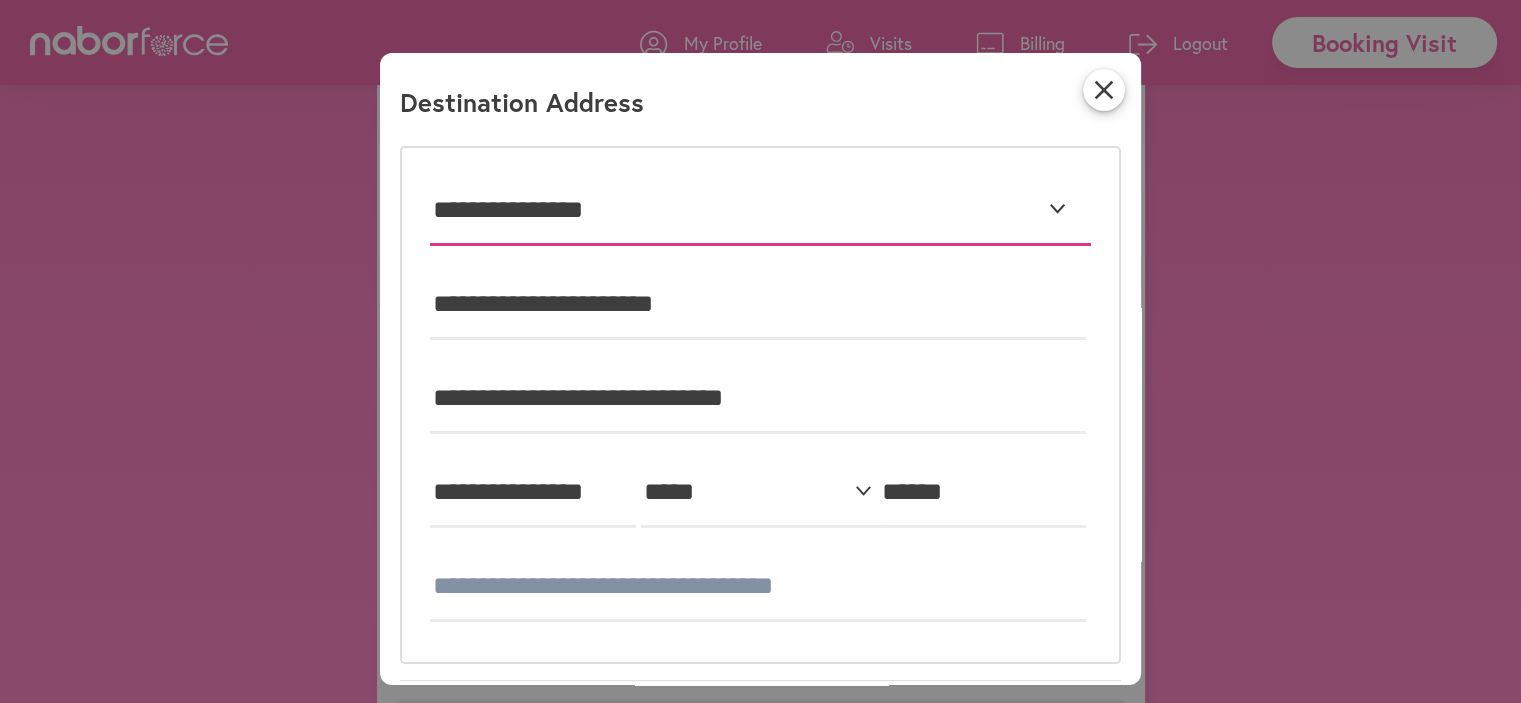 click on "**********" at bounding box center (760, 211) 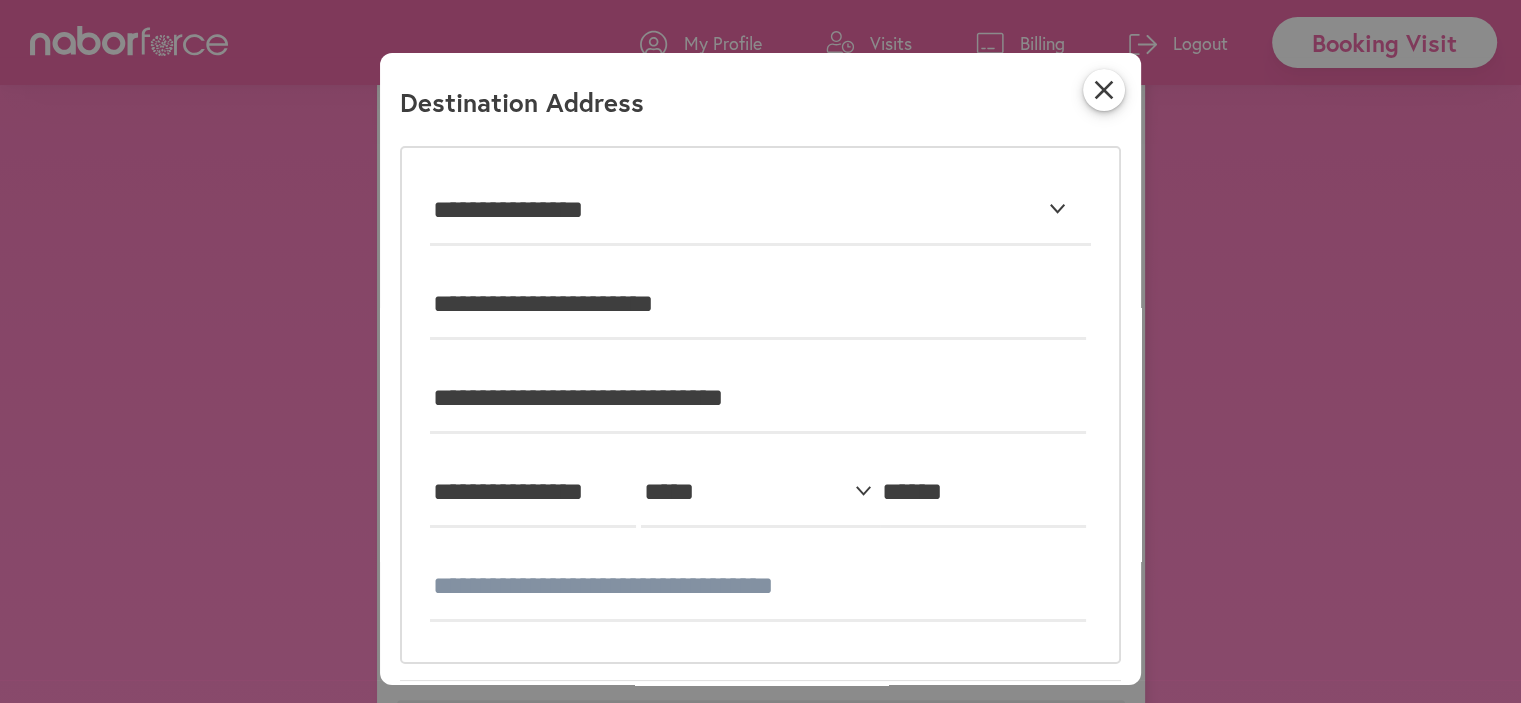 drag, startPoint x: 431, startPoint y: 481, endPoint x: 435, endPoint y: 492, distance: 11.7046995 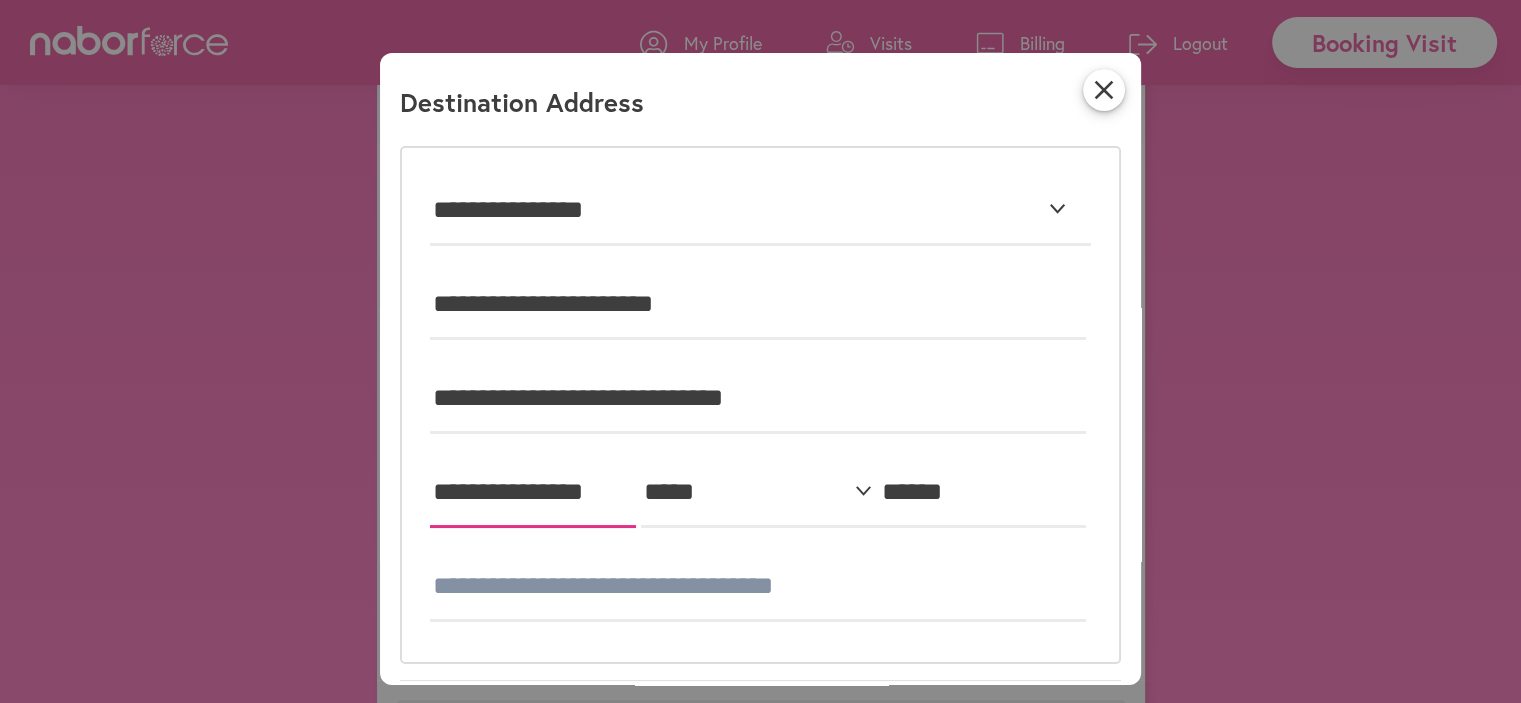 drag, startPoint x: 437, startPoint y: 485, endPoint x: 710, endPoint y: 493, distance: 273.1172 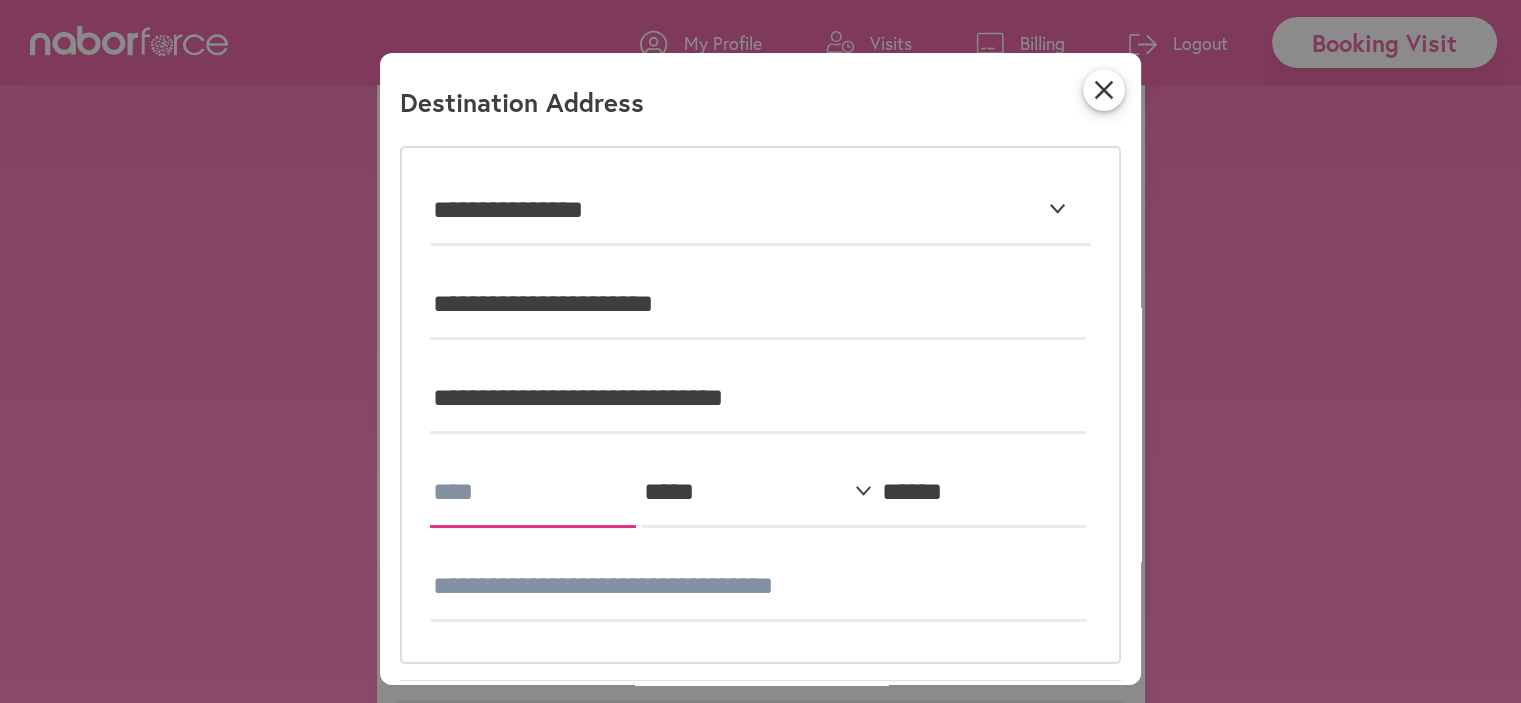 click at bounding box center [533, 493] 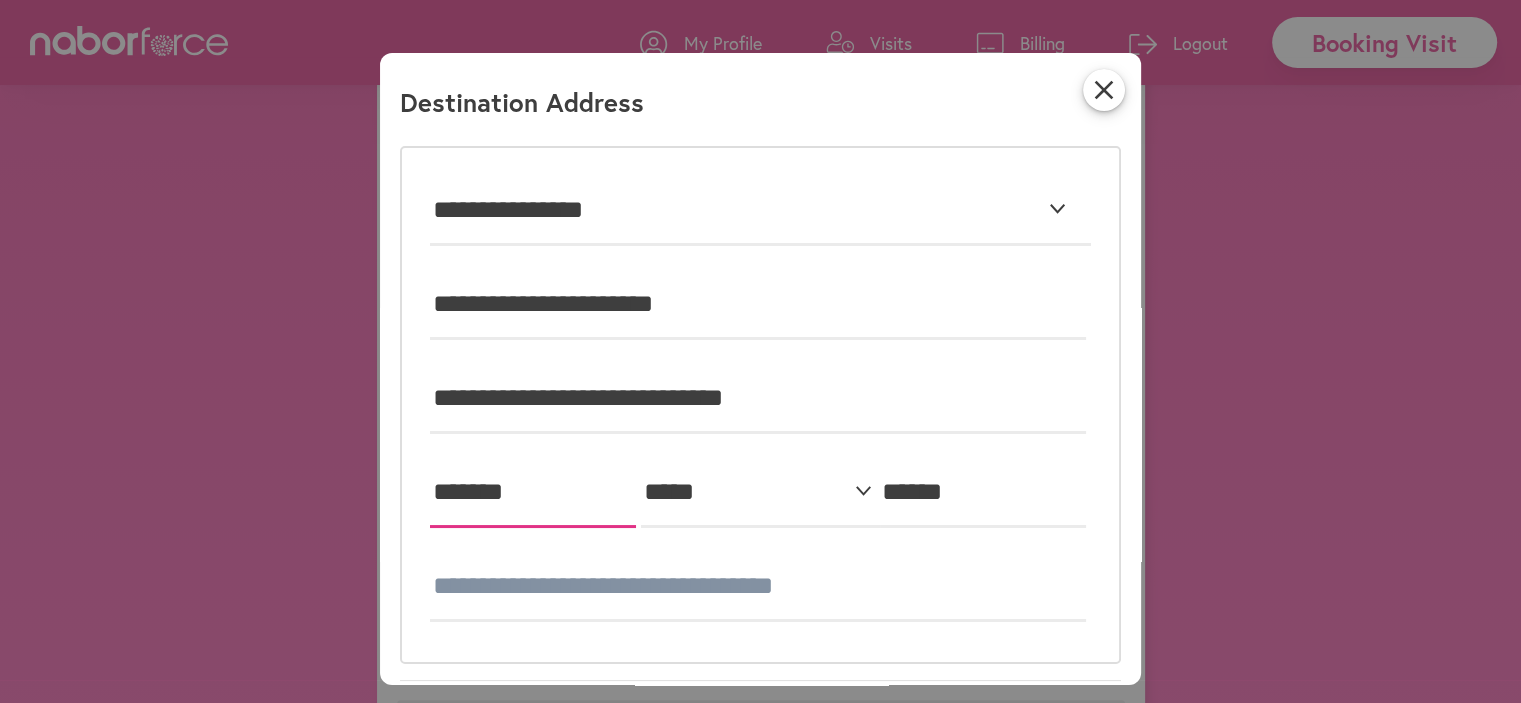 type on "*******" 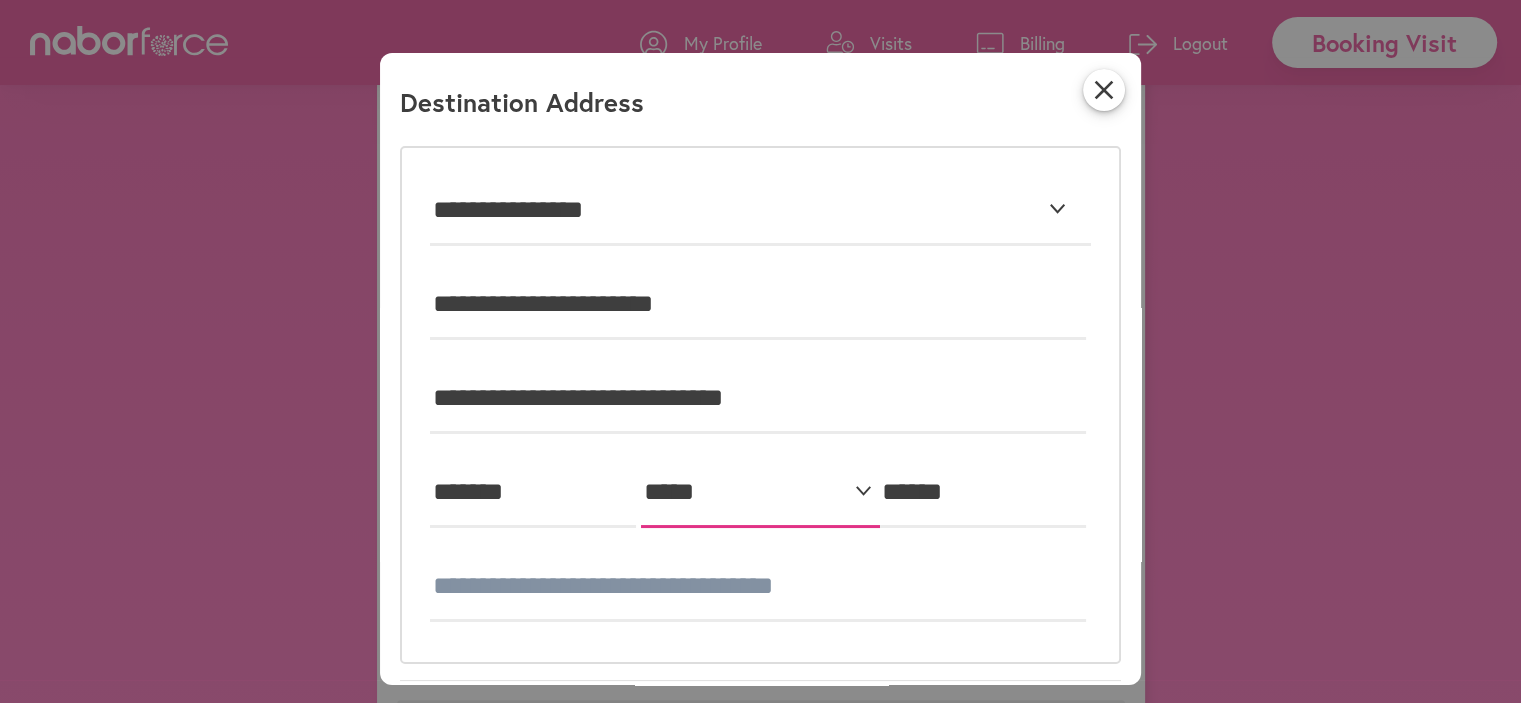 drag, startPoint x: 649, startPoint y: 475, endPoint x: 680, endPoint y: 486, distance: 32.89377 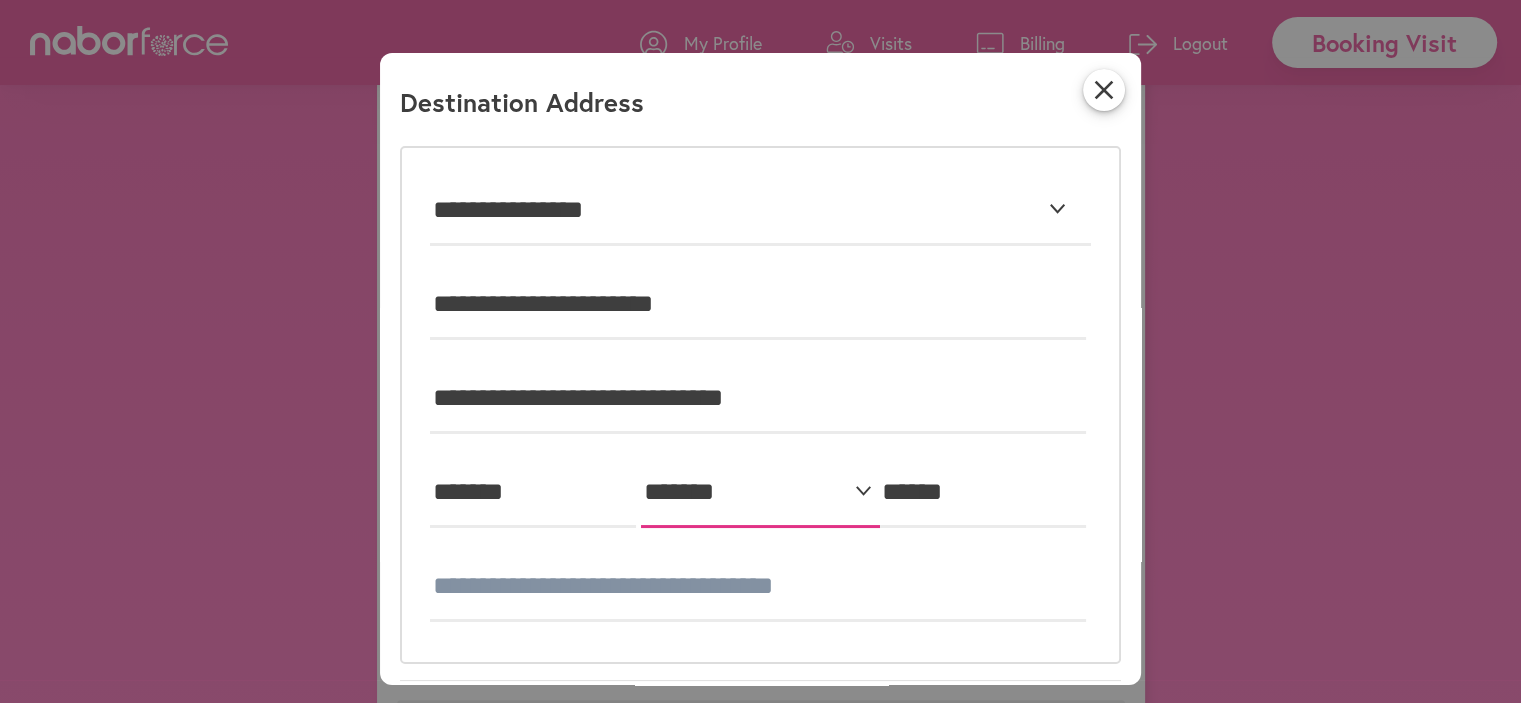 click on "**********" at bounding box center (760, 493) 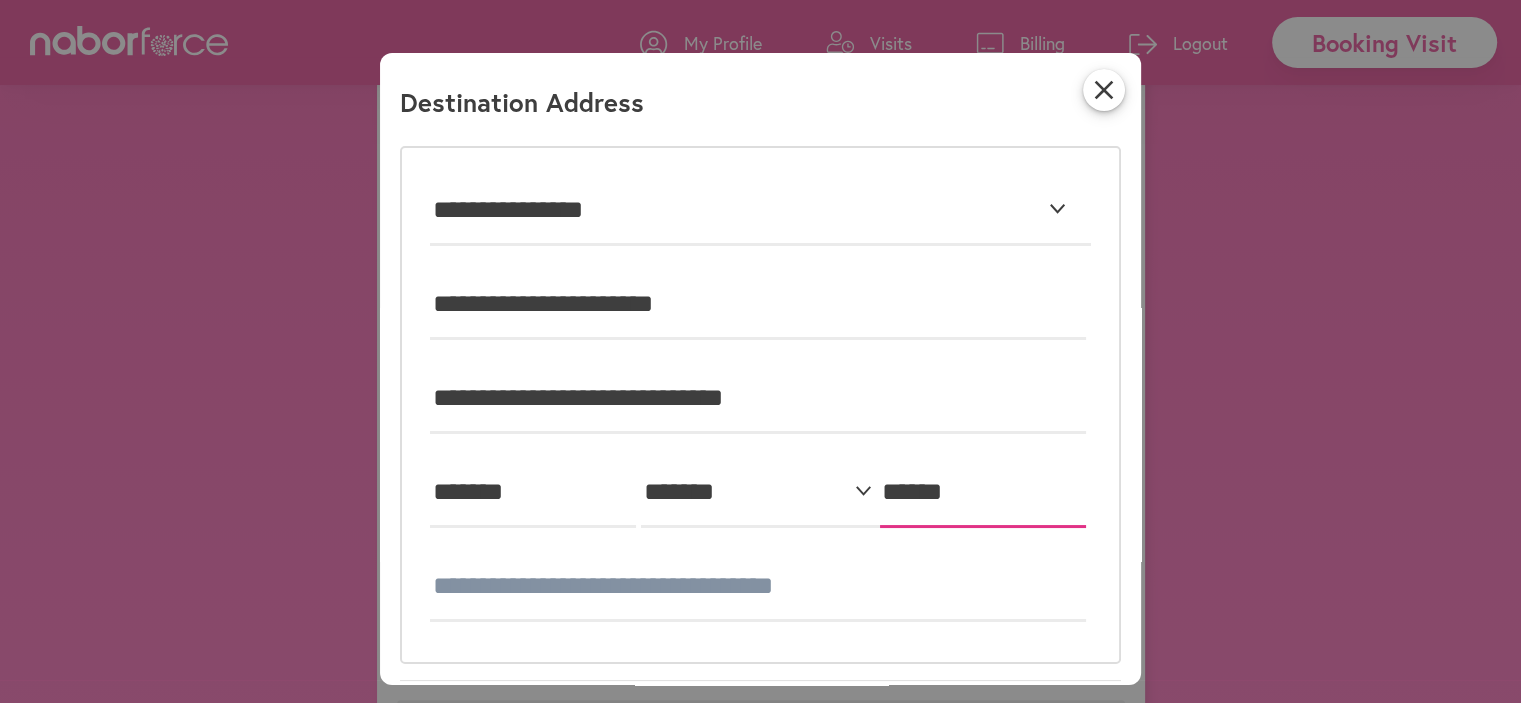 drag, startPoint x: 888, startPoint y: 482, endPoint x: 978, endPoint y: 494, distance: 90.79648 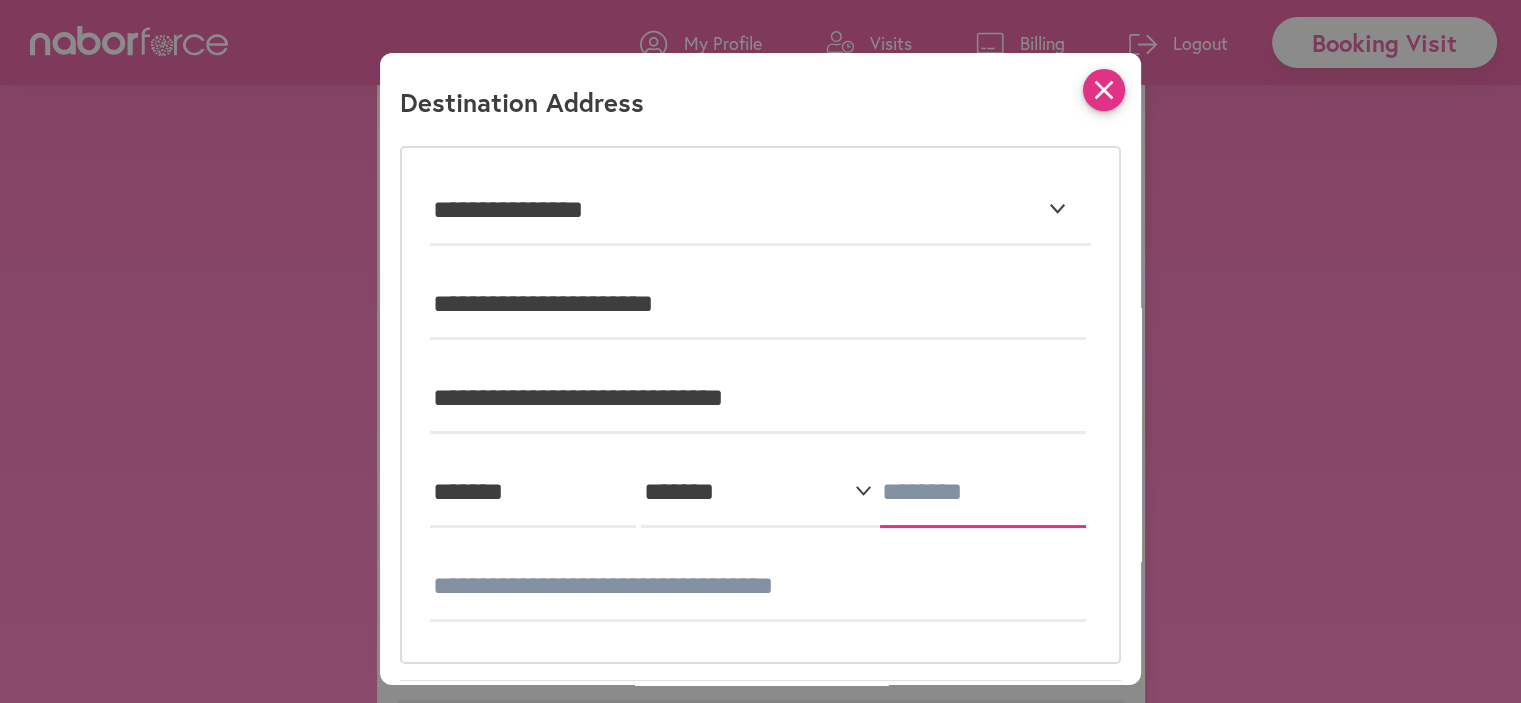 type 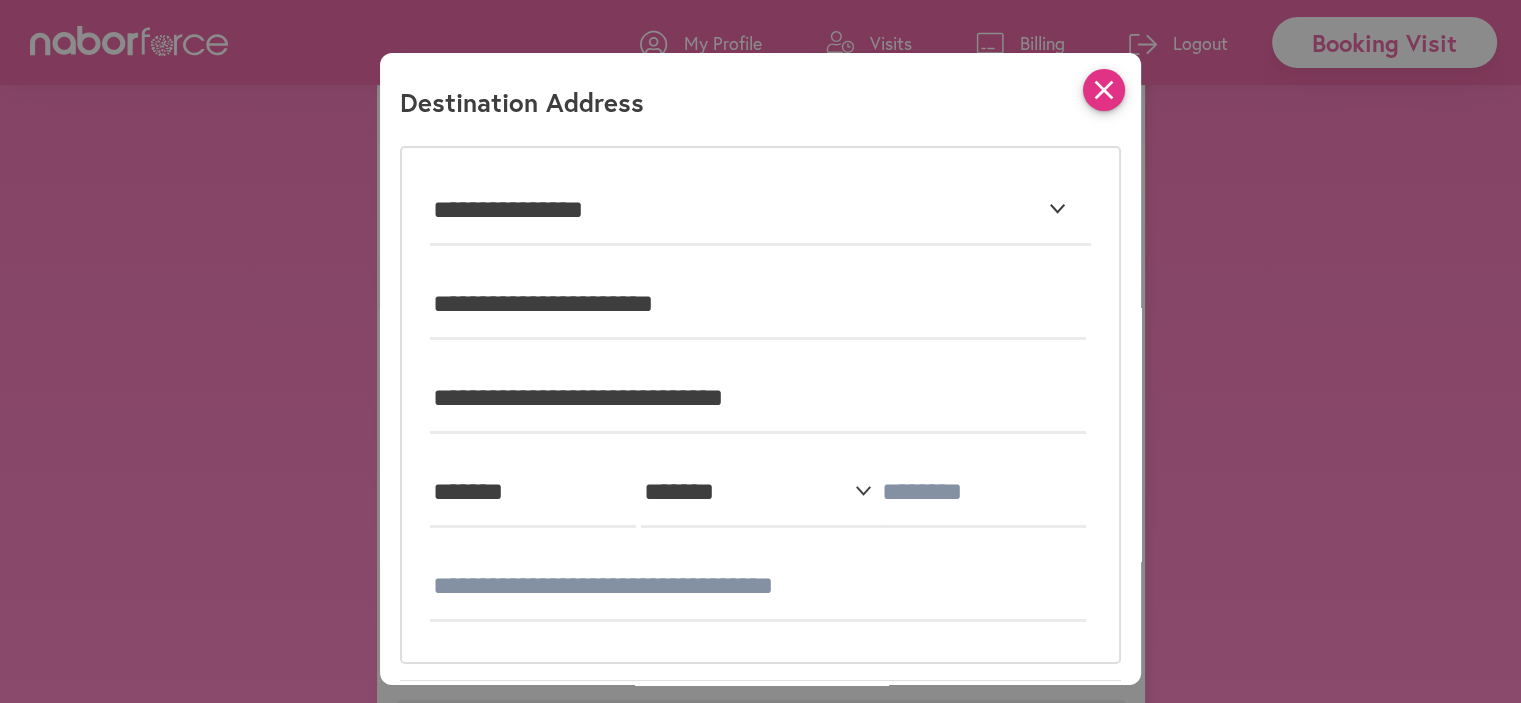 click on "close" at bounding box center (1104, 90) 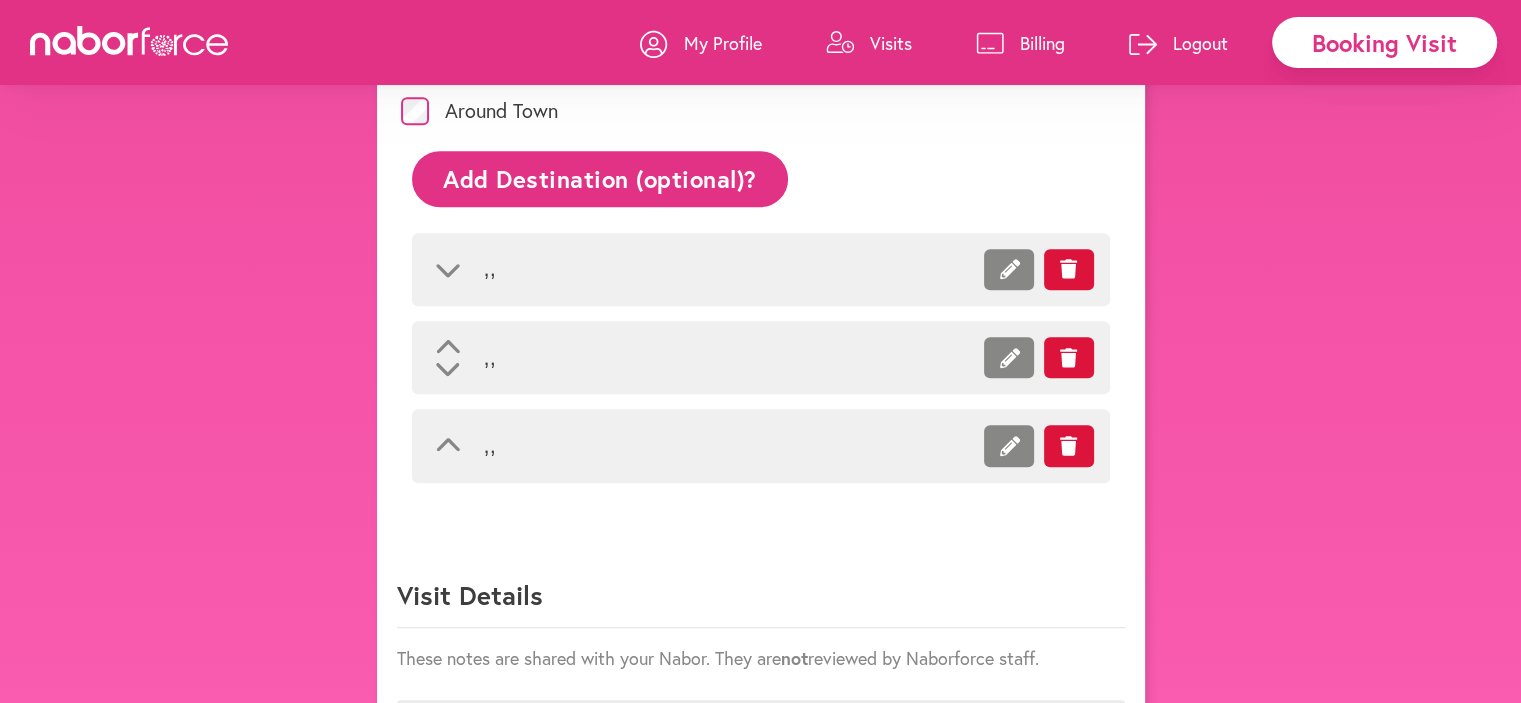 click on "Add Destination (optional)?" 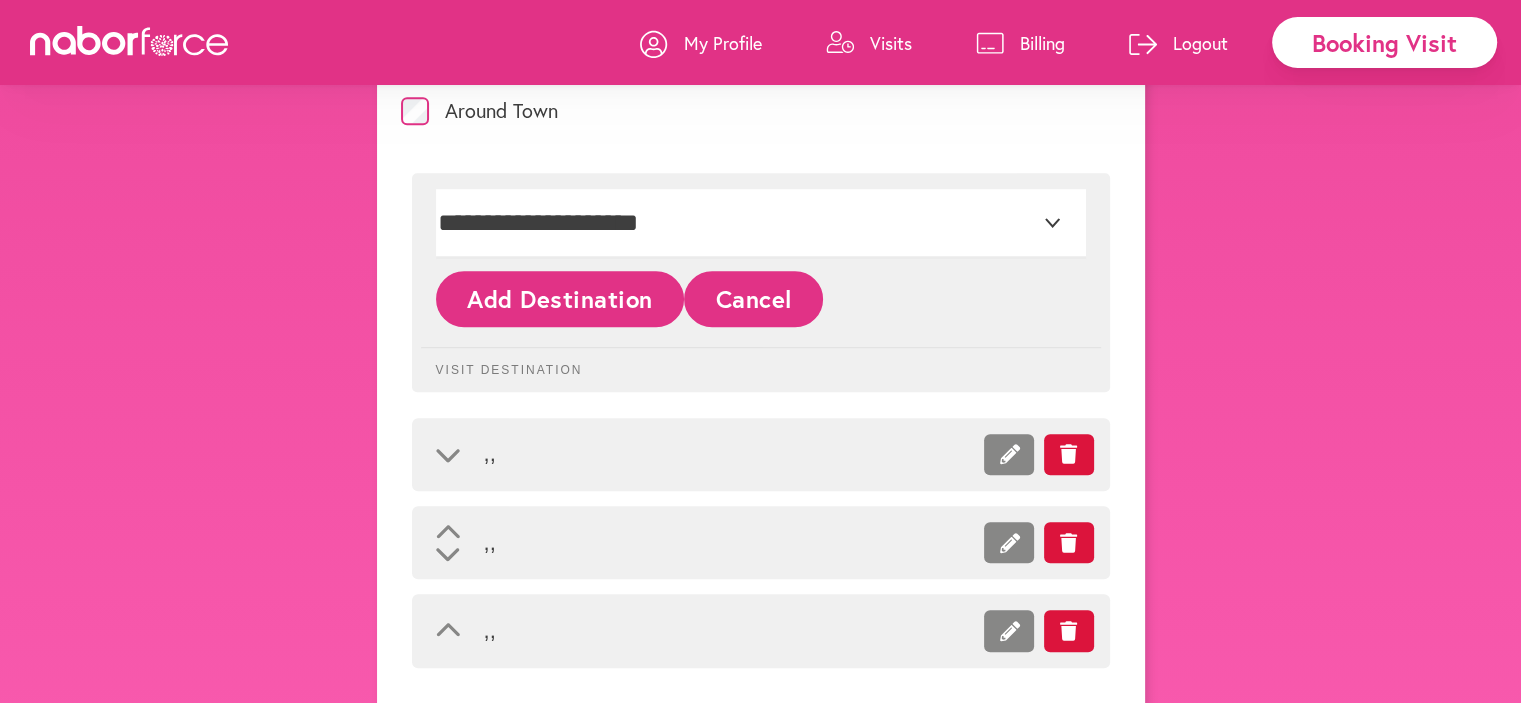 click 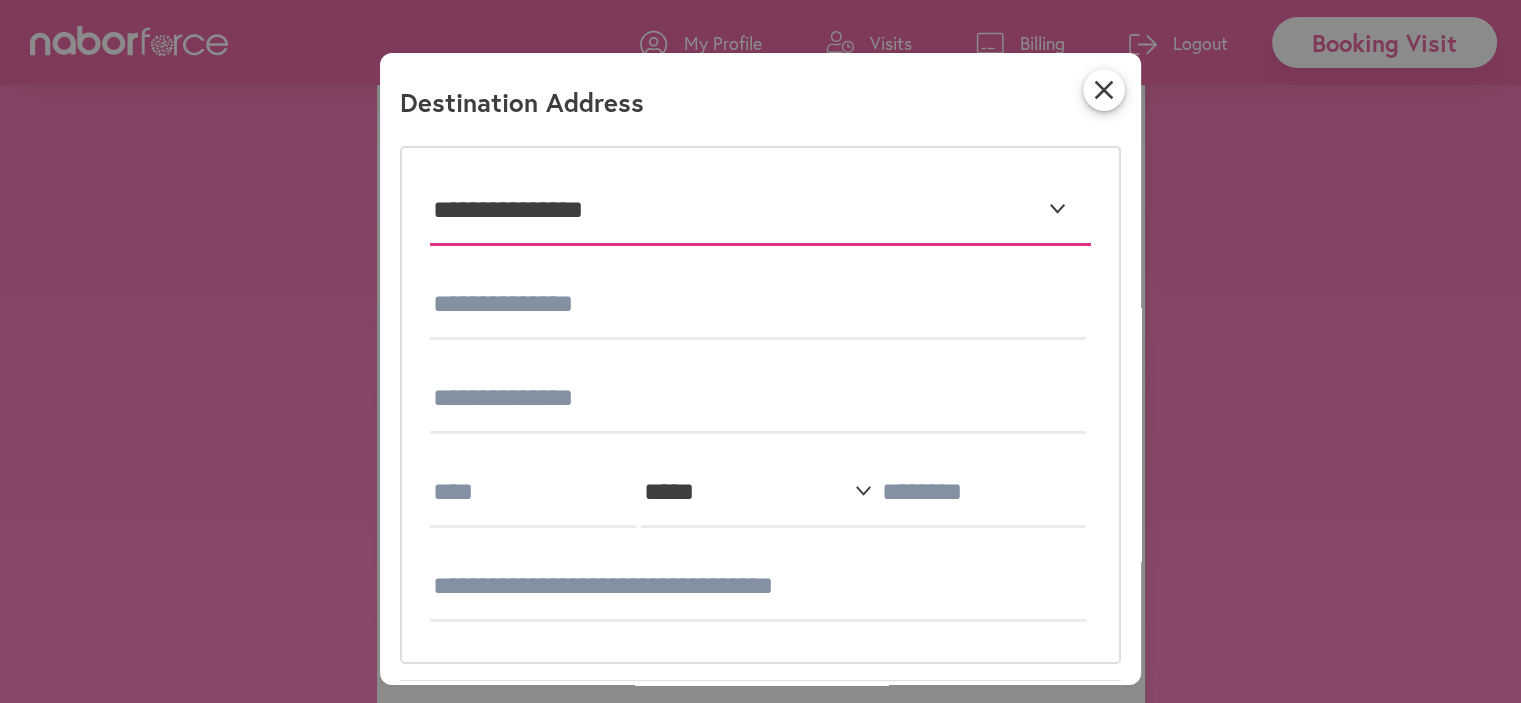 click on "**********" at bounding box center [760, 211] 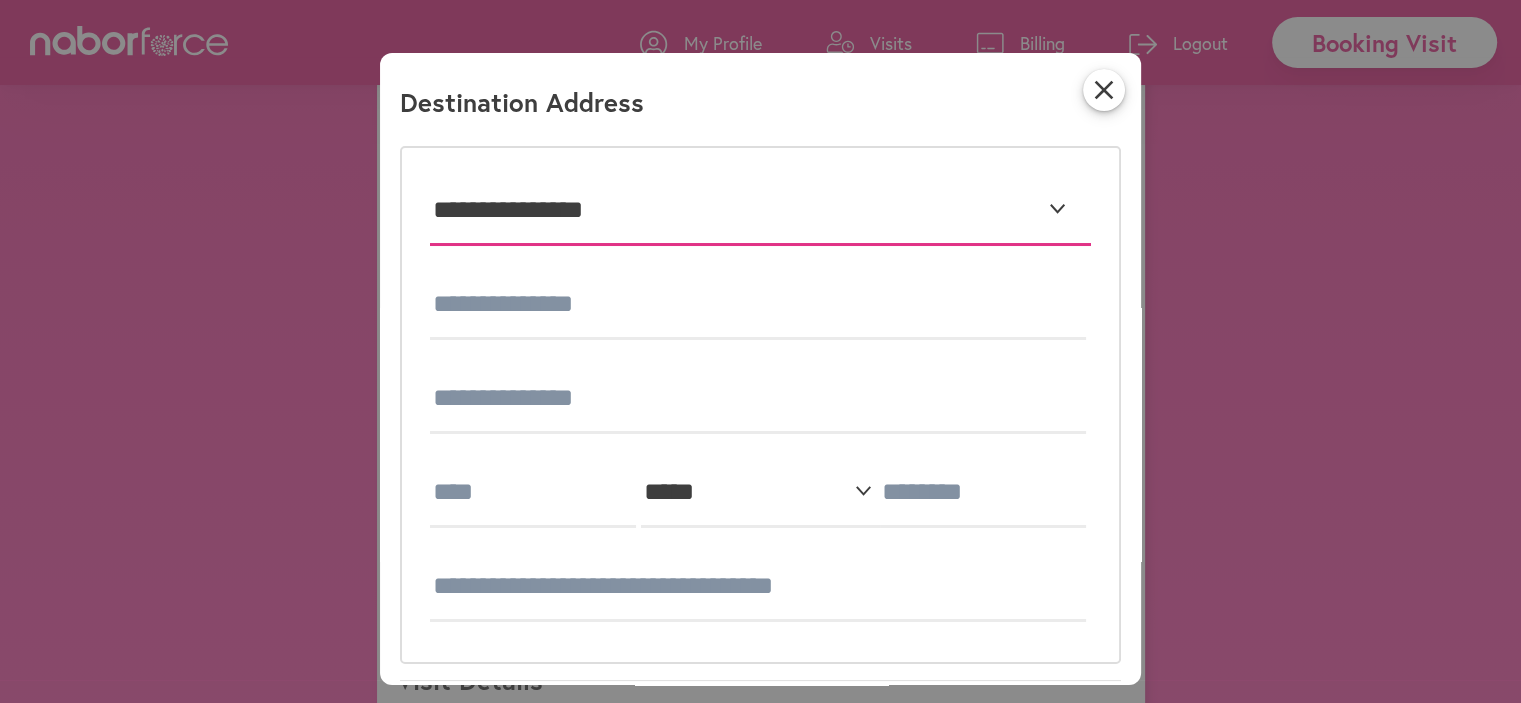 click on "**********" at bounding box center (760, 211) 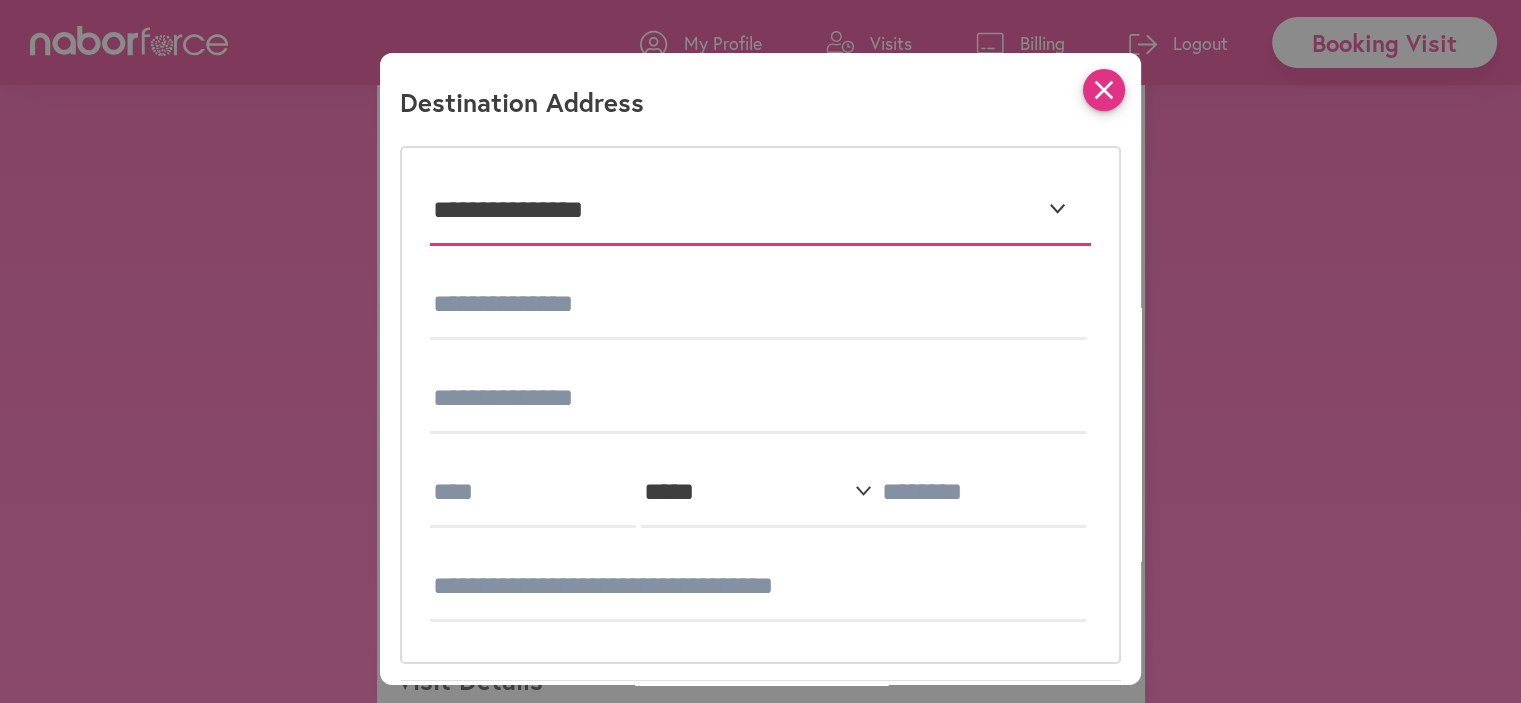 select on "*" 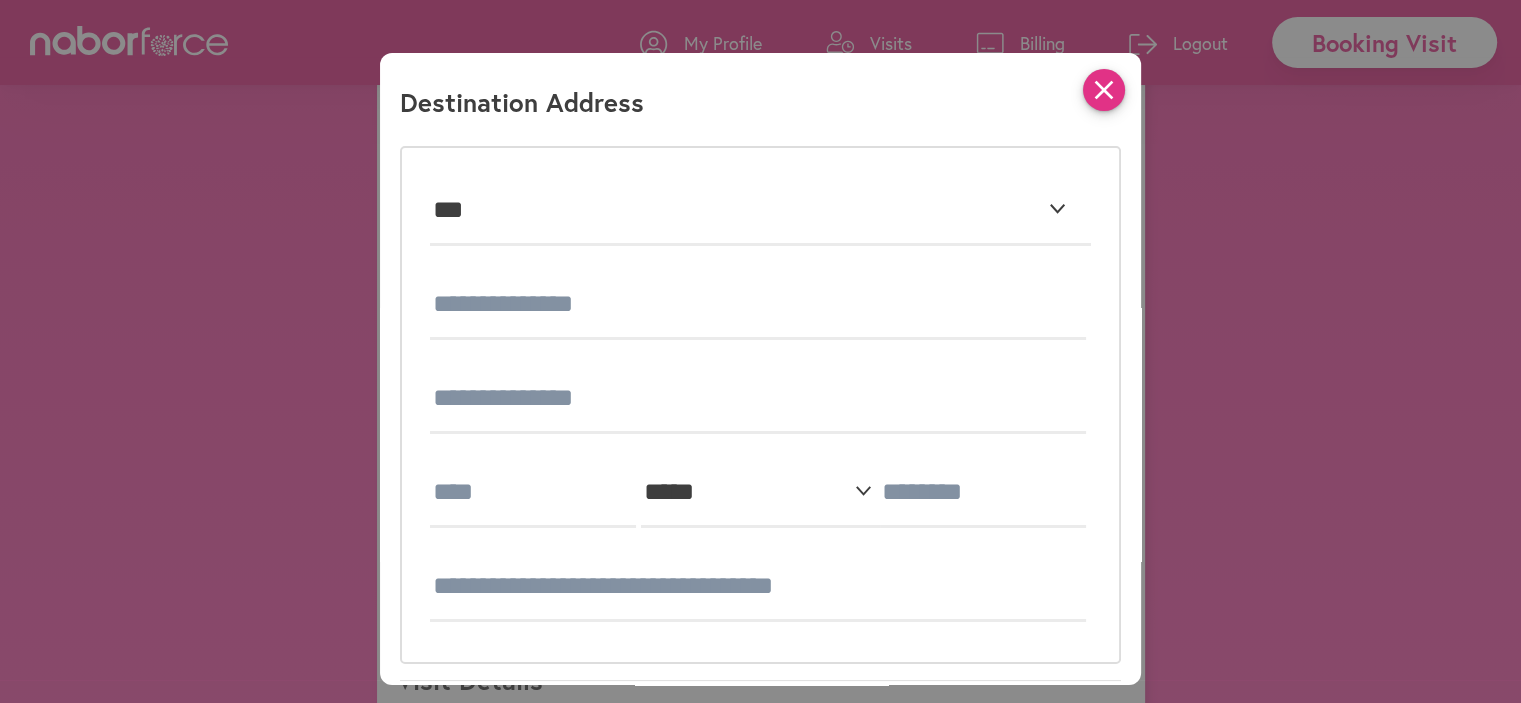type on "**********" 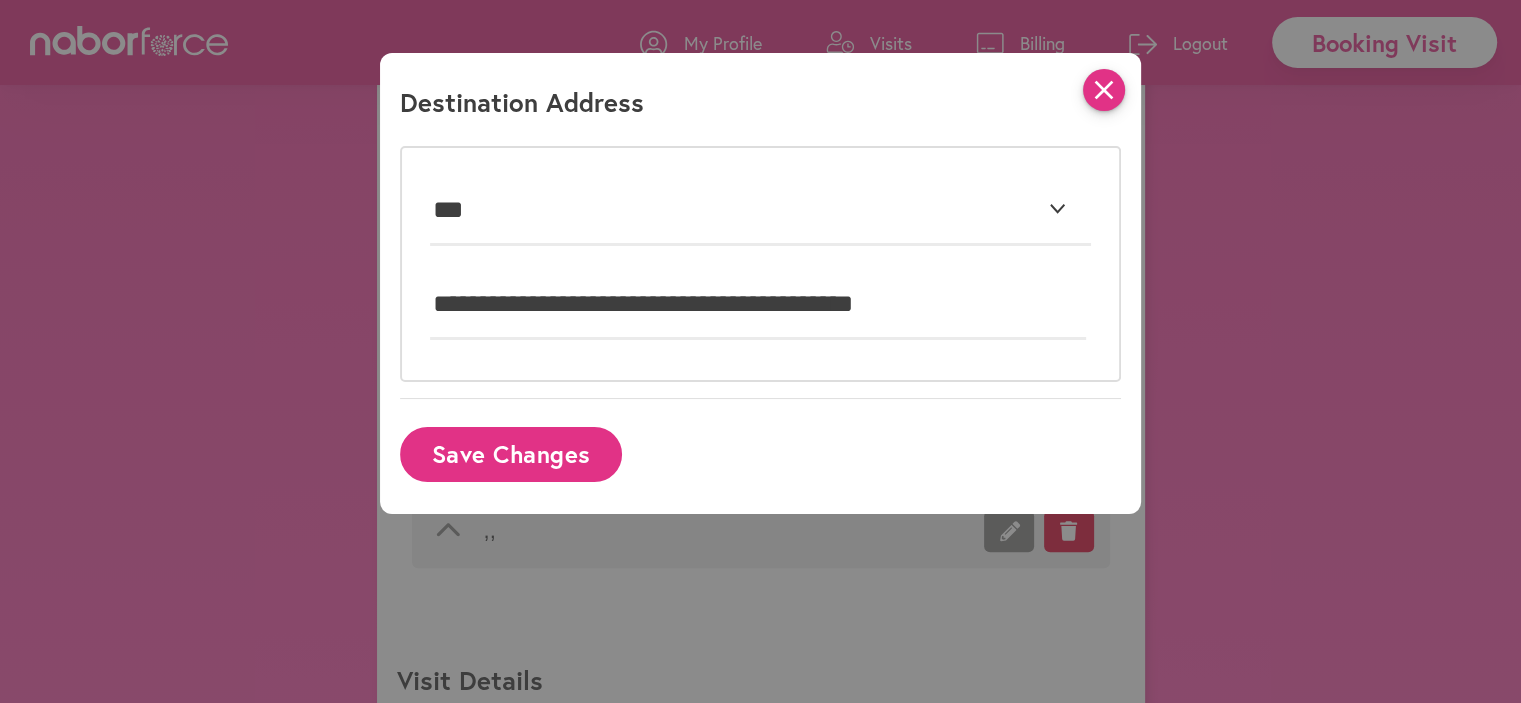 click on "close" at bounding box center (1104, 90) 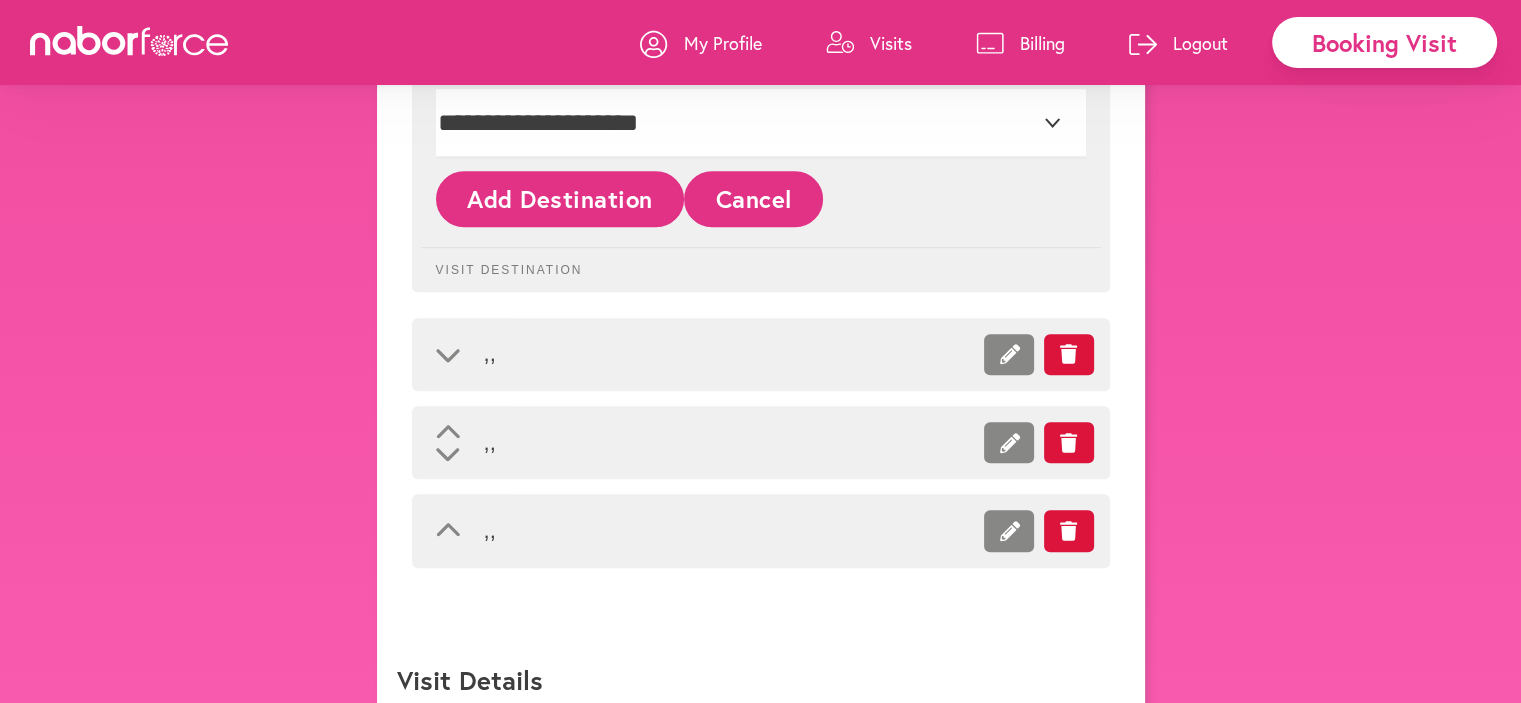 click 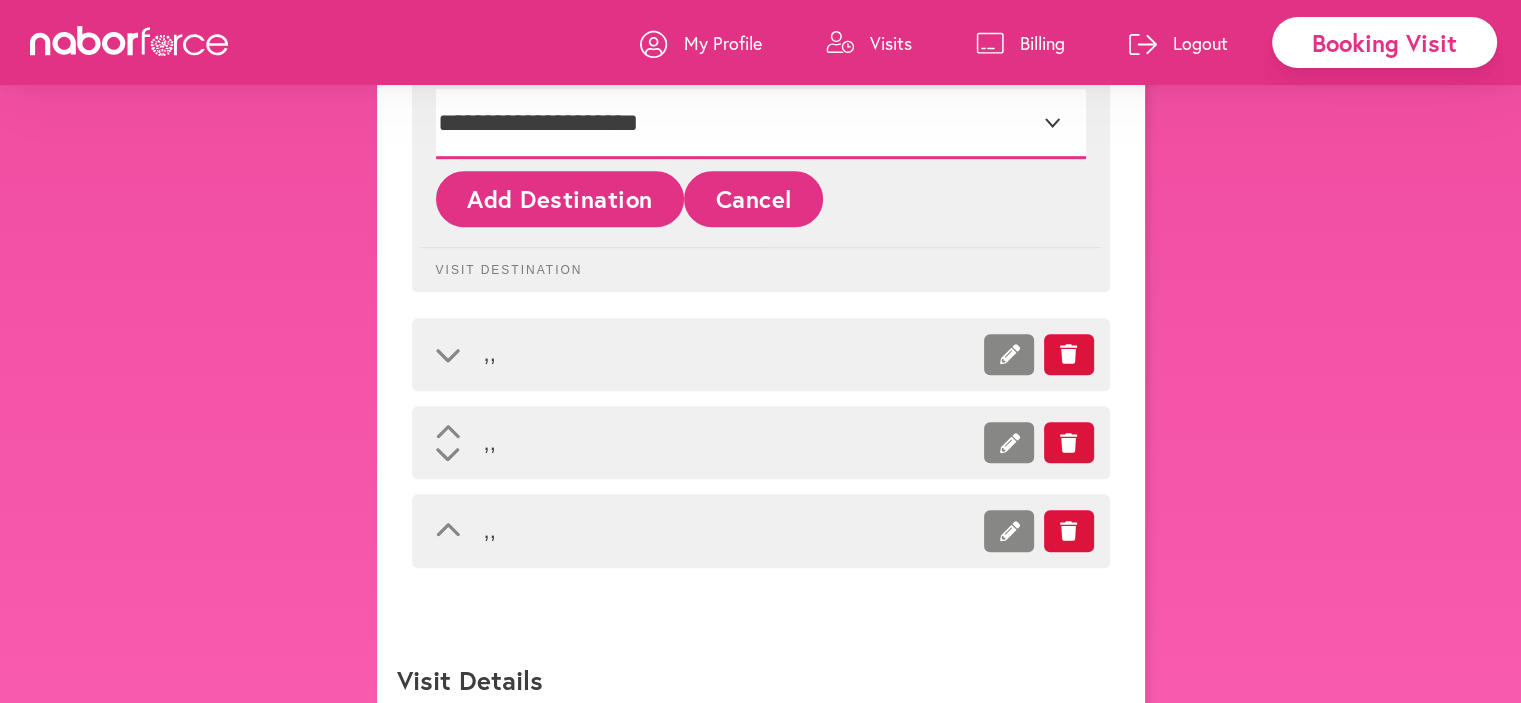 click on "**********" at bounding box center (761, 124) 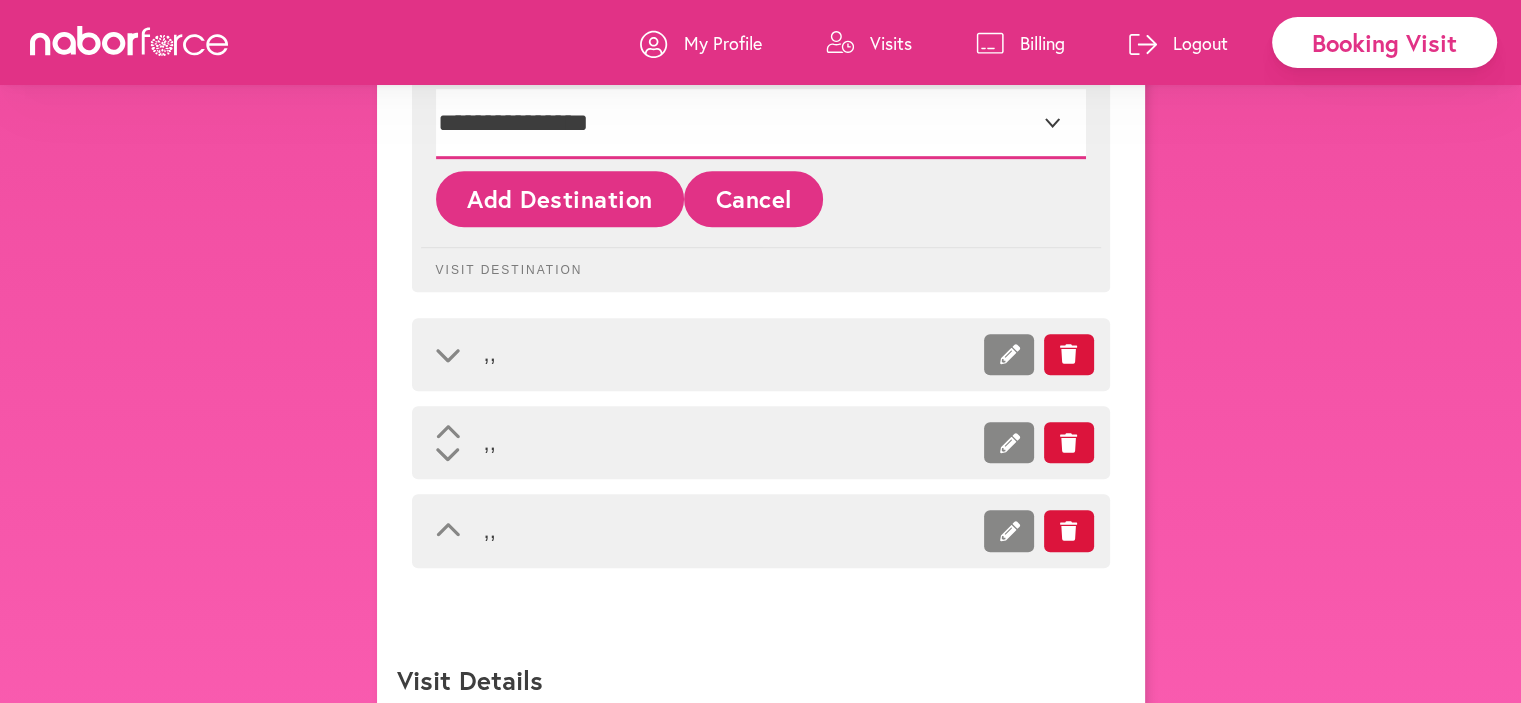 click on "**********" at bounding box center (761, 124) 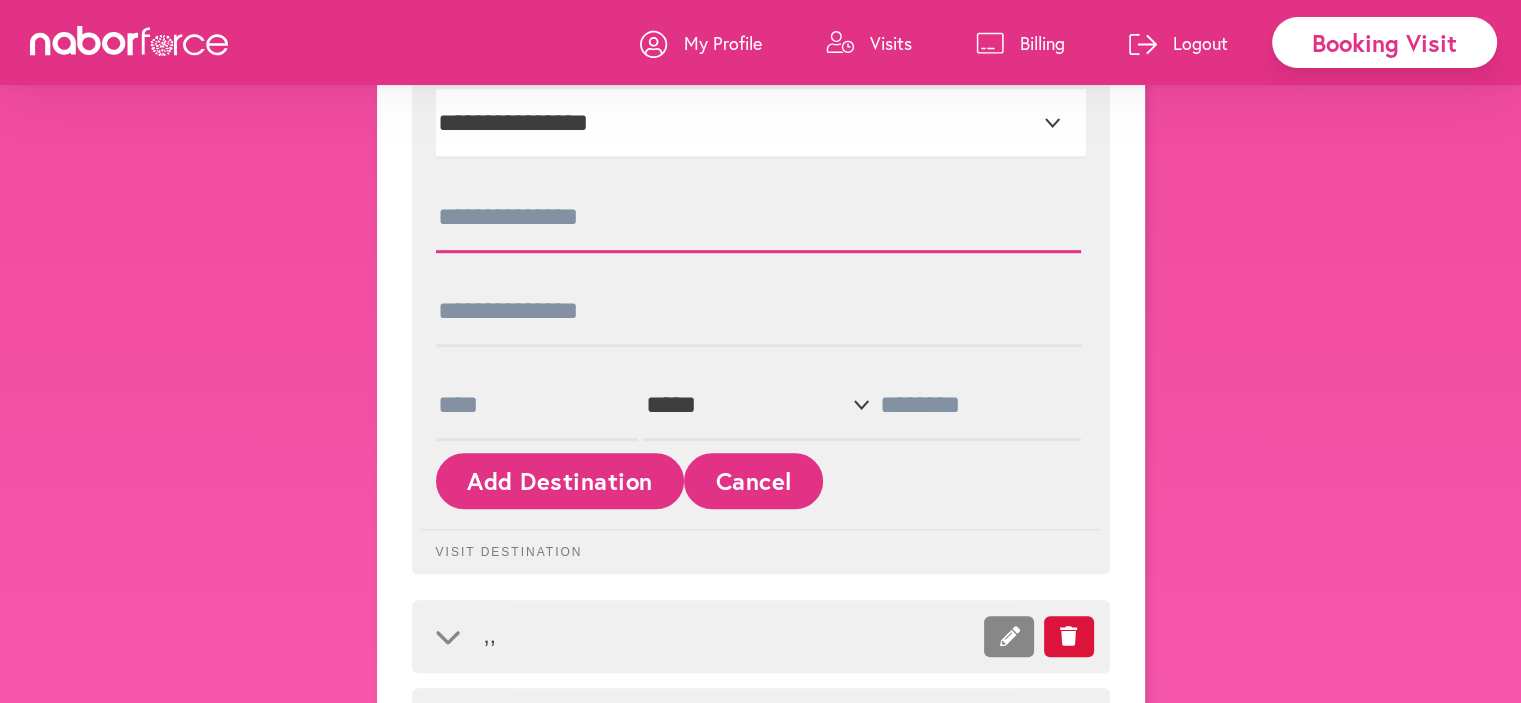 click at bounding box center [758, 218] 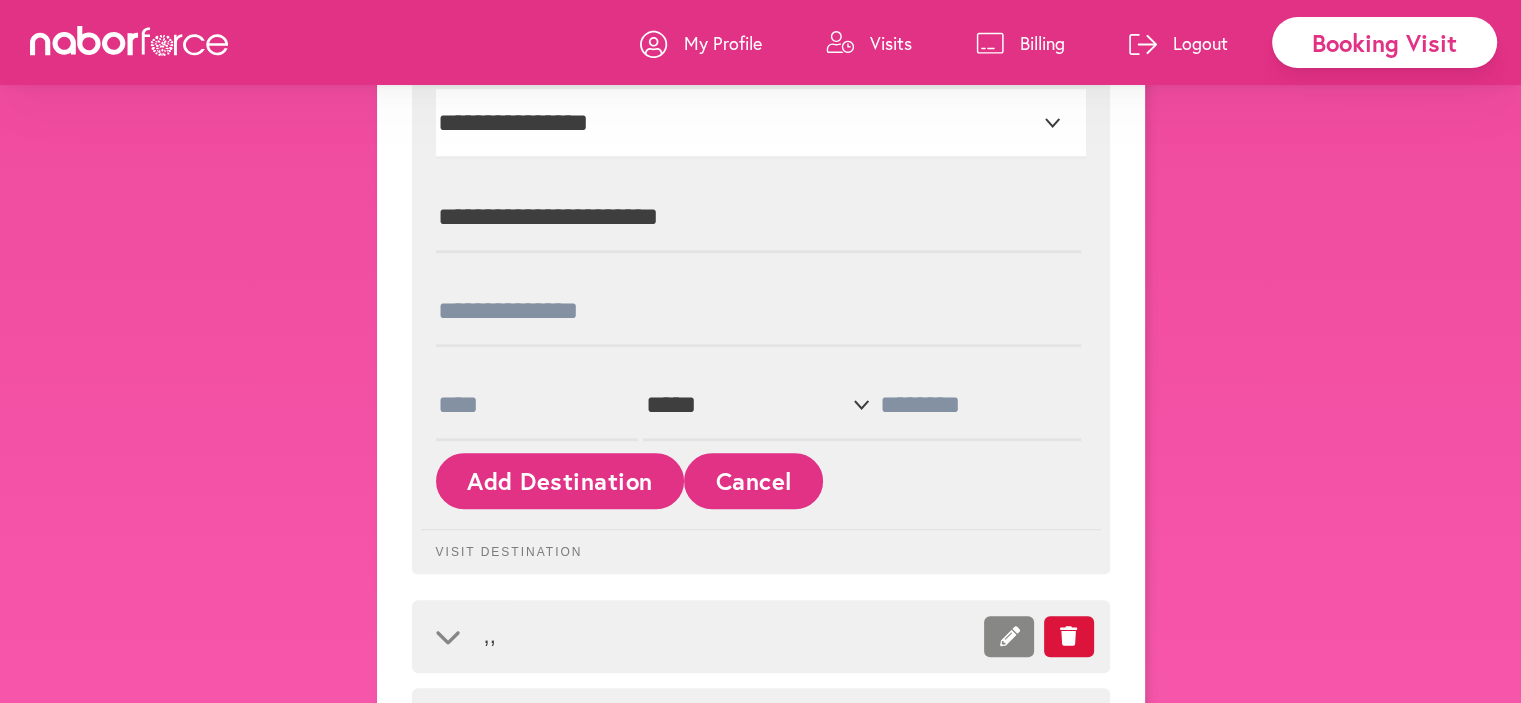 type on "**********" 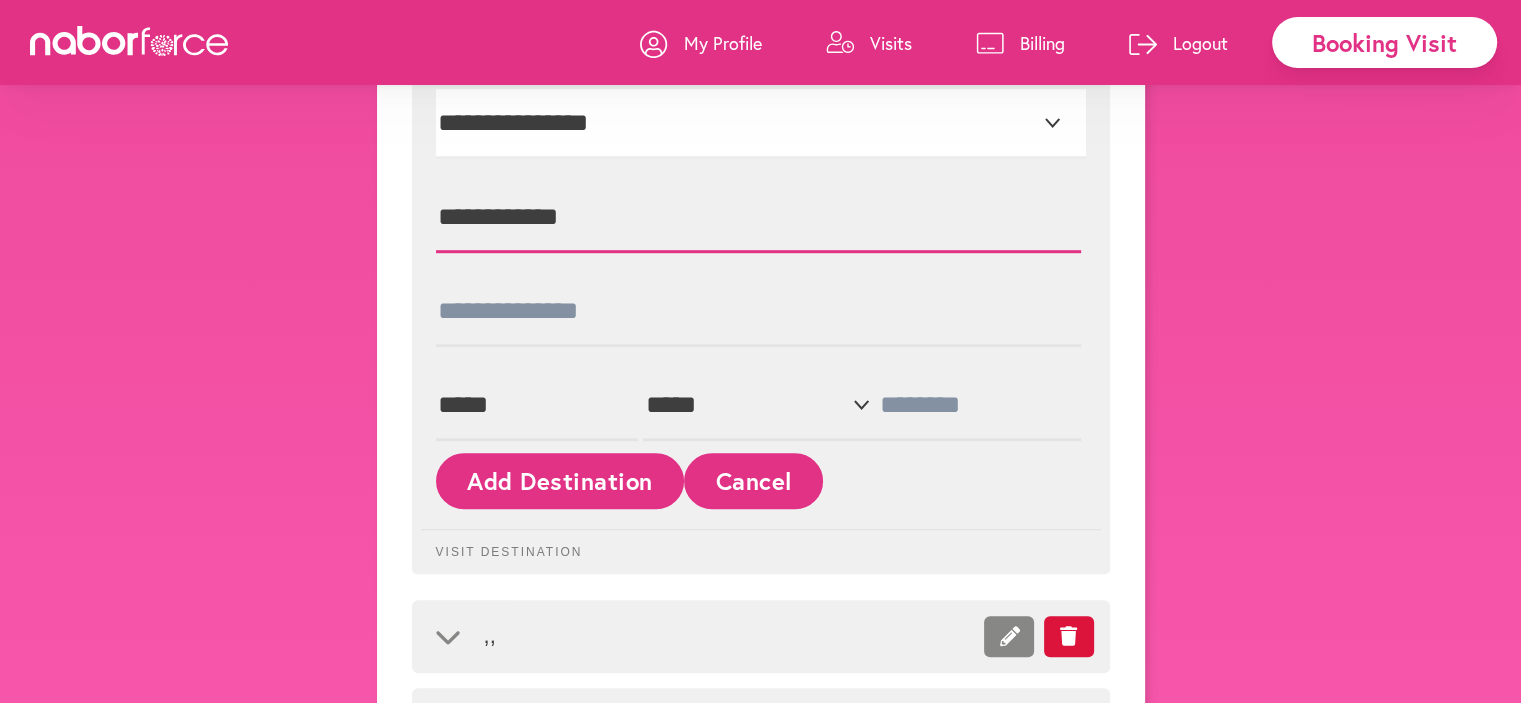 click on "**********" at bounding box center [758, 218] 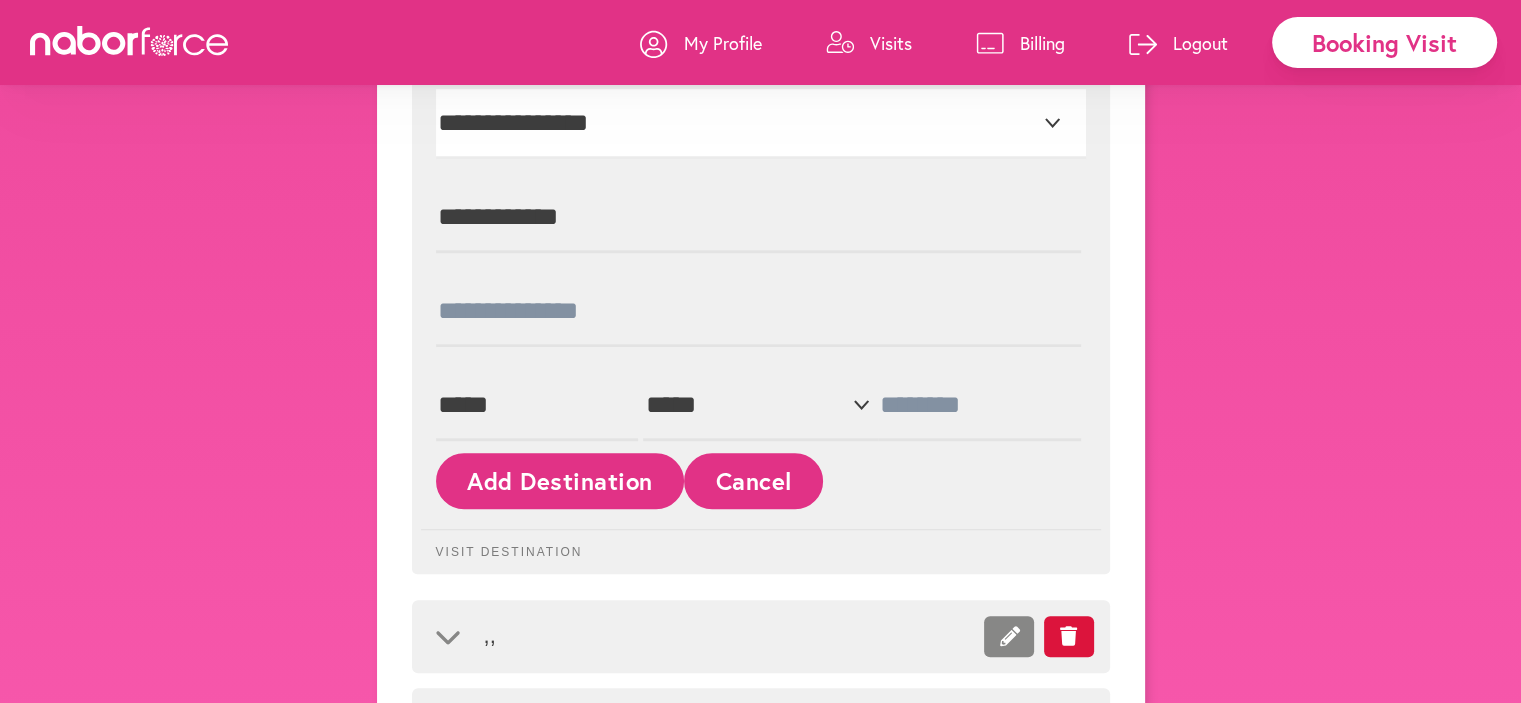 click on "**********" at bounding box center [760, 188] 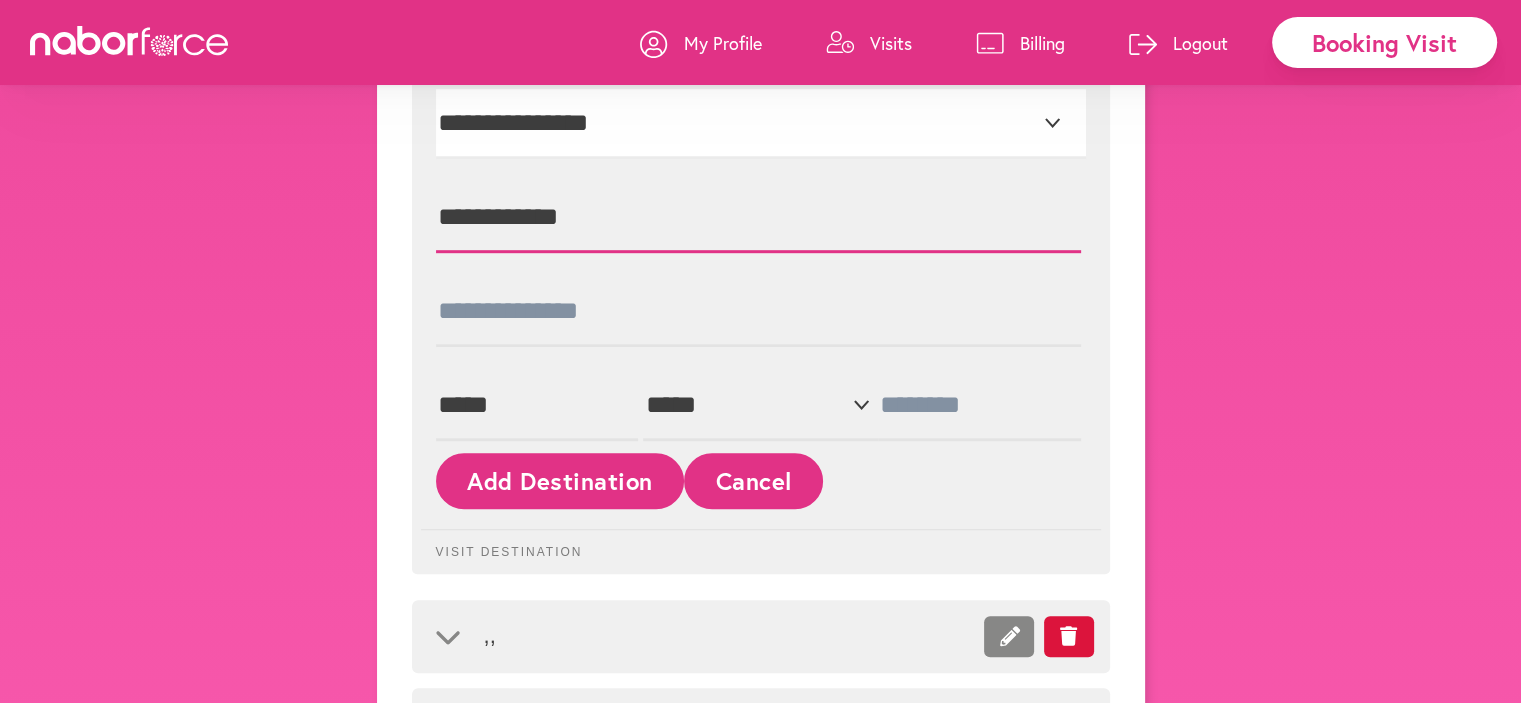 drag, startPoint x: 439, startPoint y: 211, endPoint x: 625, endPoint y: 212, distance: 186.00269 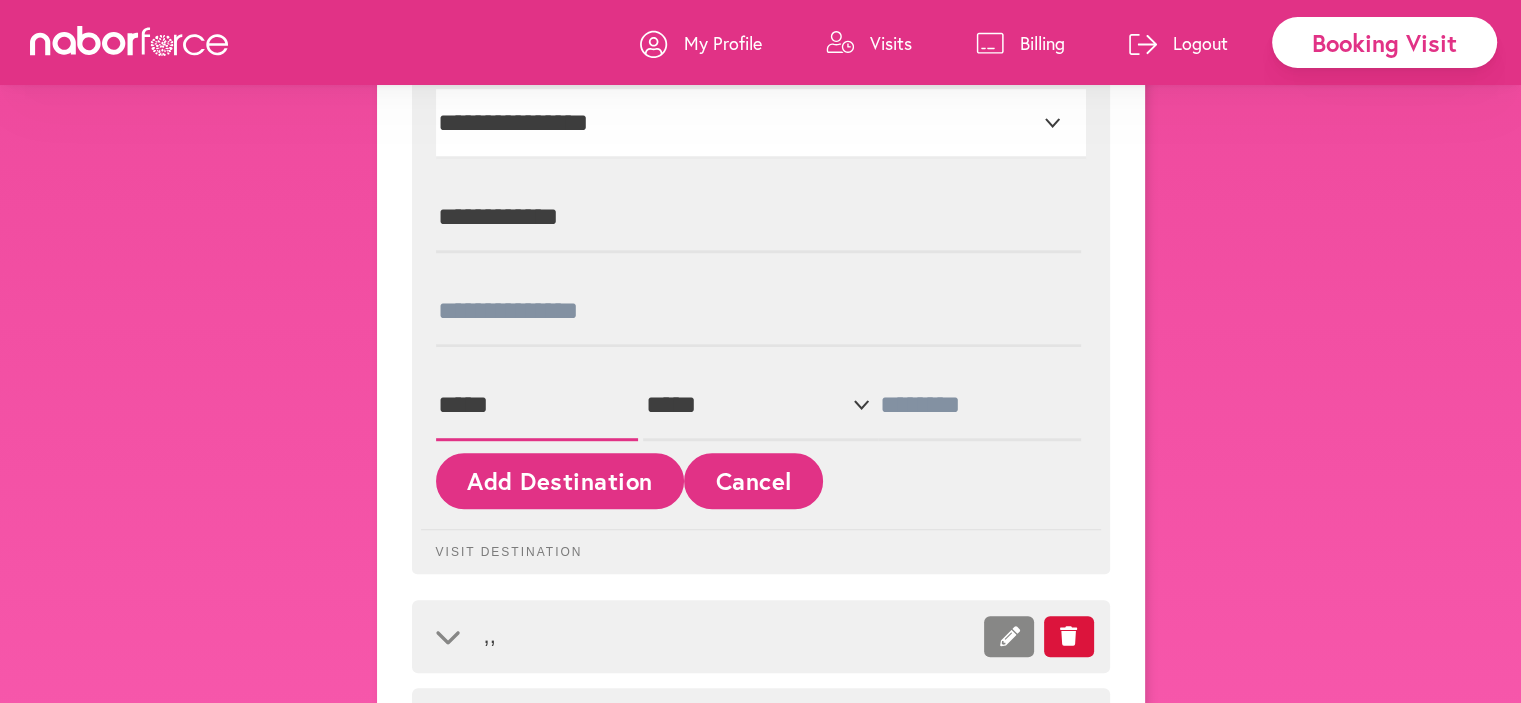 drag, startPoint x: 440, startPoint y: 396, endPoint x: 827, endPoint y: 411, distance: 387.2906 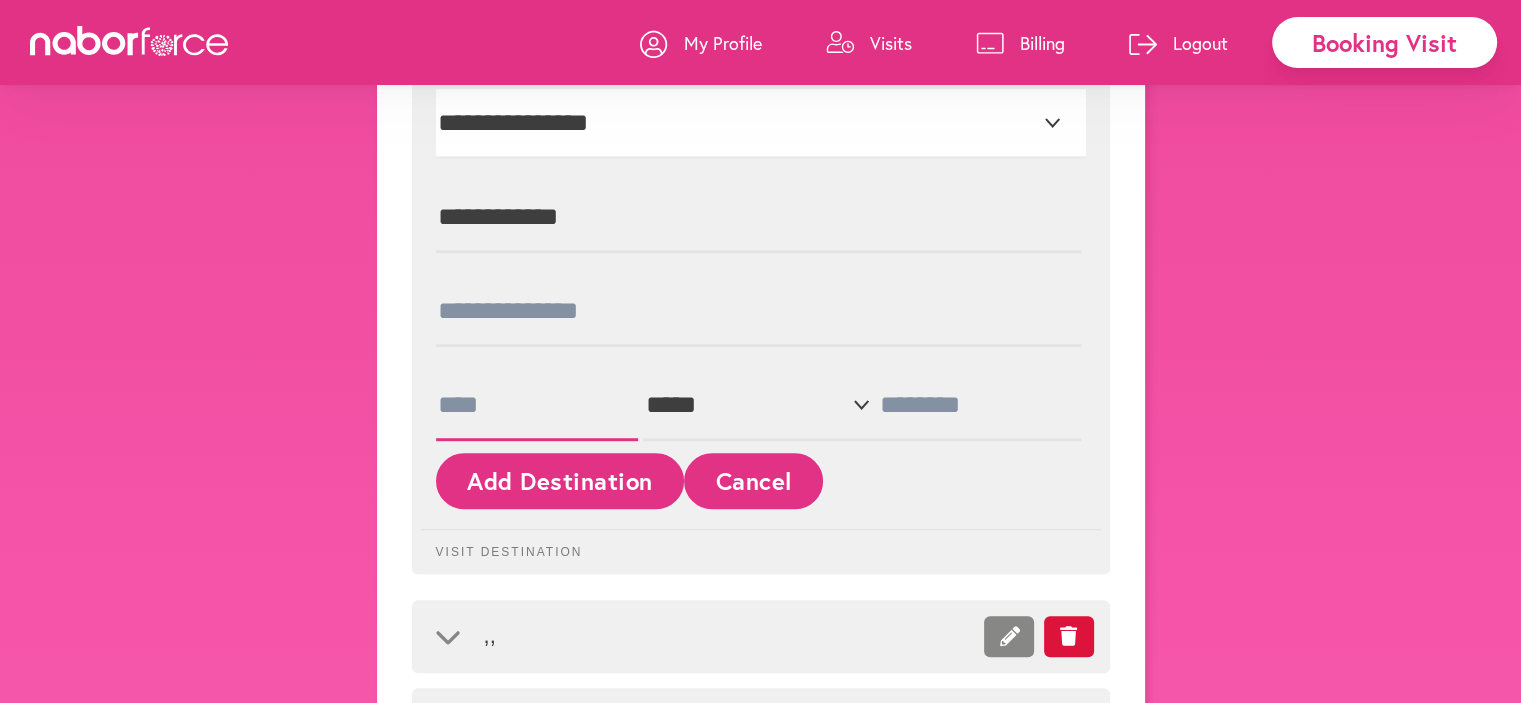 type 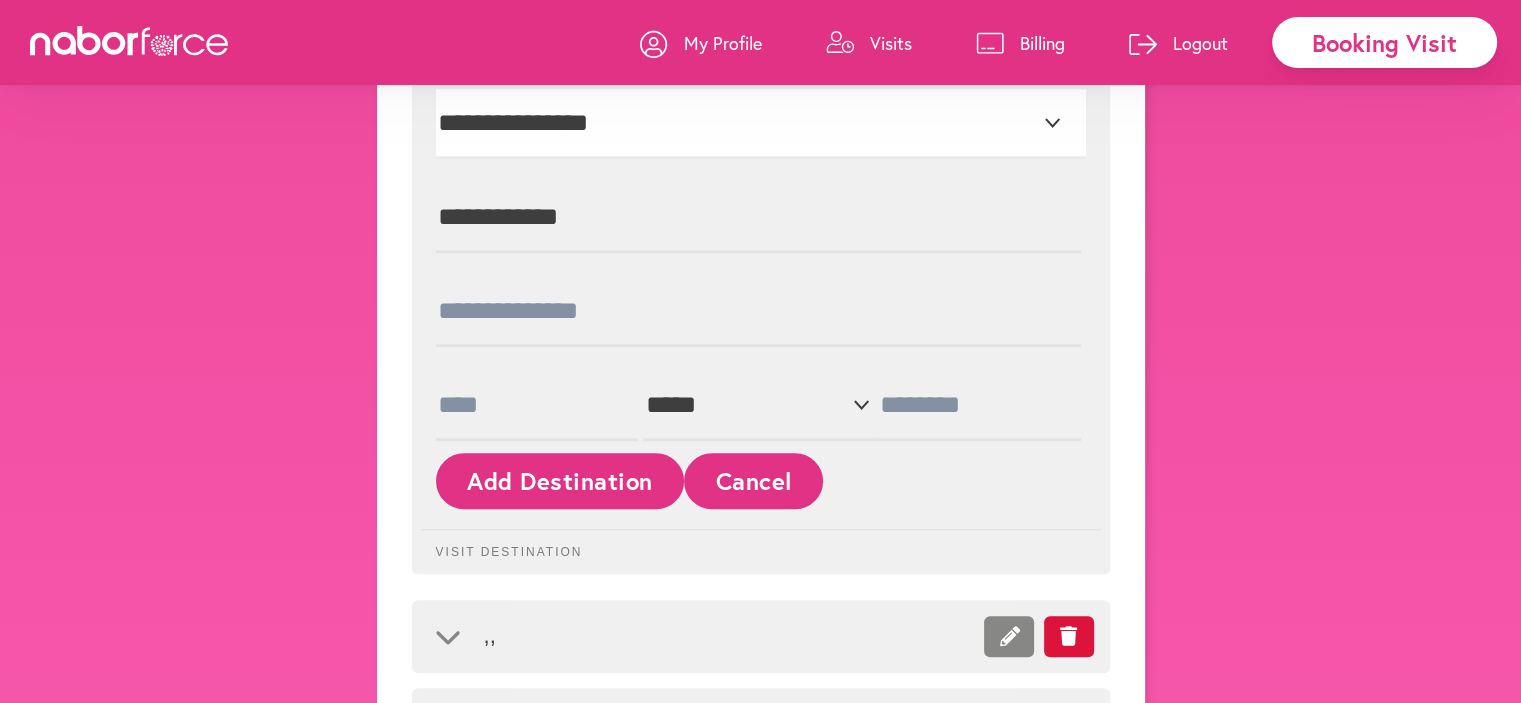 click on "Cancel" at bounding box center [753, 480] 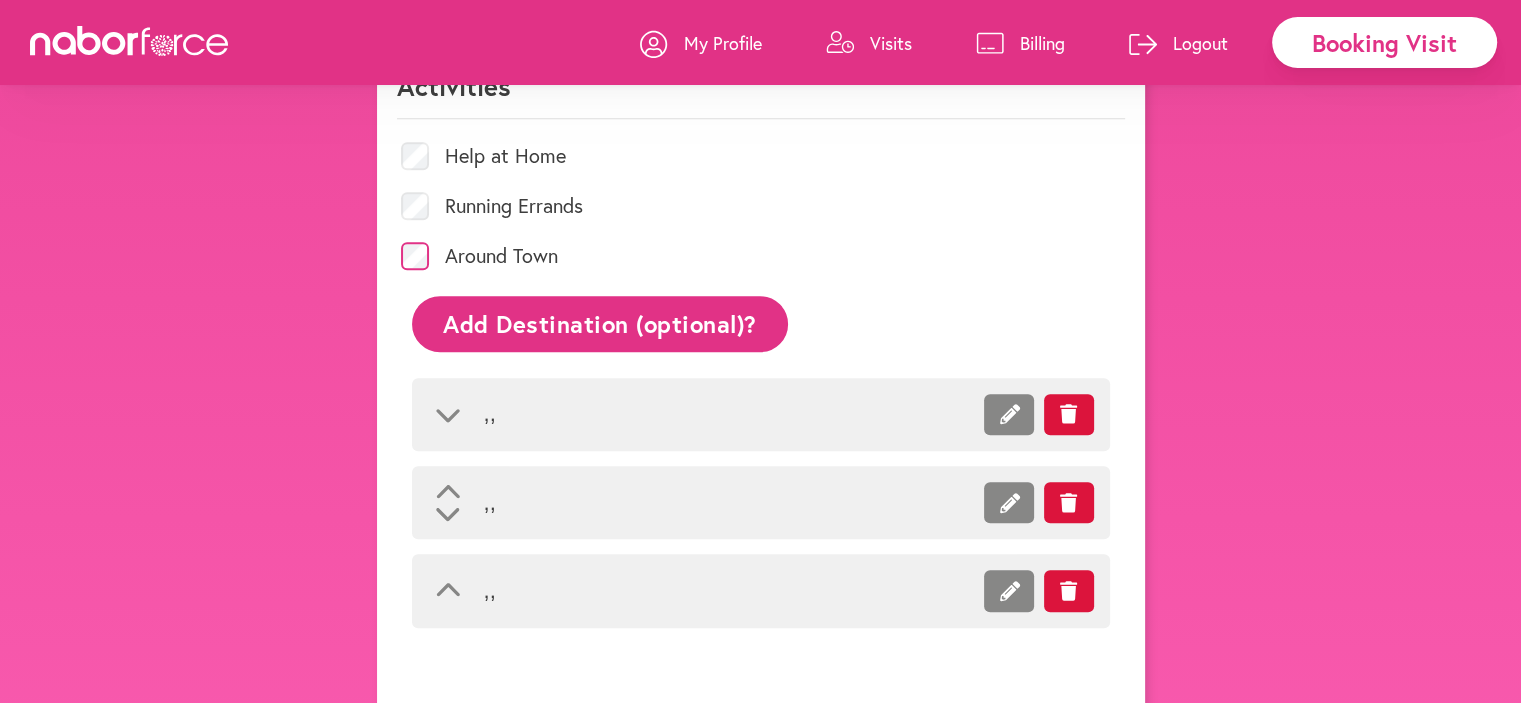 scroll, scrollTop: 909, scrollLeft: 0, axis: vertical 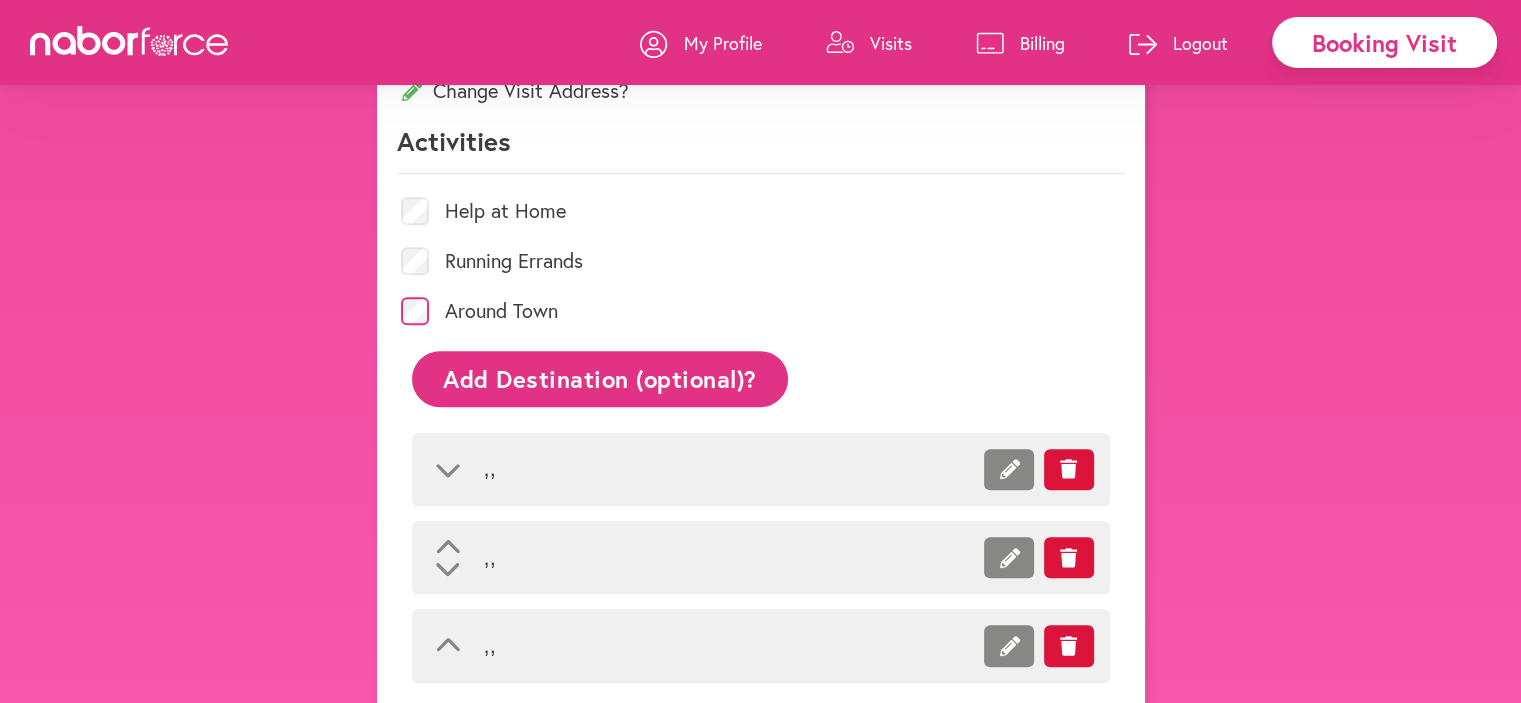 click 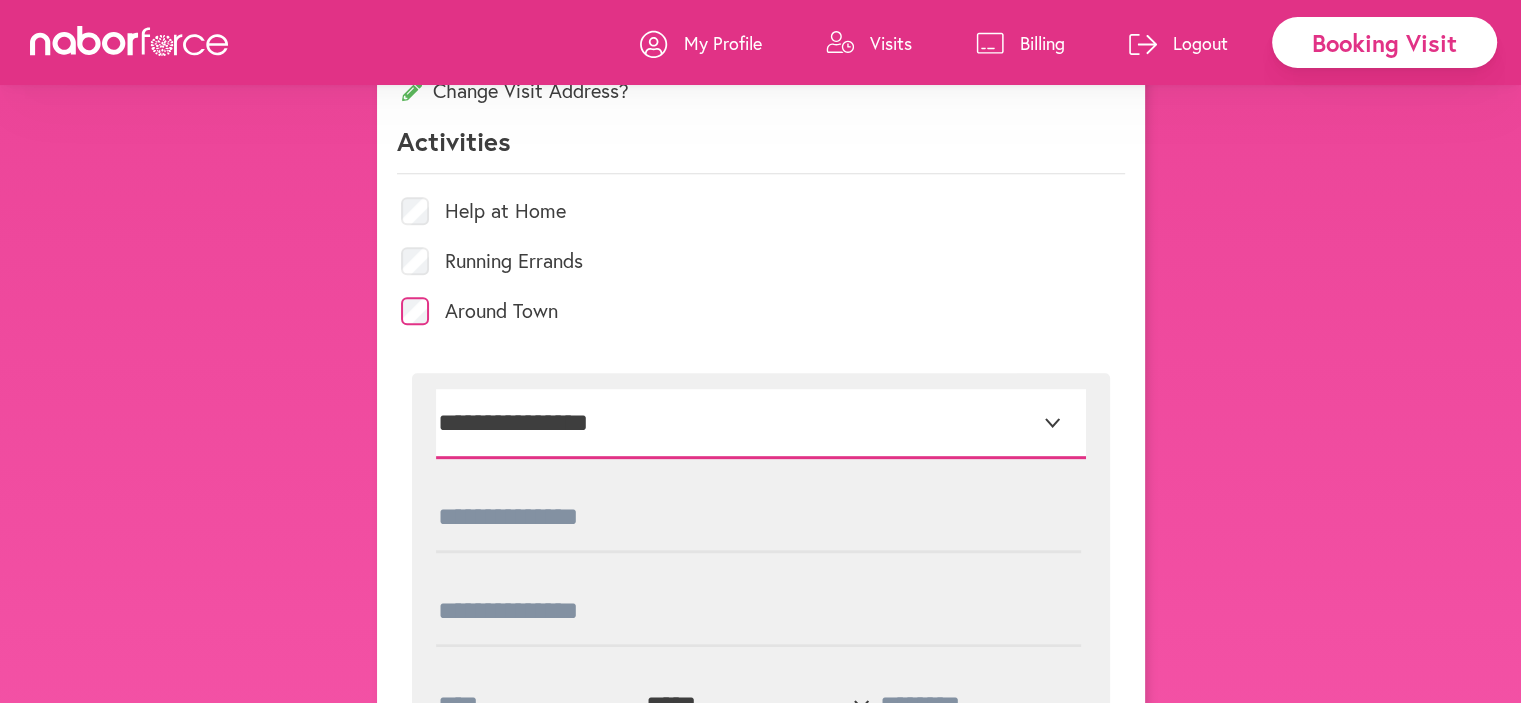 click on "**********" at bounding box center [761, 424] 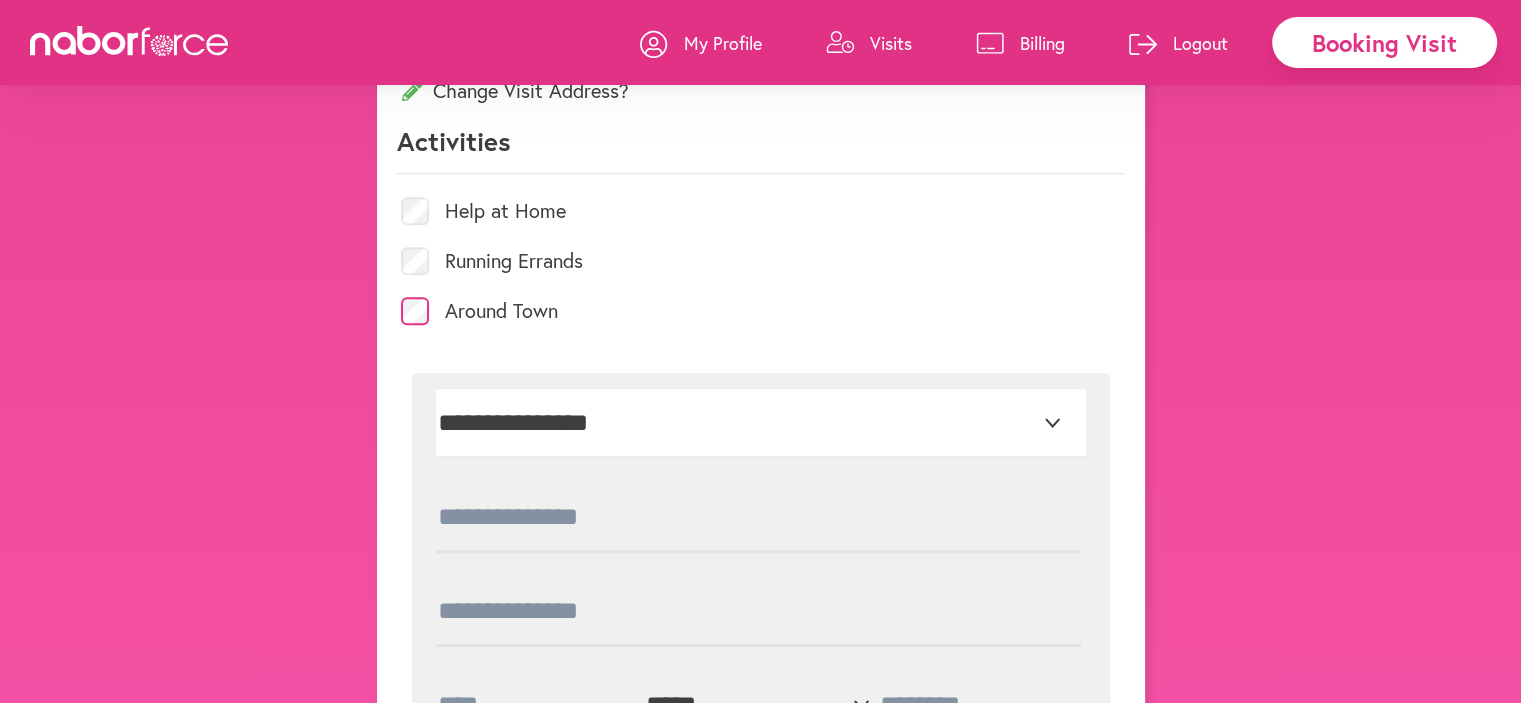 click on "**********" at bounding box center [761, 623] 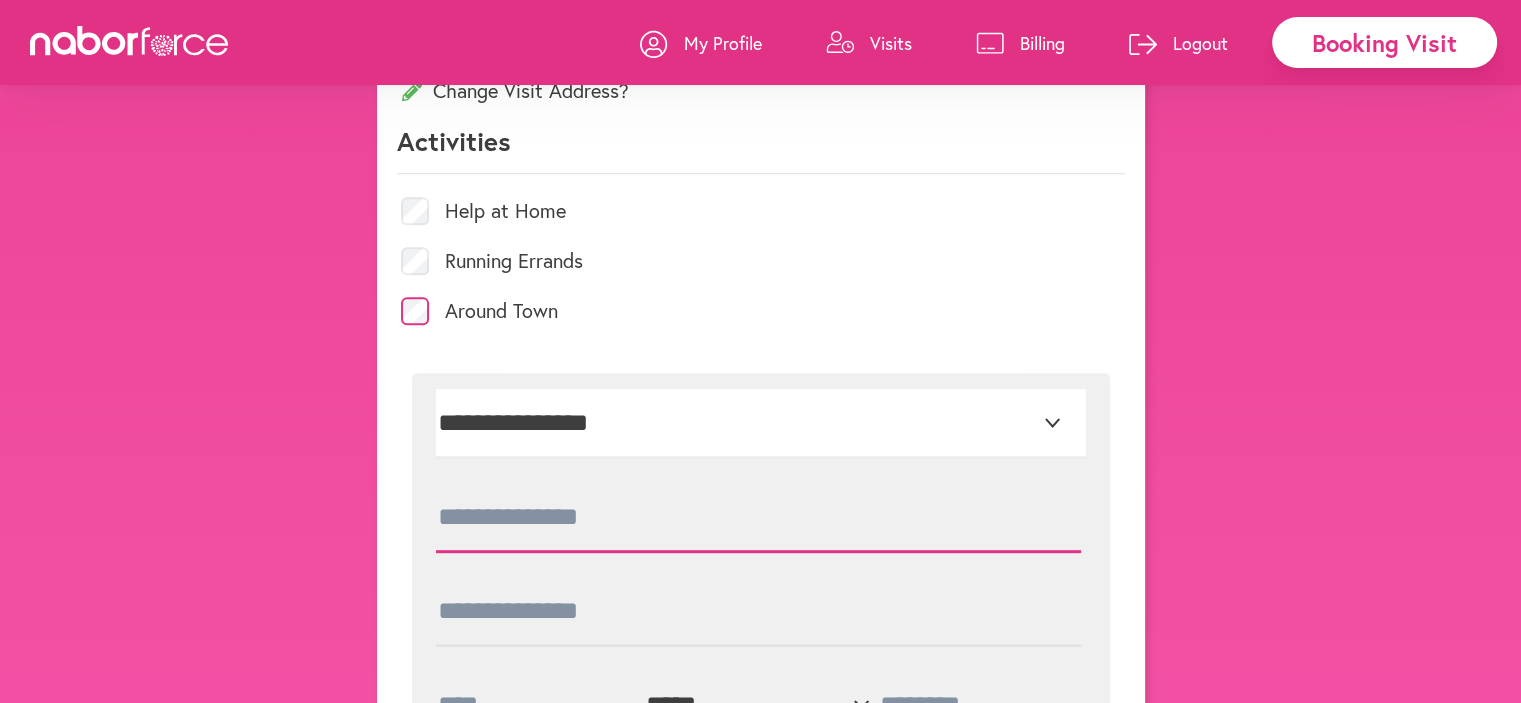 click at bounding box center [758, 518] 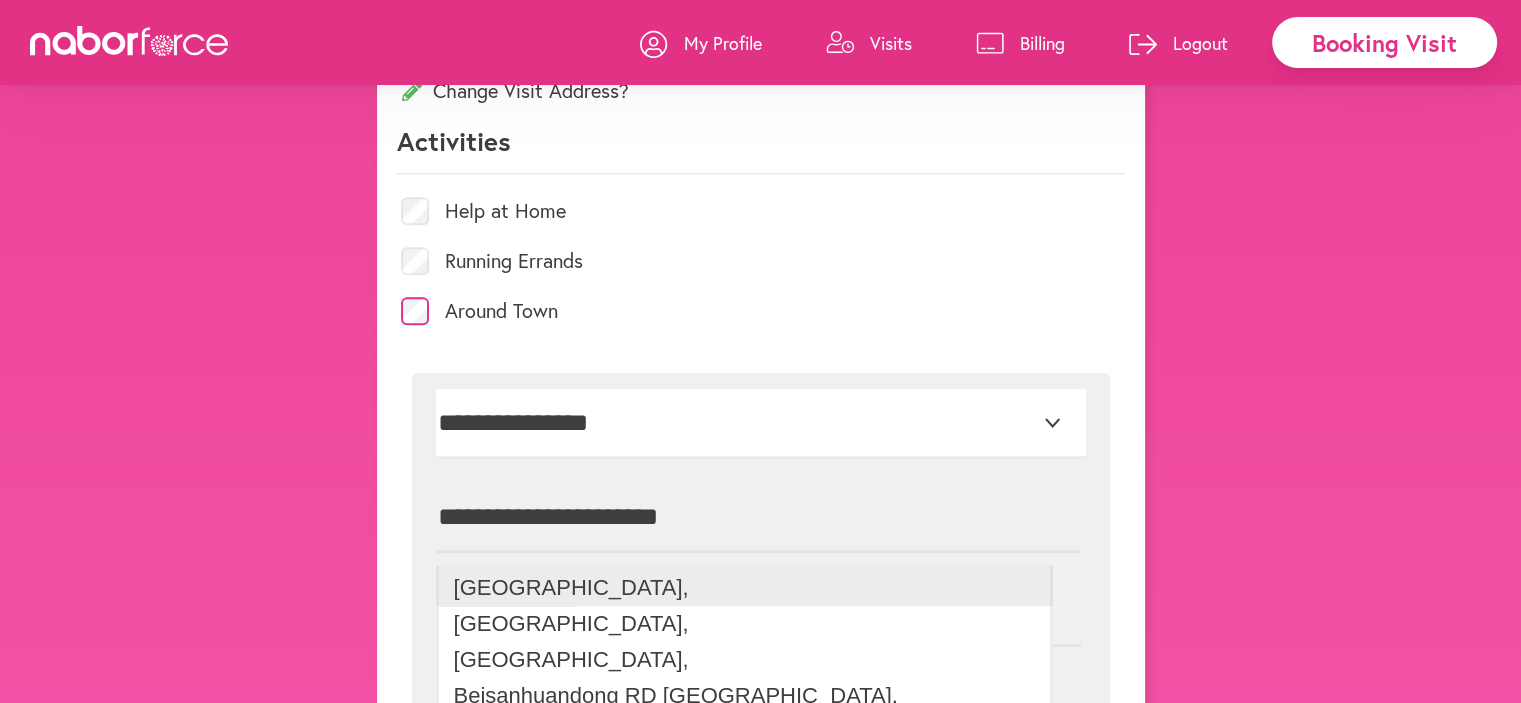 type on "**********" 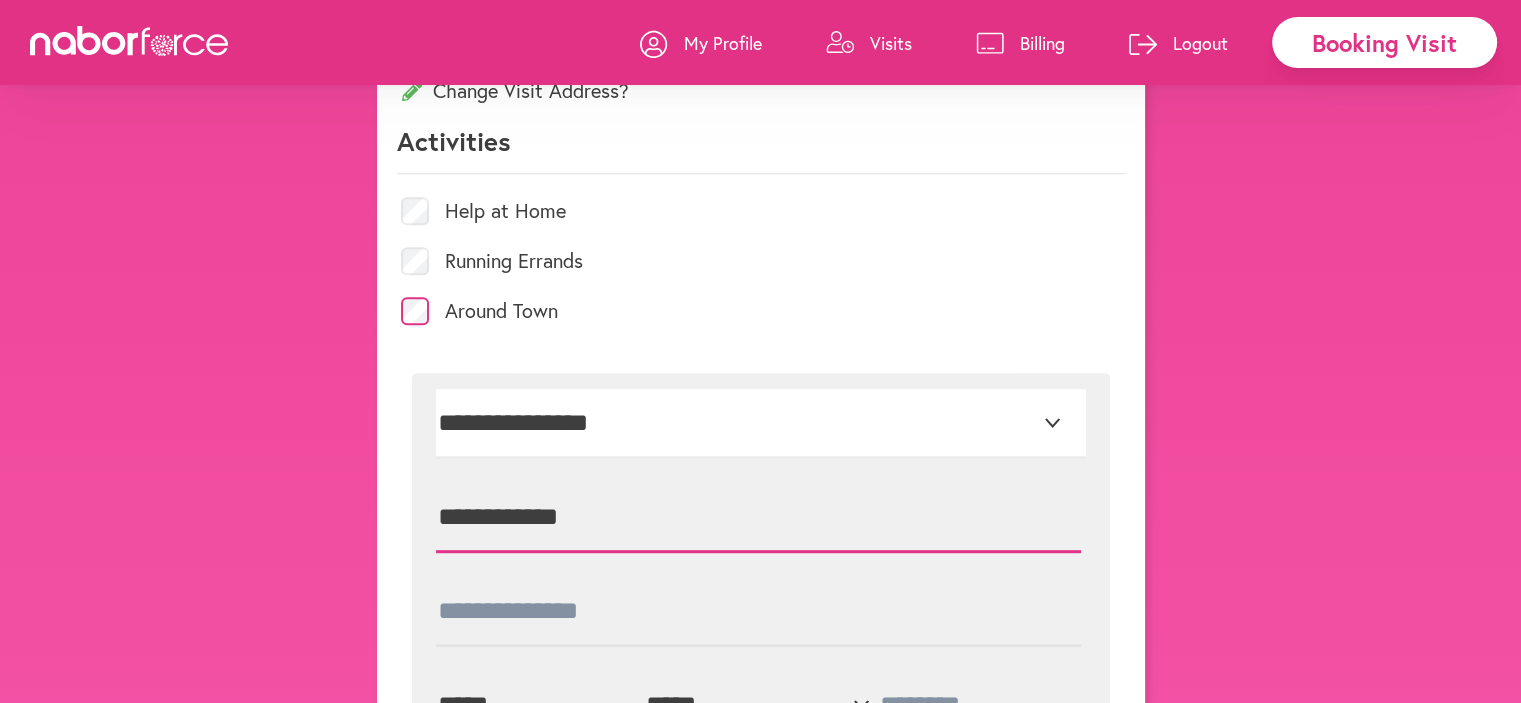 drag, startPoint x: 439, startPoint y: 507, endPoint x: 624, endPoint y: 560, distance: 192.4422 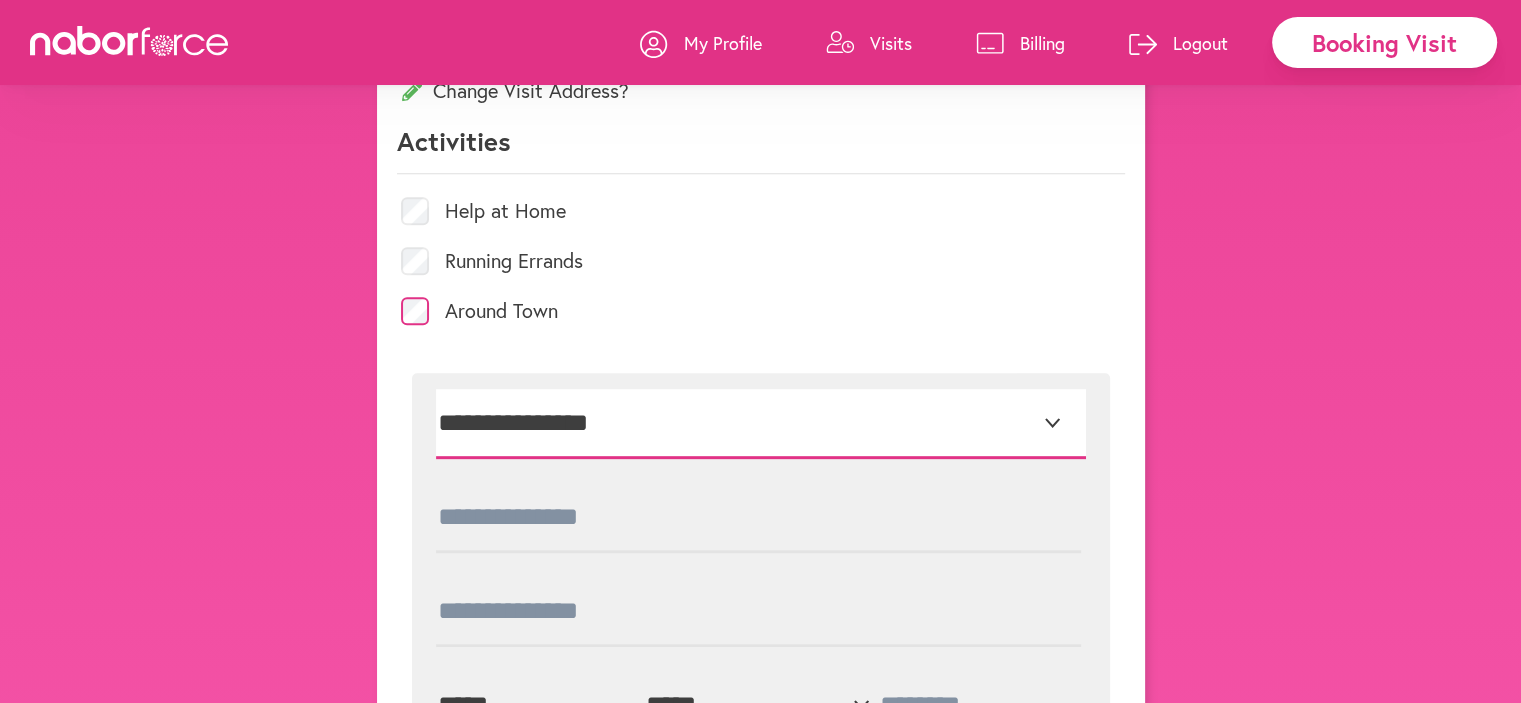 click on "**********" at bounding box center [761, 424] 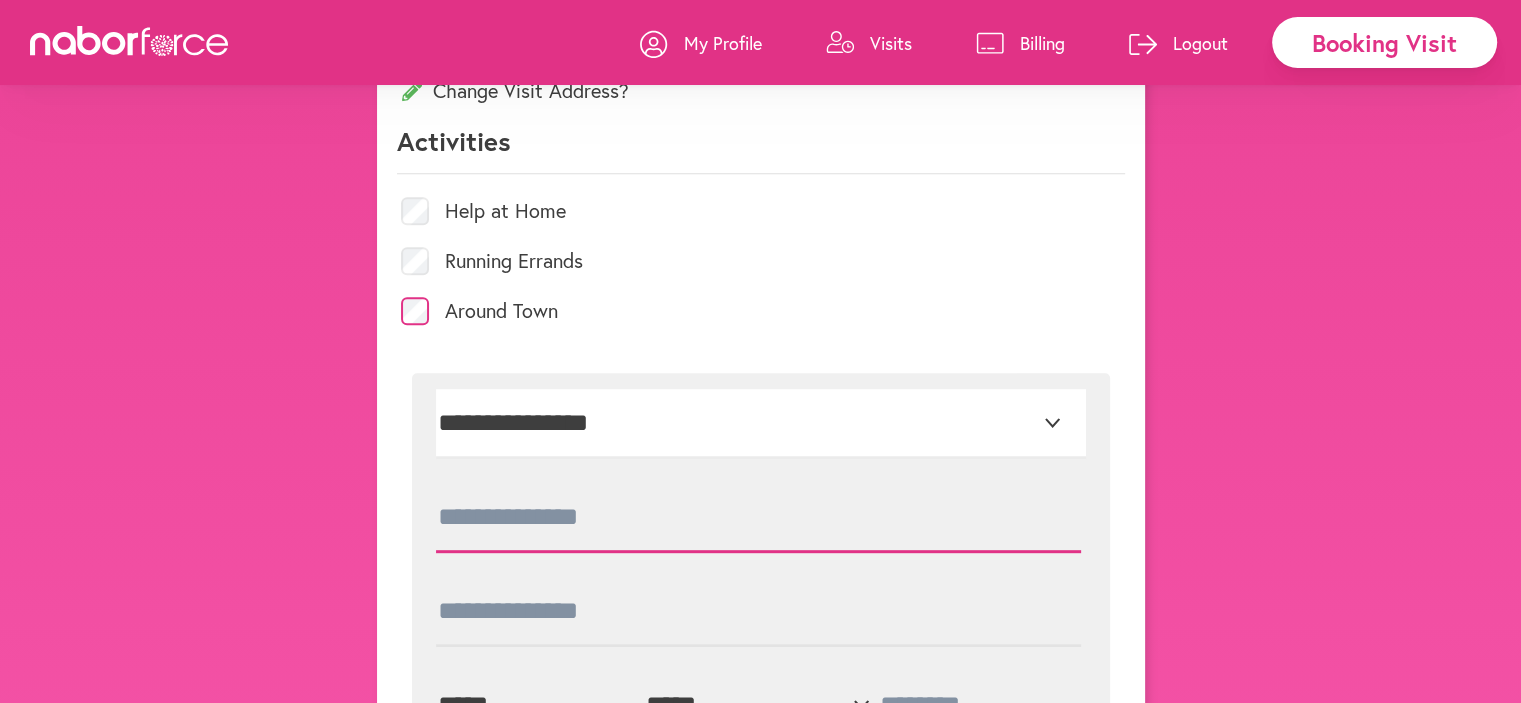 click at bounding box center (758, 518) 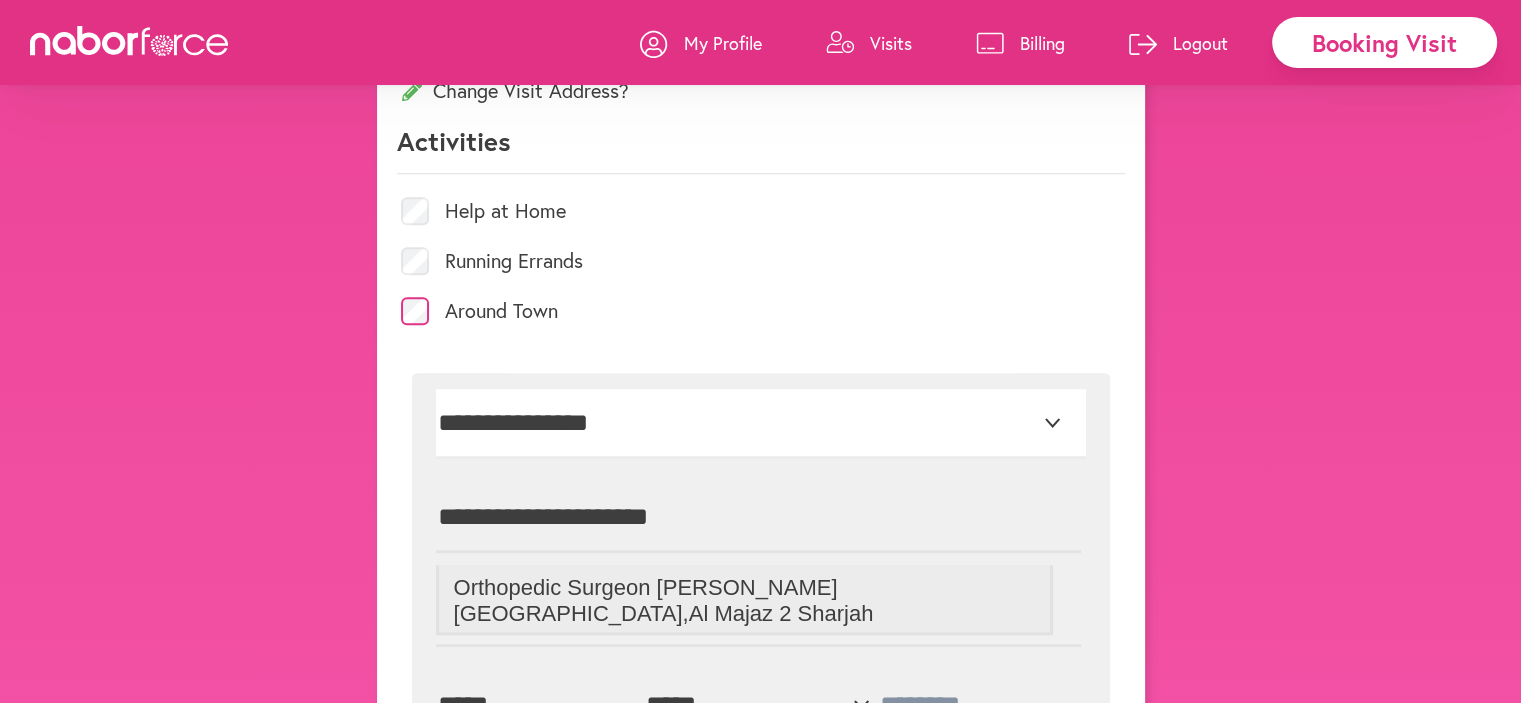 type on "**********" 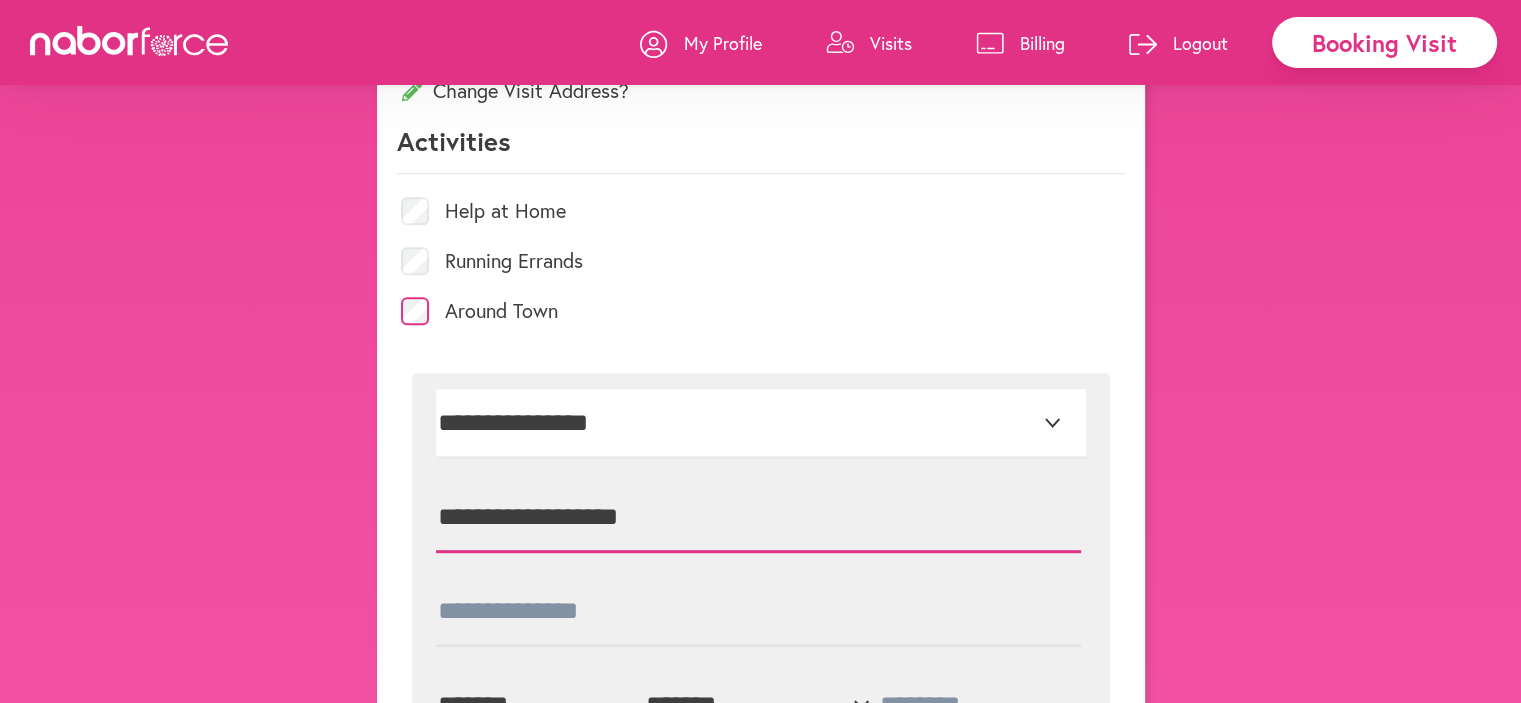 drag, startPoint x: 443, startPoint y: 507, endPoint x: 660, endPoint y: 555, distance: 222.24536 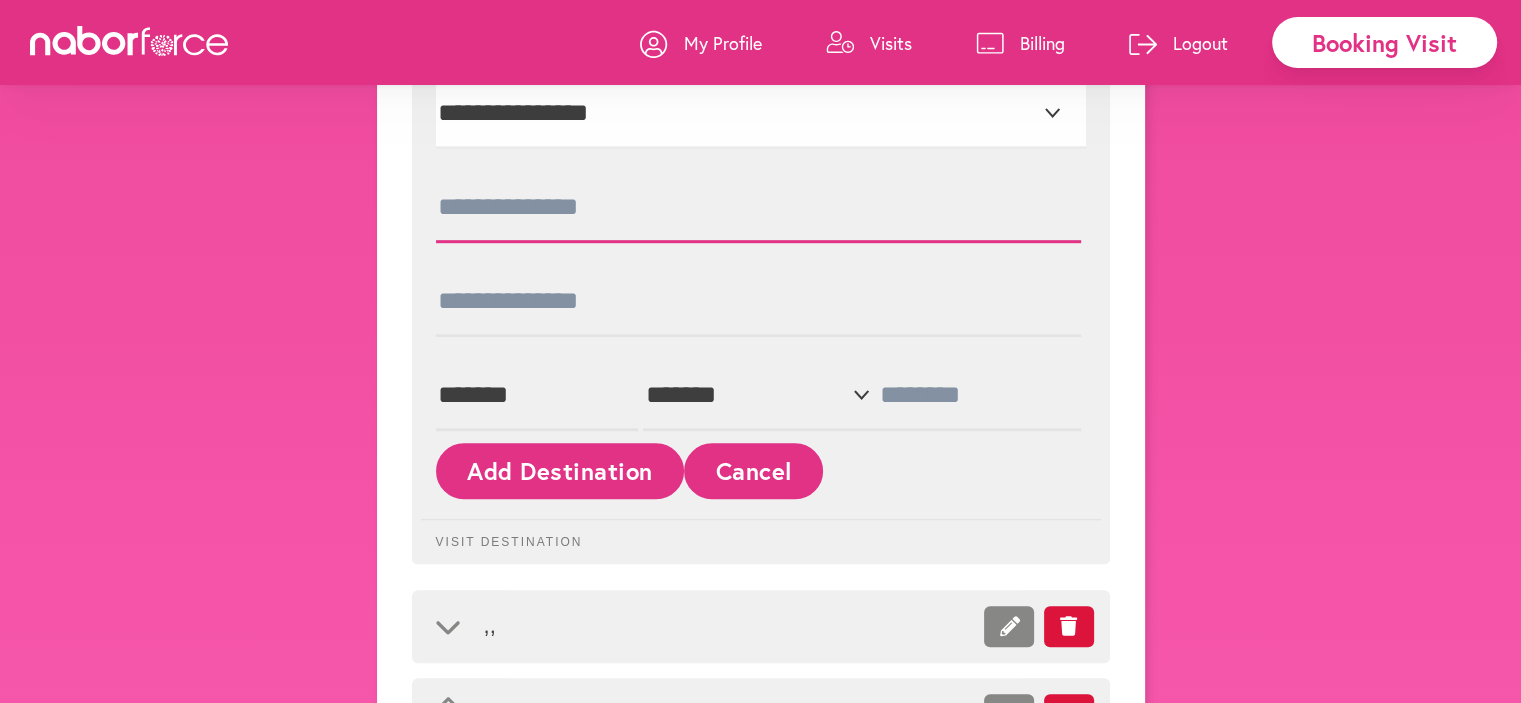 scroll, scrollTop: 1309, scrollLeft: 0, axis: vertical 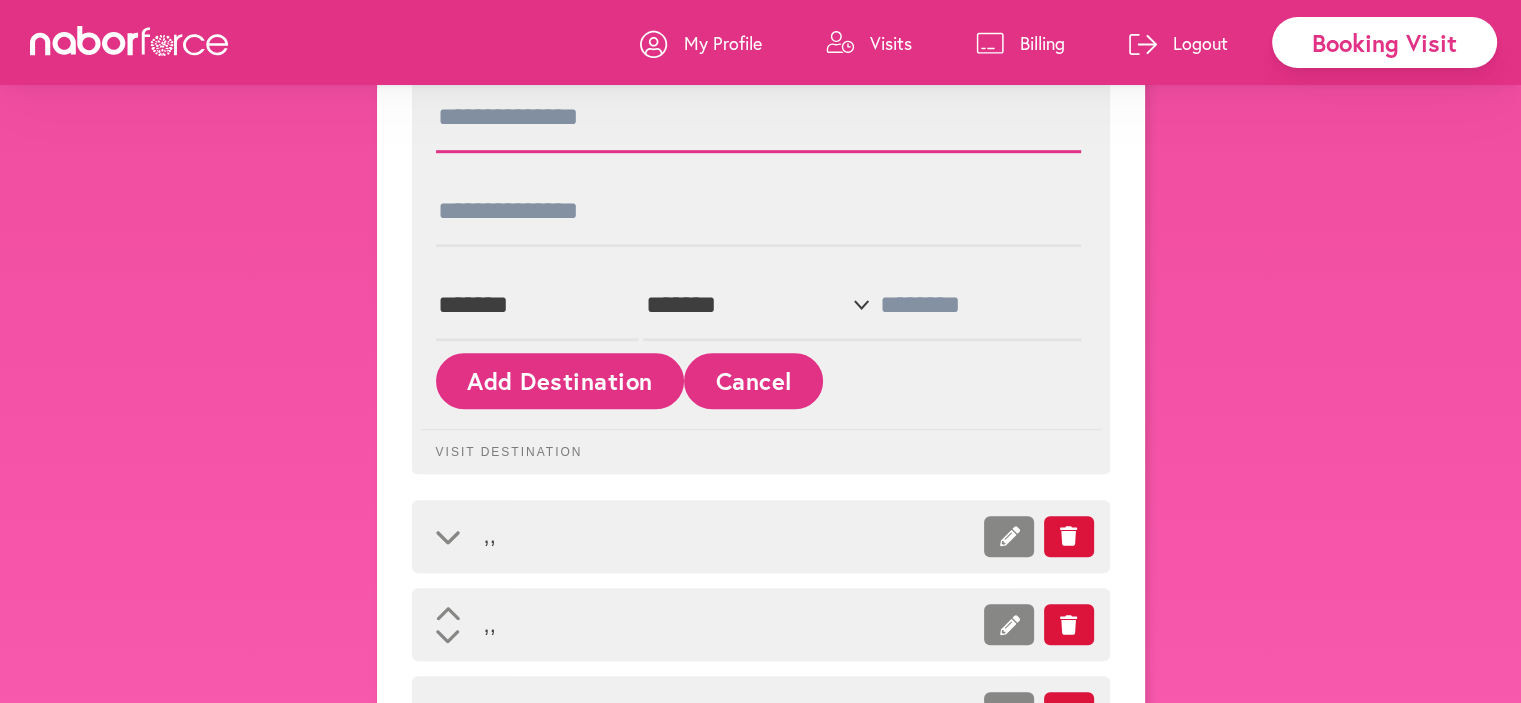 type 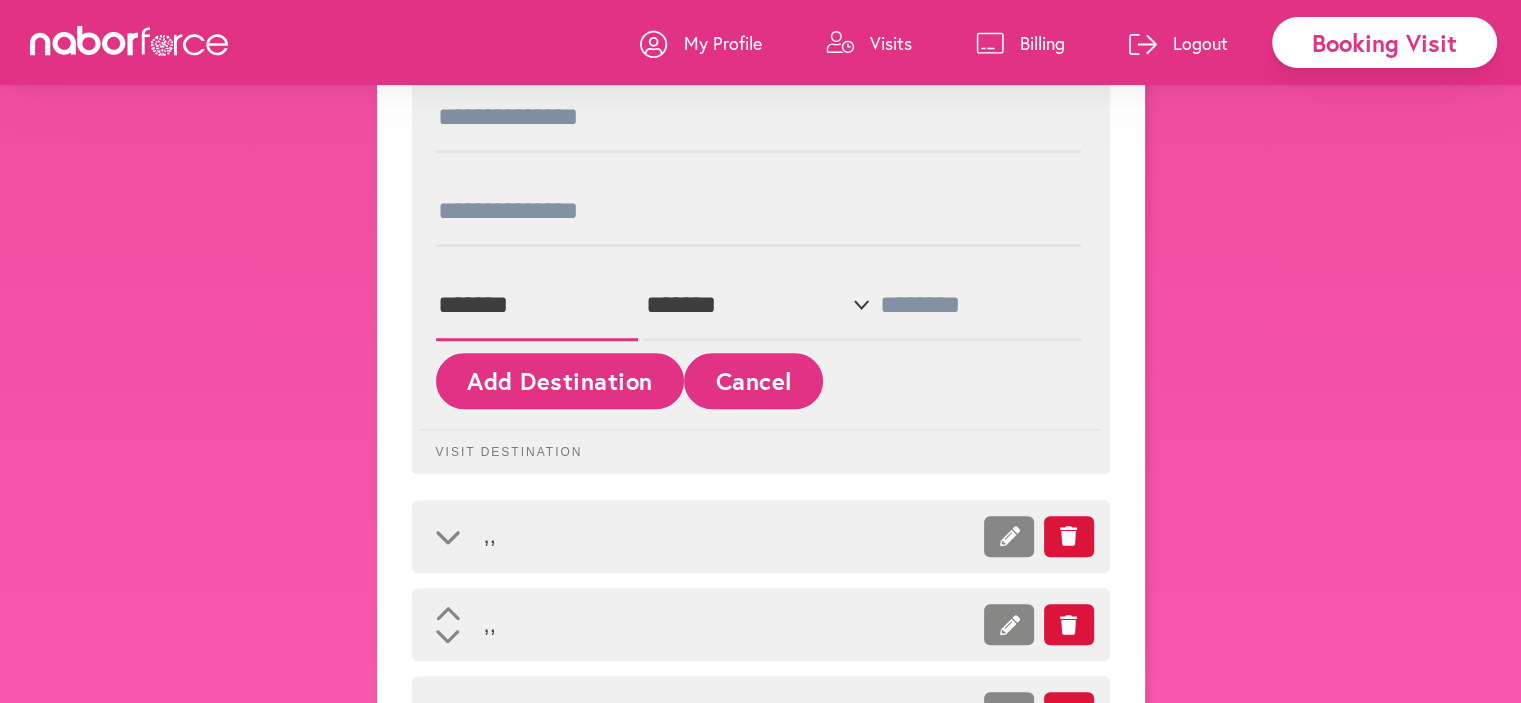 drag, startPoint x: 438, startPoint y: 295, endPoint x: 538, endPoint y: 306, distance: 100.60318 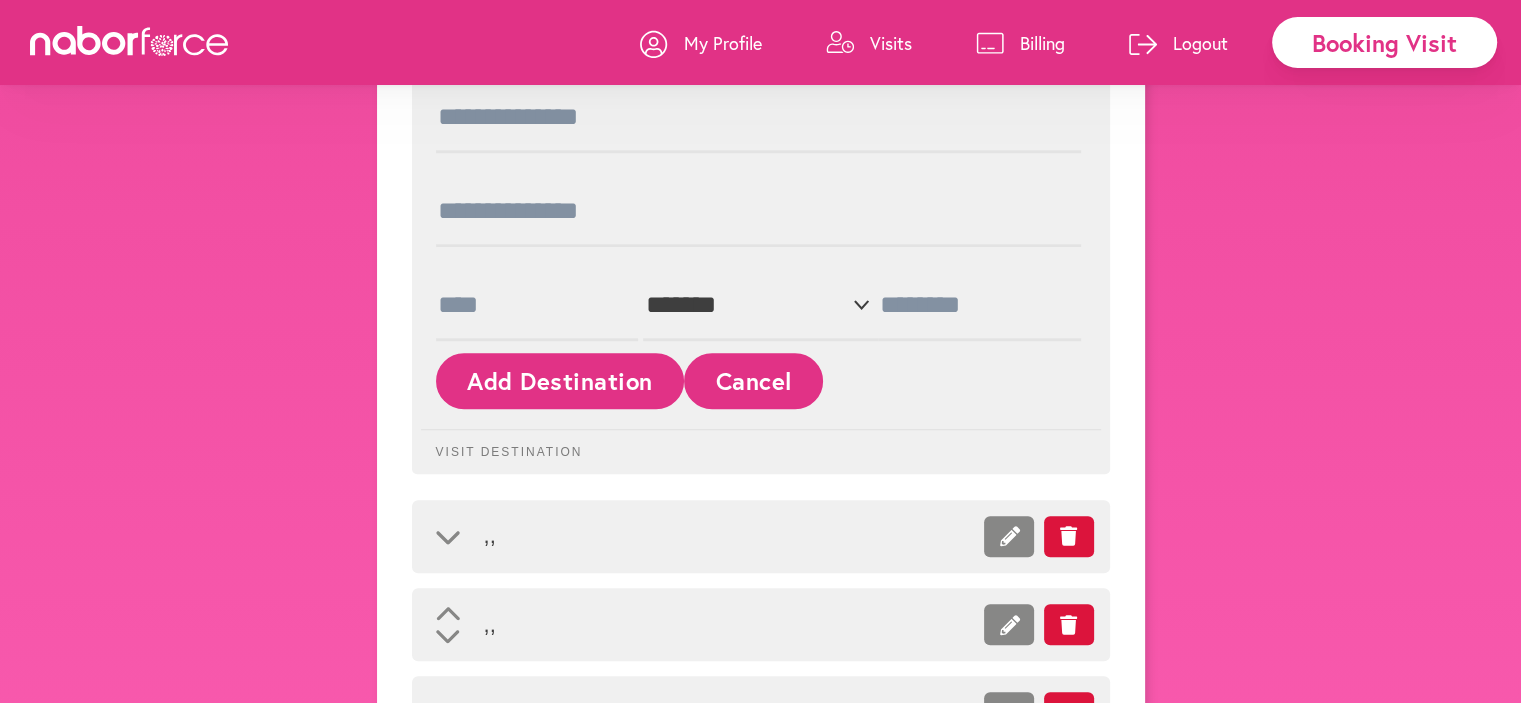 drag, startPoint x: 641, startPoint y: 291, endPoint x: 716, endPoint y: 303, distance: 75.95393 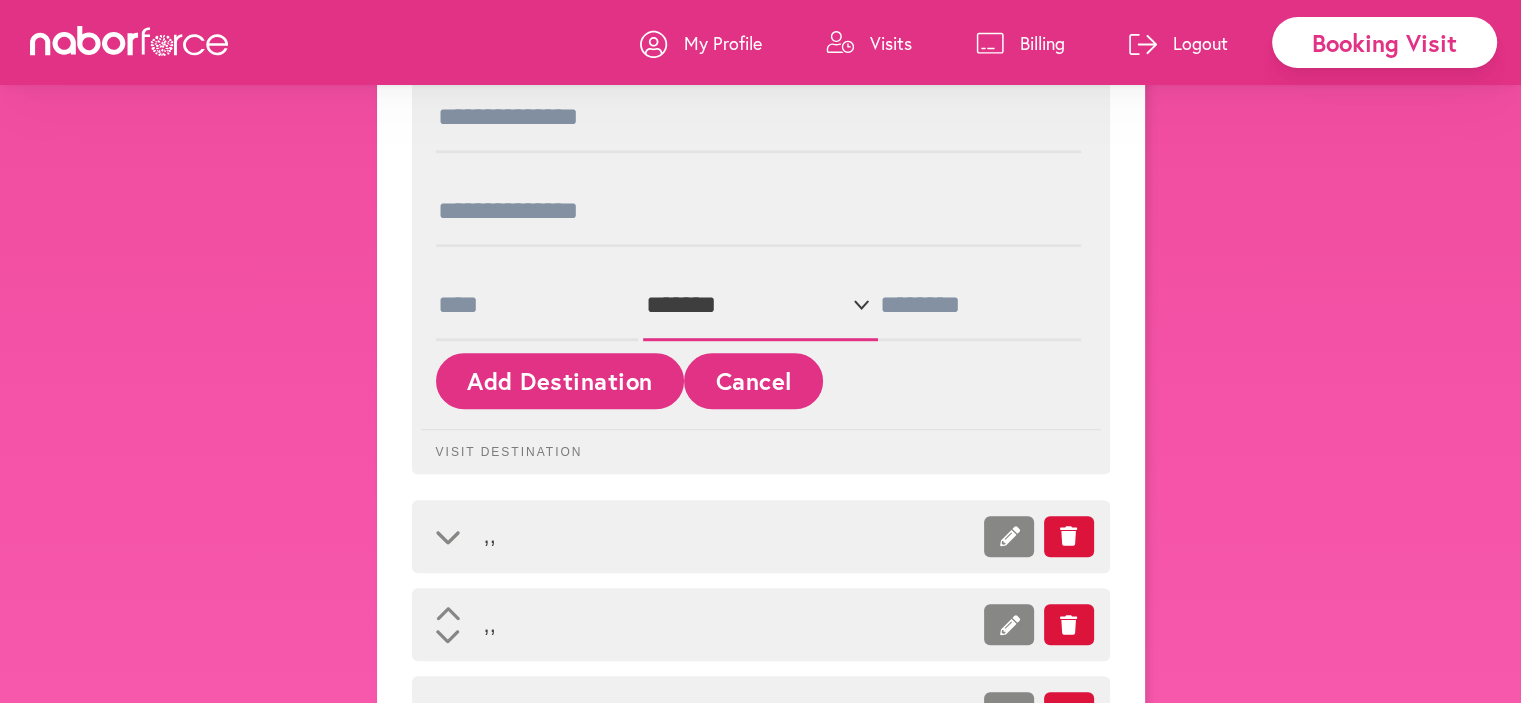 click on "**********" at bounding box center [760, 306] 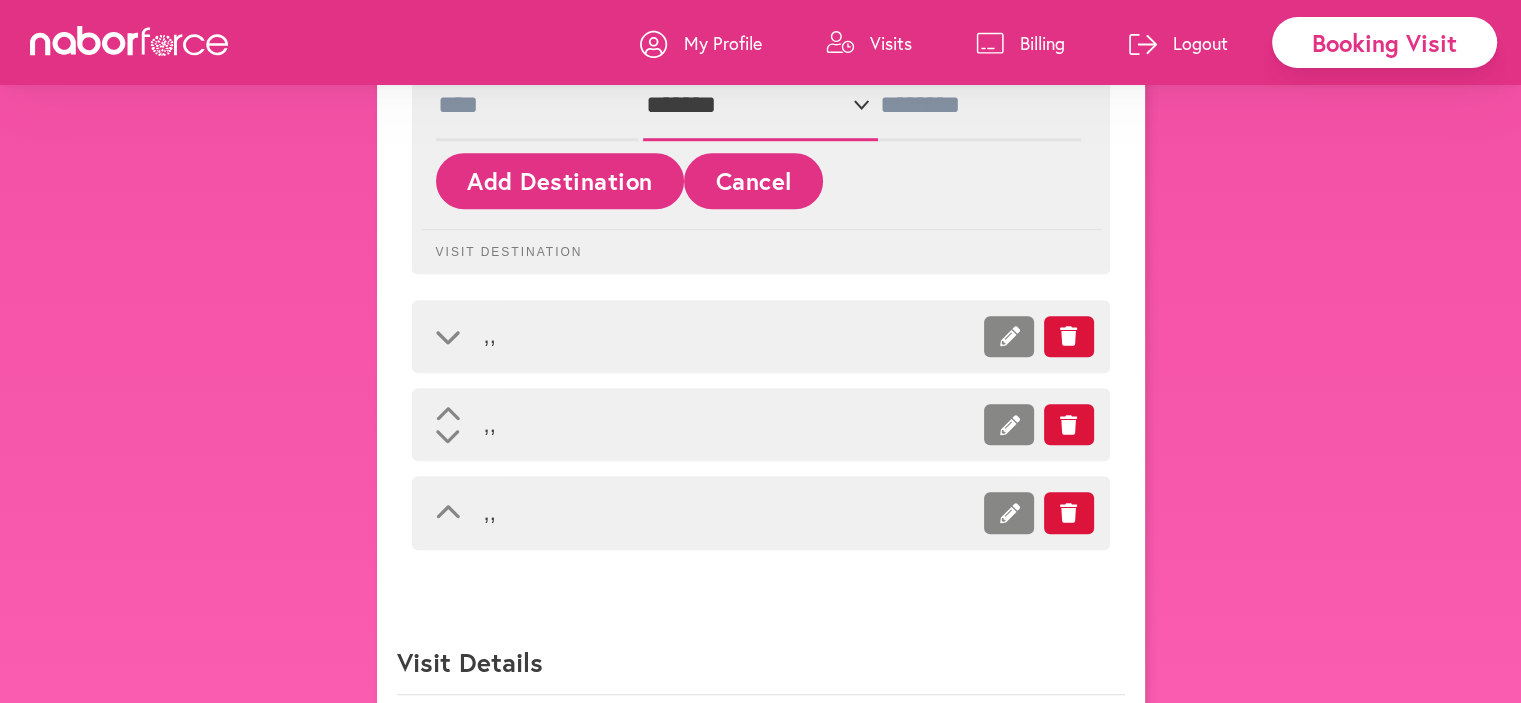scroll, scrollTop: 1409, scrollLeft: 0, axis: vertical 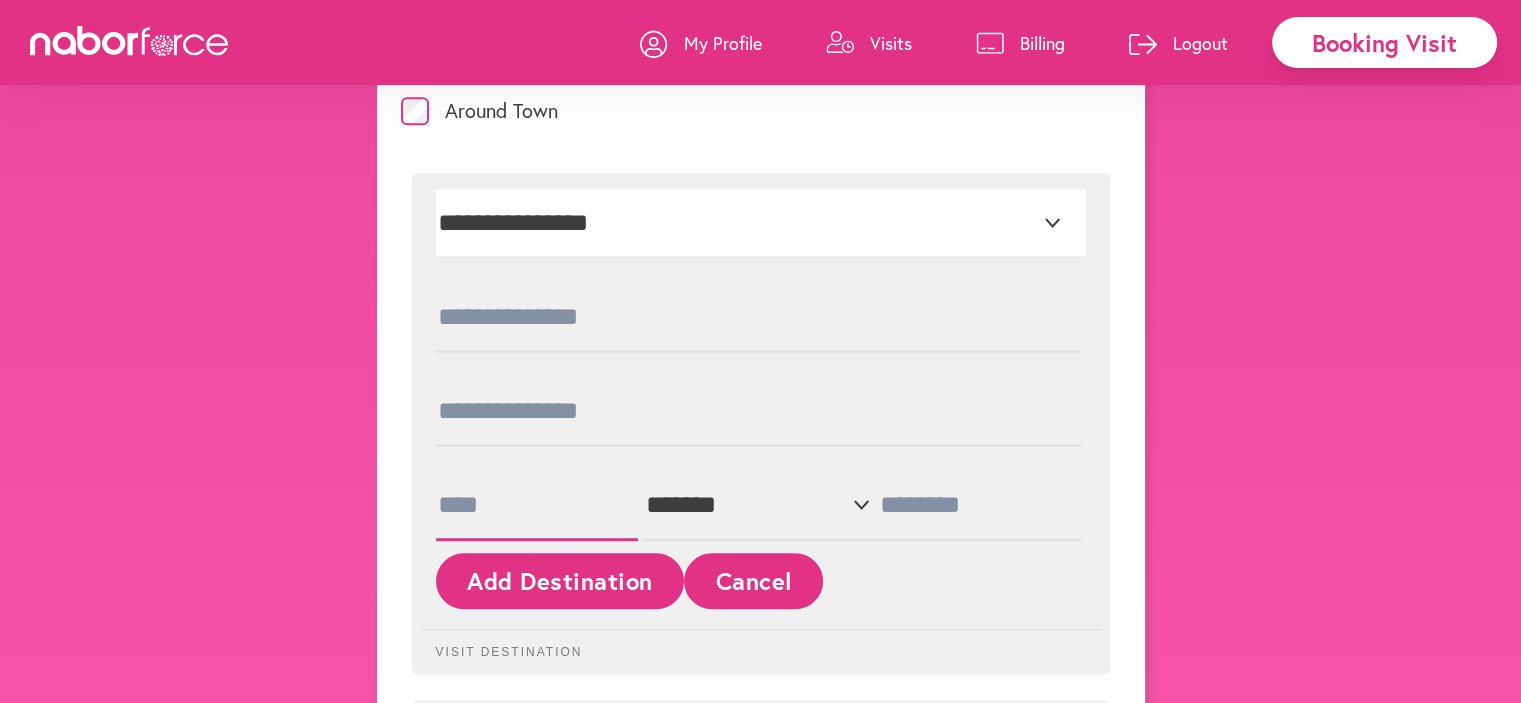 click at bounding box center (537, 506) 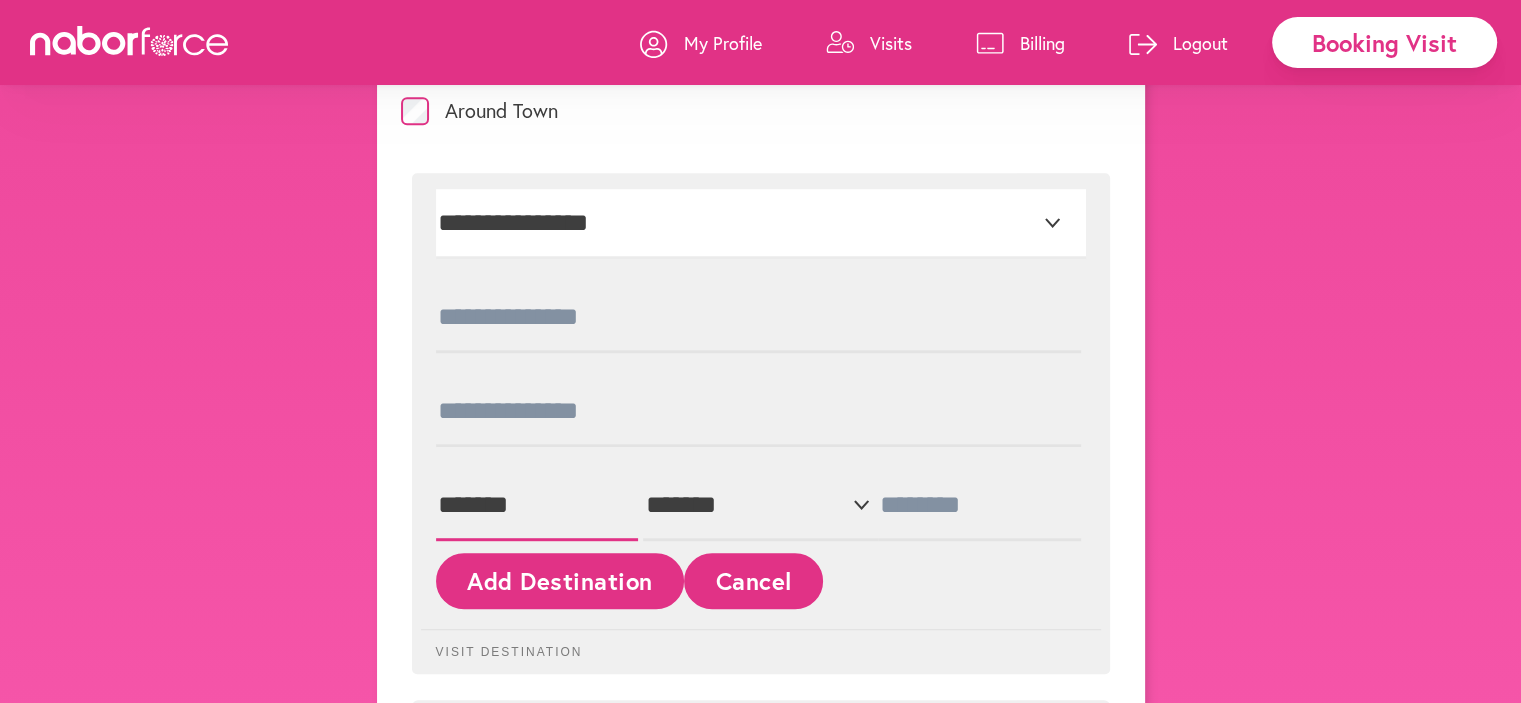 type on "*******" 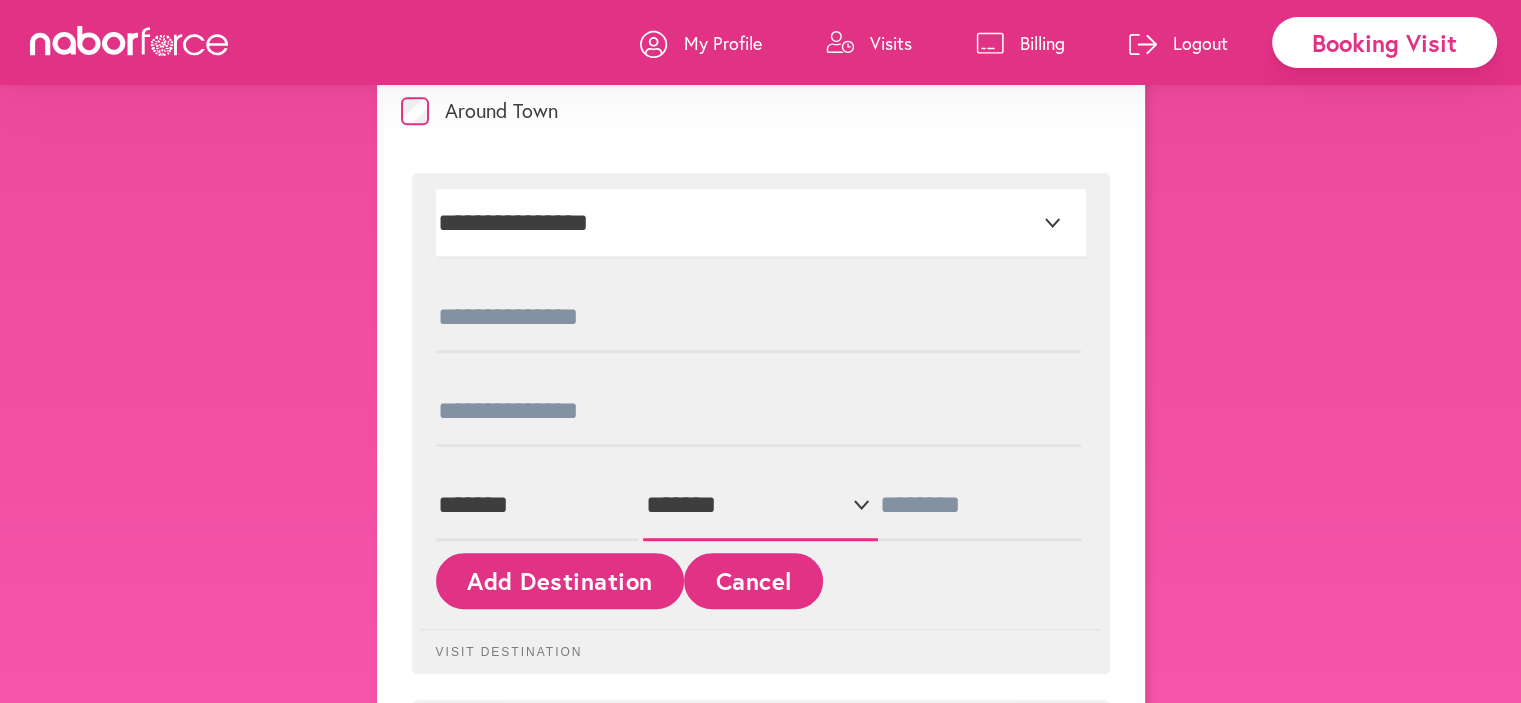 click on "**********" at bounding box center [760, 506] 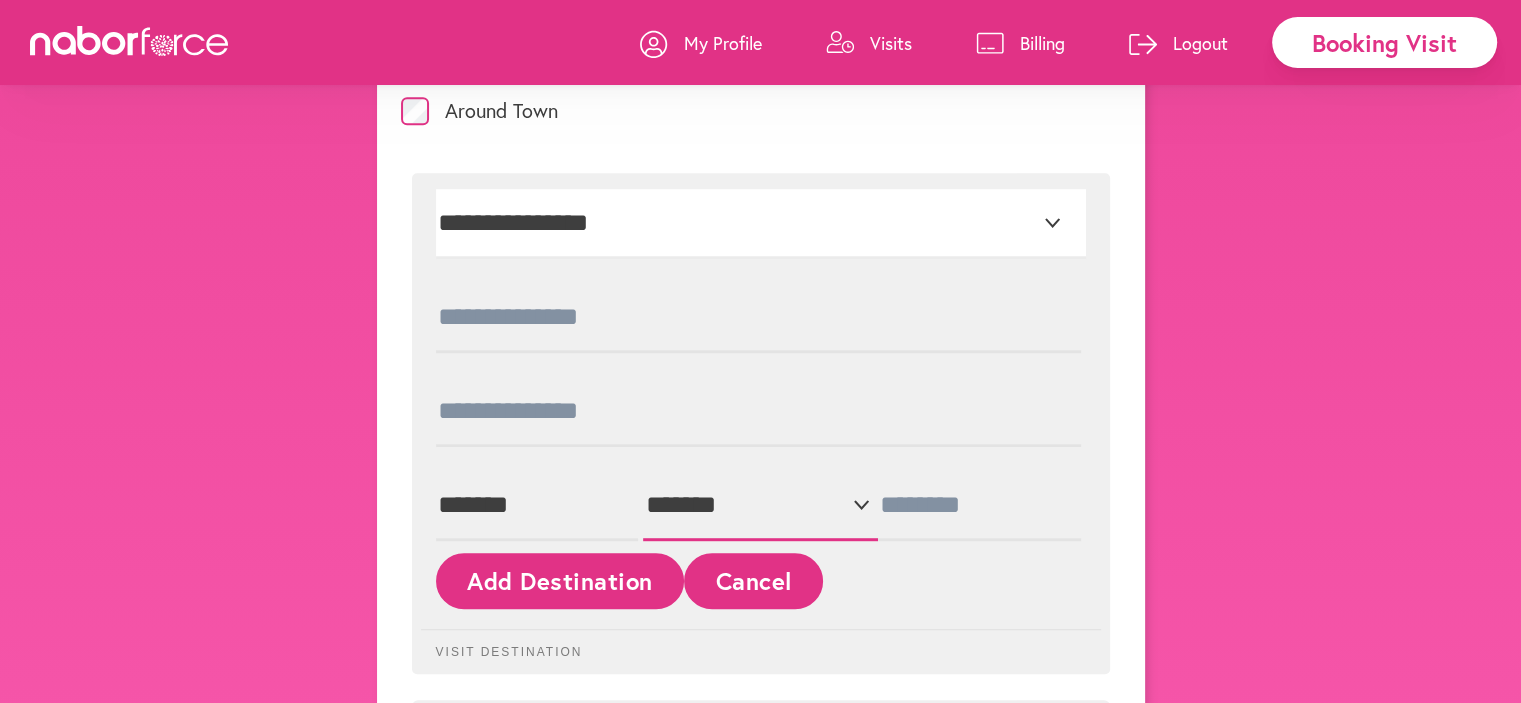 select on "**" 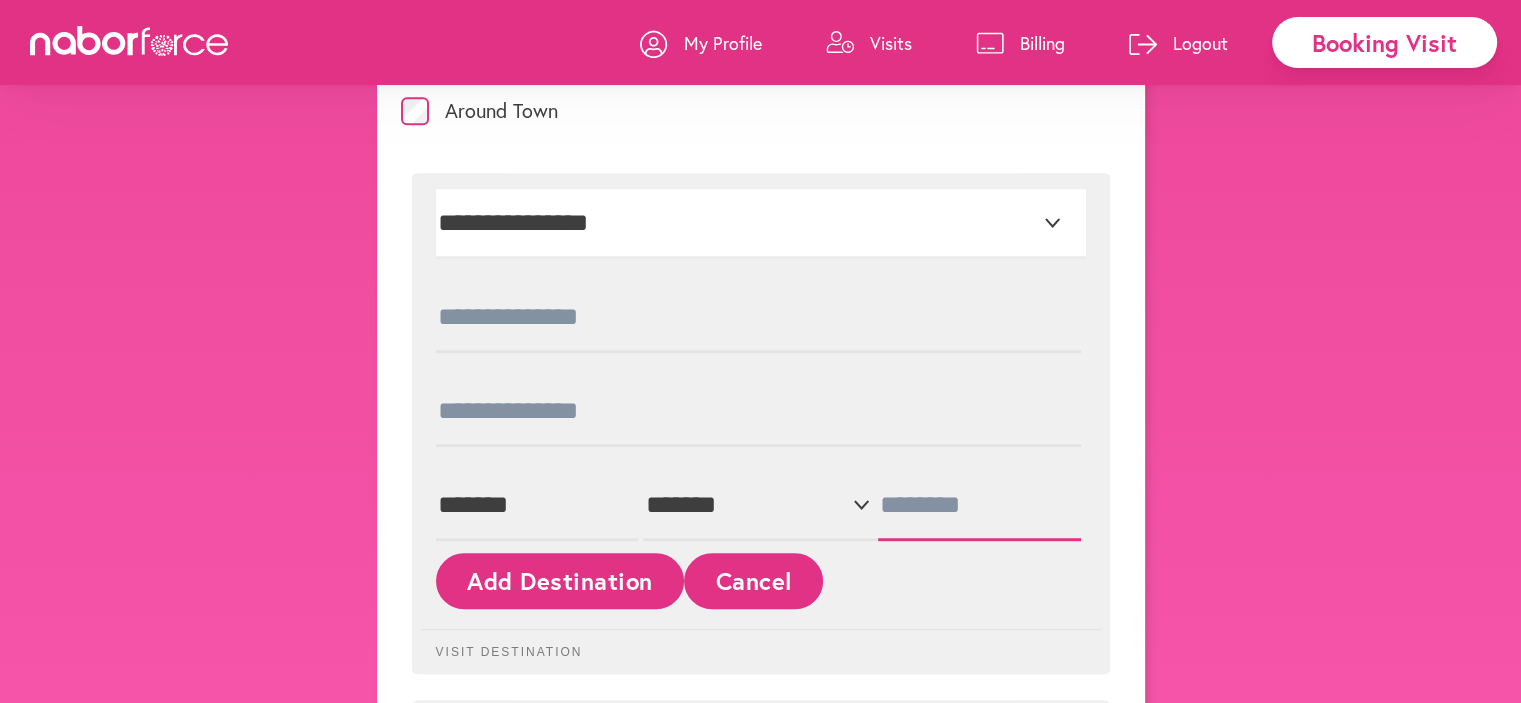 click at bounding box center [979, 506] 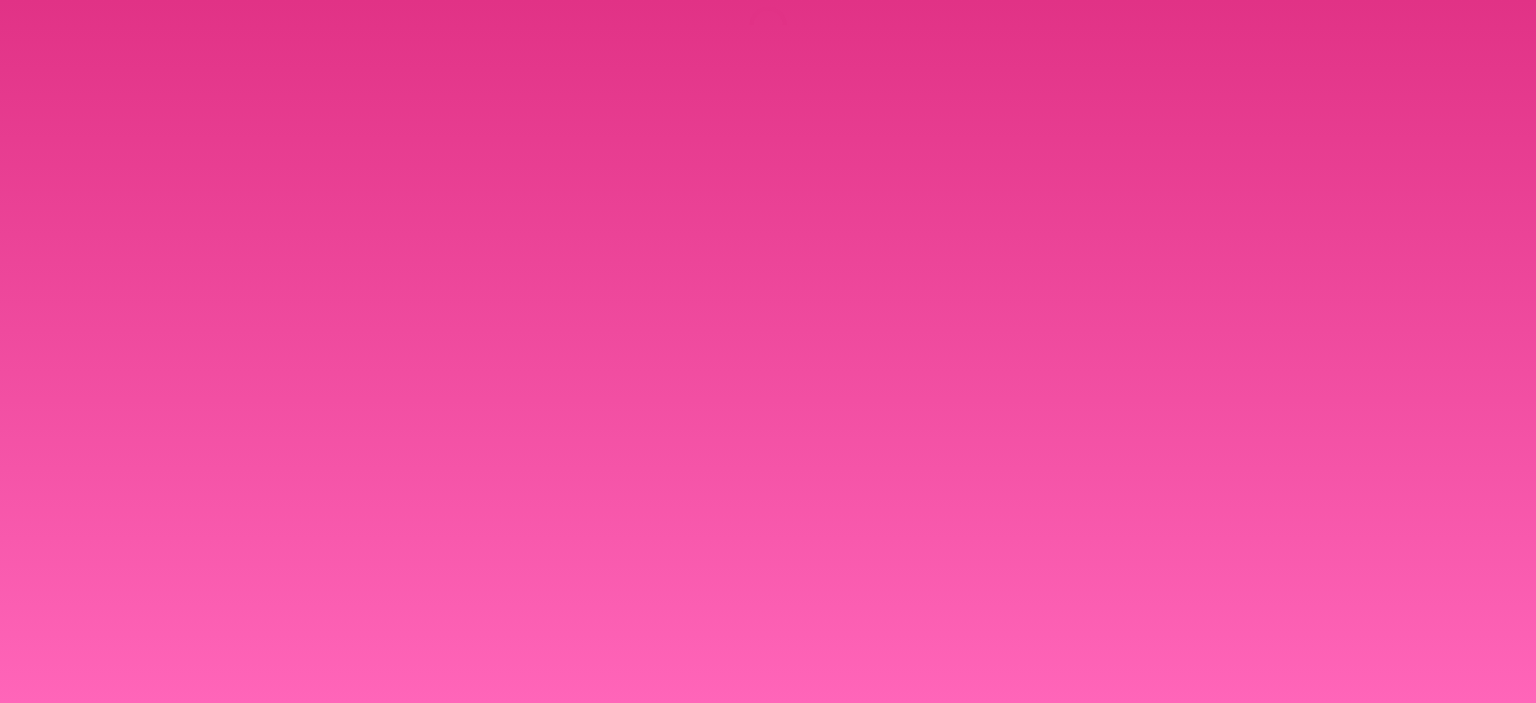 scroll, scrollTop: 0, scrollLeft: 0, axis: both 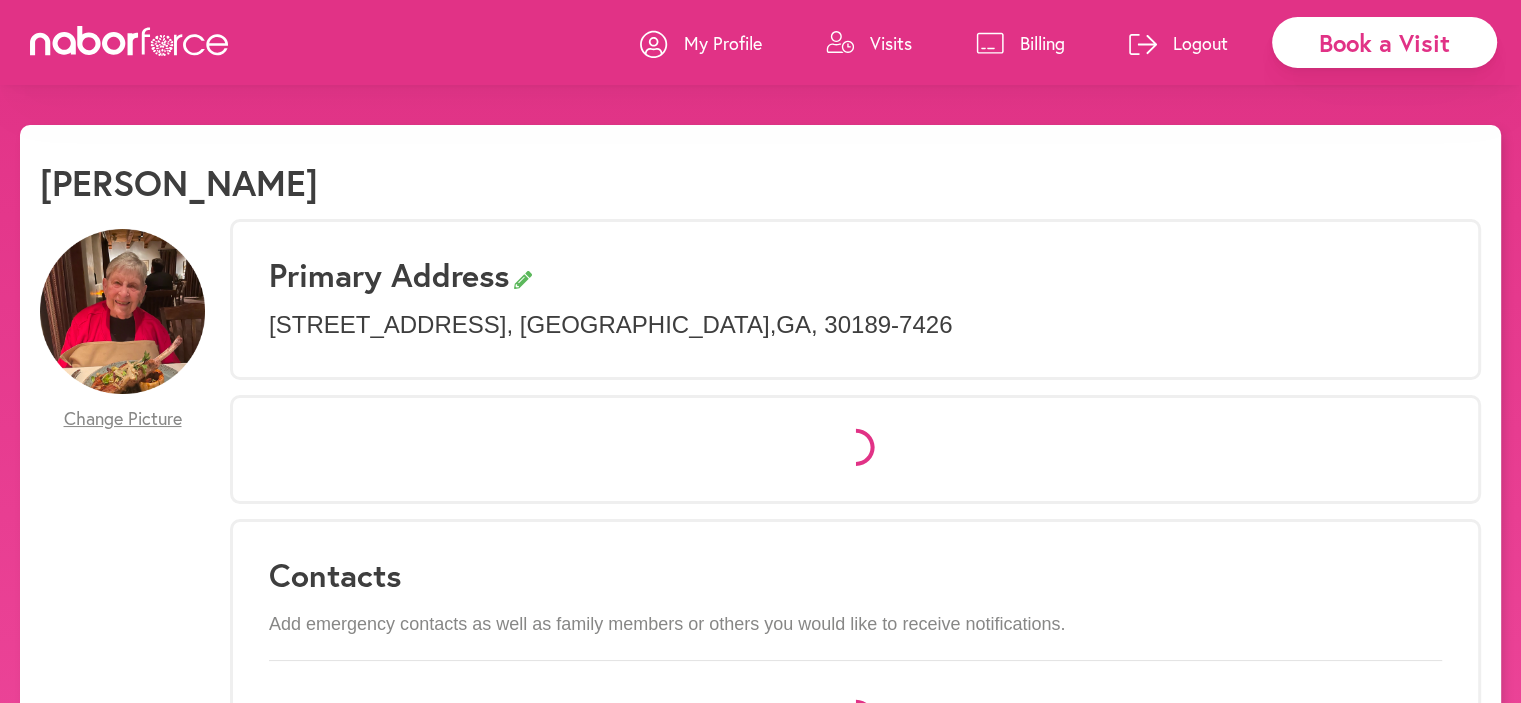 select on "*" 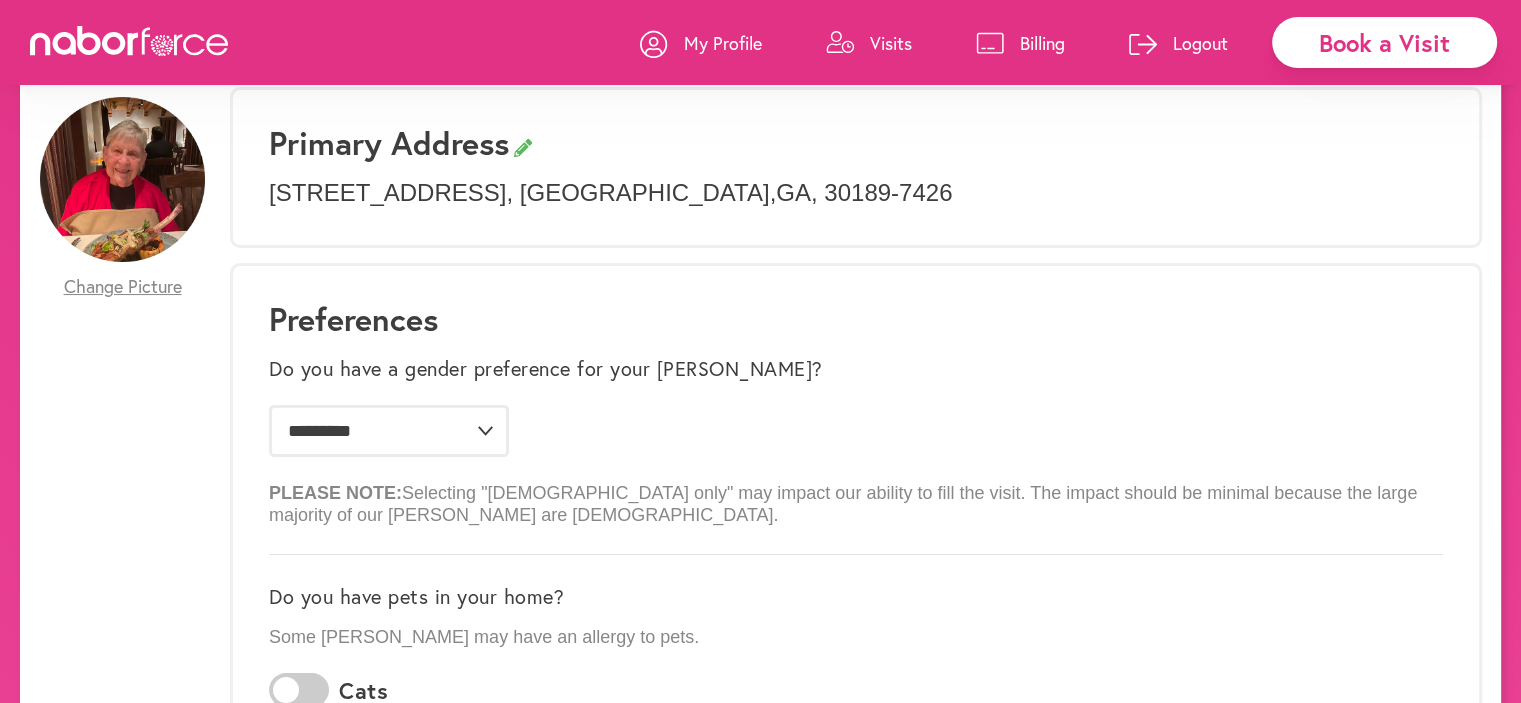 scroll, scrollTop: 0, scrollLeft: 0, axis: both 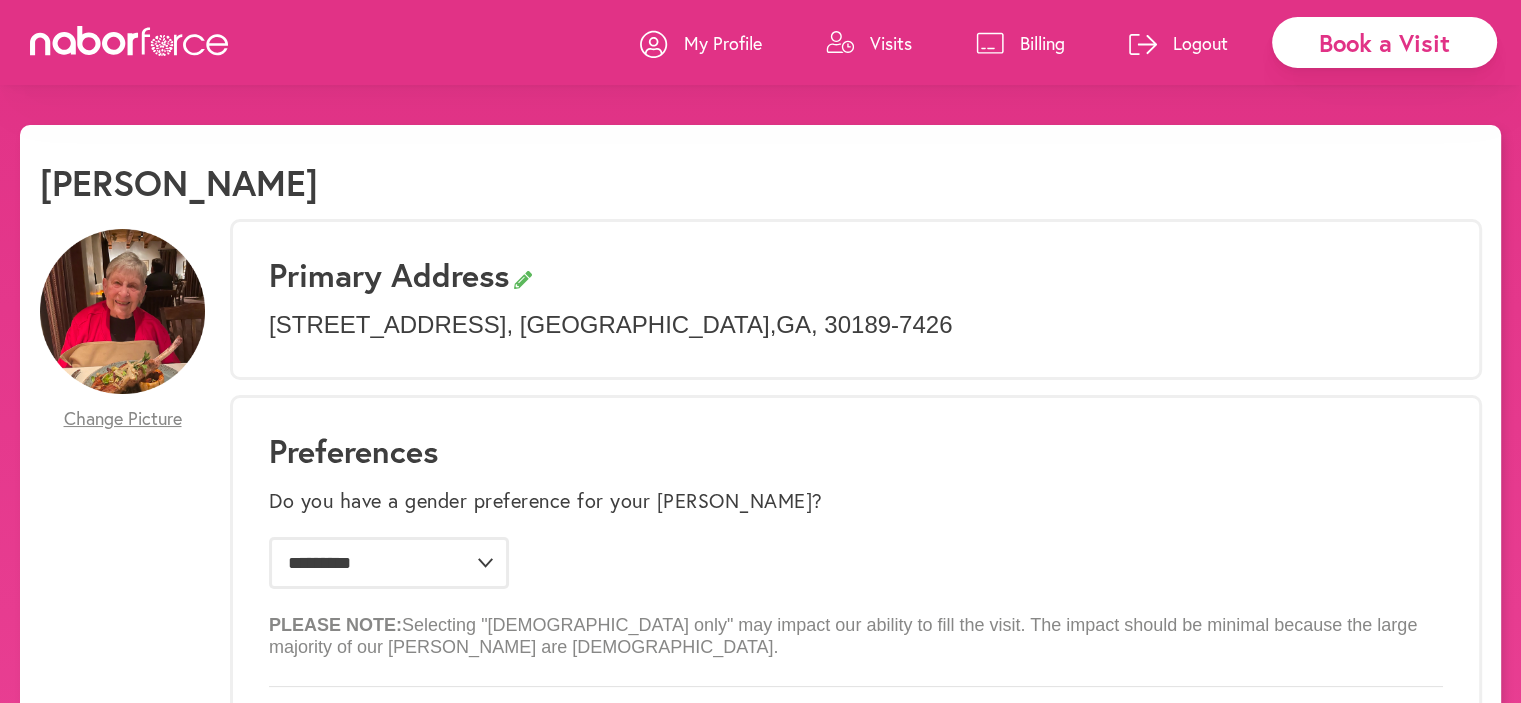 click on "Visits" at bounding box center [869, 43] 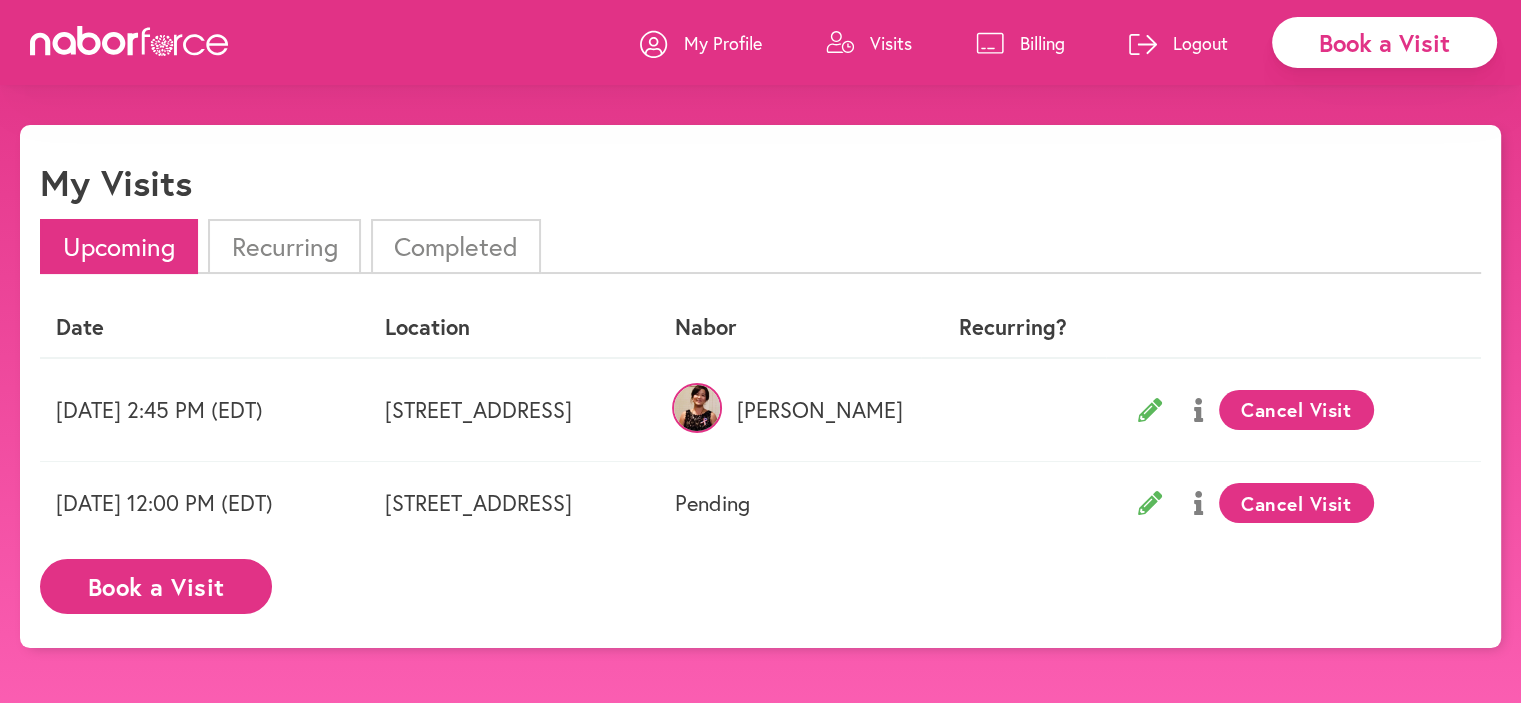 click on "Upcoming" at bounding box center [119, 246] 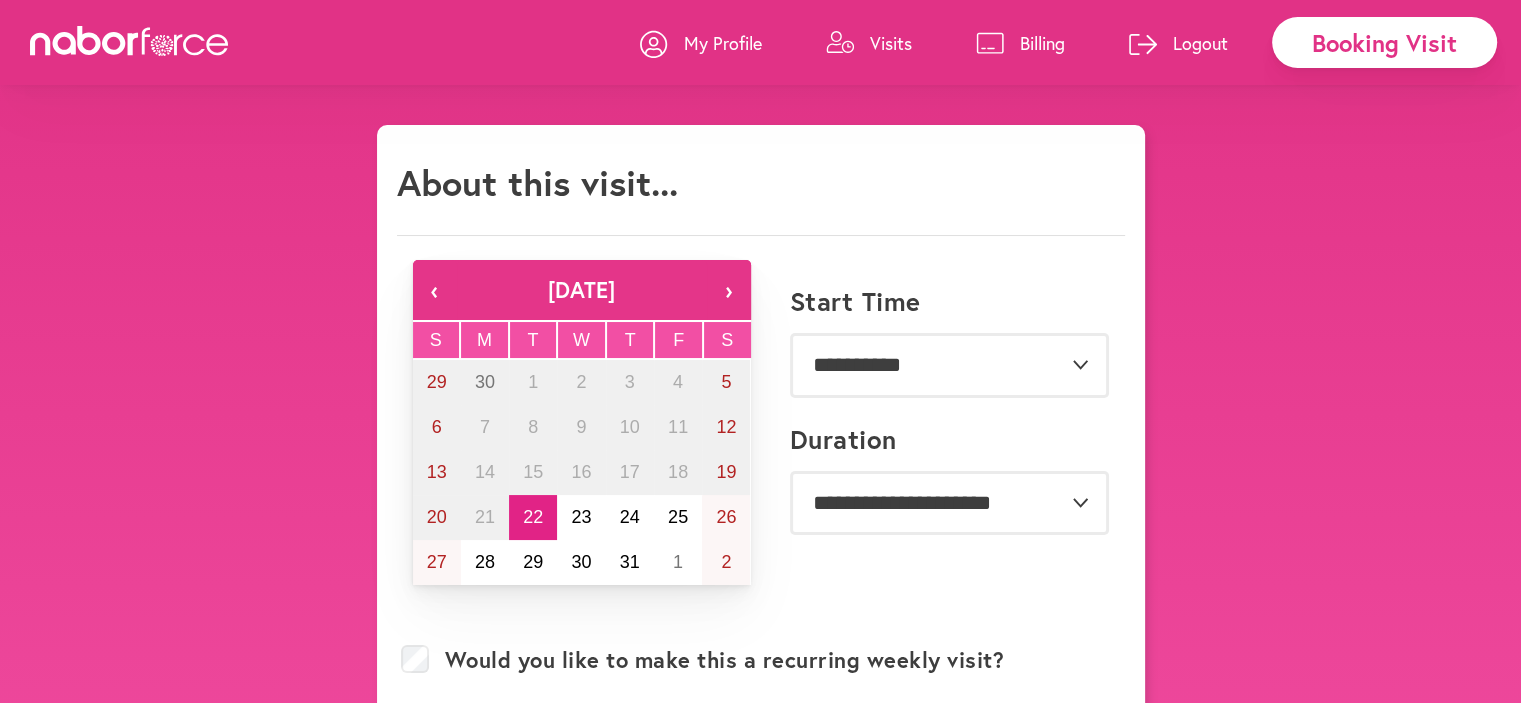 click on "›" at bounding box center [729, 290] 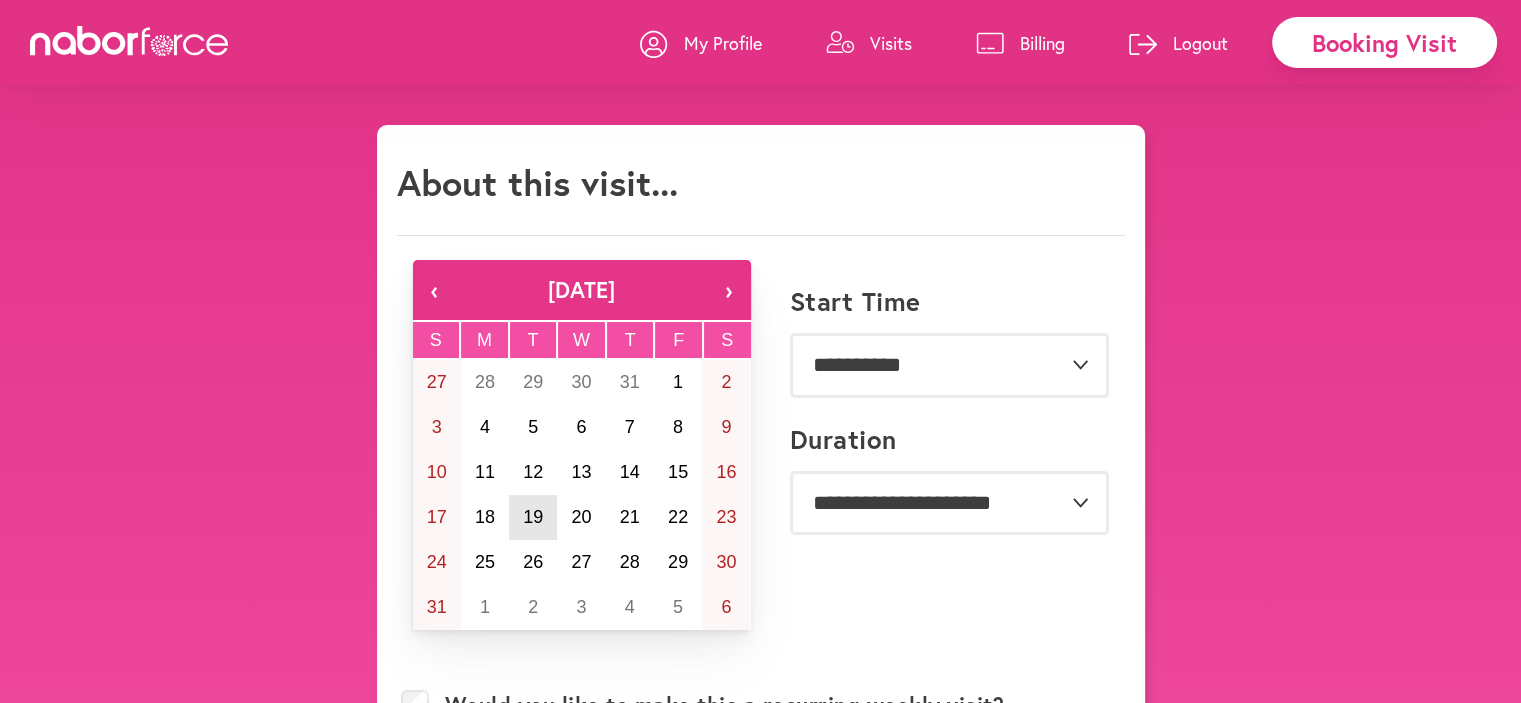 click on "19" at bounding box center (533, 517) 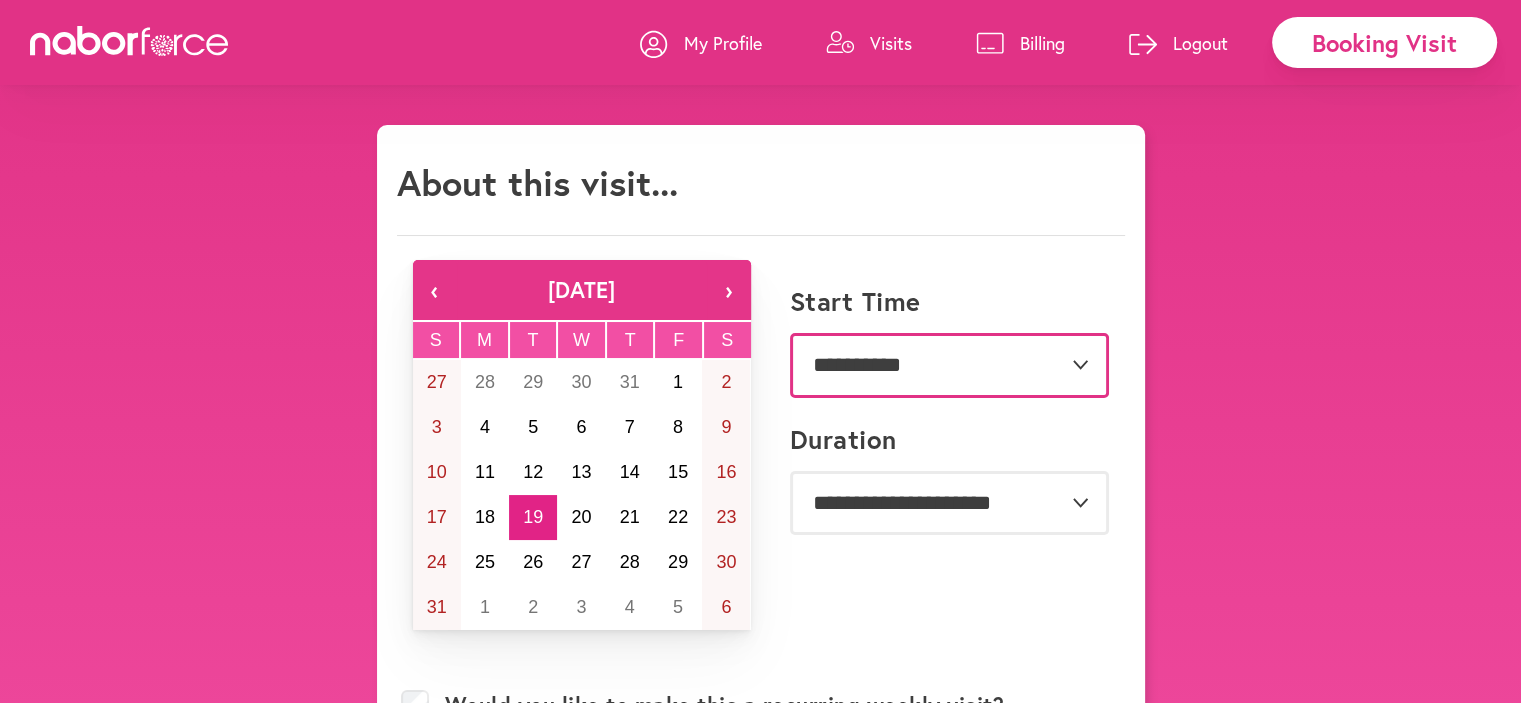 click on "**********" at bounding box center (949, 365) 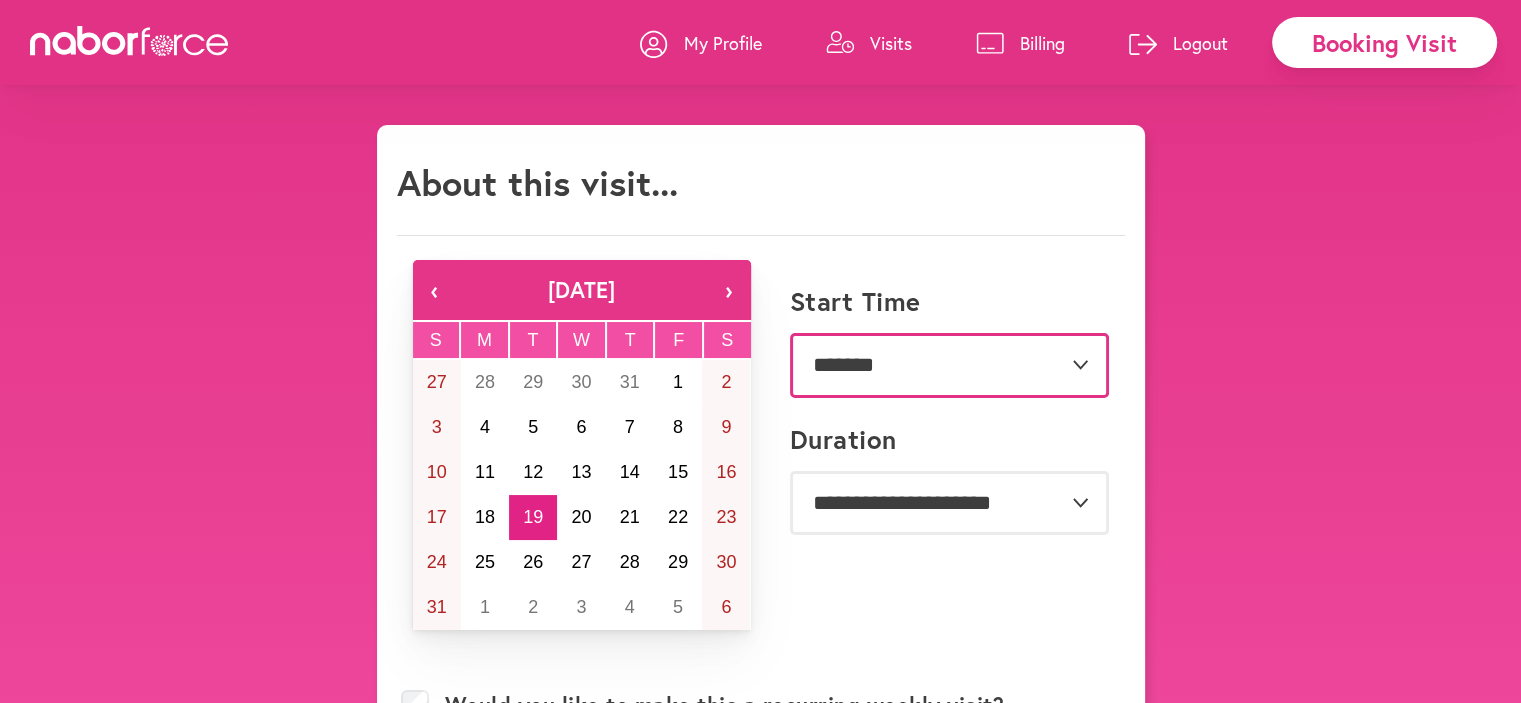 click on "**********" at bounding box center (949, 365) 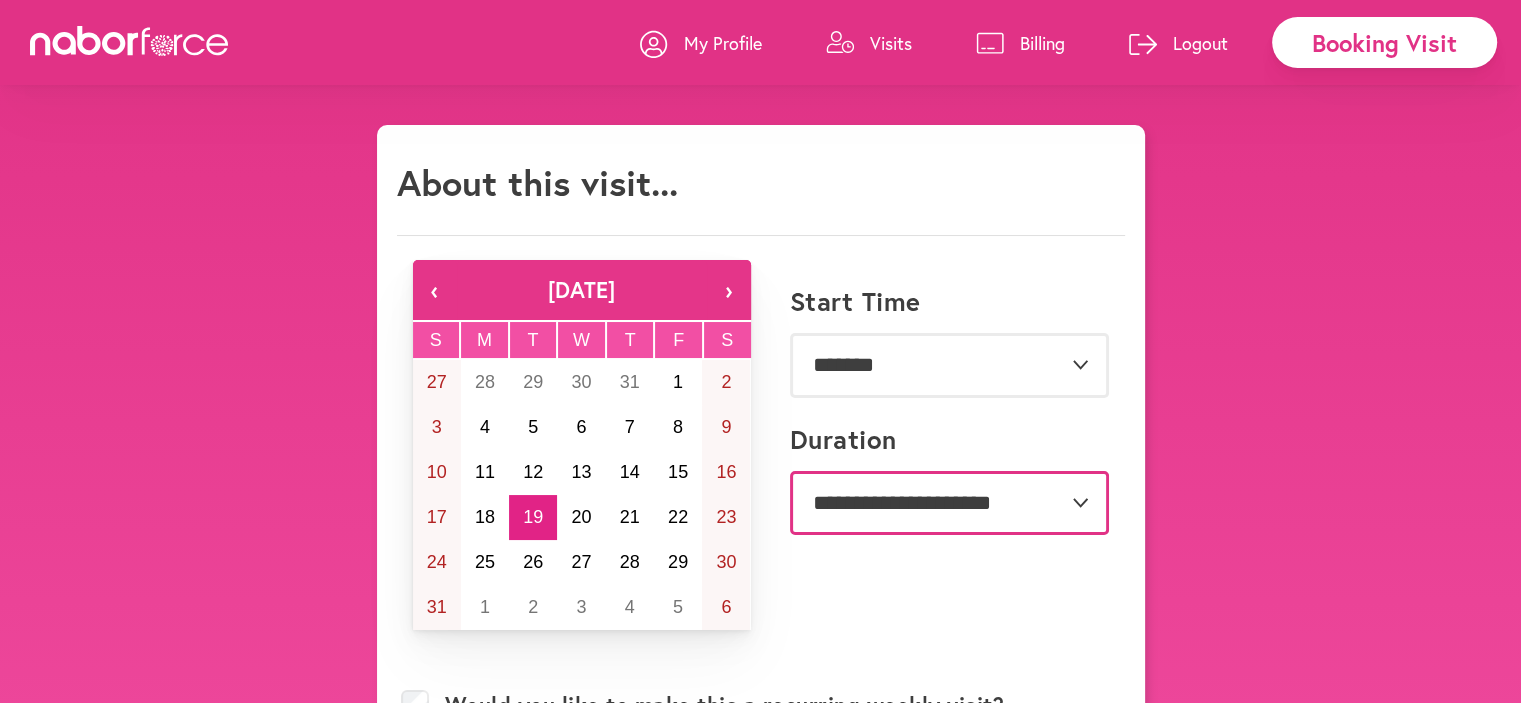 click on "**********" at bounding box center [949, 503] 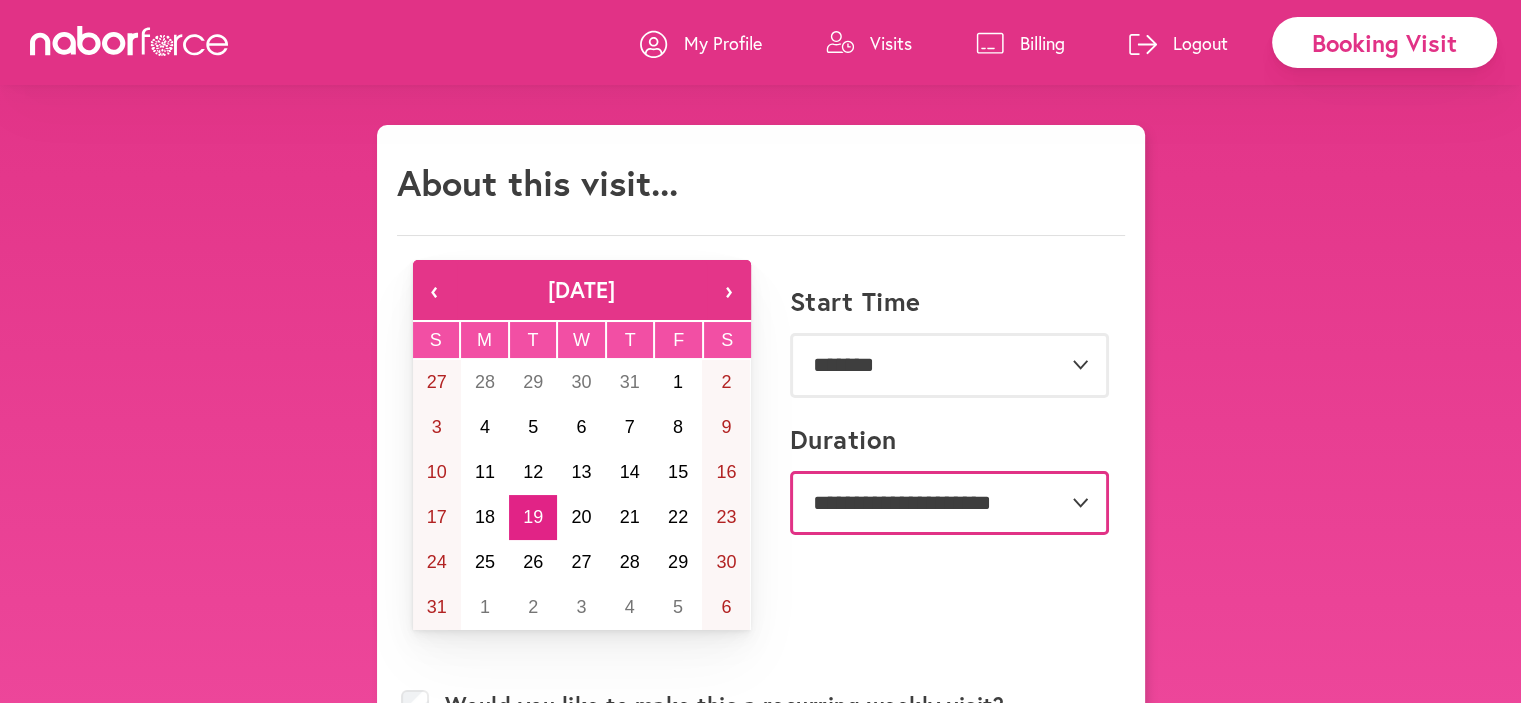 select on "**" 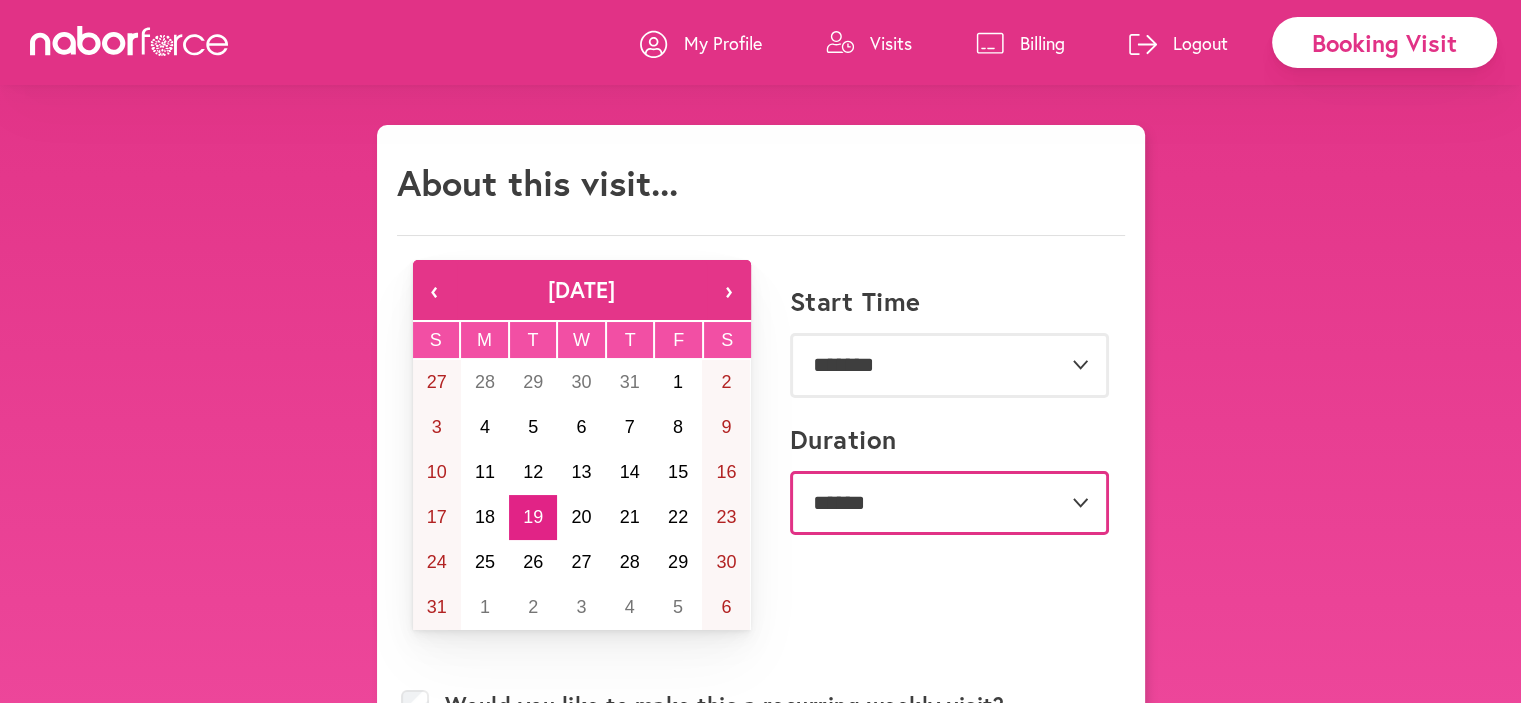 click on "**********" at bounding box center (949, 503) 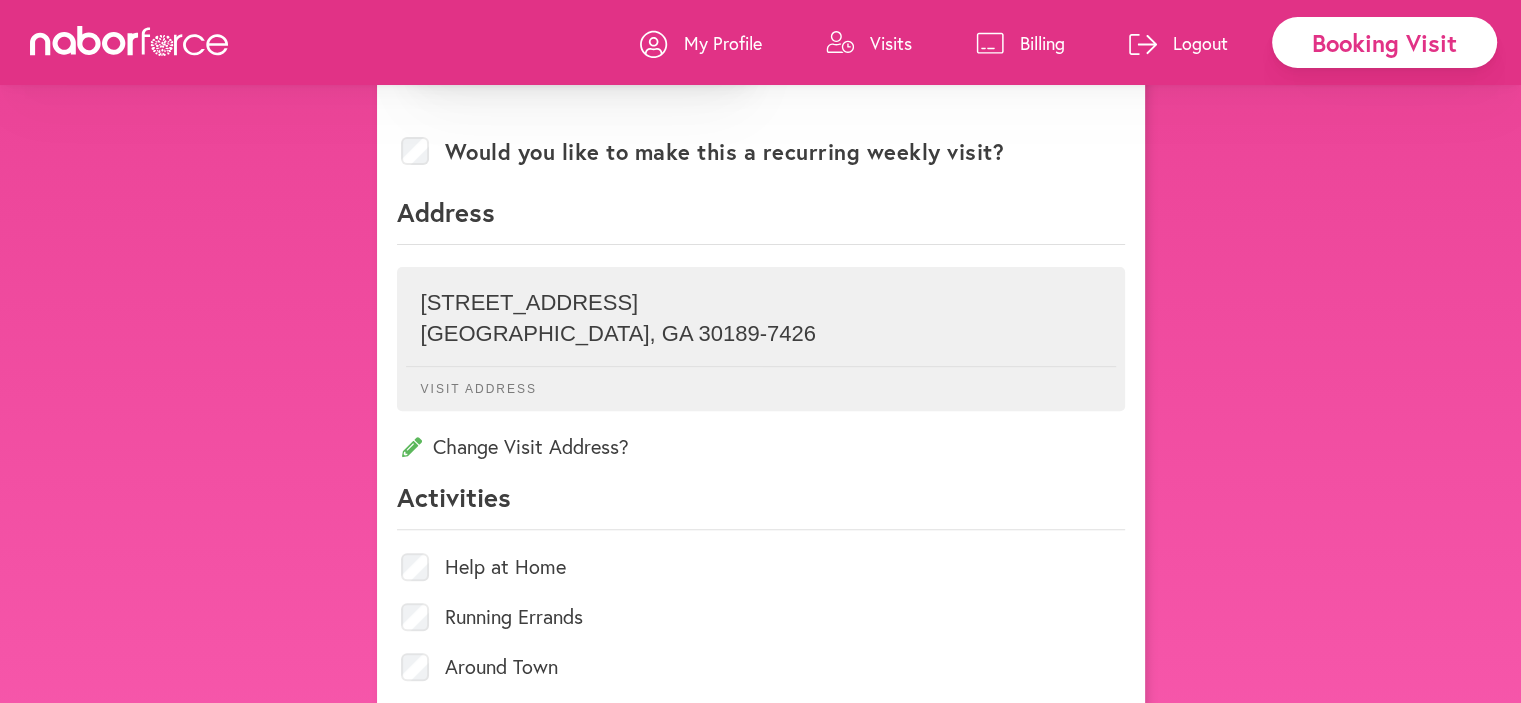 scroll, scrollTop: 600, scrollLeft: 0, axis: vertical 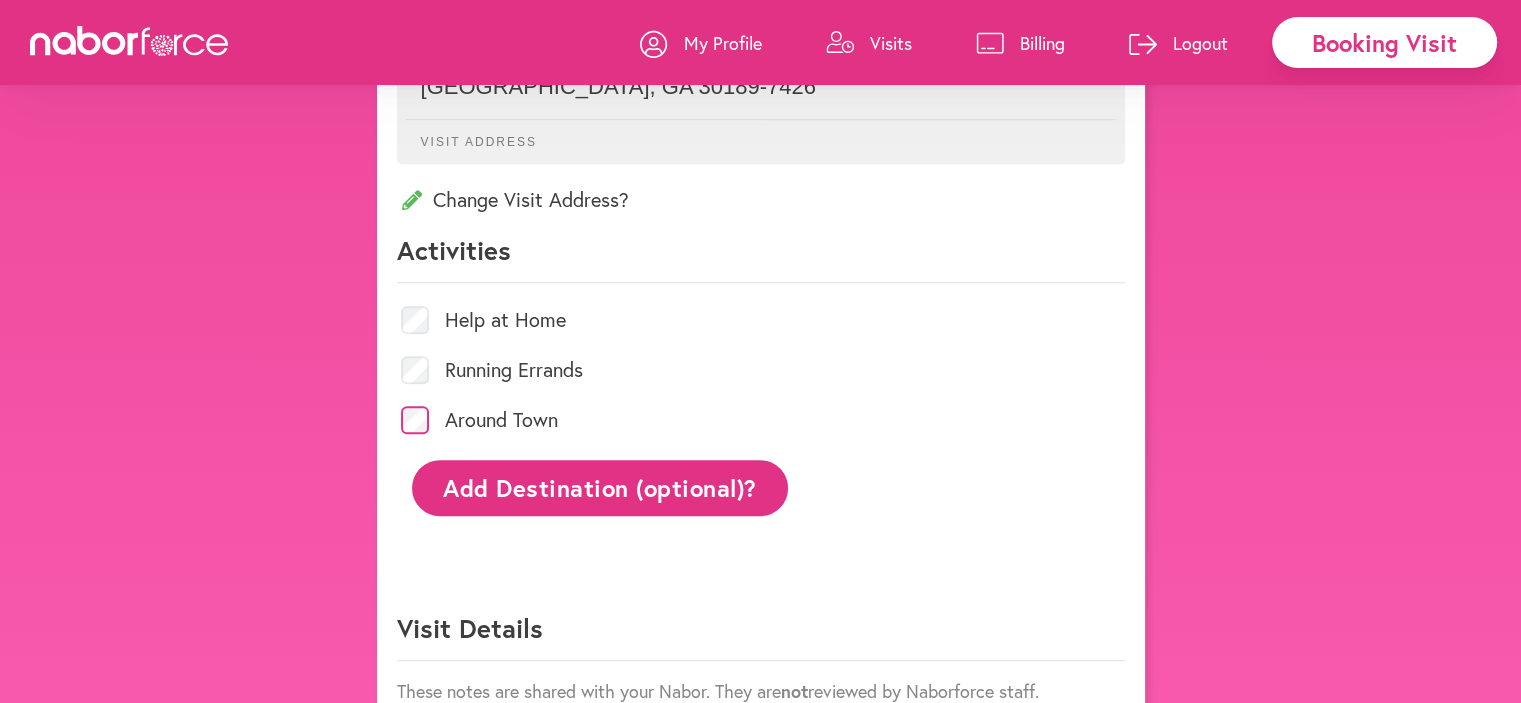 click on "Add Destination (optional)?" 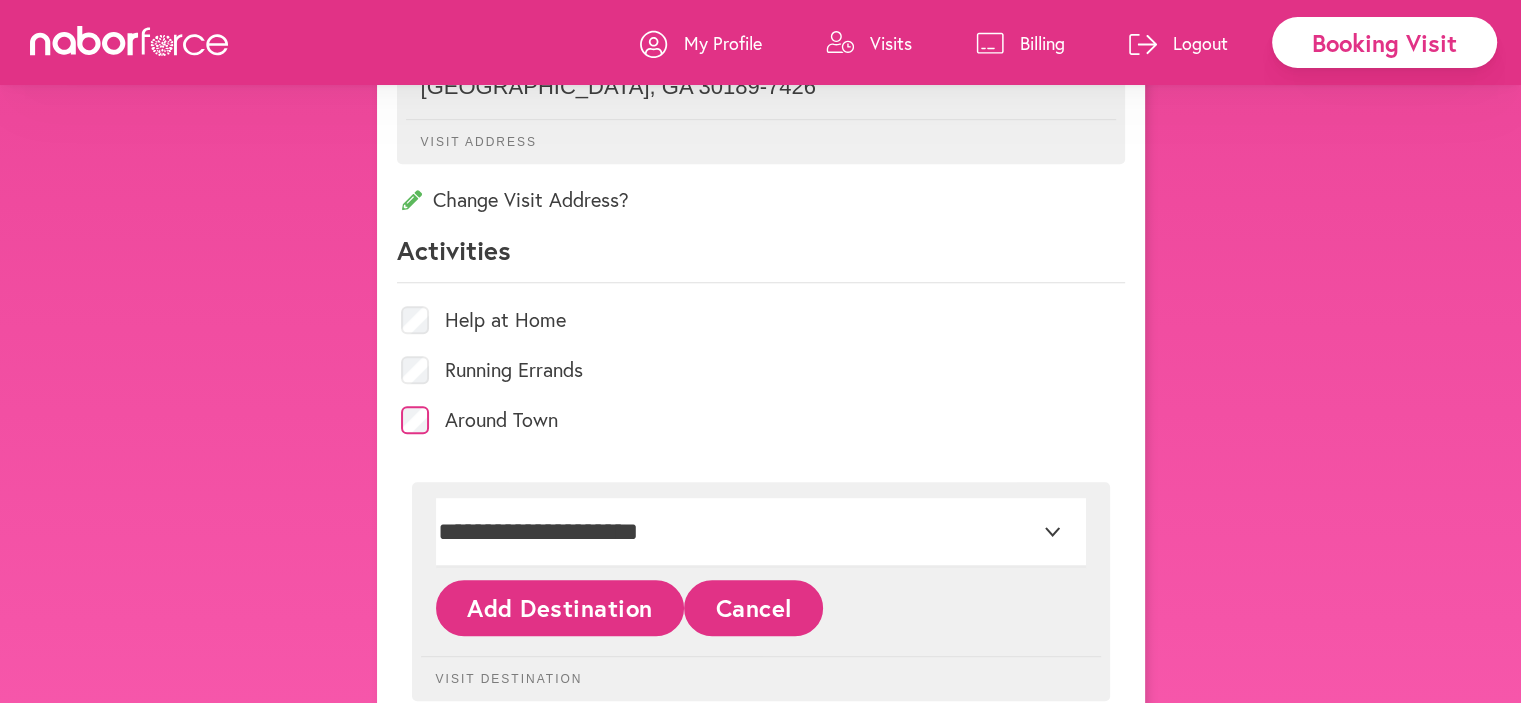 click on "Add Destination" 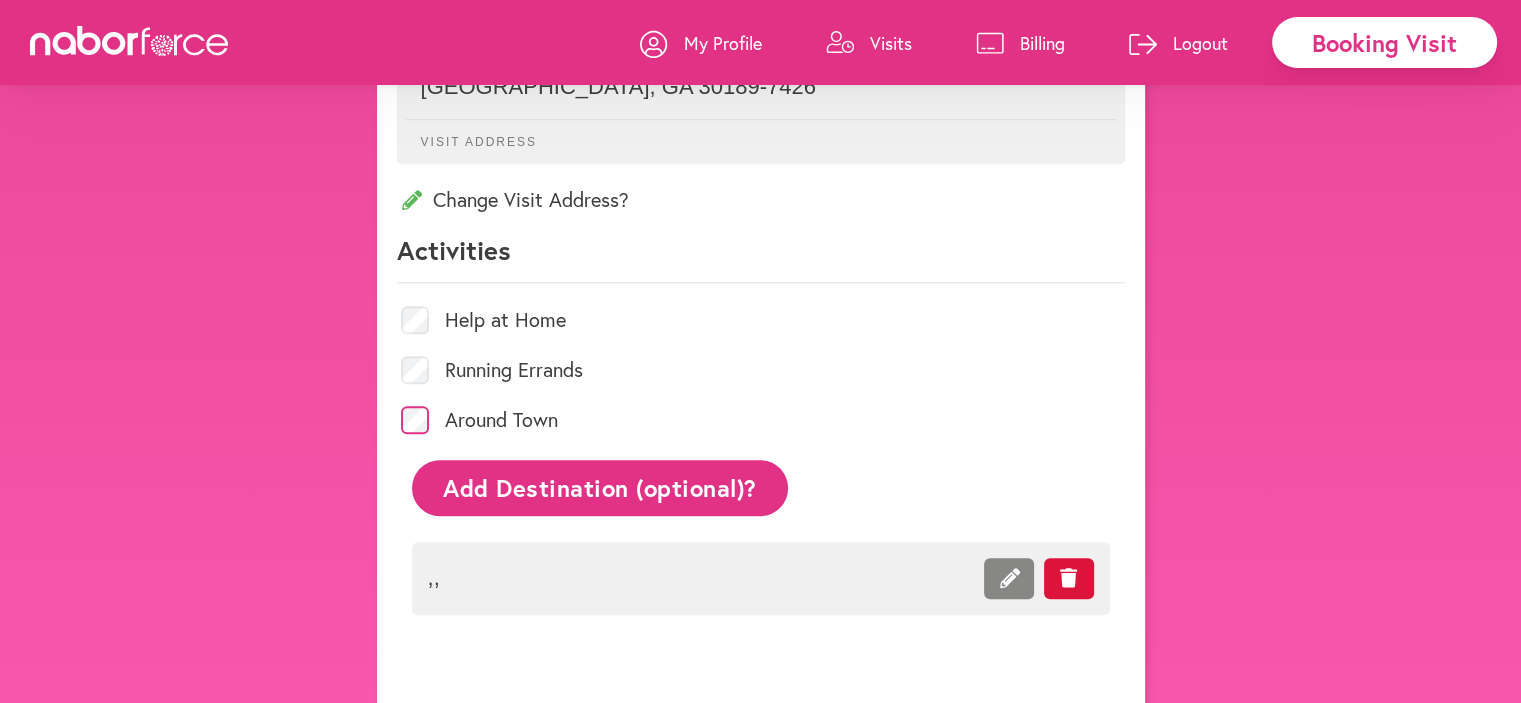 click on ",  ," 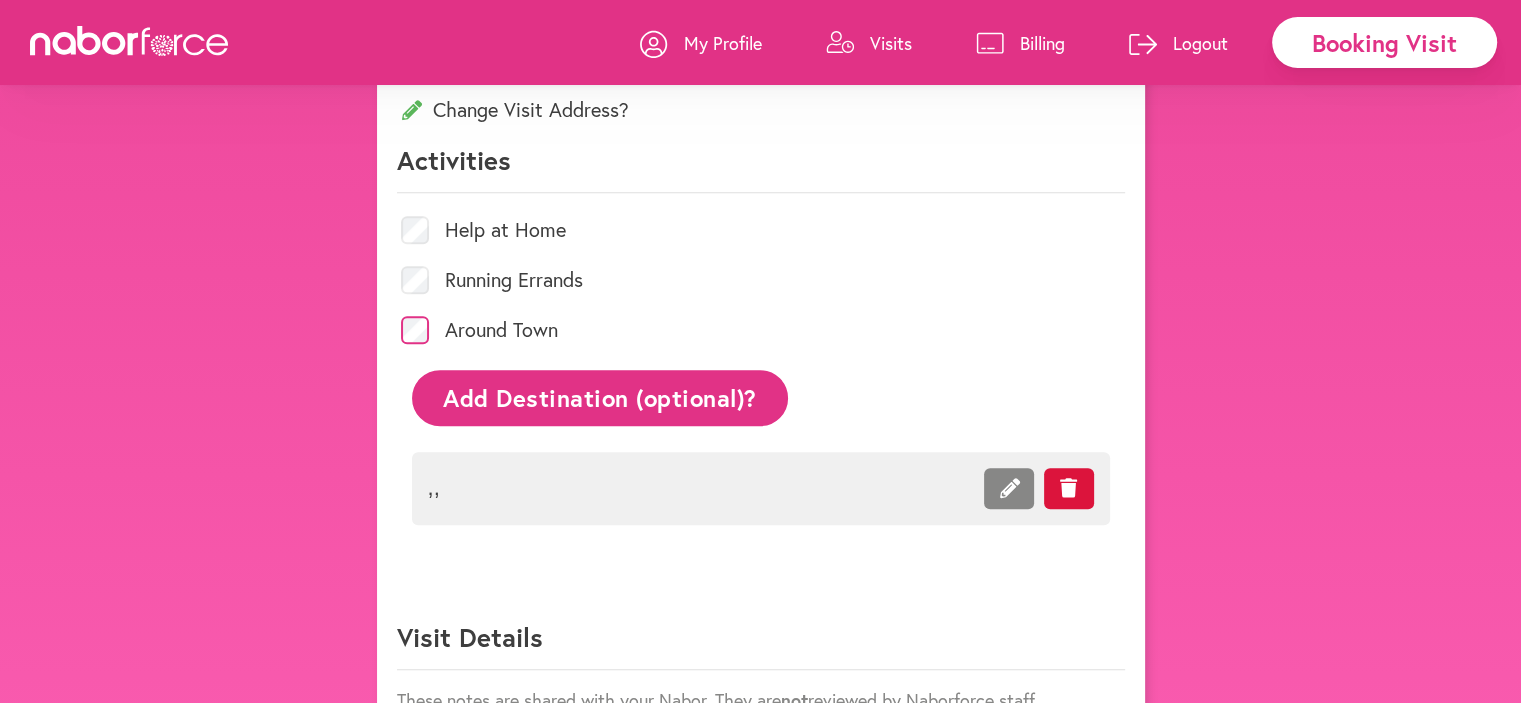 scroll, scrollTop: 934, scrollLeft: 0, axis: vertical 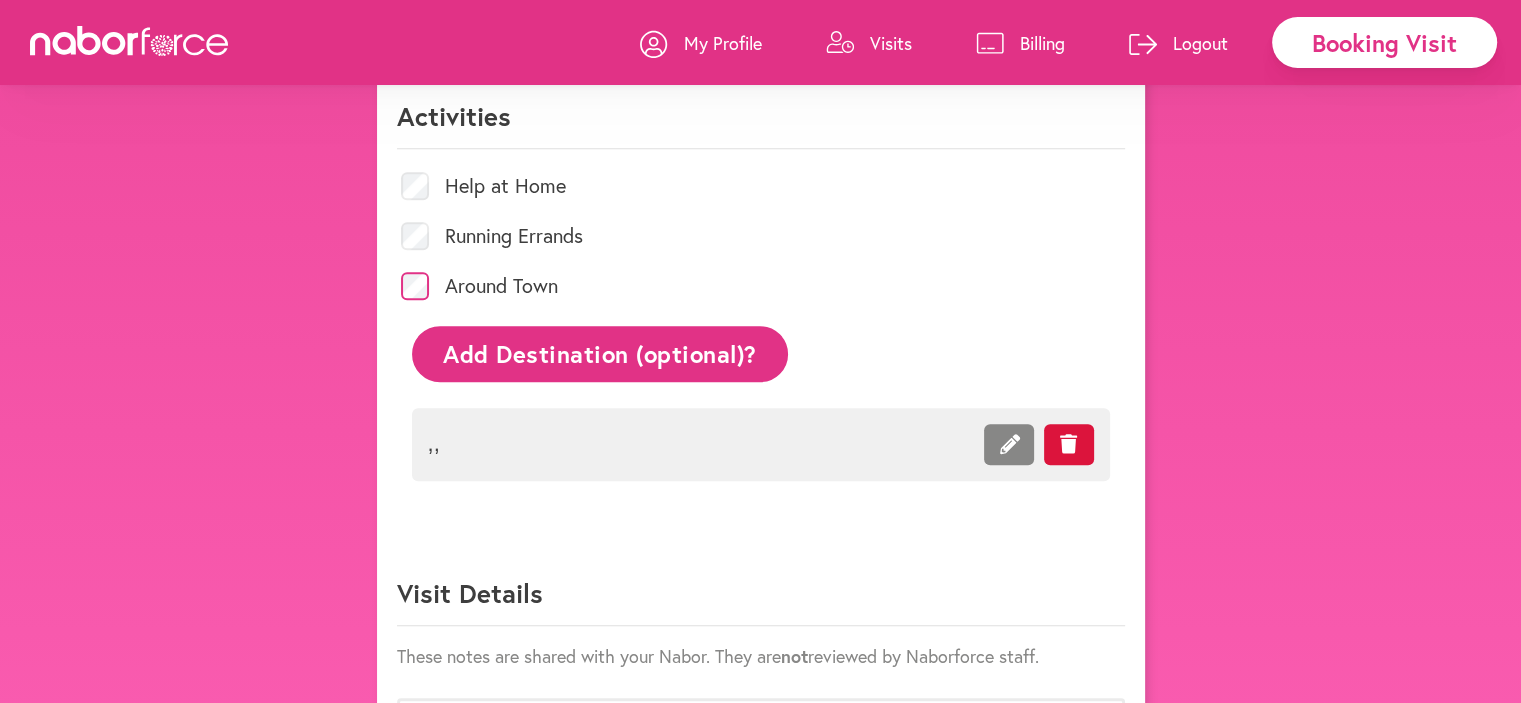 click 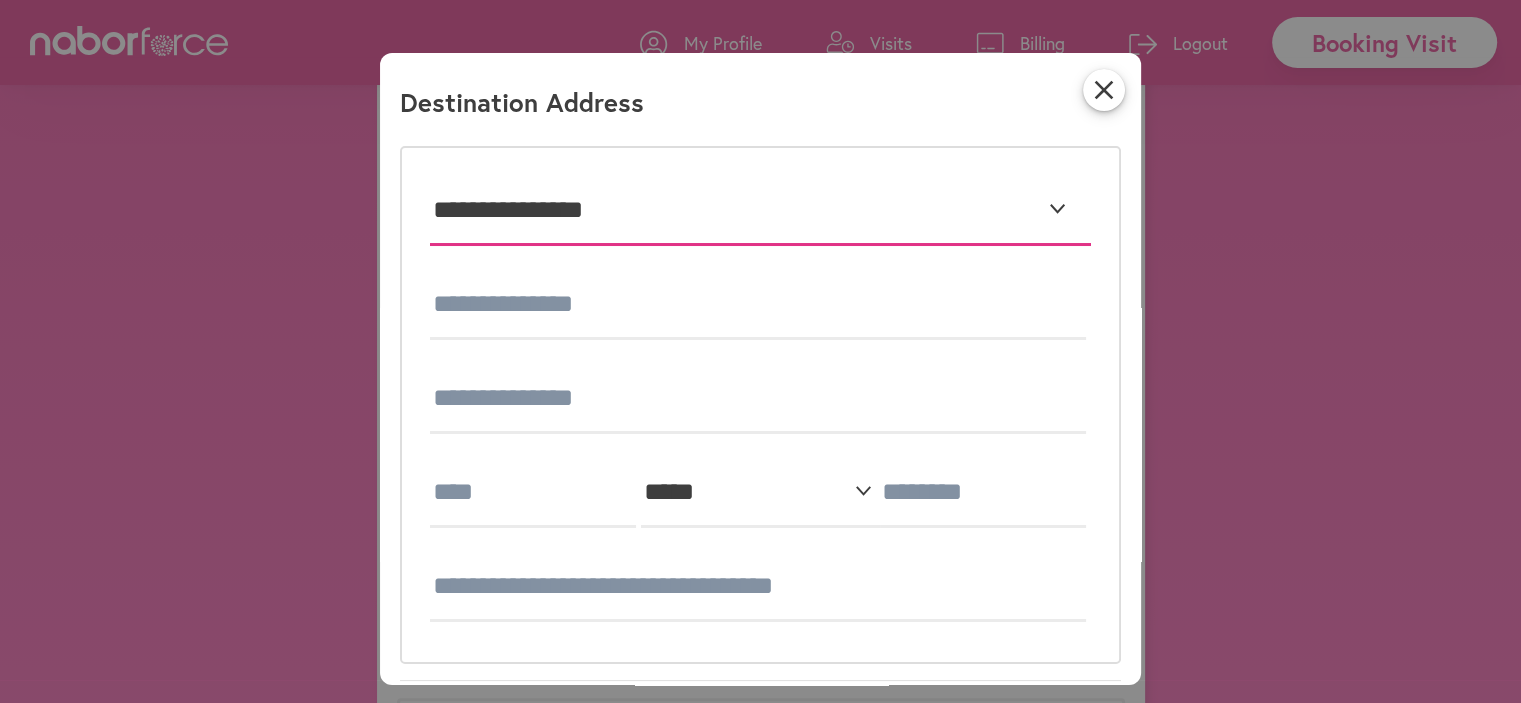 click on "**********" at bounding box center [760, 211] 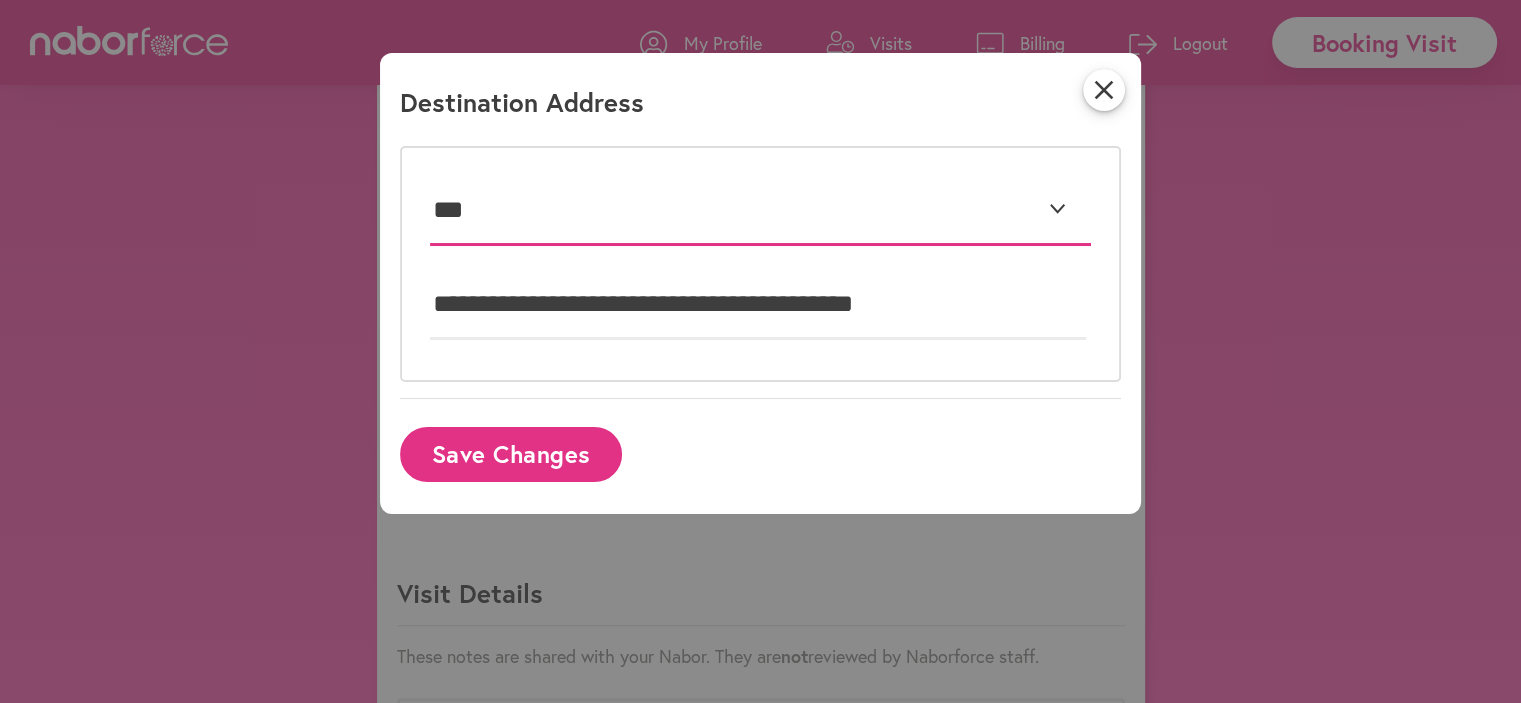 click on "**********" at bounding box center [760, 211] 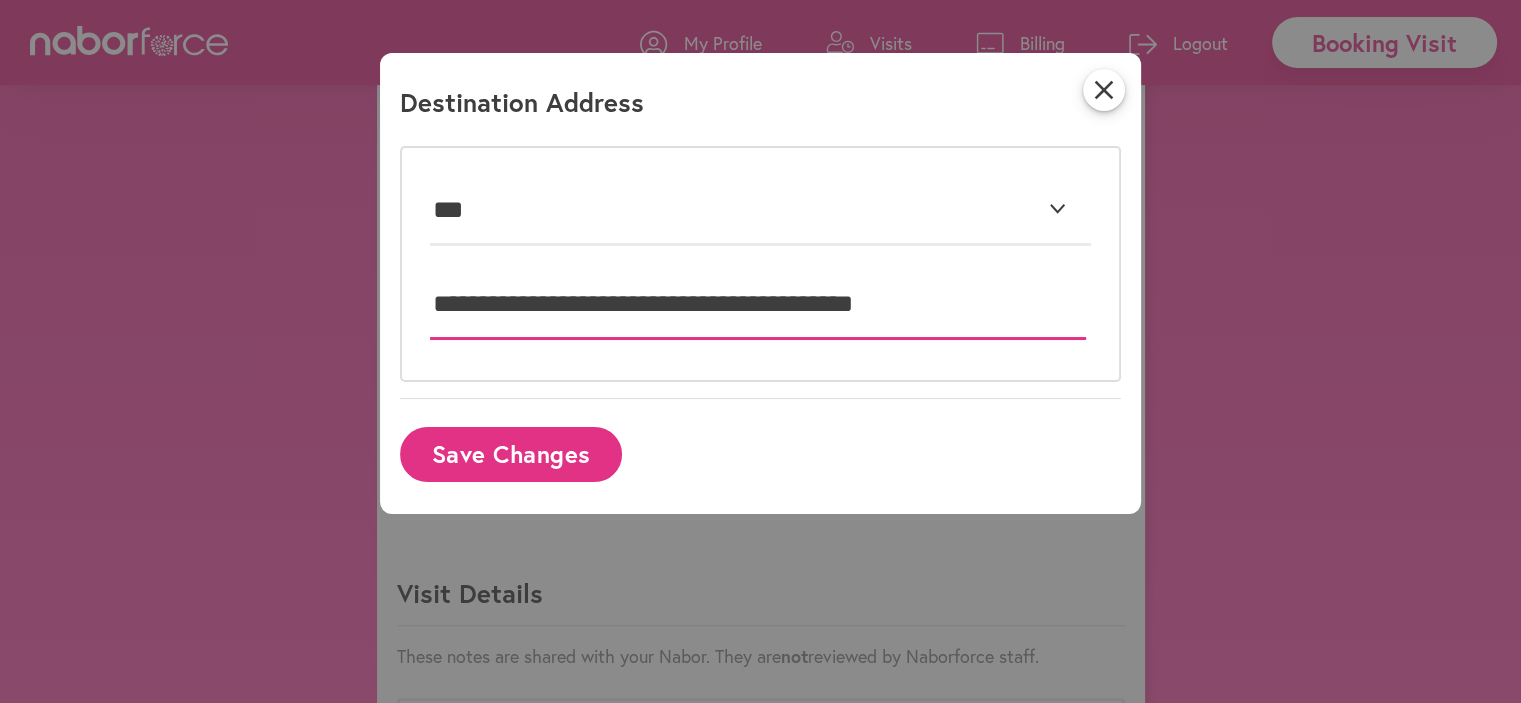 drag, startPoint x: 740, startPoint y: 299, endPoint x: 1024, endPoint y: 282, distance: 284.50836 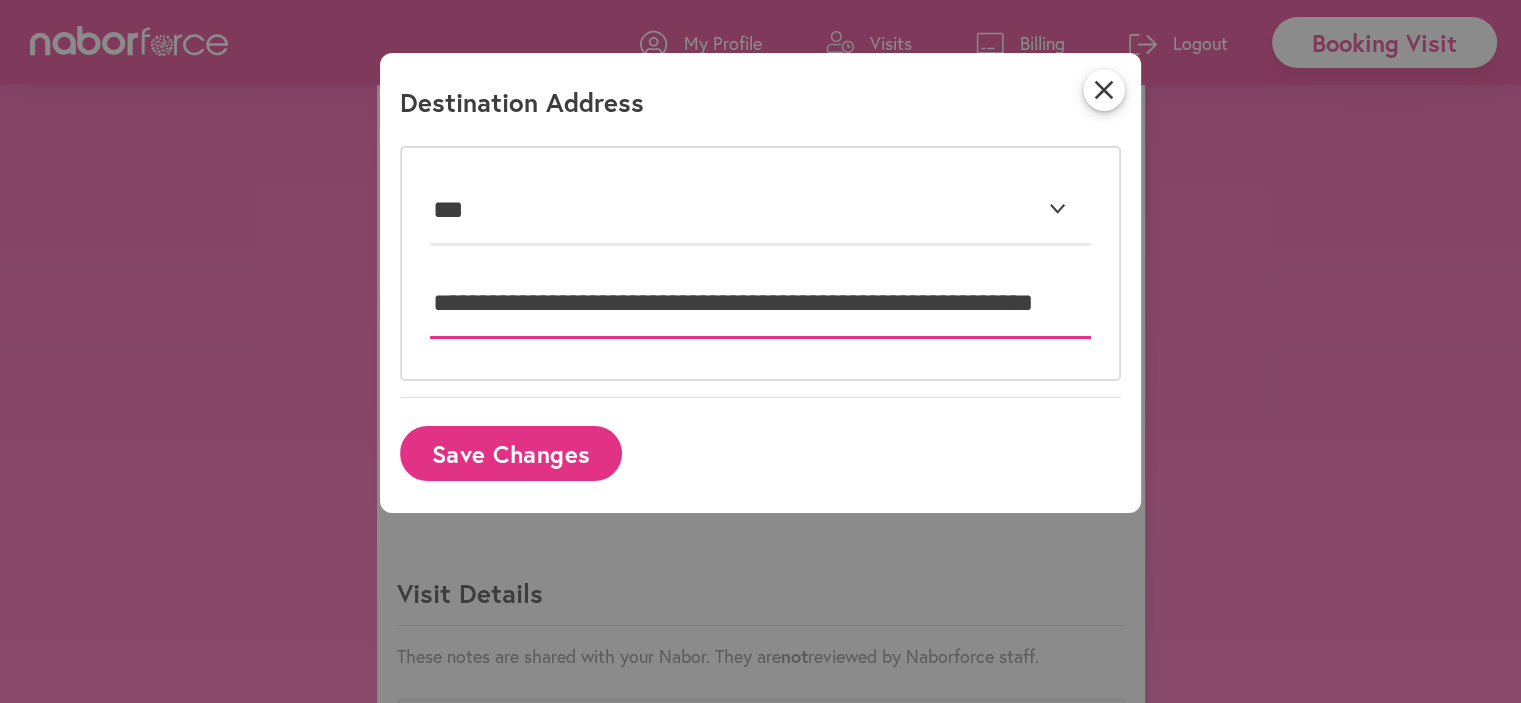 scroll, scrollTop: 0, scrollLeft: 100, axis: horizontal 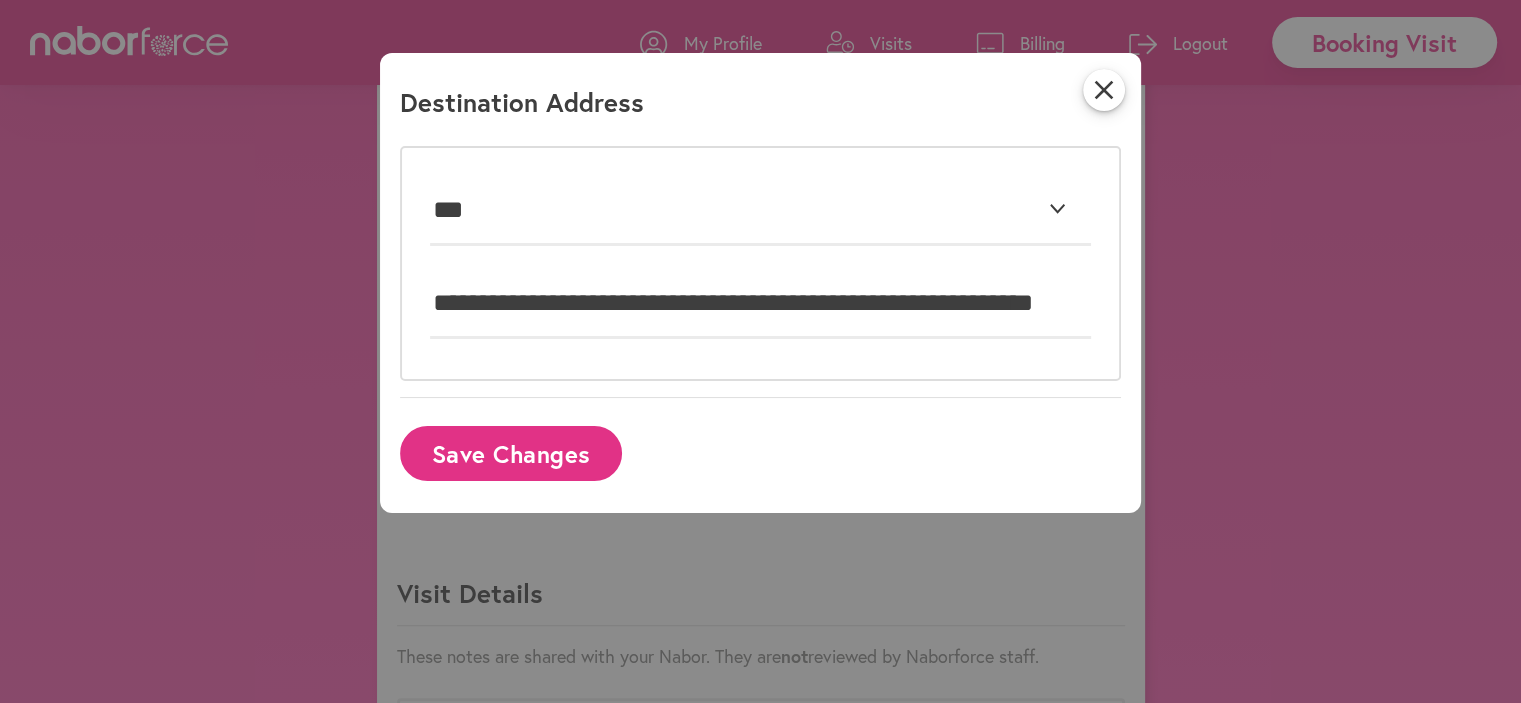 click on "Save Changes" at bounding box center [511, 453] 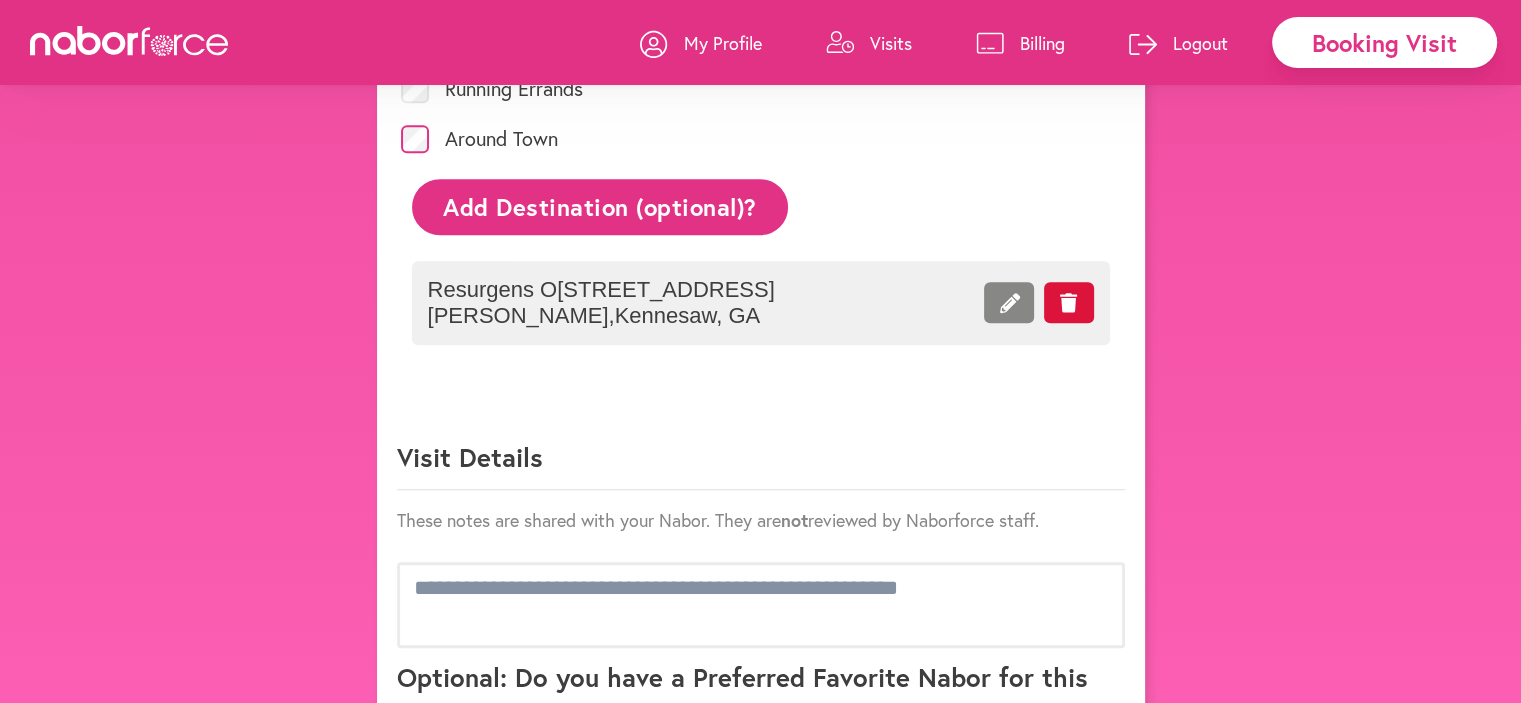 scroll, scrollTop: 1034, scrollLeft: 0, axis: vertical 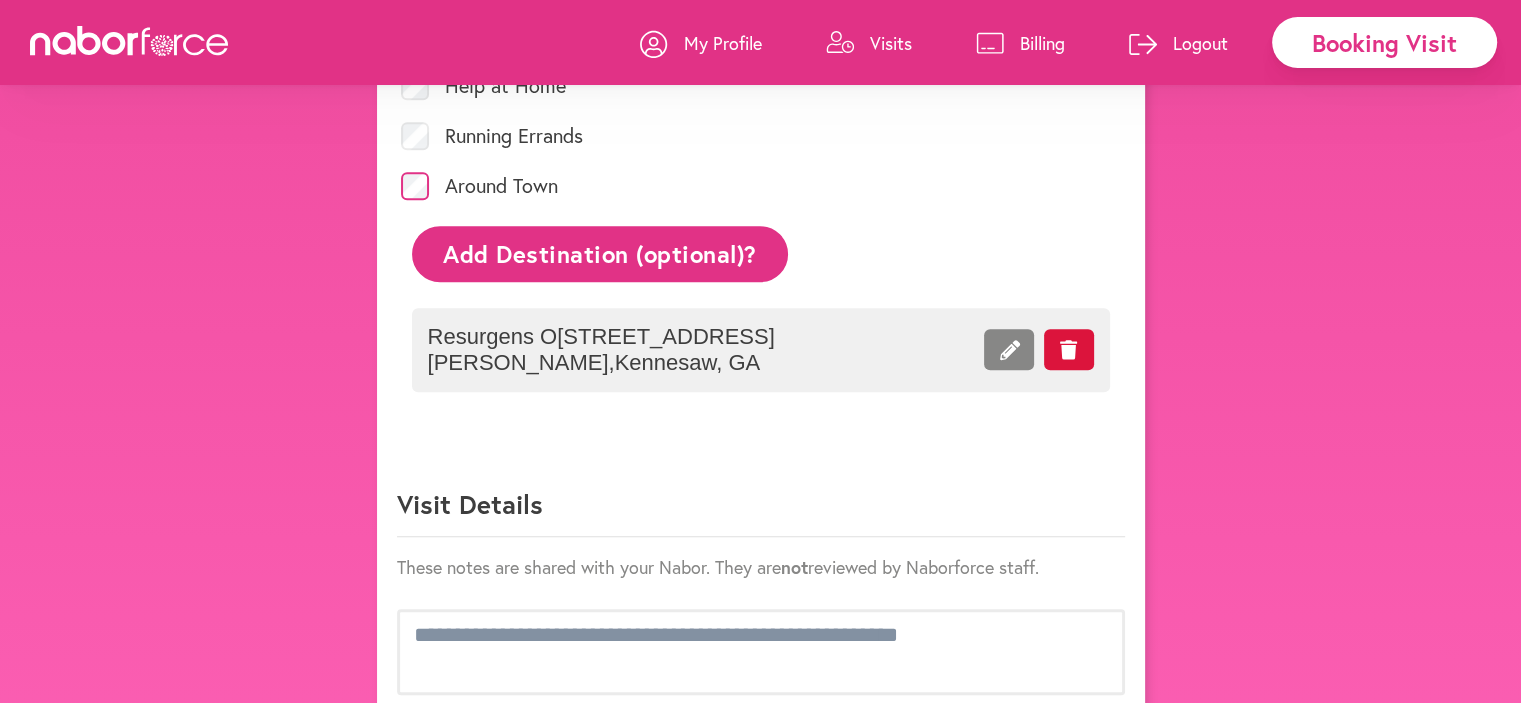 click on "Resurgens O  [STREET_ADDRESS][PERSON_NAME]" 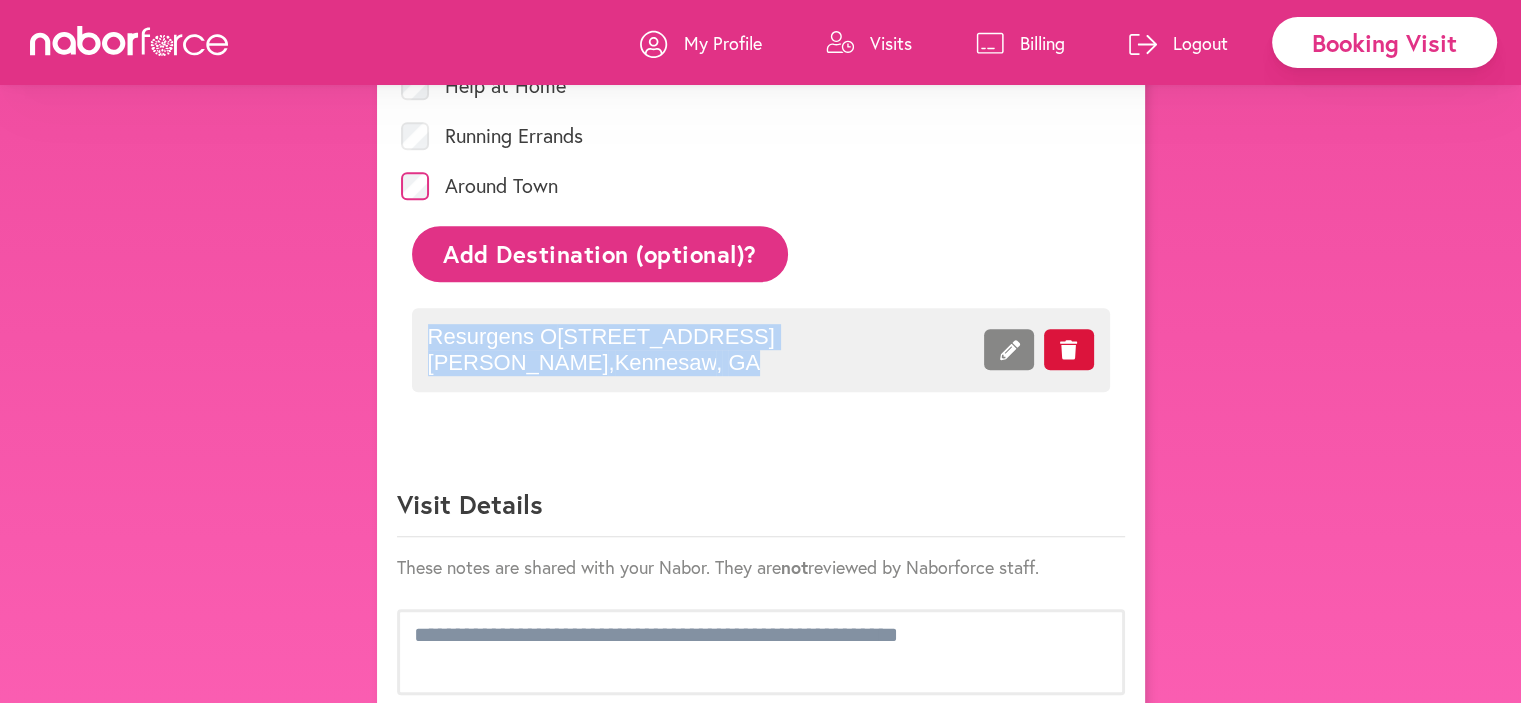 drag, startPoint x: 432, startPoint y: 331, endPoint x: 560, endPoint y: 351, distance: 129.55309 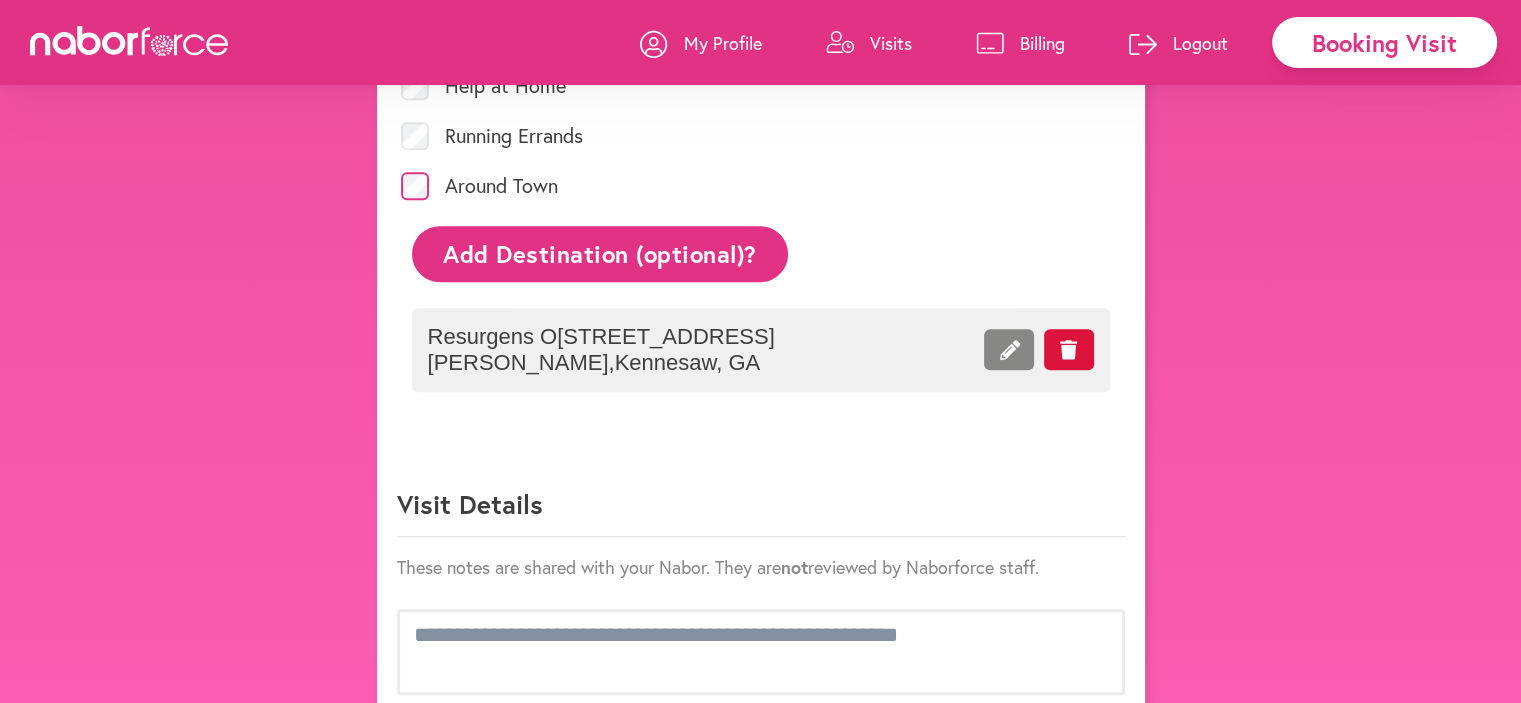 click 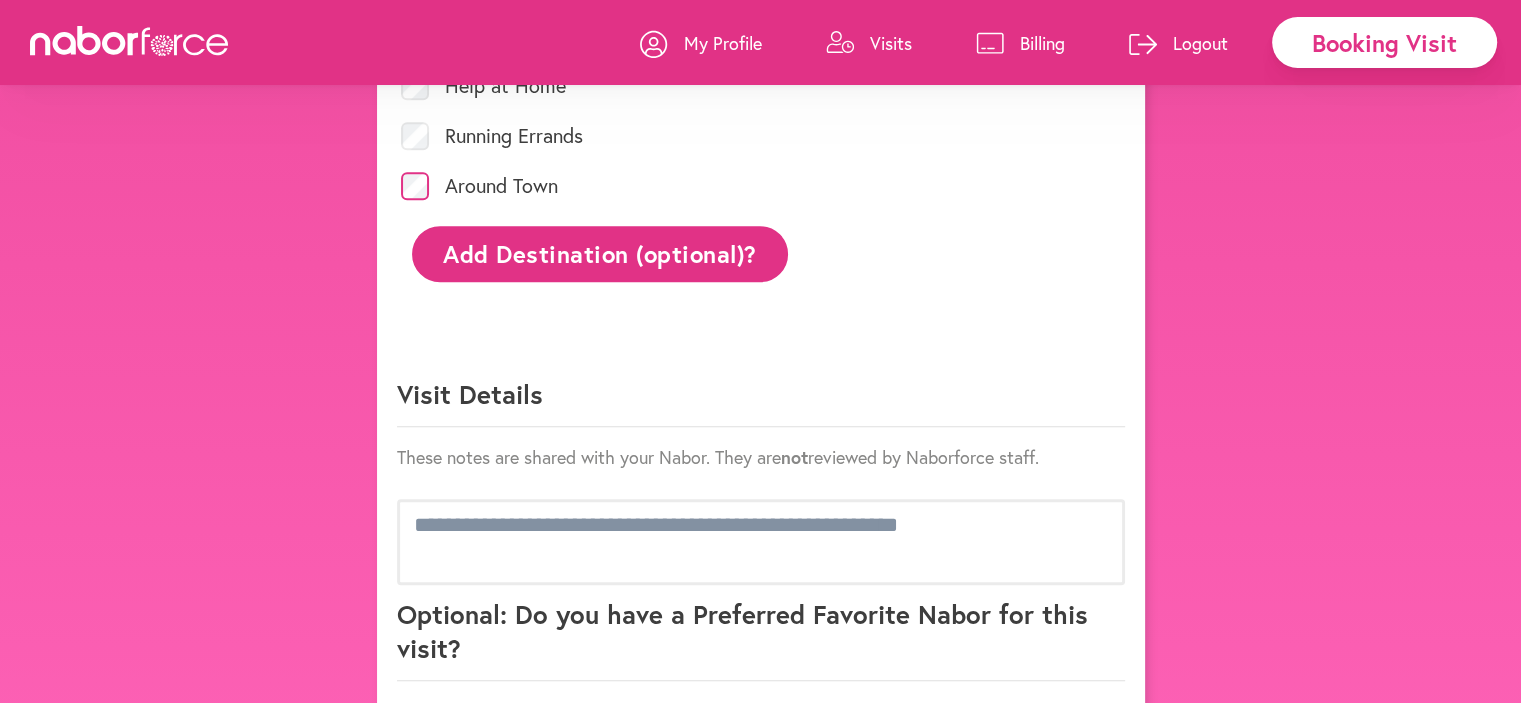 click on "Add Destination (optional)?" 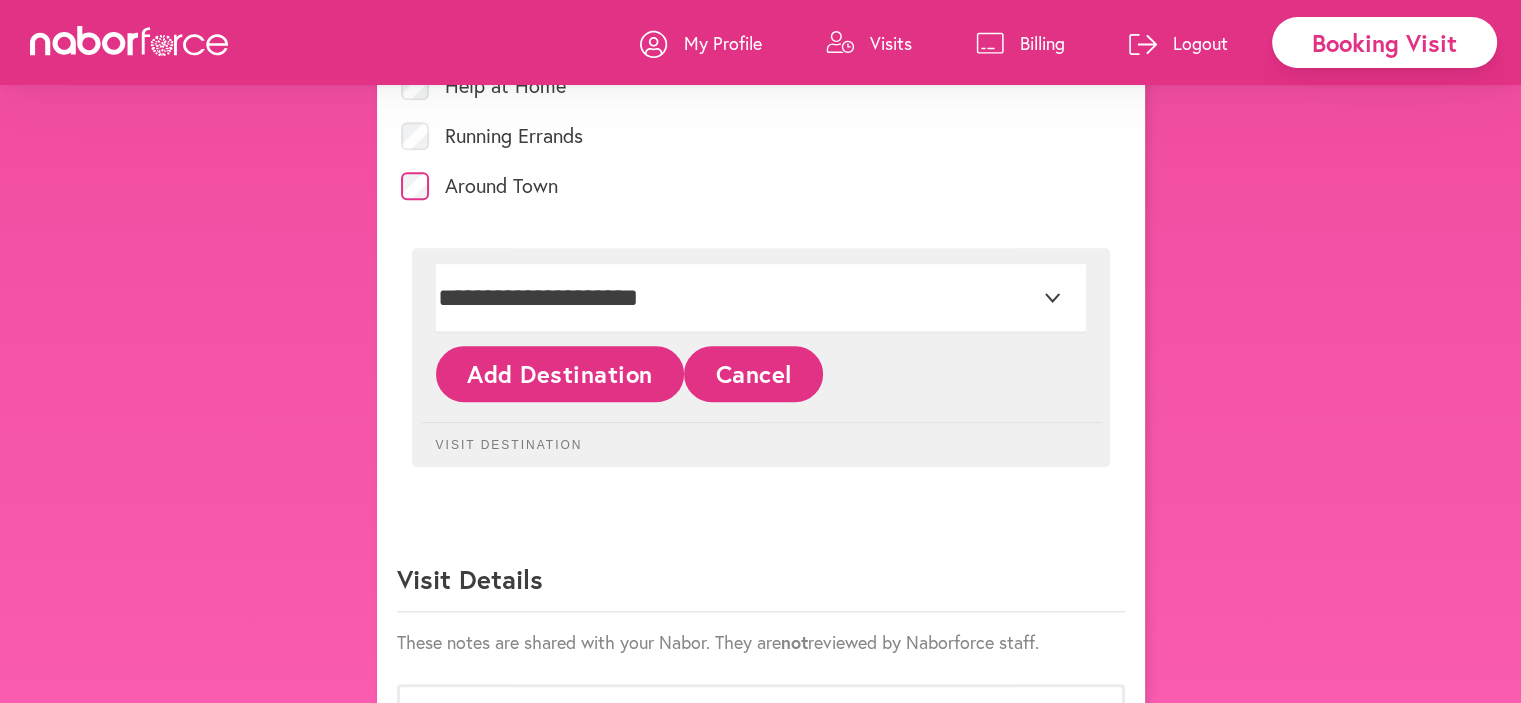click on "Add Destination" 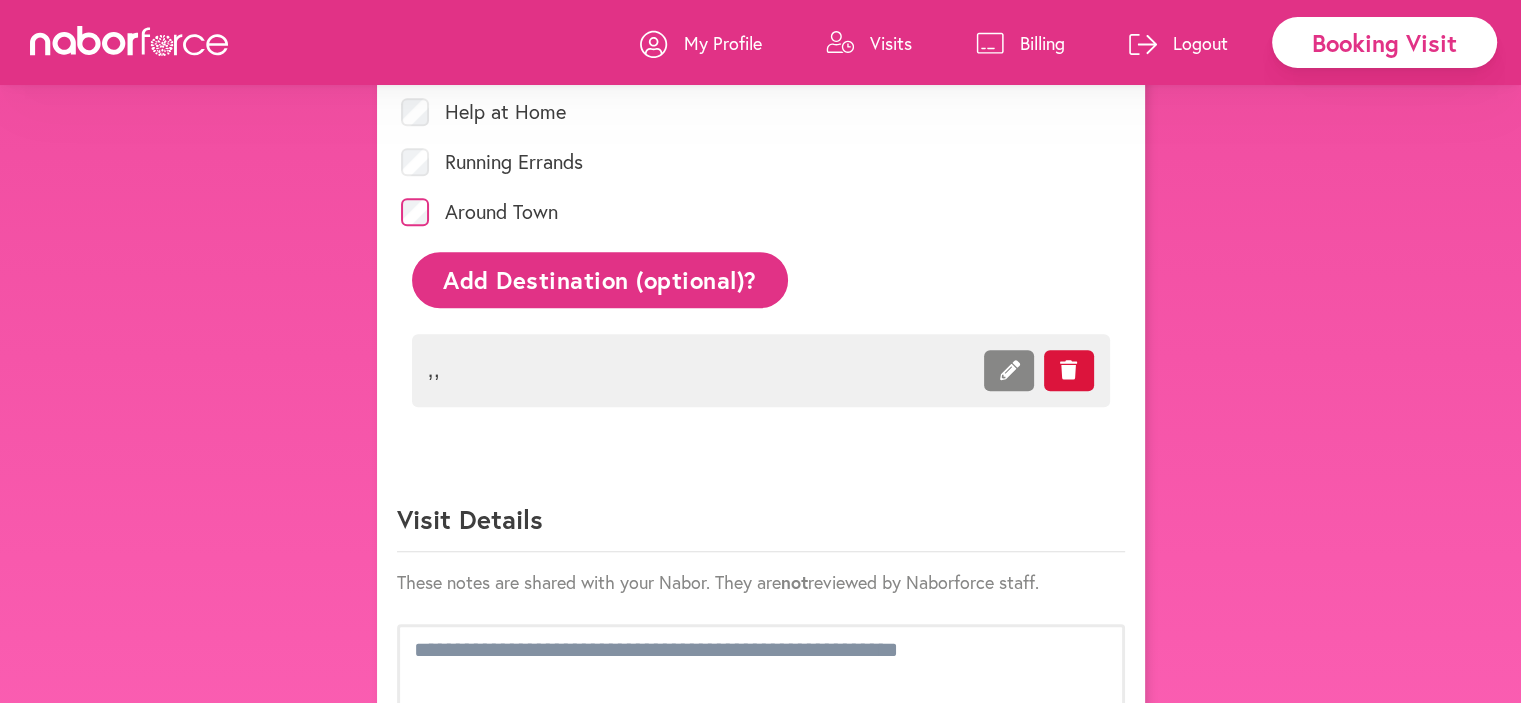 scroll, scrollTop: 934, scrollLeft: 0, axis: vertical 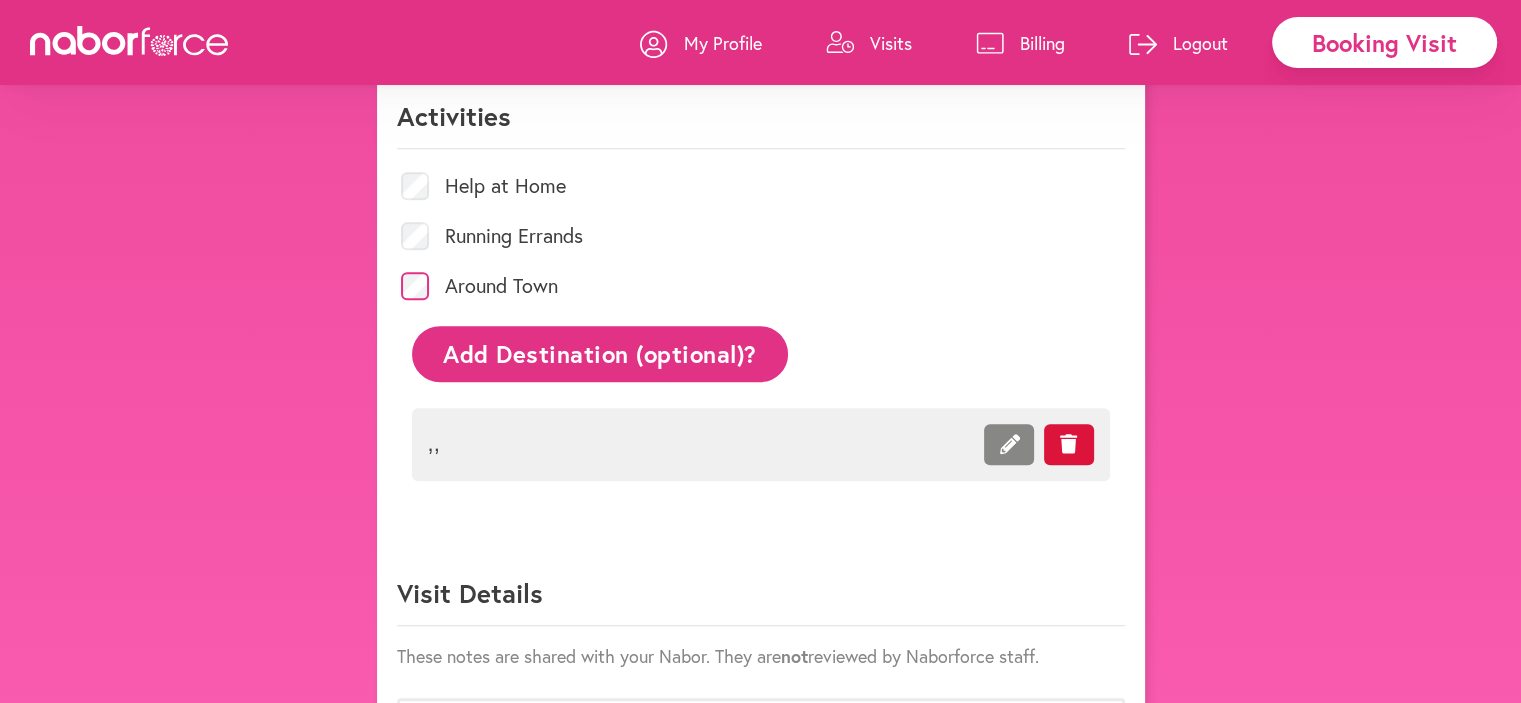 click on ",  ," at bounding box center [761, 444] 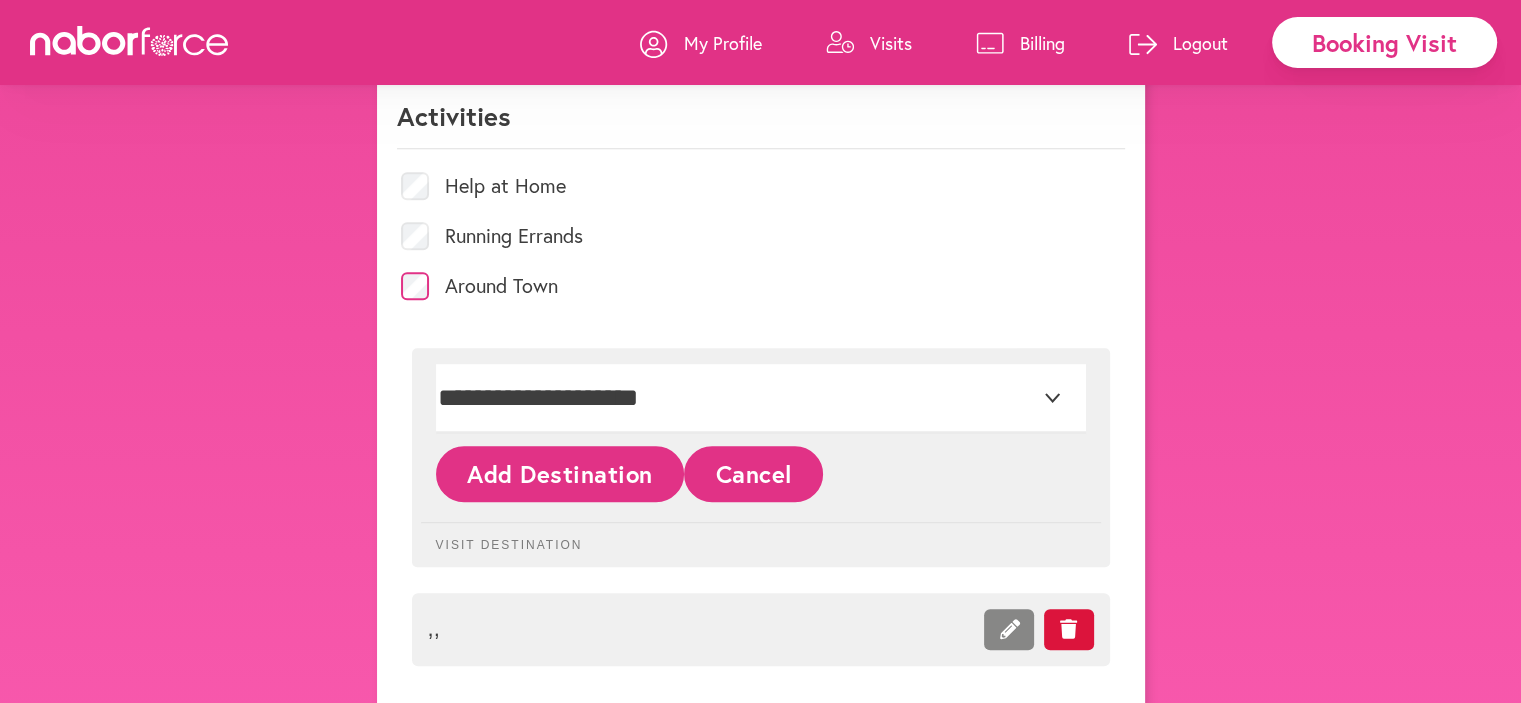 click on "Add Destination" 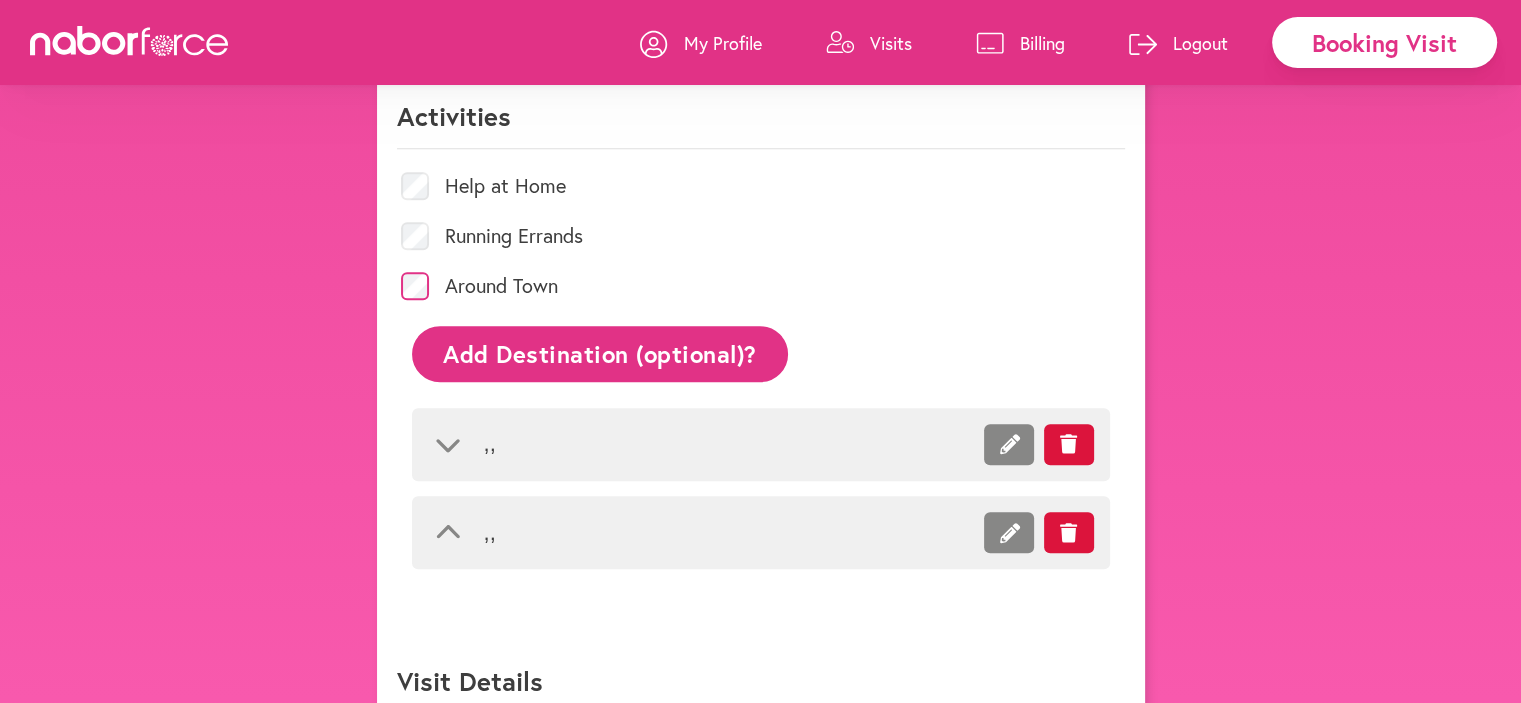 click 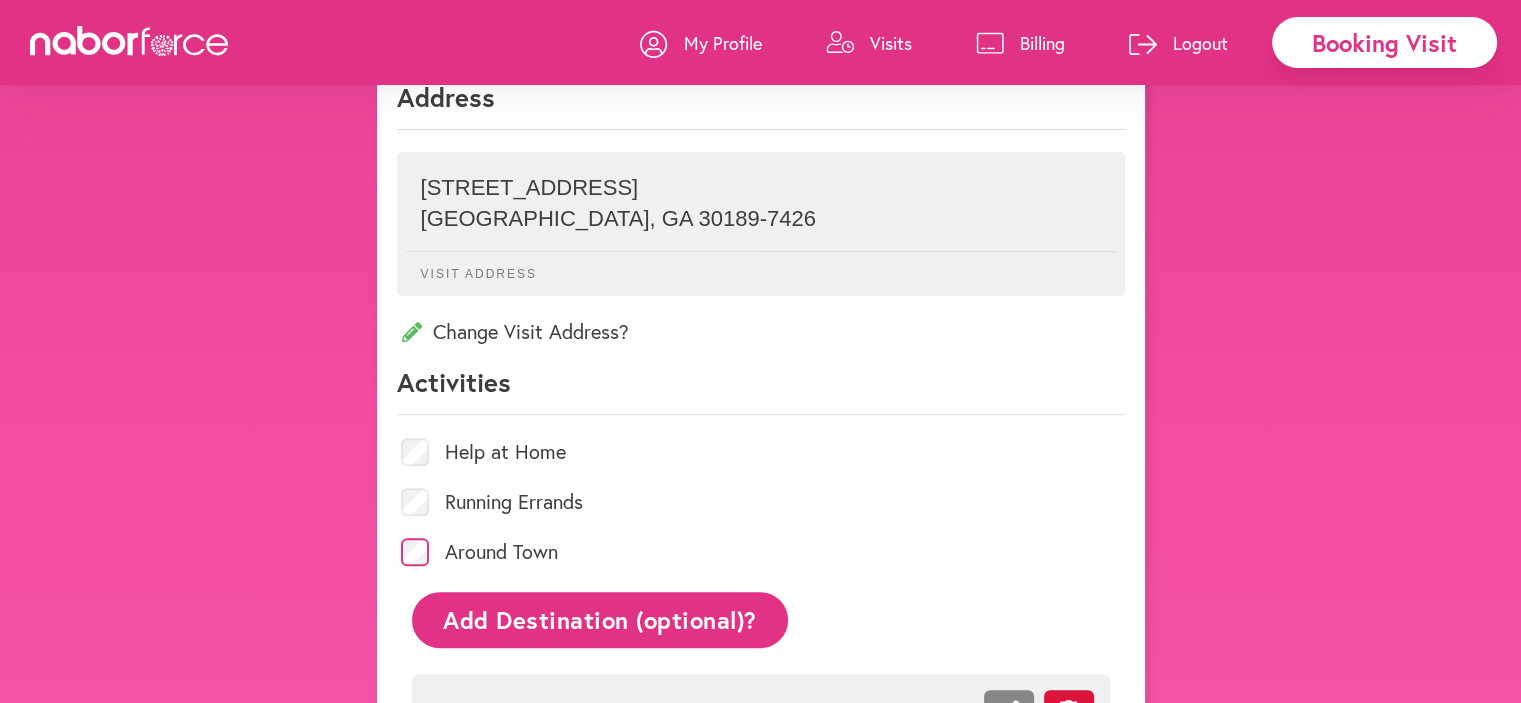 scroll, scrollTop: 622, scrollLeft: 0, axis: vertical 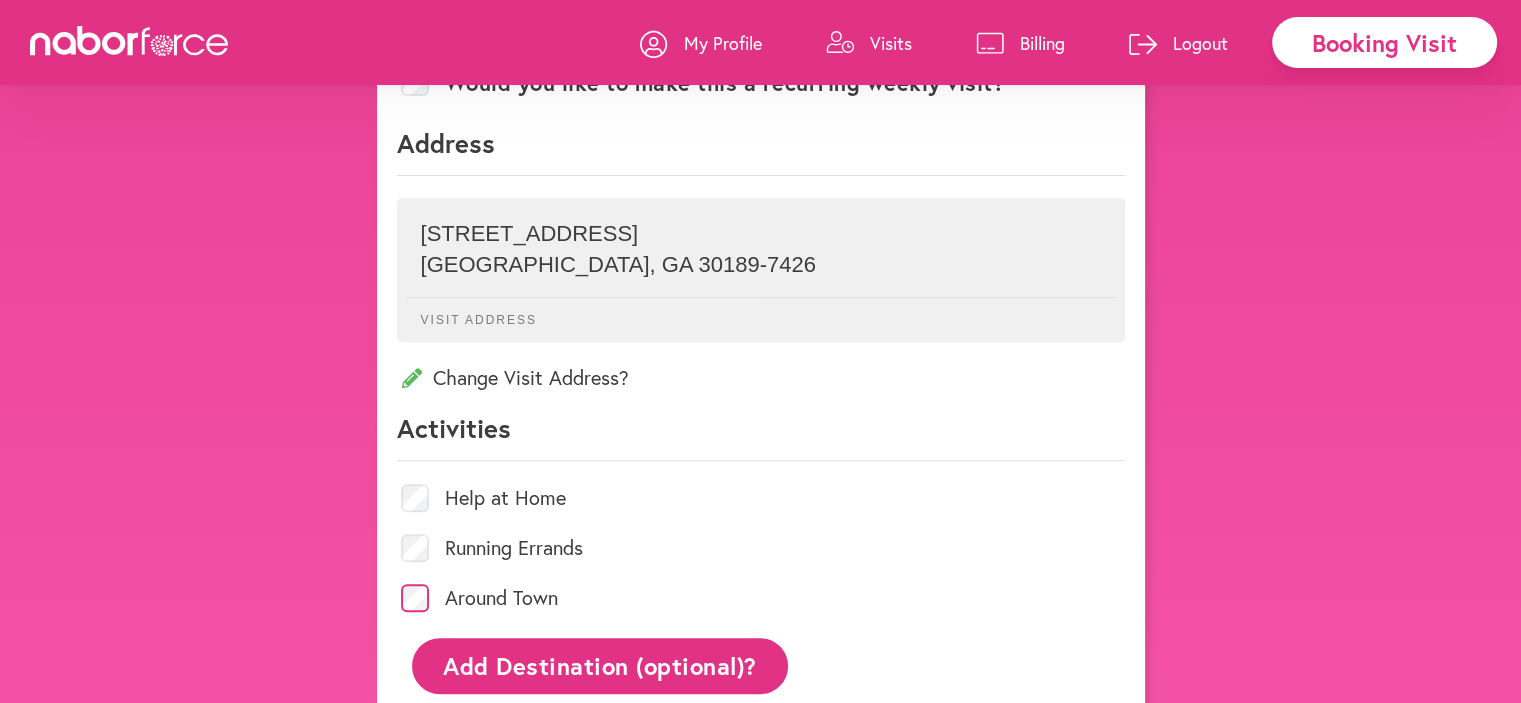 click on "Add Destination (optional)?" 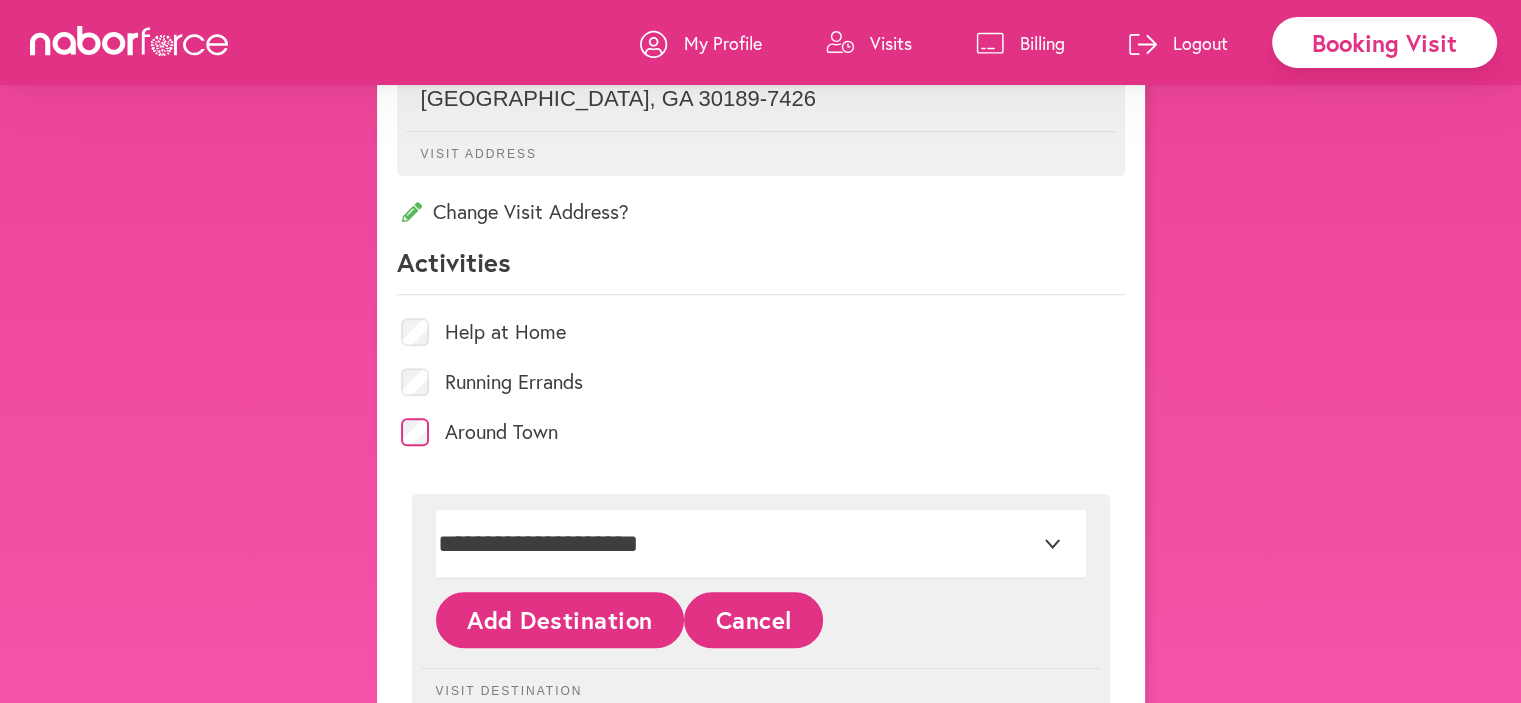 scroll, scrollTop: 822, scrollLeft: 0, axis: vertical 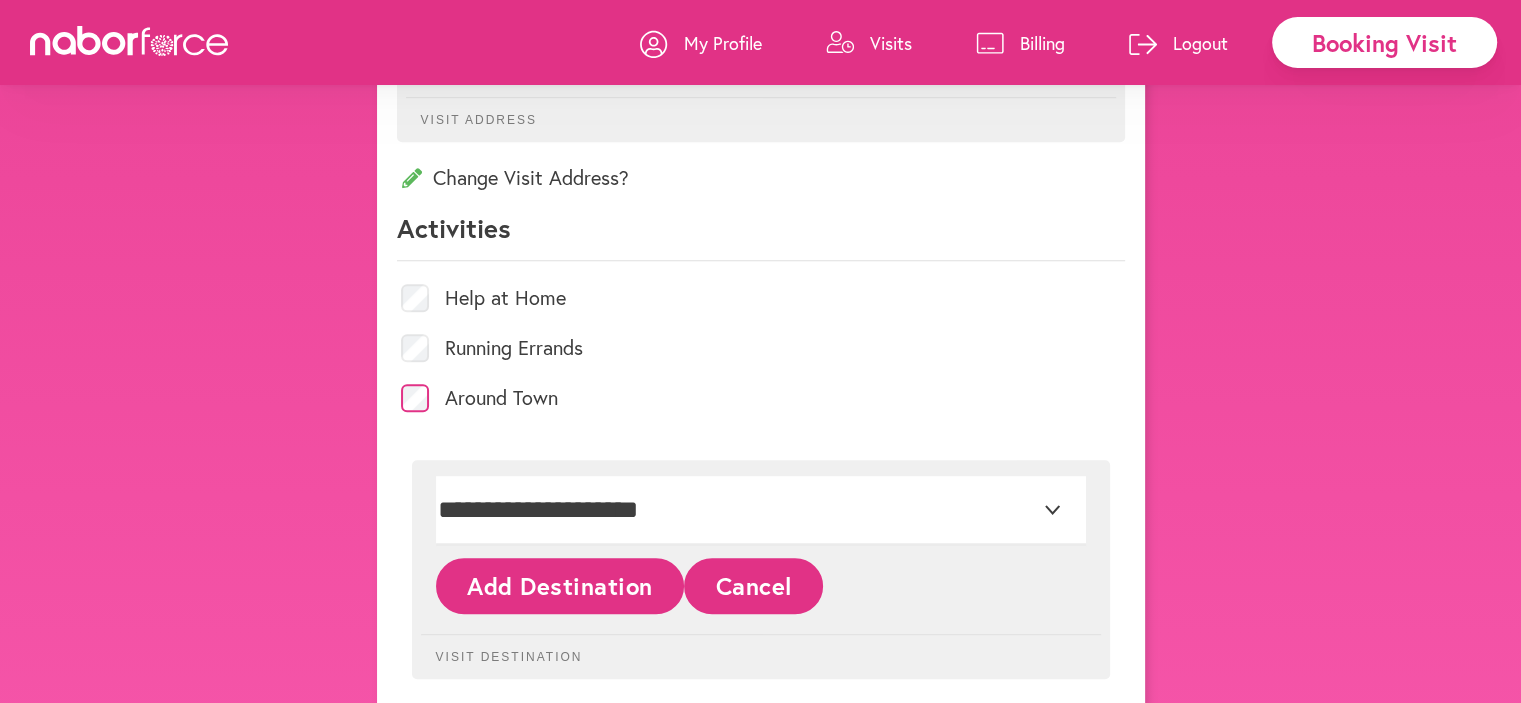 click on "Add Destination" 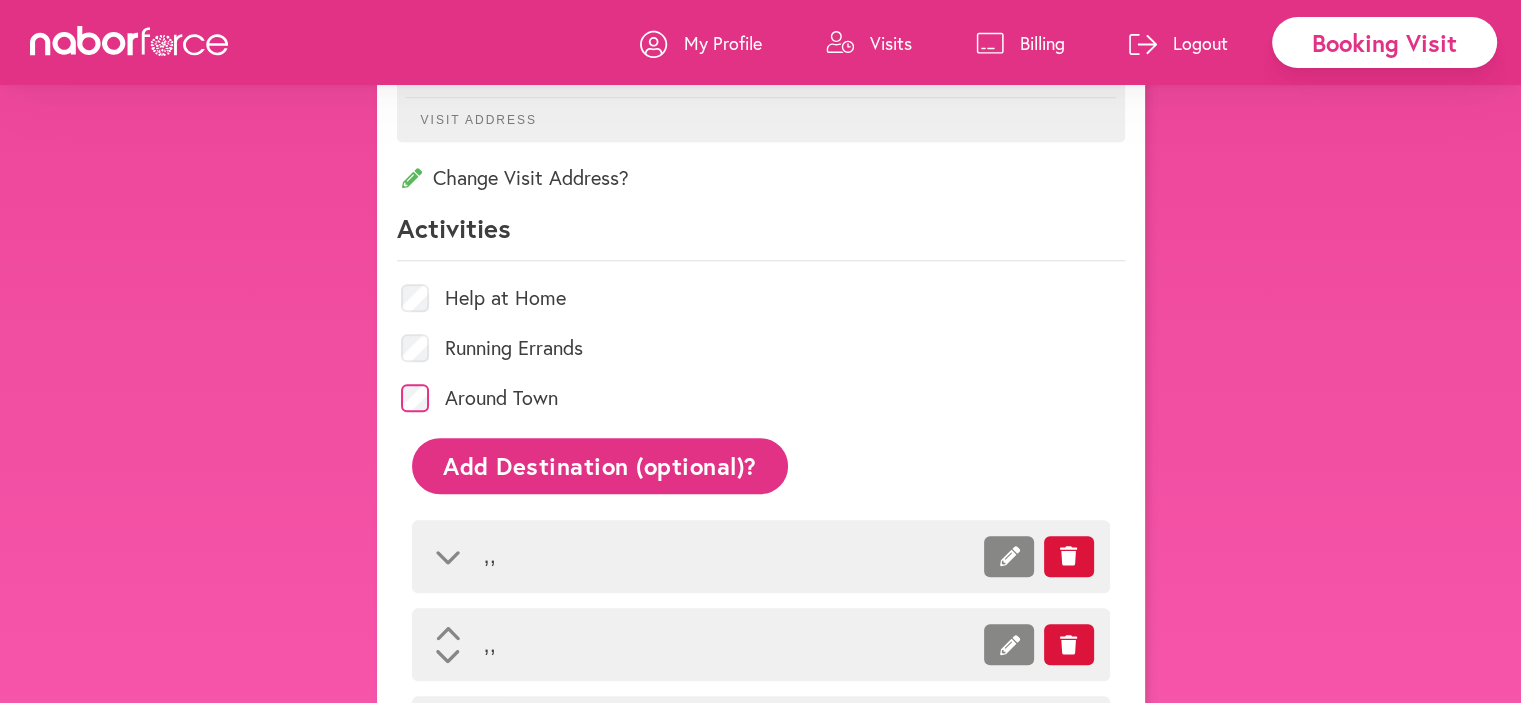 click 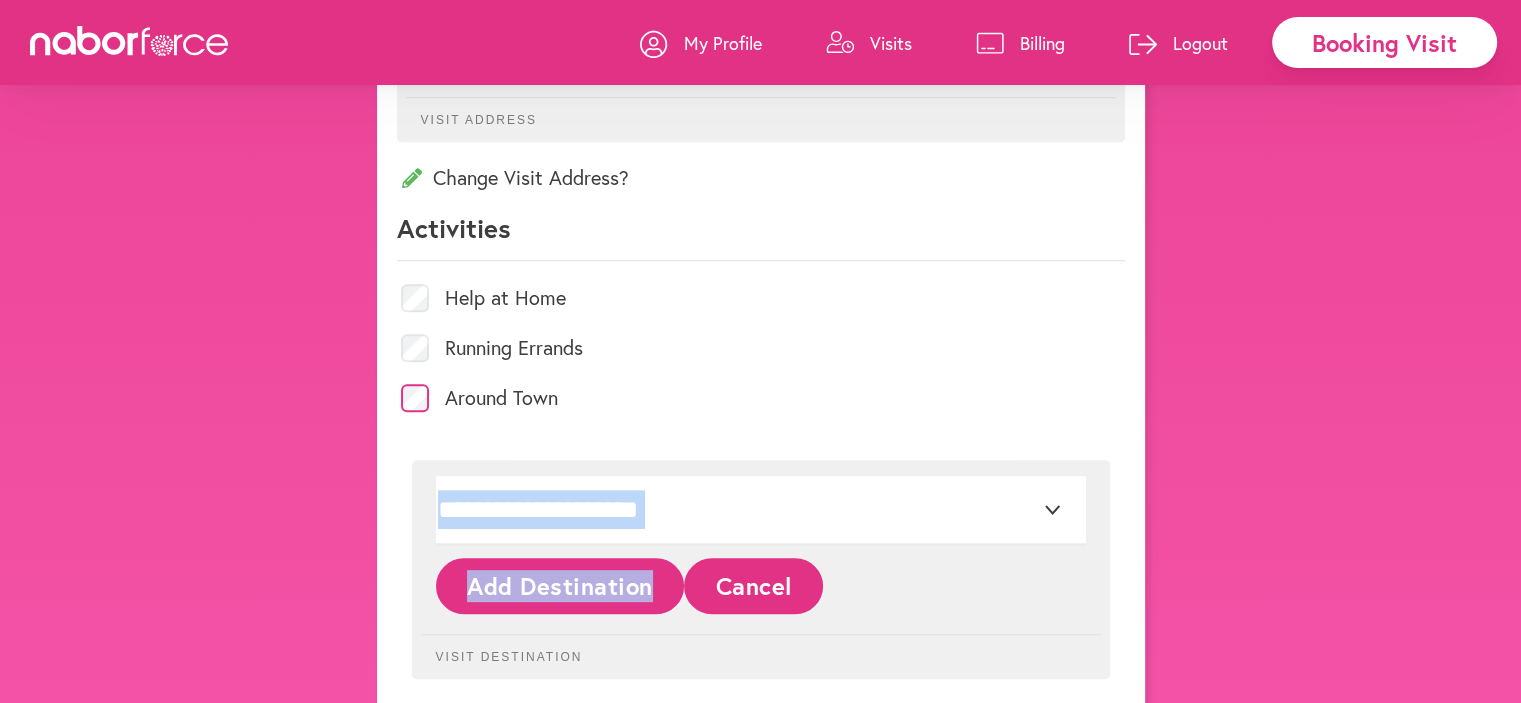 click on "**********" at bounding box center [761, 709] 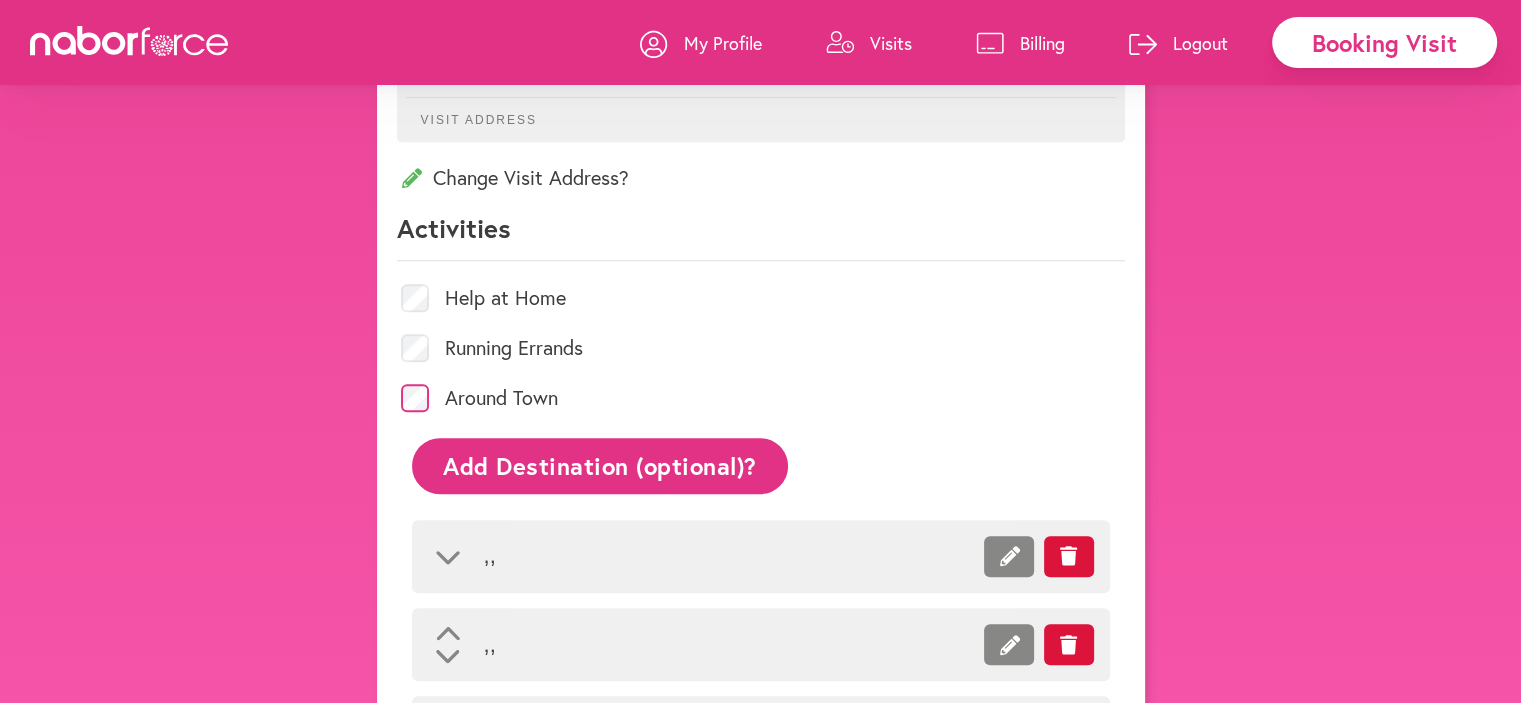 click on ",  ," at bounding box center (704, 556) 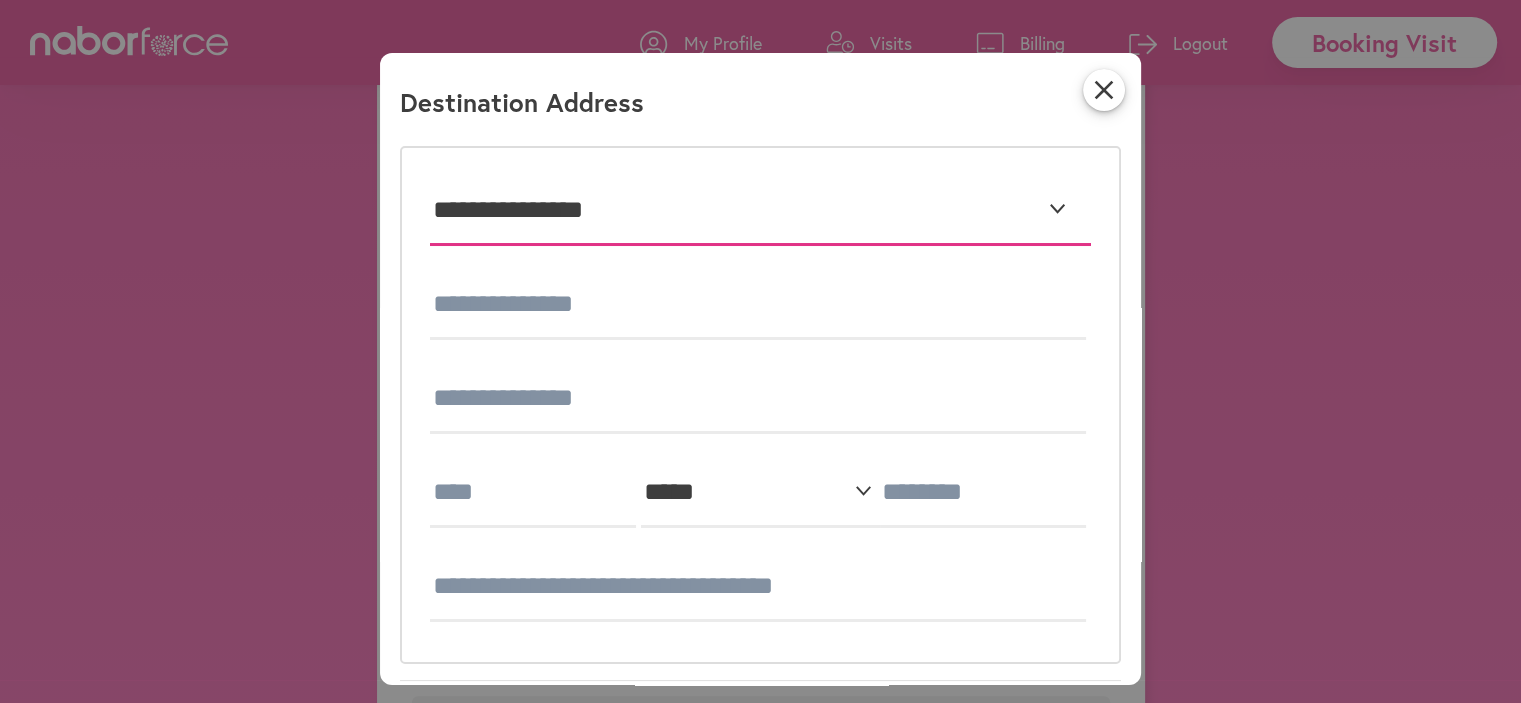 click on "**********" at bounding box center (760, 211) 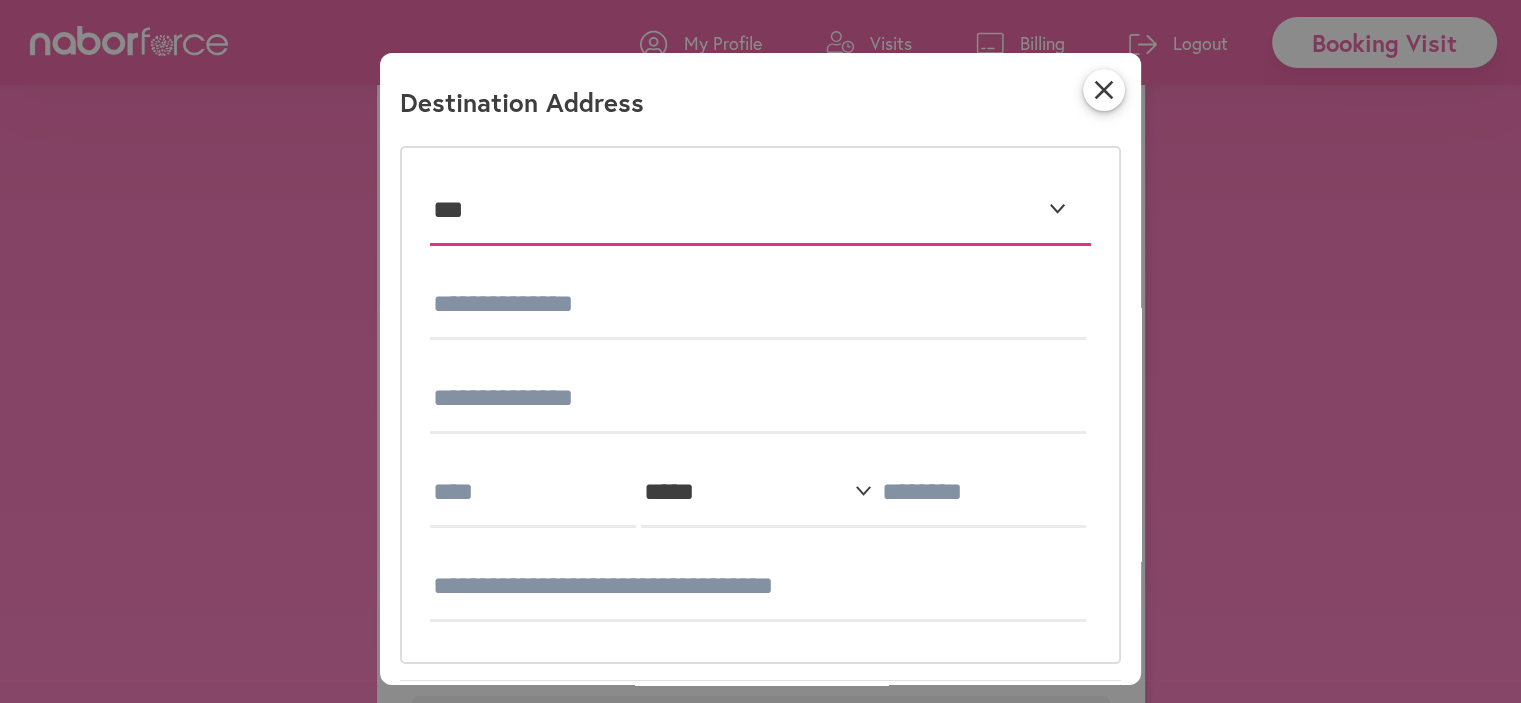 click on "**********" at bounding box center (760, 211) 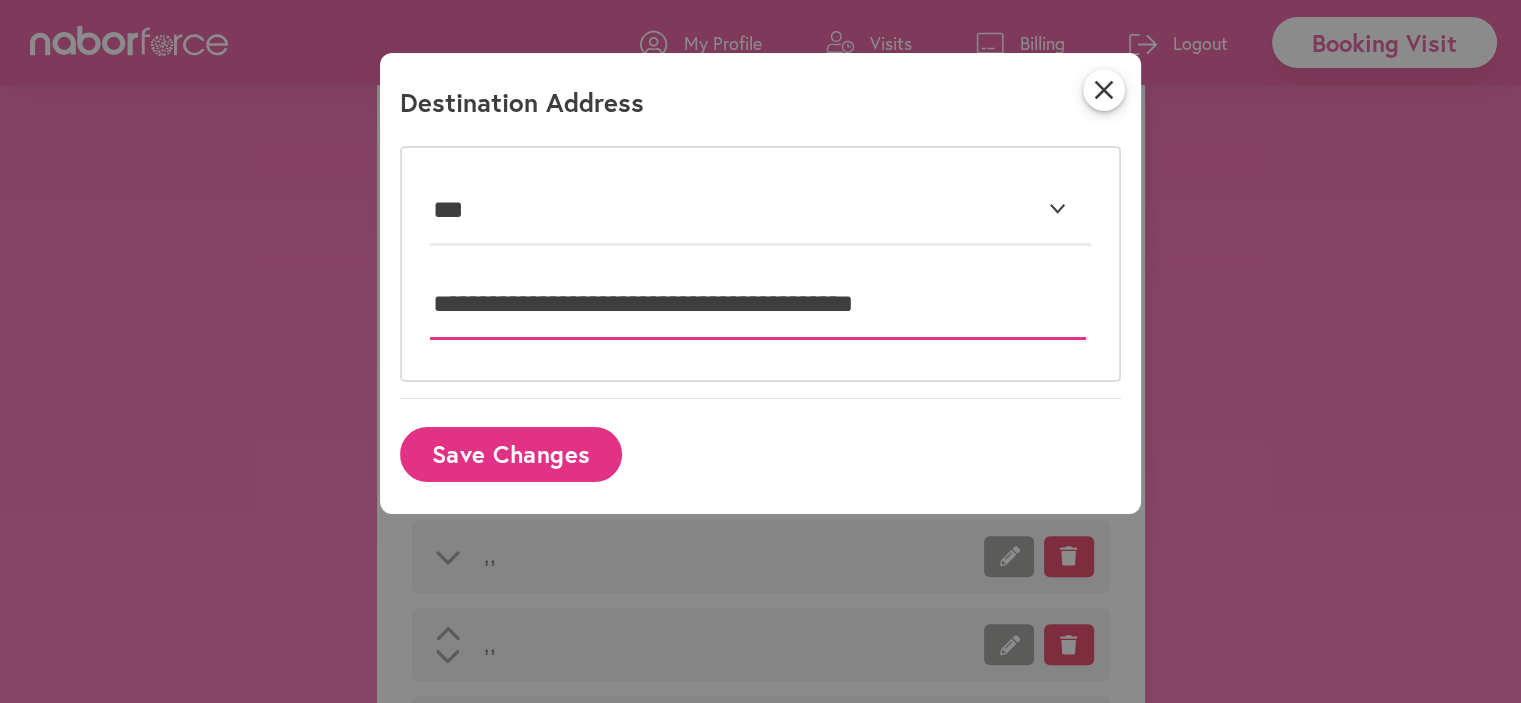 drag, startPoint x: 741, startPoint y: 299, endPoint x: 1006, endPoint y: 290, distance: 265.15277 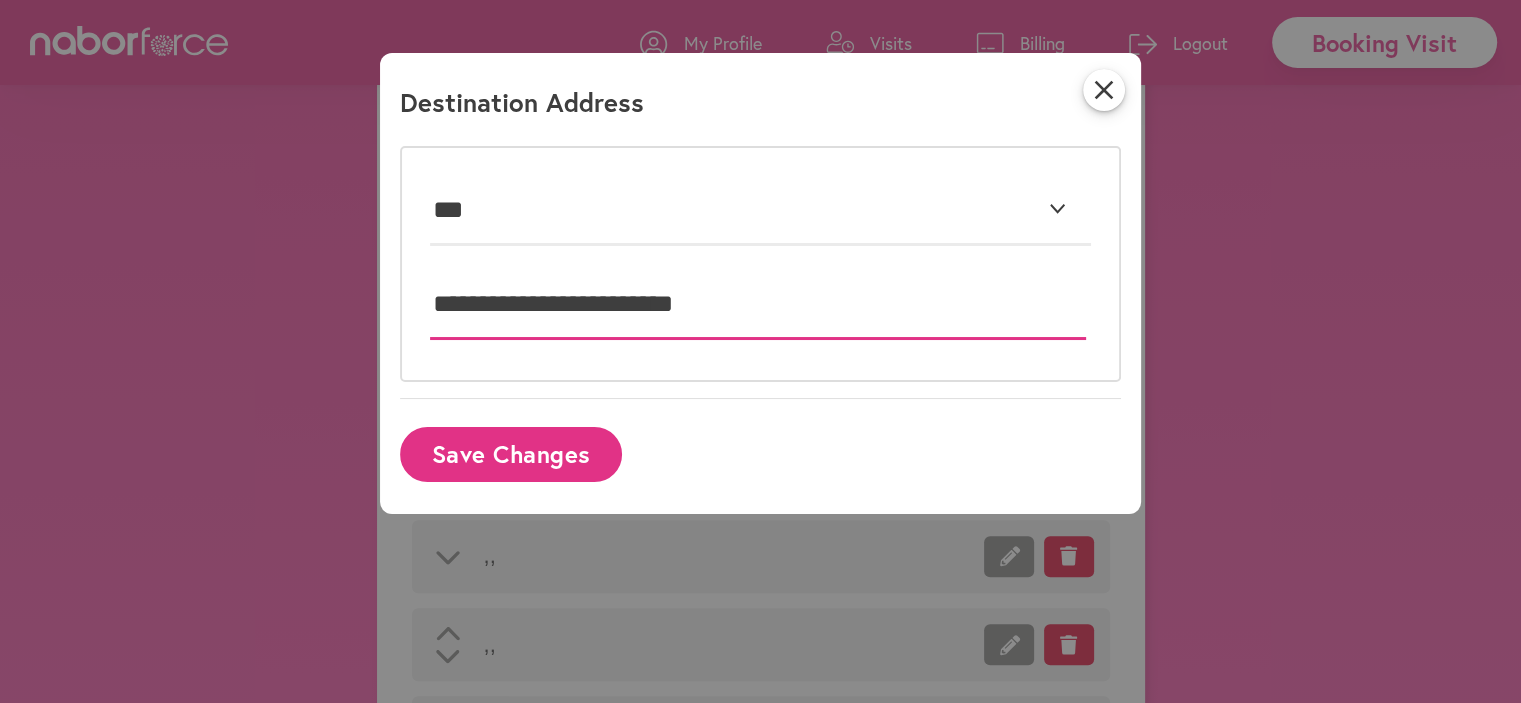 type on "**********" 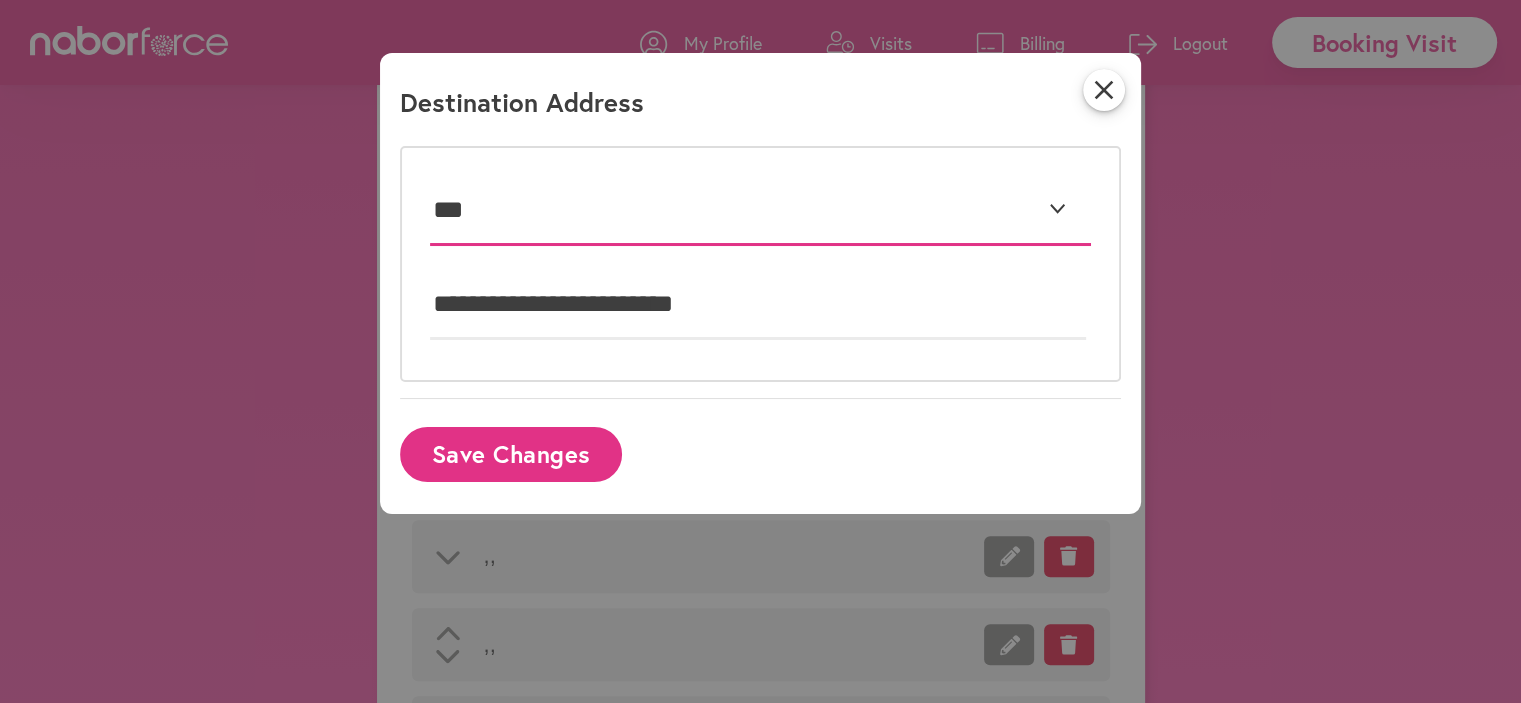 drag, startPoint x: 600, startPoint y: 200, endPoint x: 647, endPoint y: 200, distance: 47 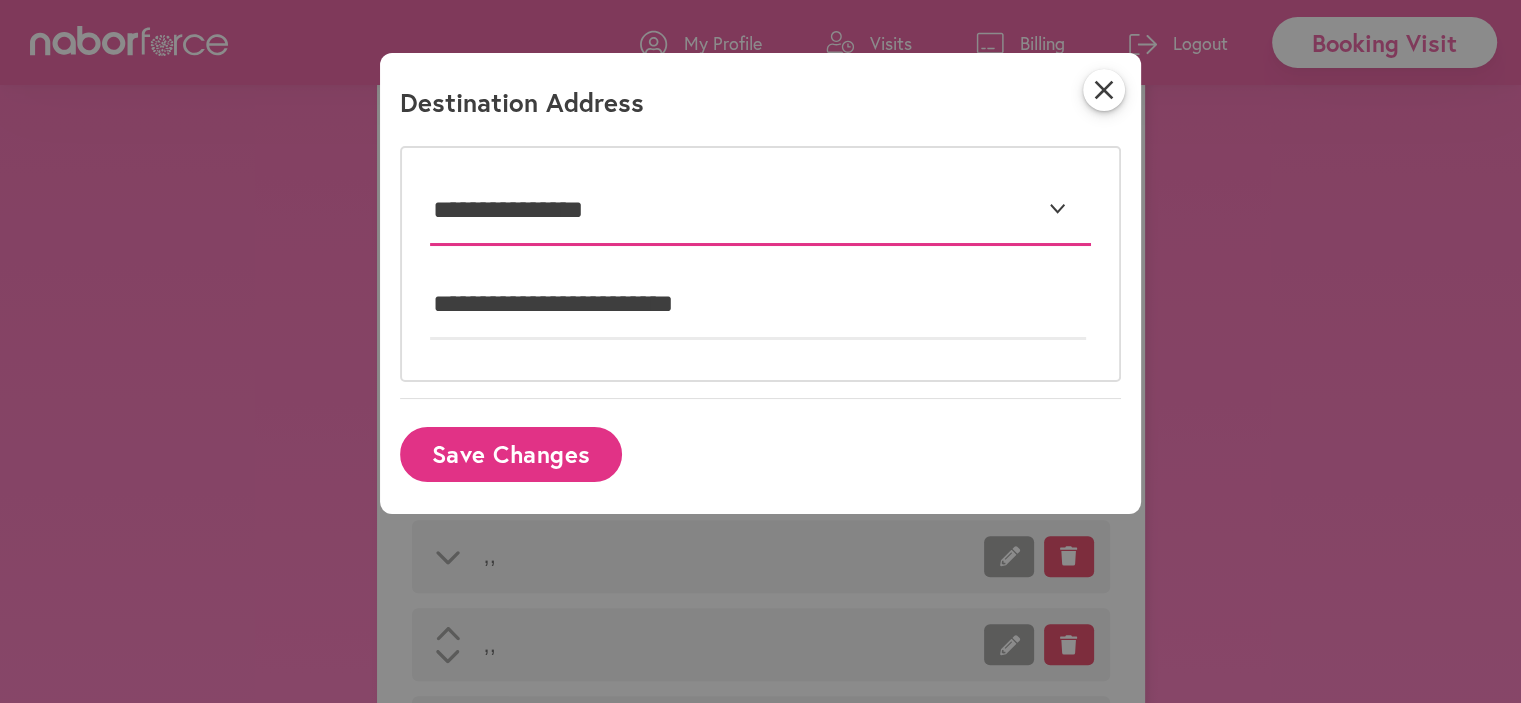 click on "**********" at bounding box center (760, 211) 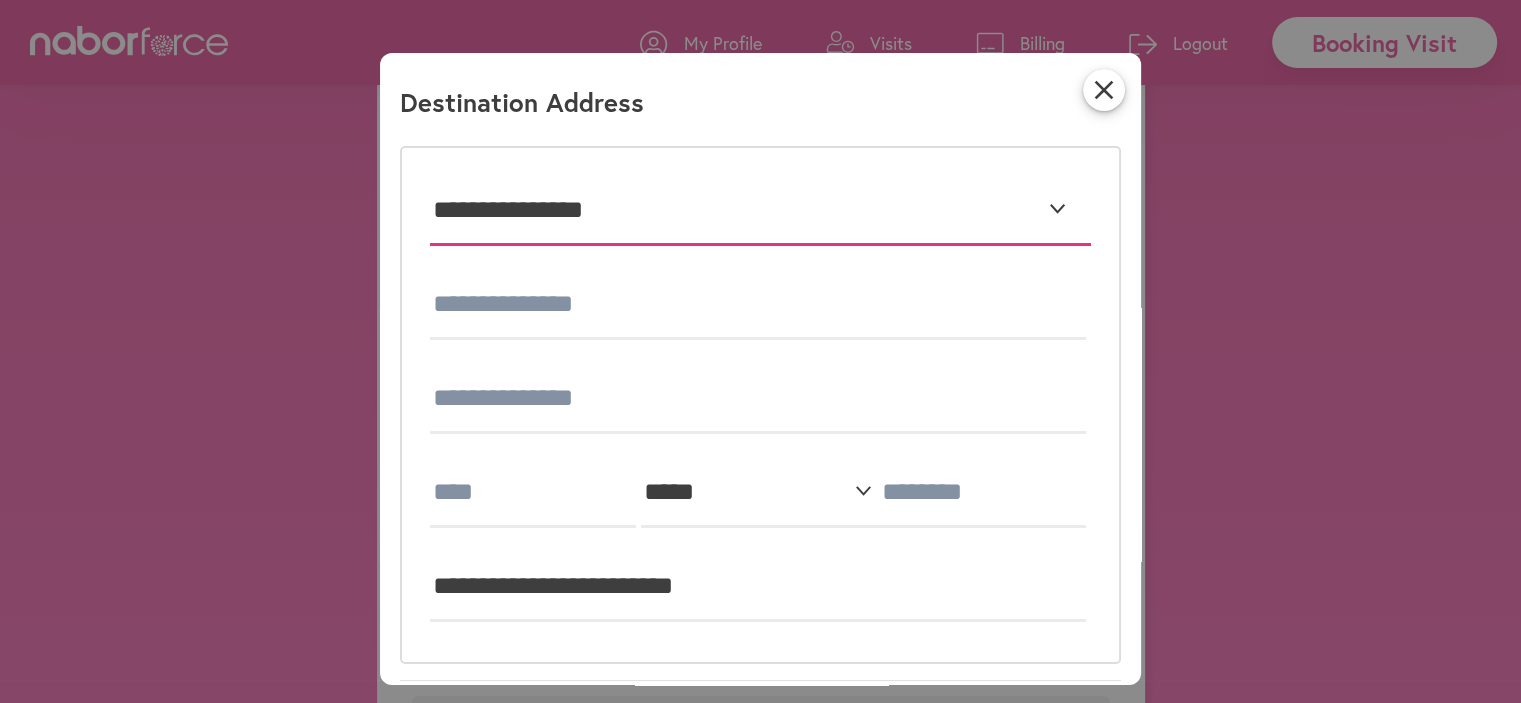 click on "**********" at bounding box center [760, 211] 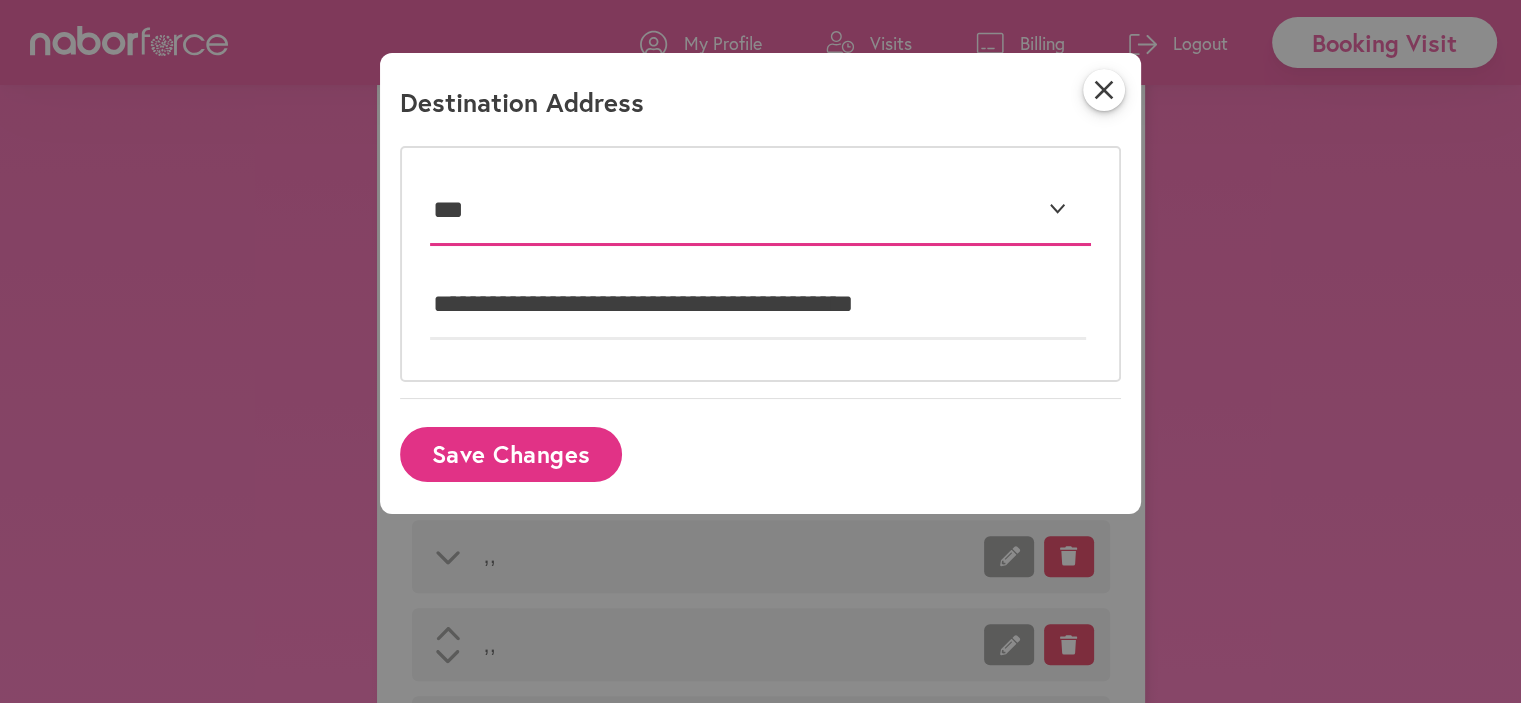 click on "**********" at bounding box center (760, 211) 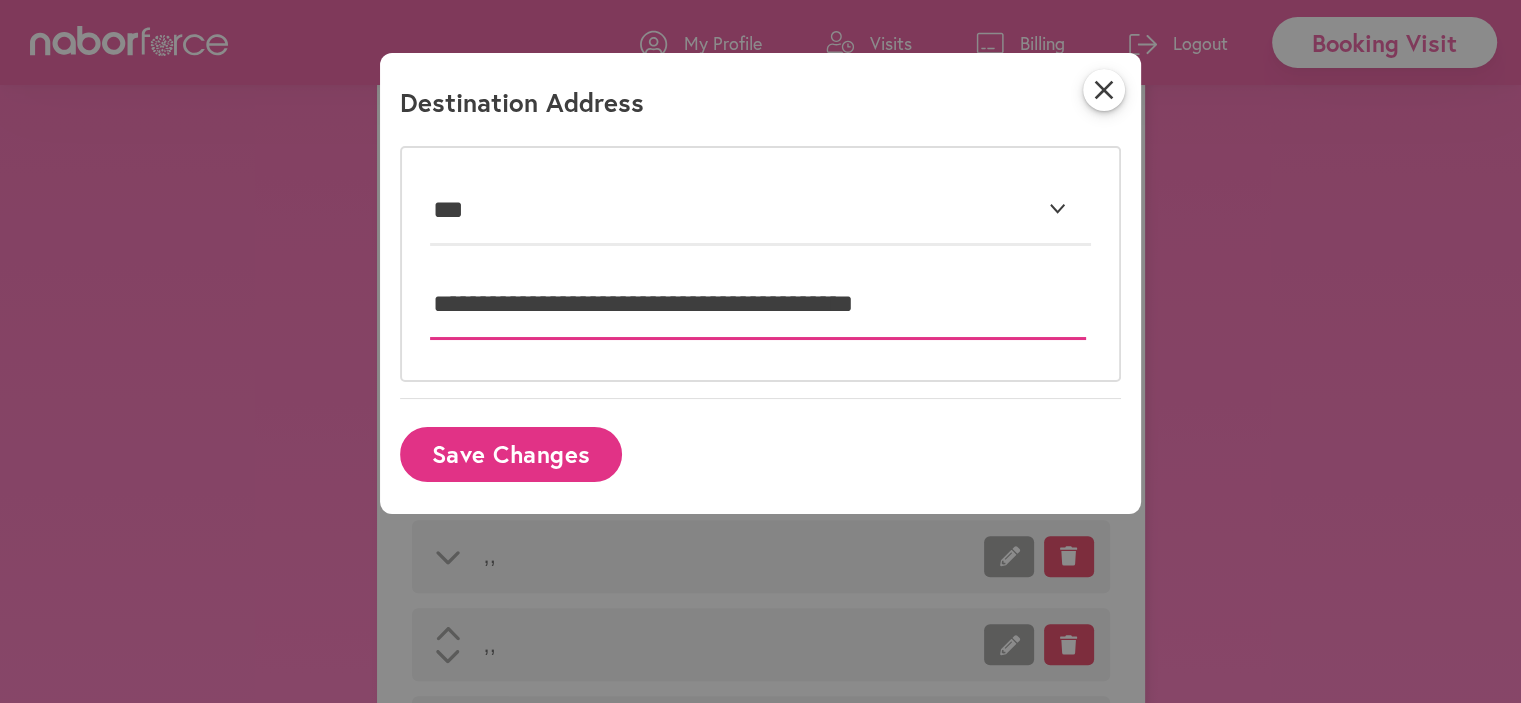 drag, startPoint x: 737, startPoint y: 297, endPoint x: 1031, endPoint y: 272, distance: 295.061 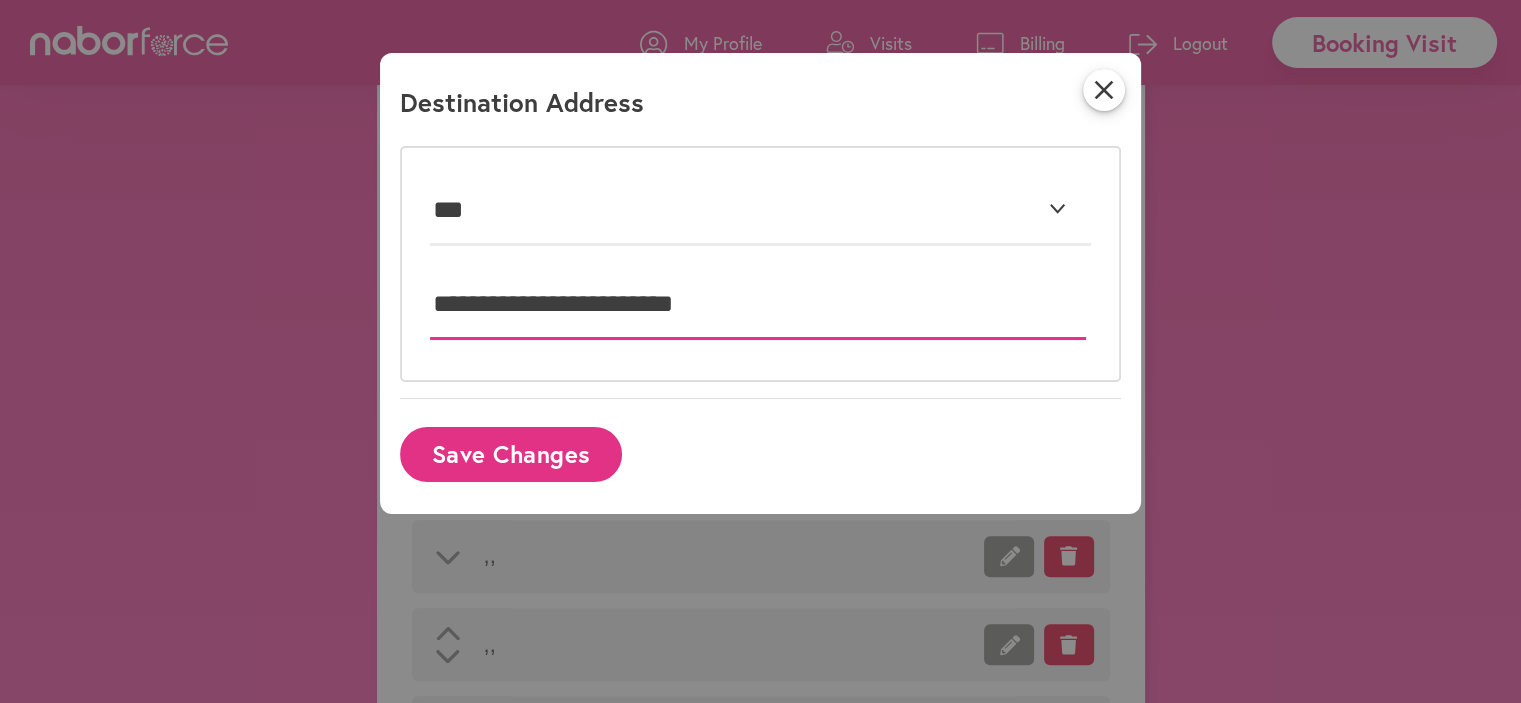 drag, startPoint x: 635, startPoint y: 301, endPoint x: 741, endPoint y: 303, distance: 106.01887 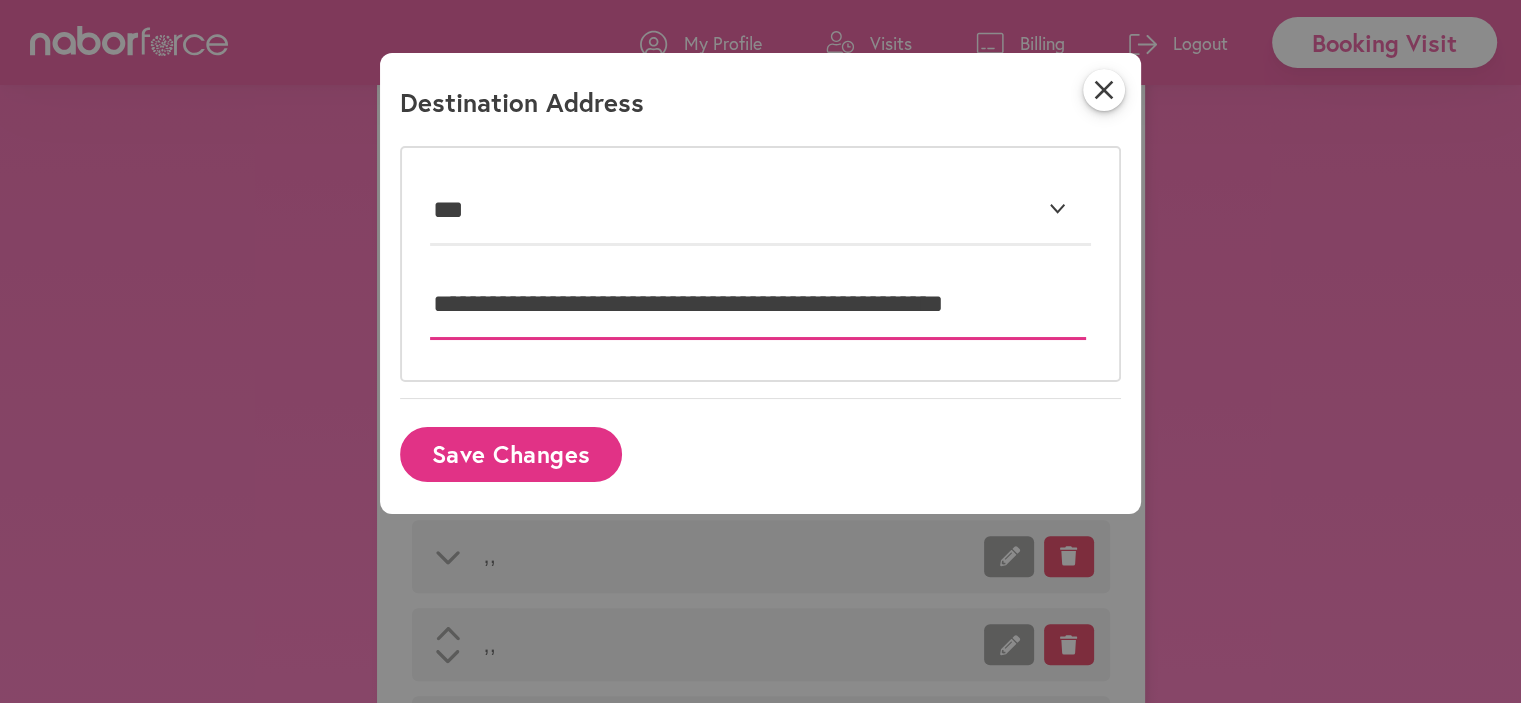 type on "**********" 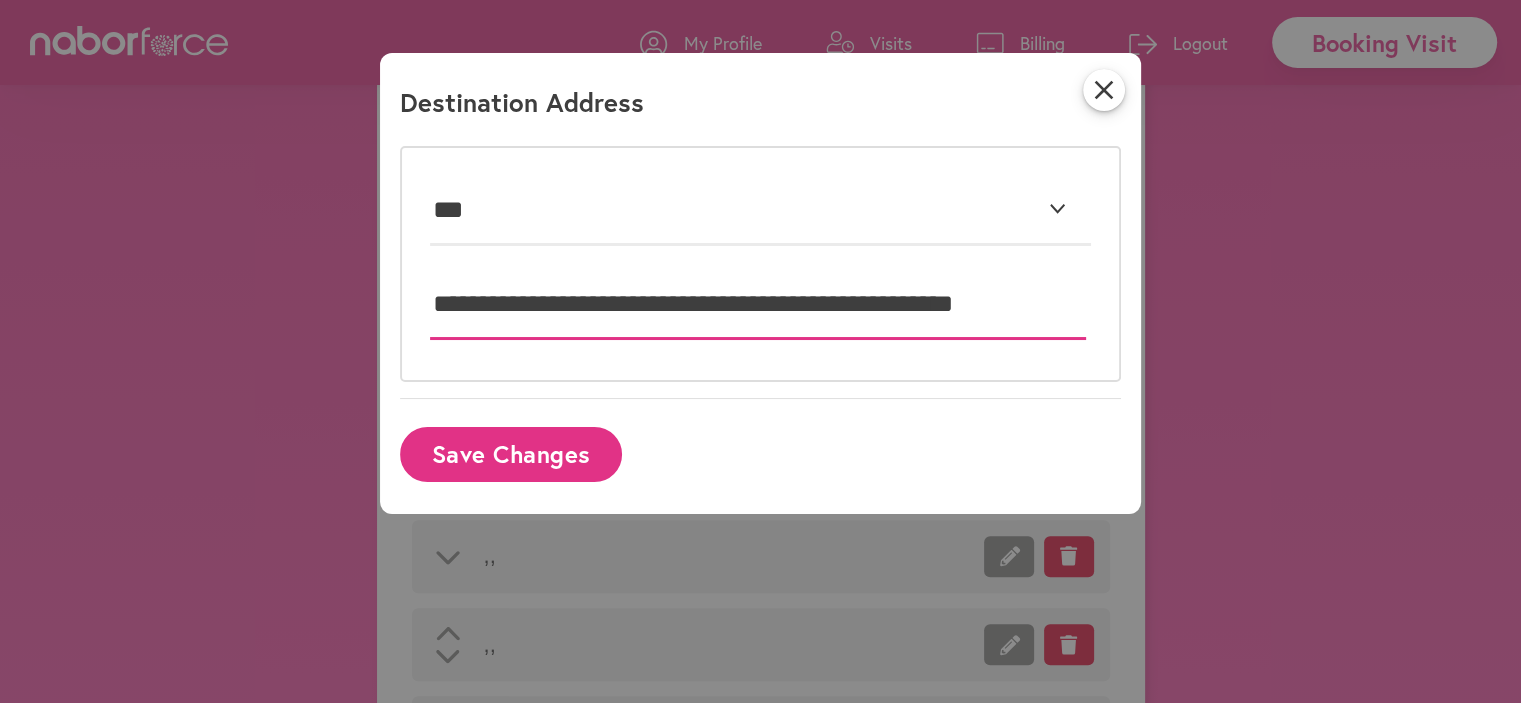 scroll, scrollTop: 0, scrollLeft: 4, axis: horizontal 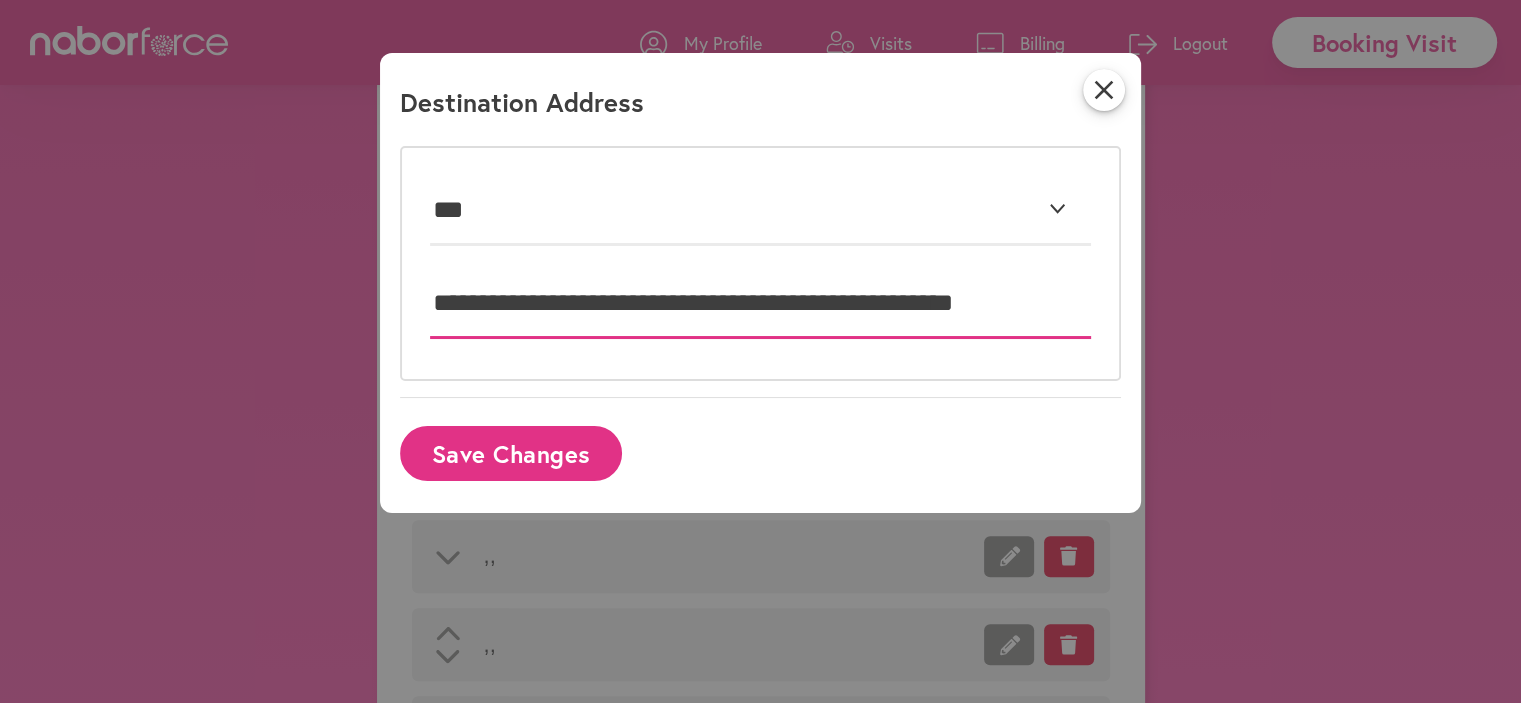click on "Save Changes" at bounding box center (511, 453) 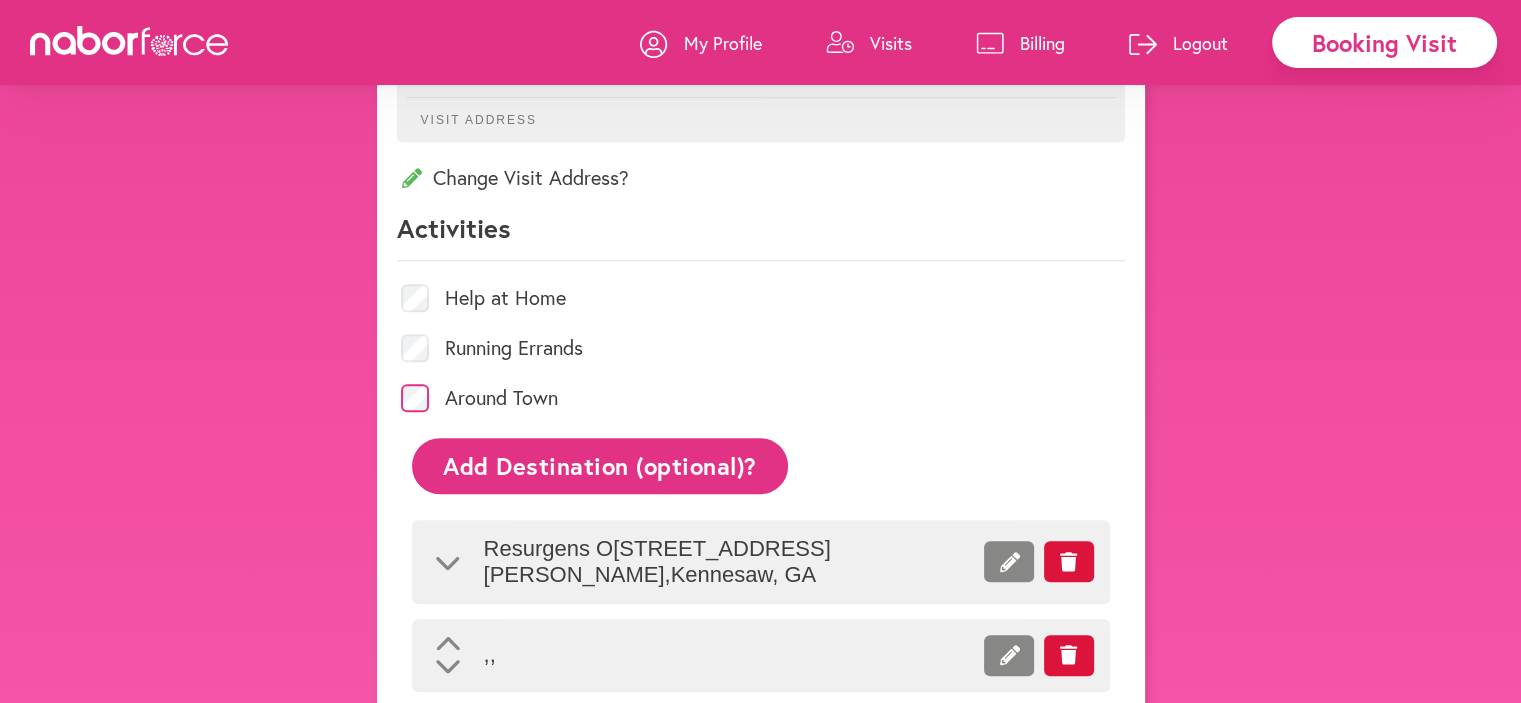 click on "Add Destination (optional)?" 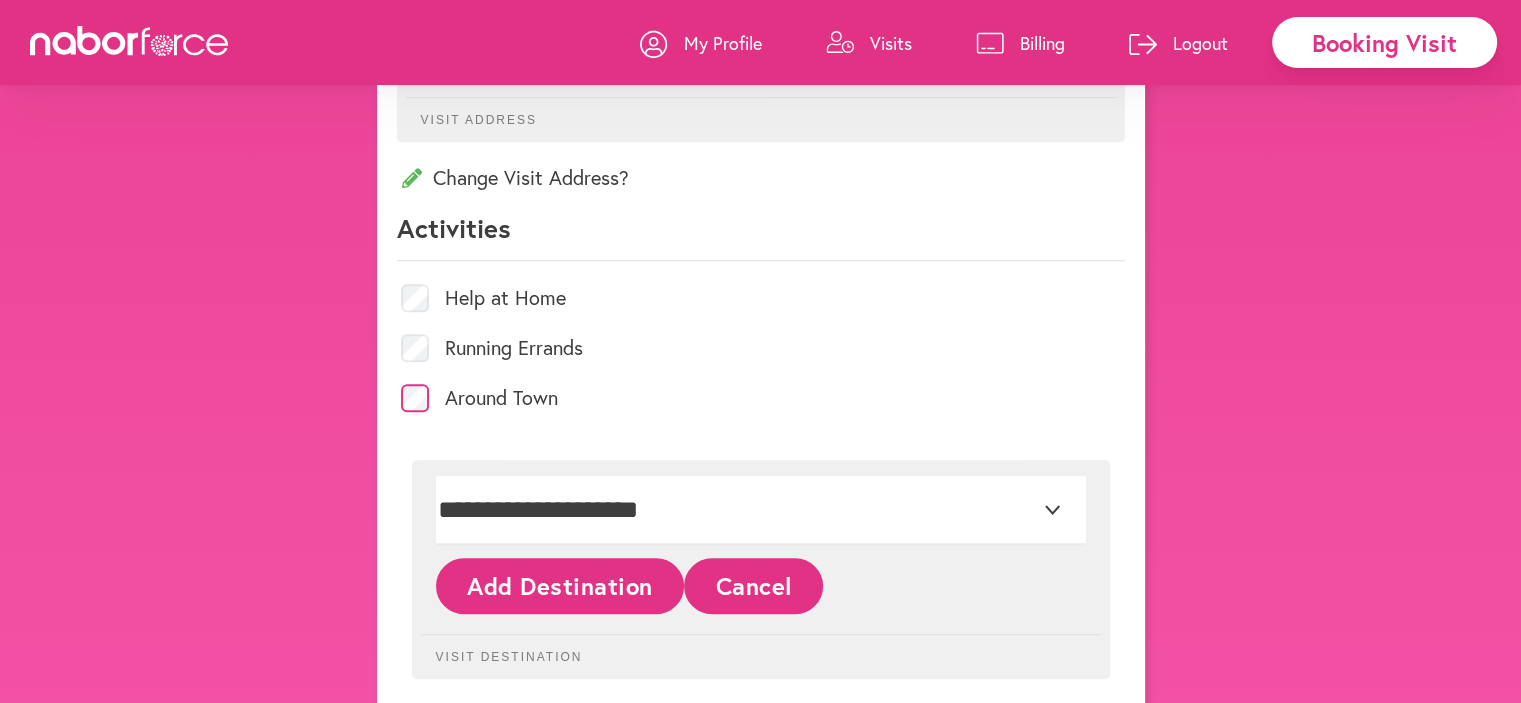 click on "Add Destination" 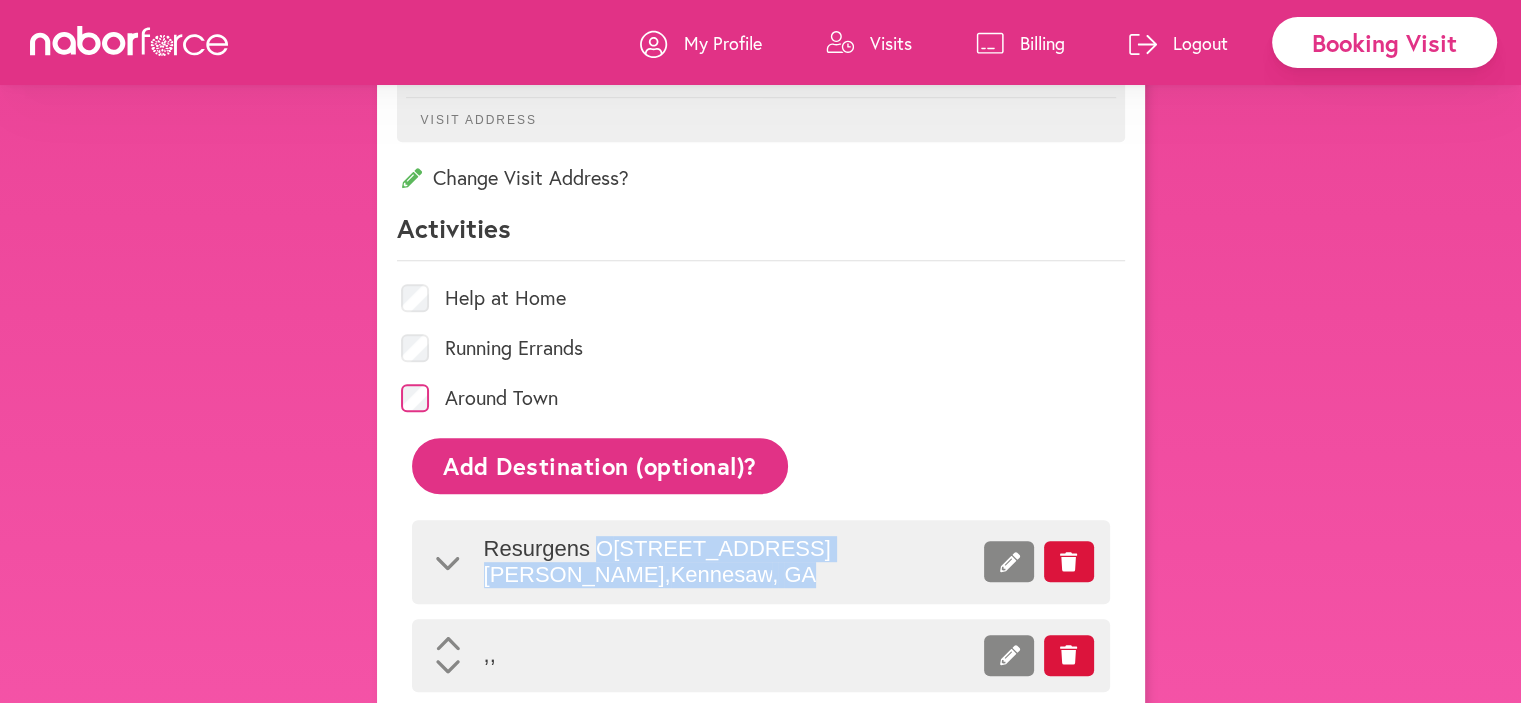 drag, startPoint x: 596, startPoint y: 537, endPoint x: 917, endPoint y: 588, distance: 325.02615 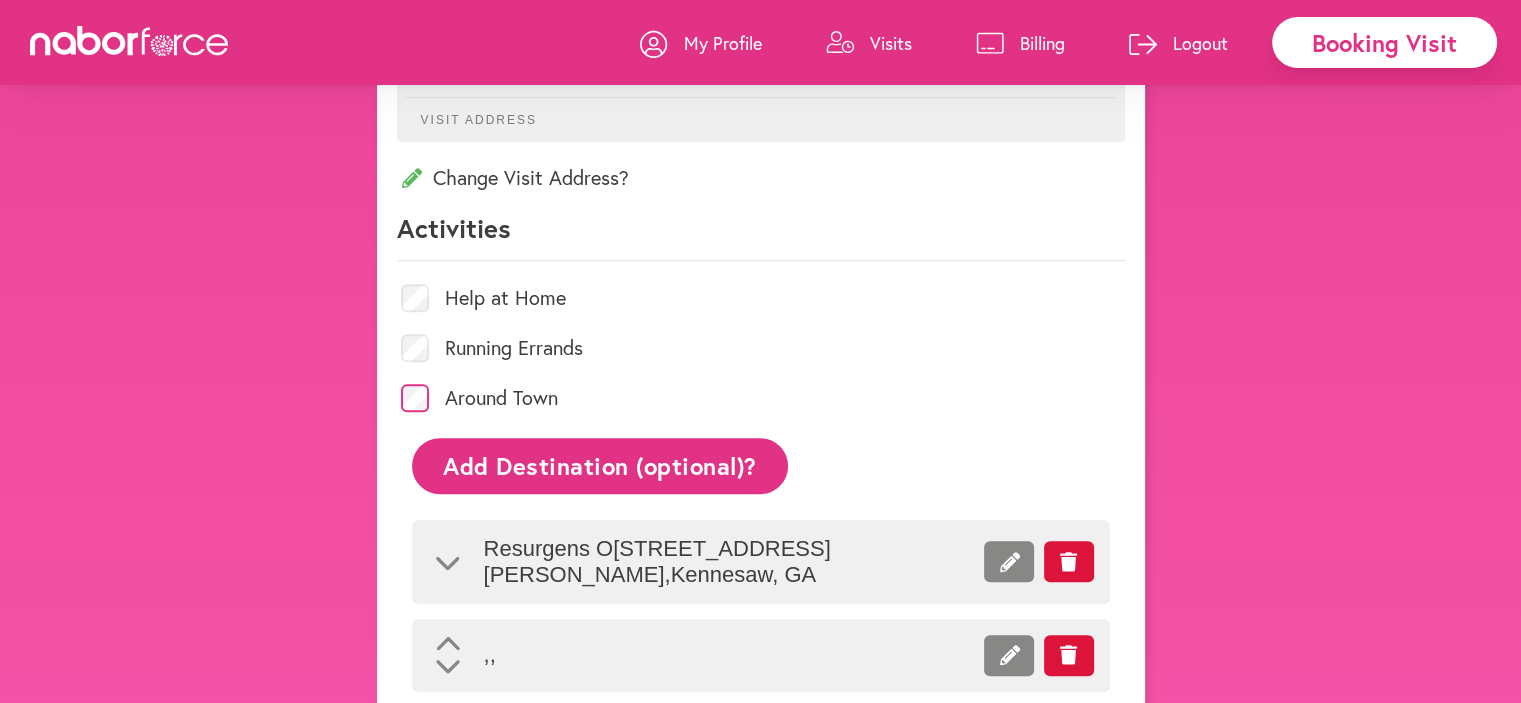click 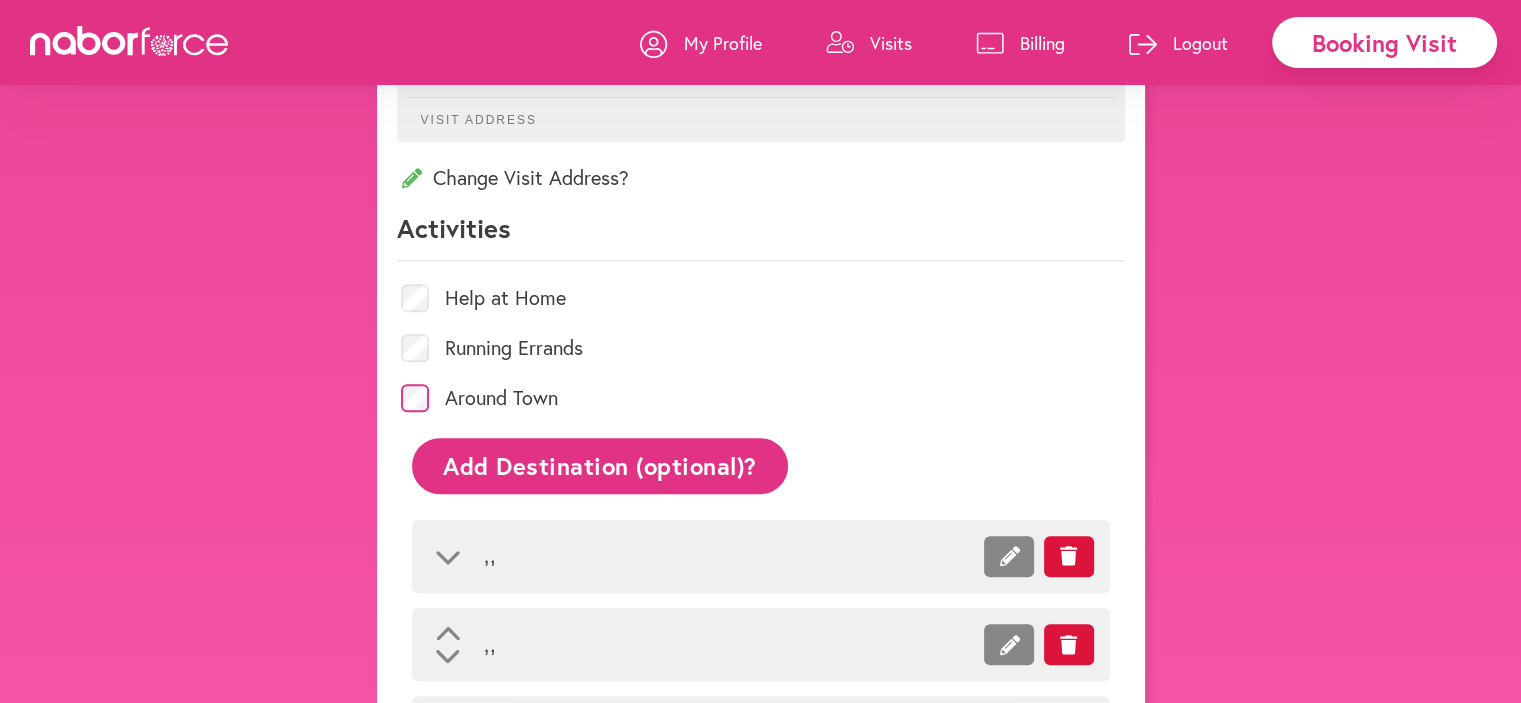 click on "Add Destination (optional)?" 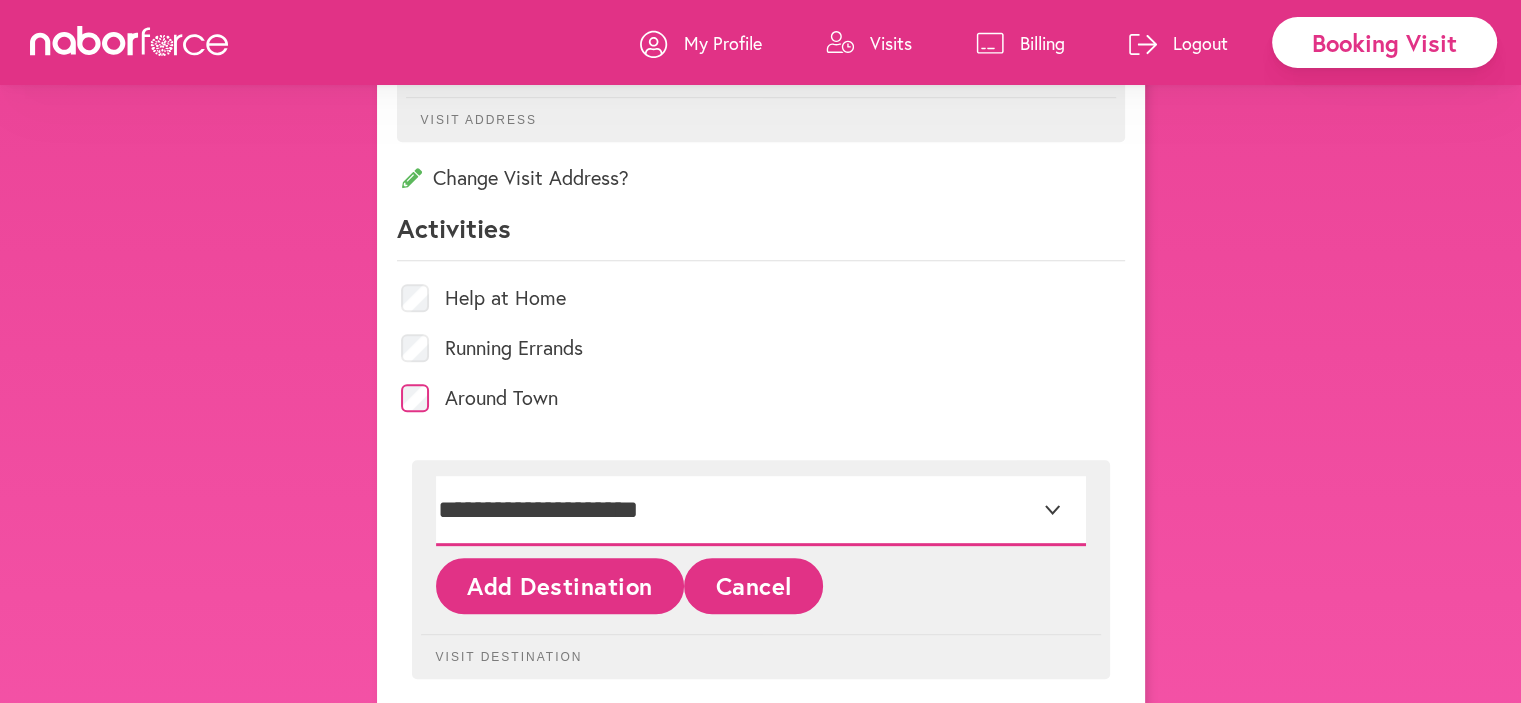 click on "**********" at bounding box center [761, 511] 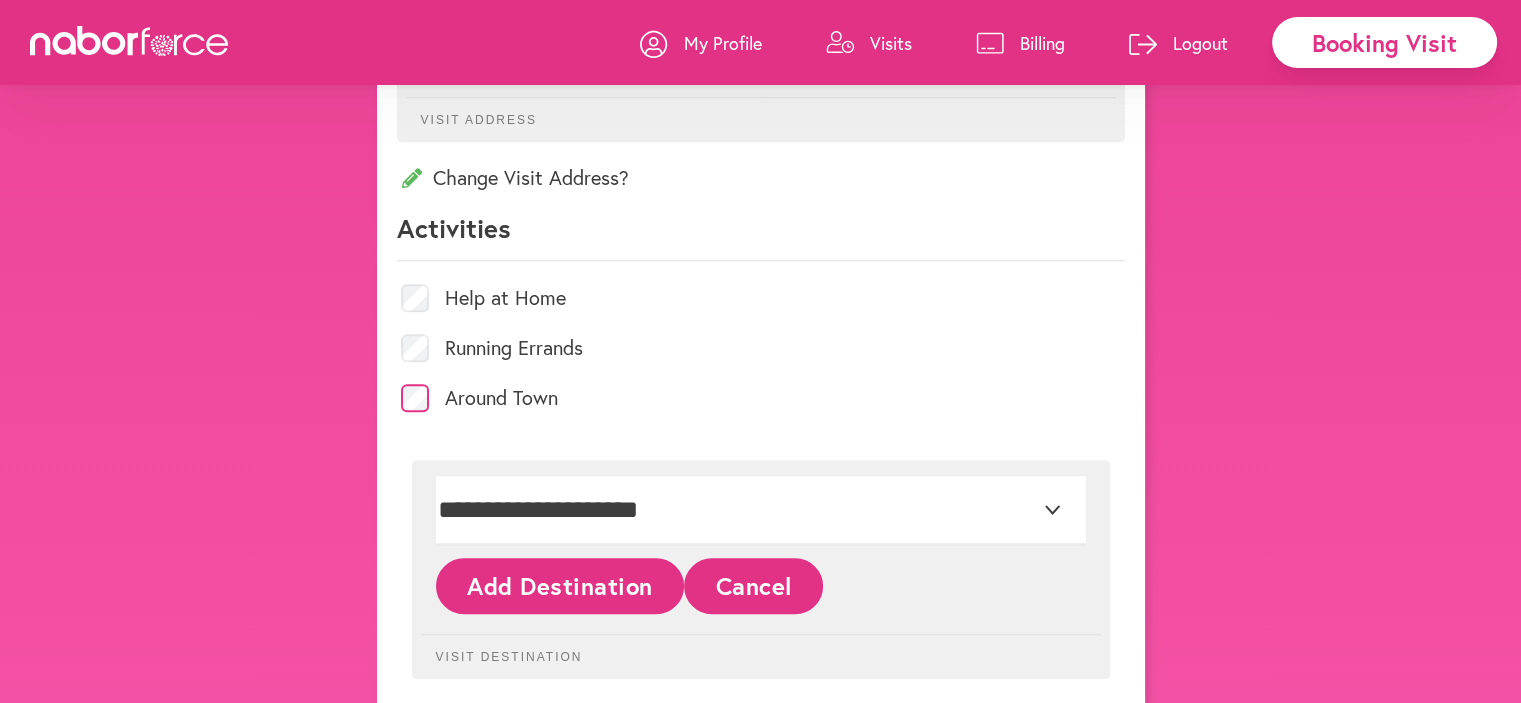 click on "Add Destination" 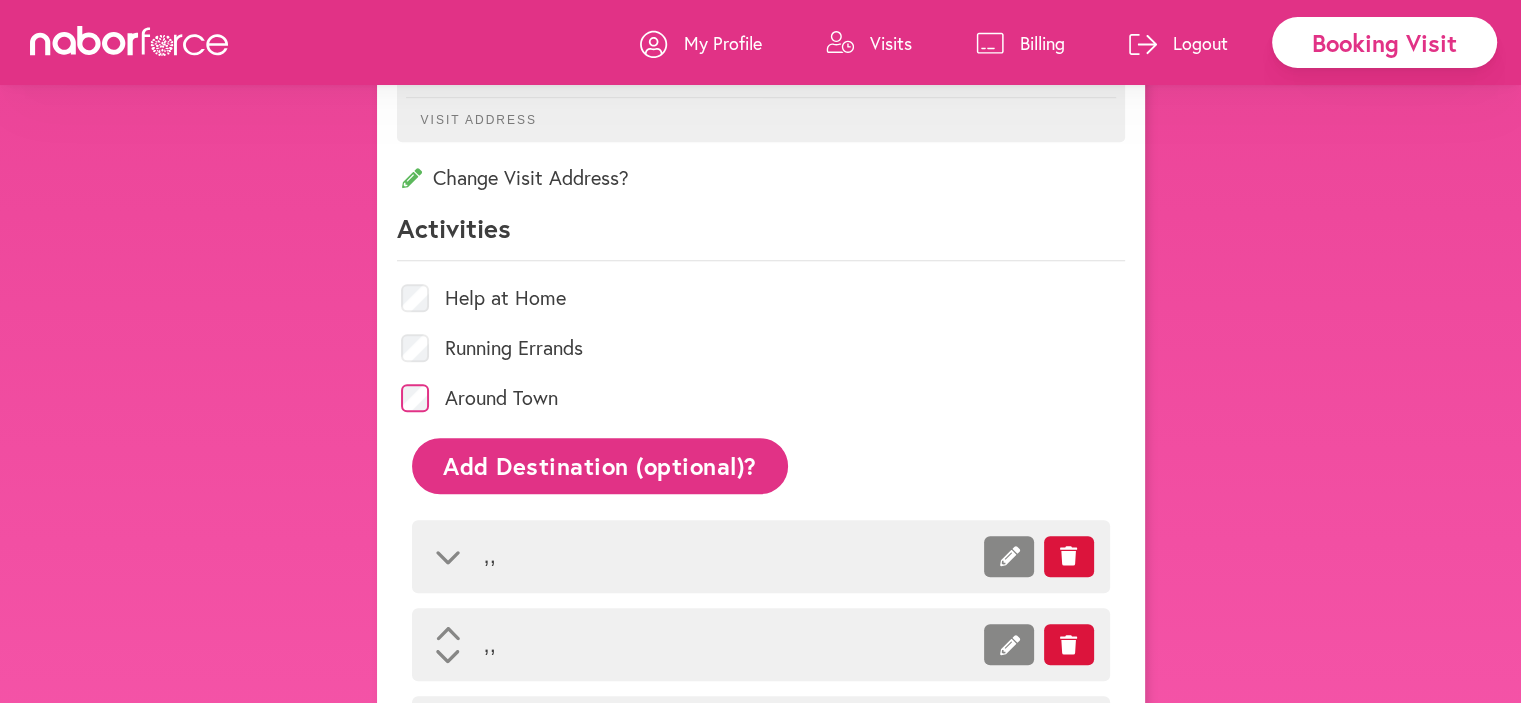 click on "Add Destination (optional)?" 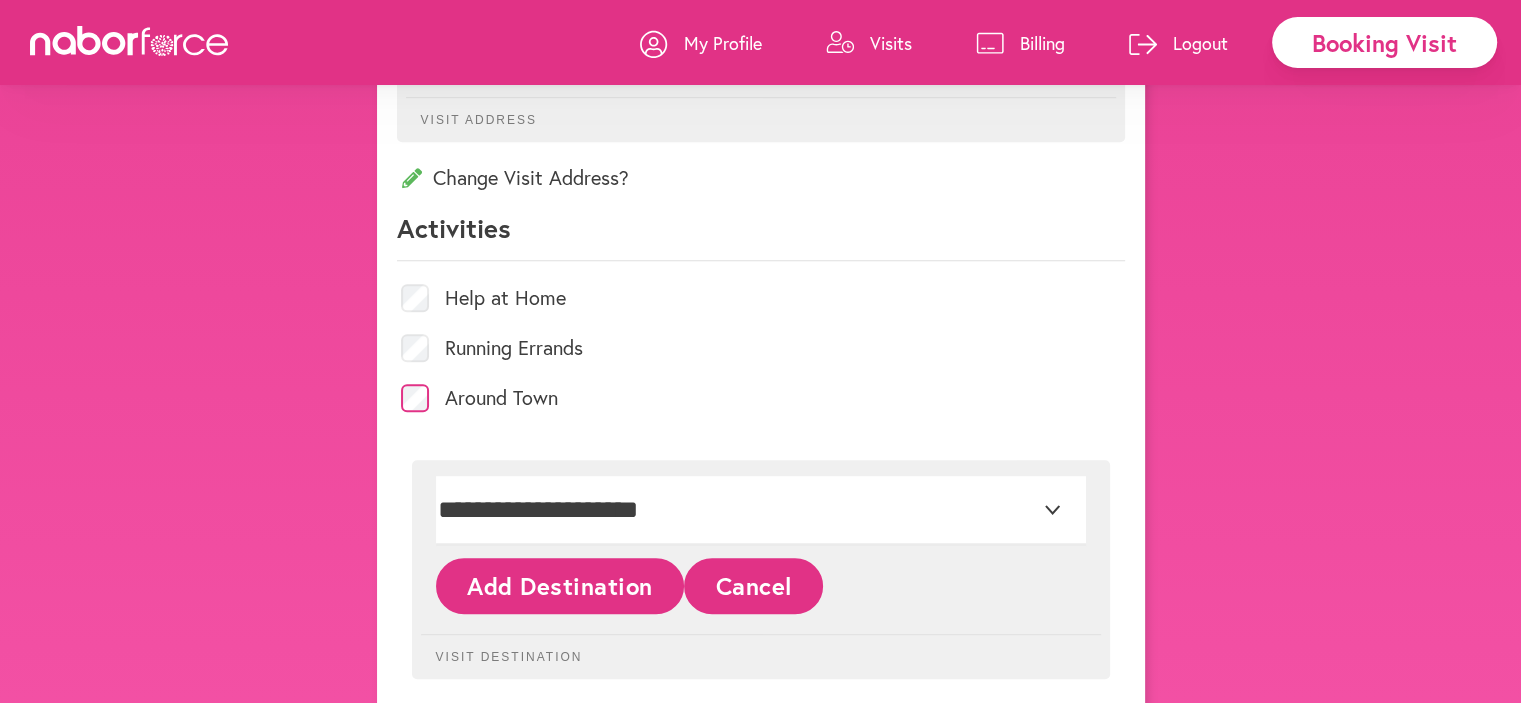 click on "Add Destination" 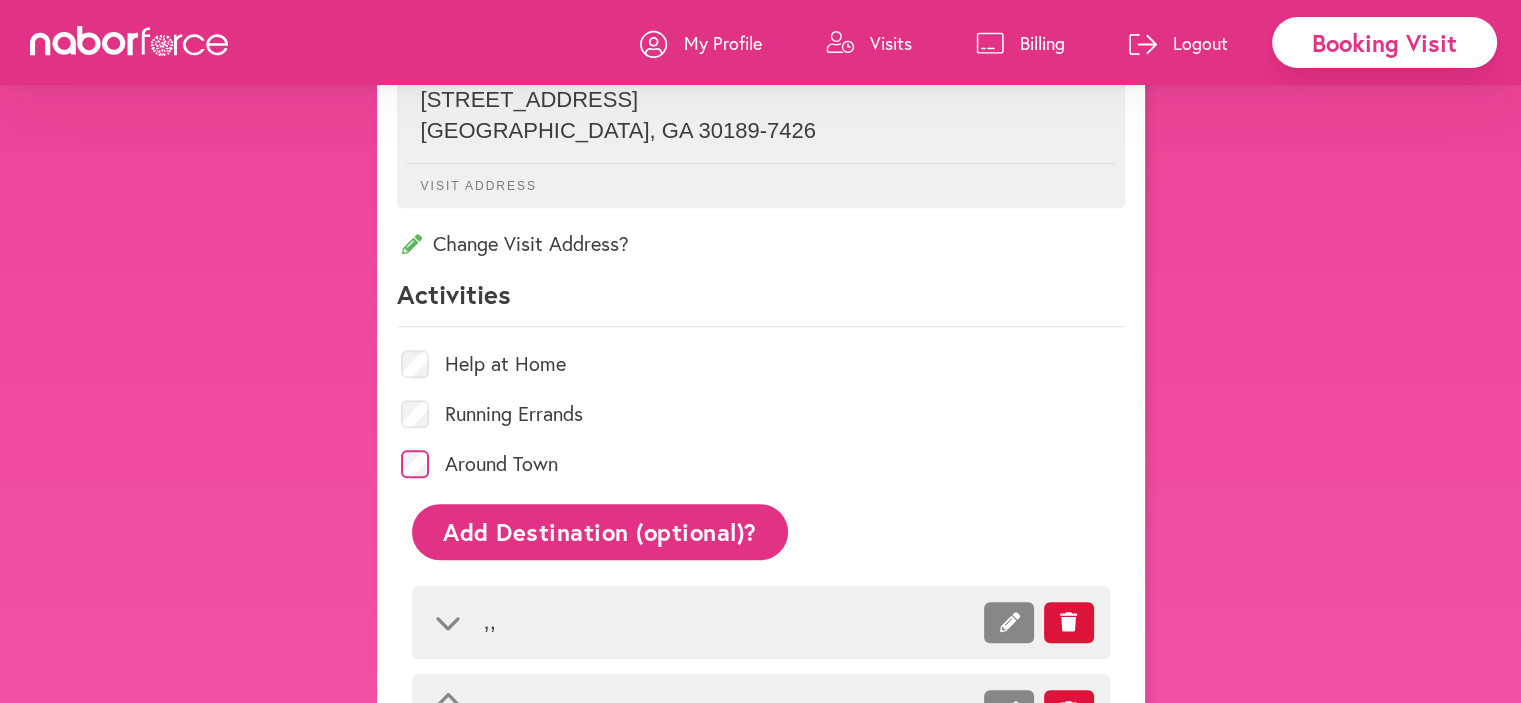 scroll, scrollTop: 722, scrollLeft: 0, axis: vertical 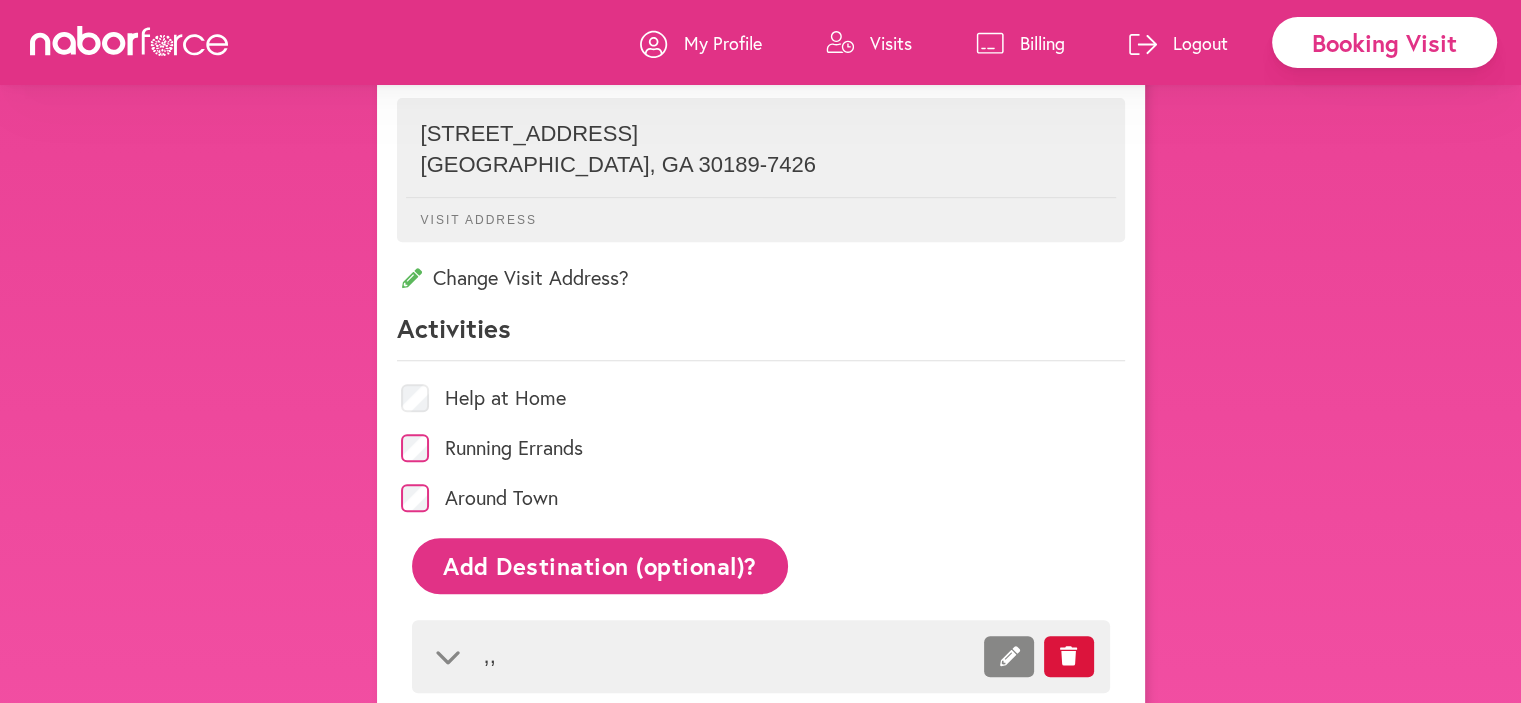 click on "Add Destination (optional)?" 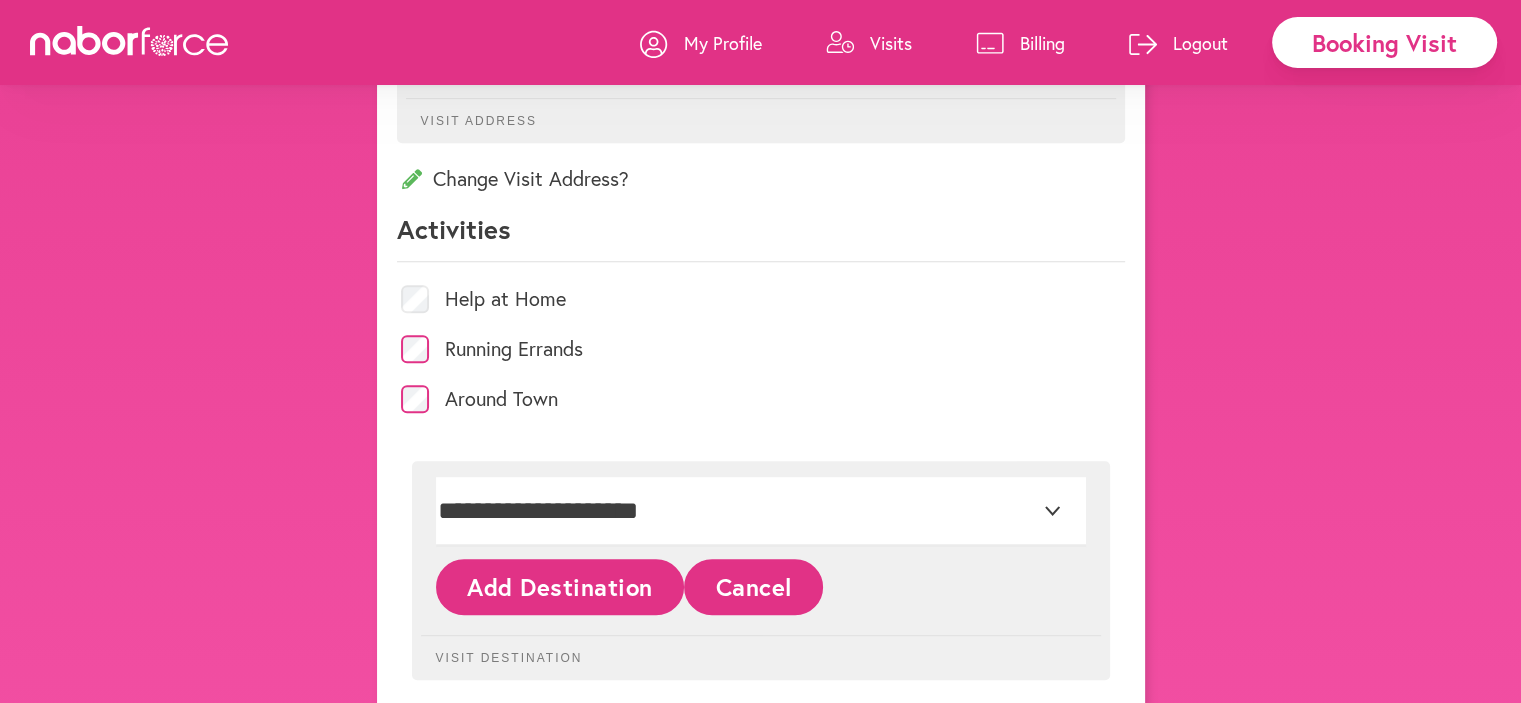 scroll, scrollTop: 822, scrollLeft: 0, axis: vertical 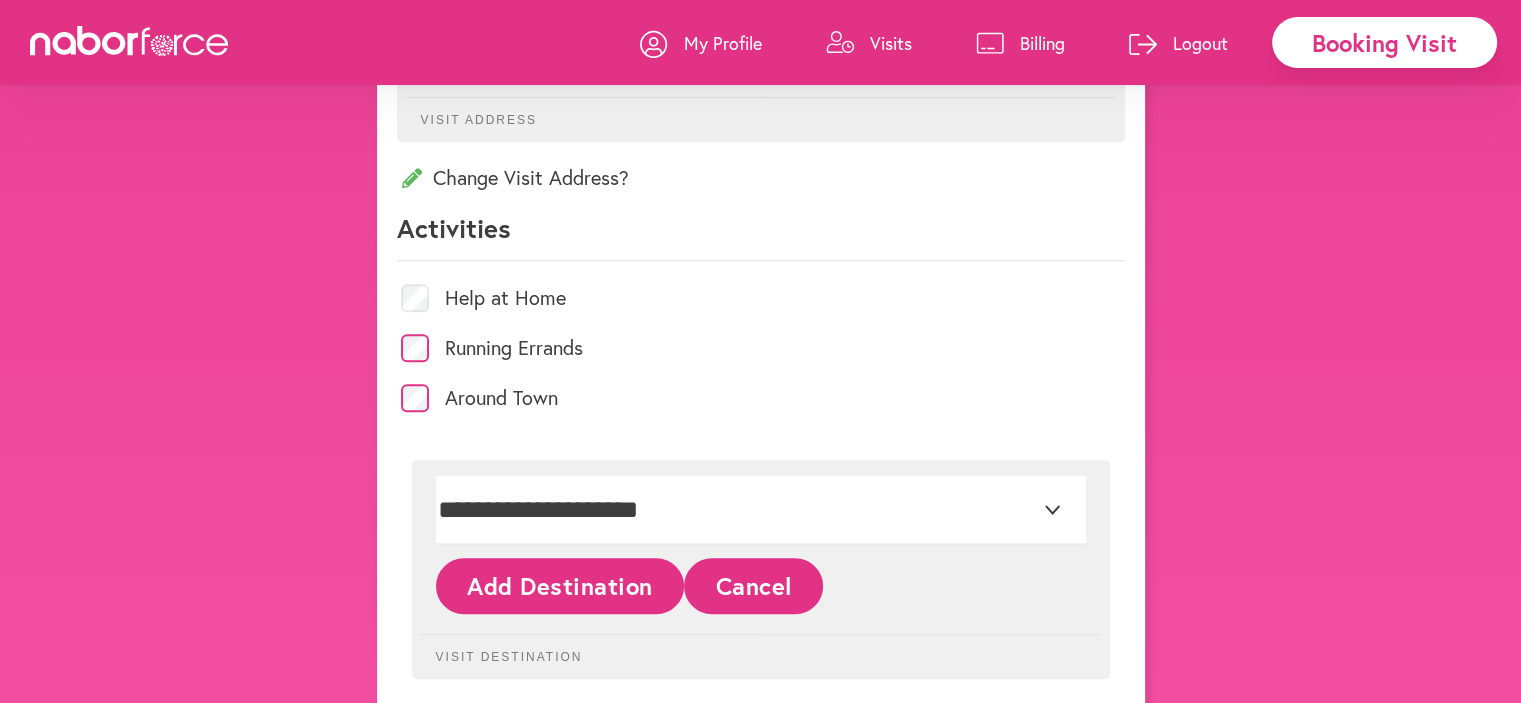click on "Add Destination" 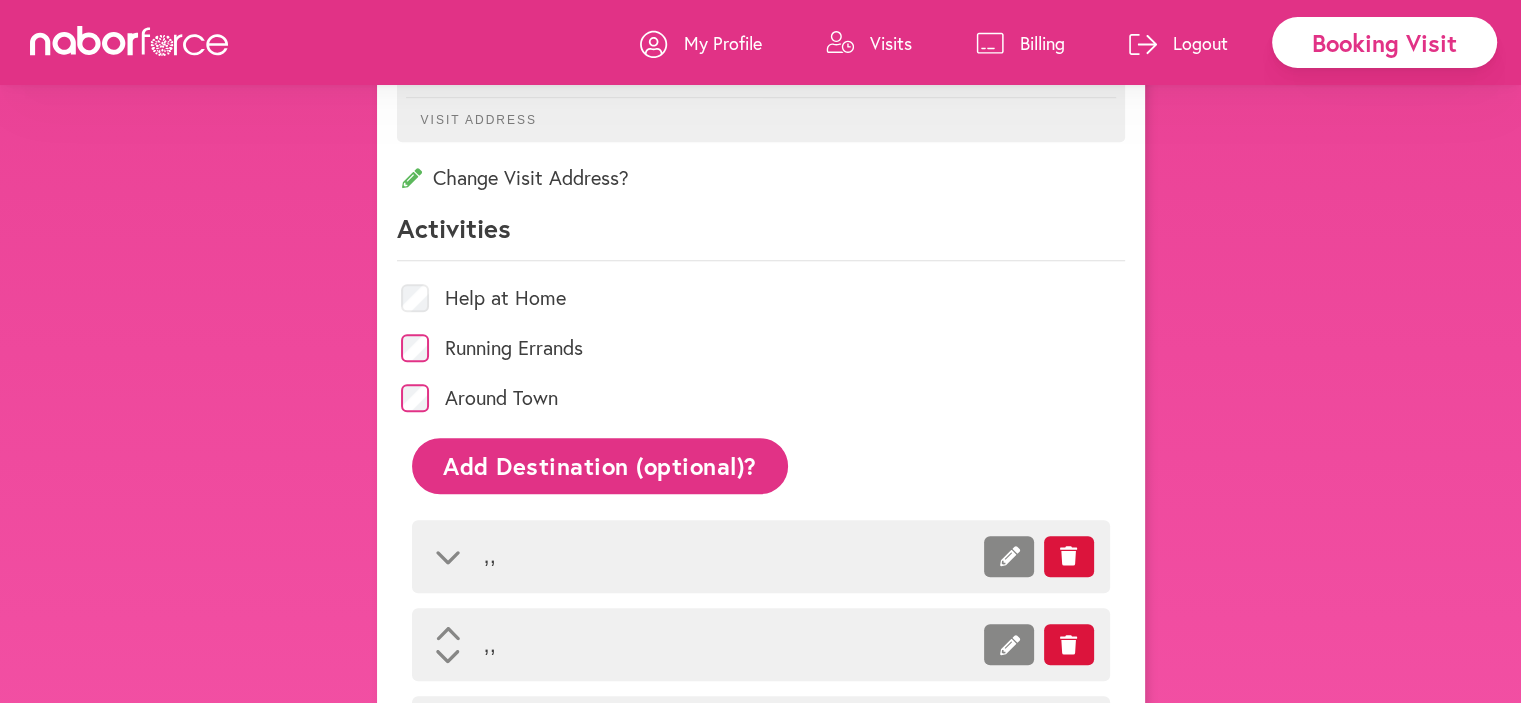 click on "Add Destination (optional)?" 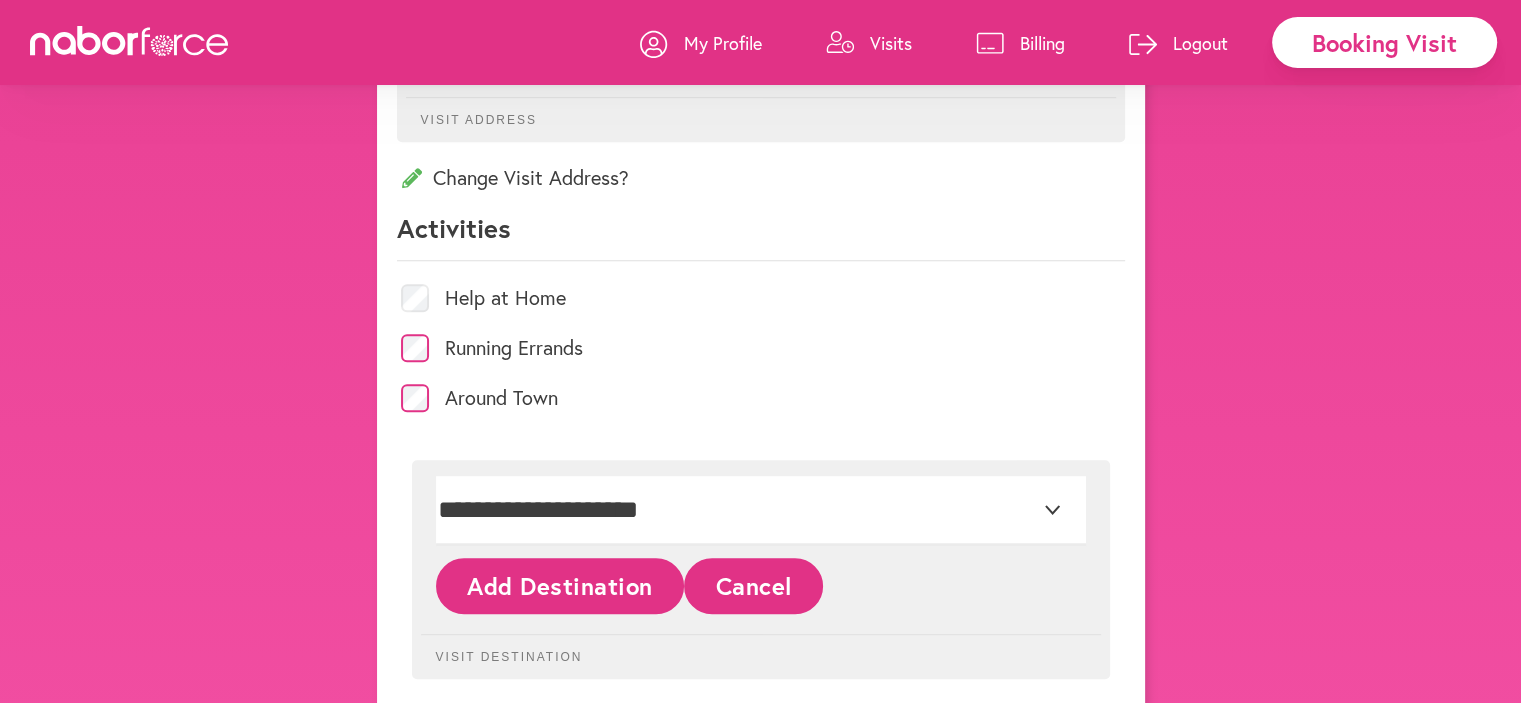 click on "Add Destination" 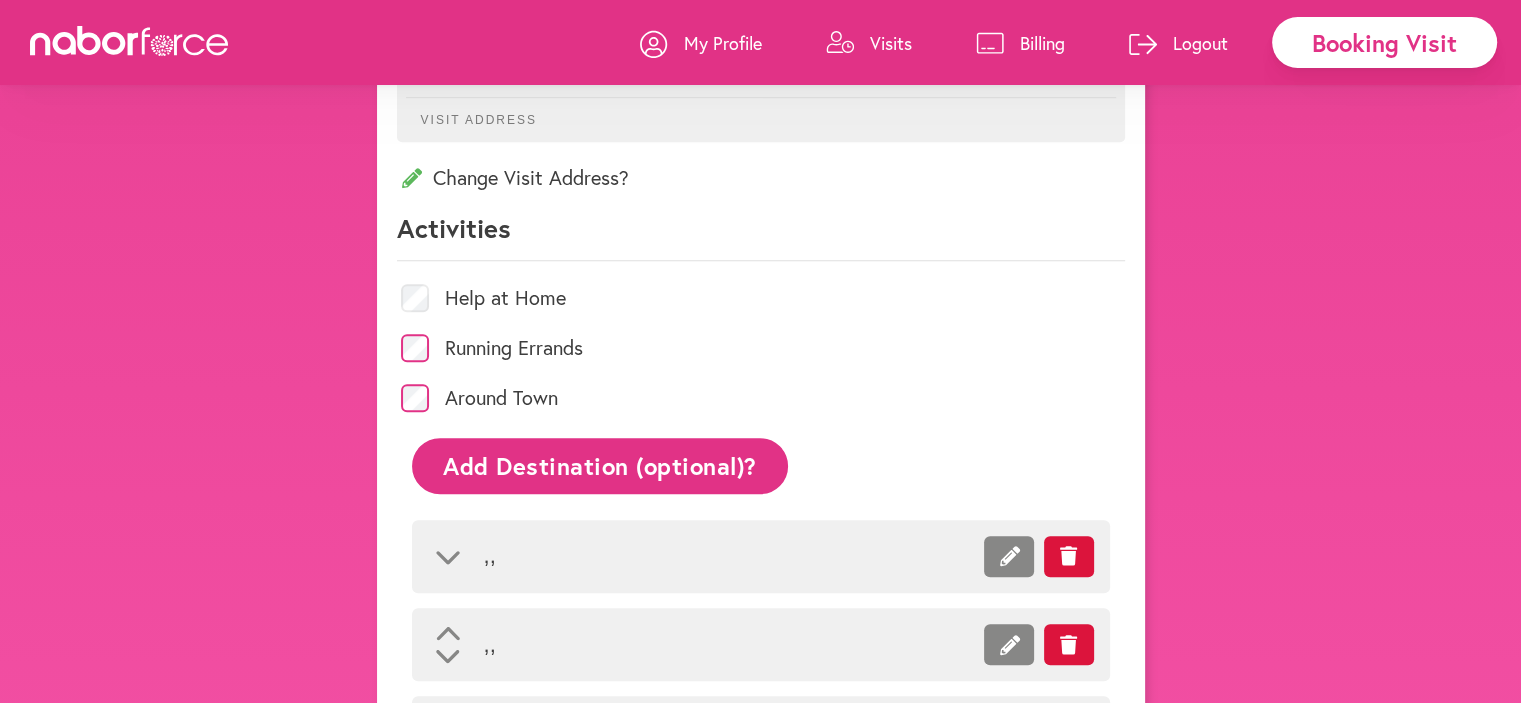click on ",  ," at bounding box center (704, 556) 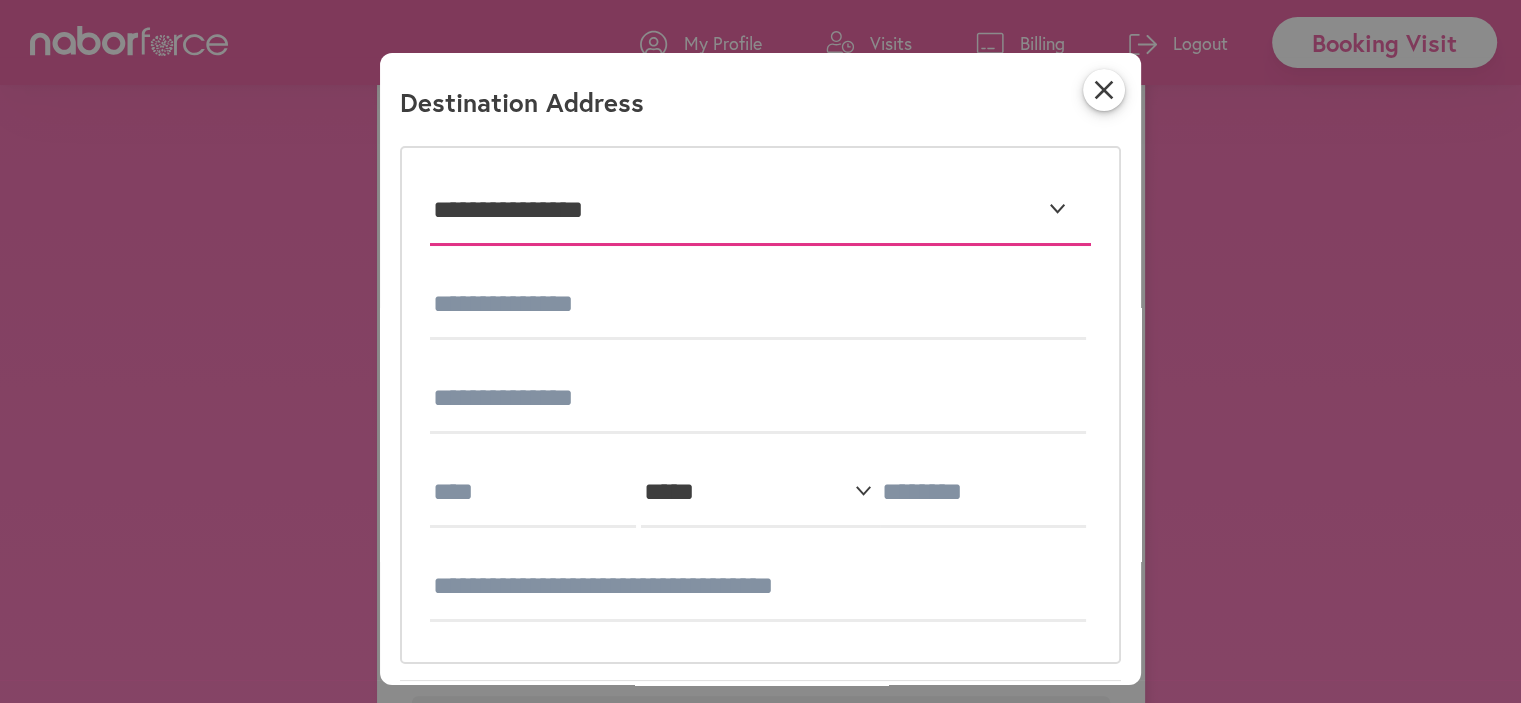 click on "**********" at bounding box center (760, 211) 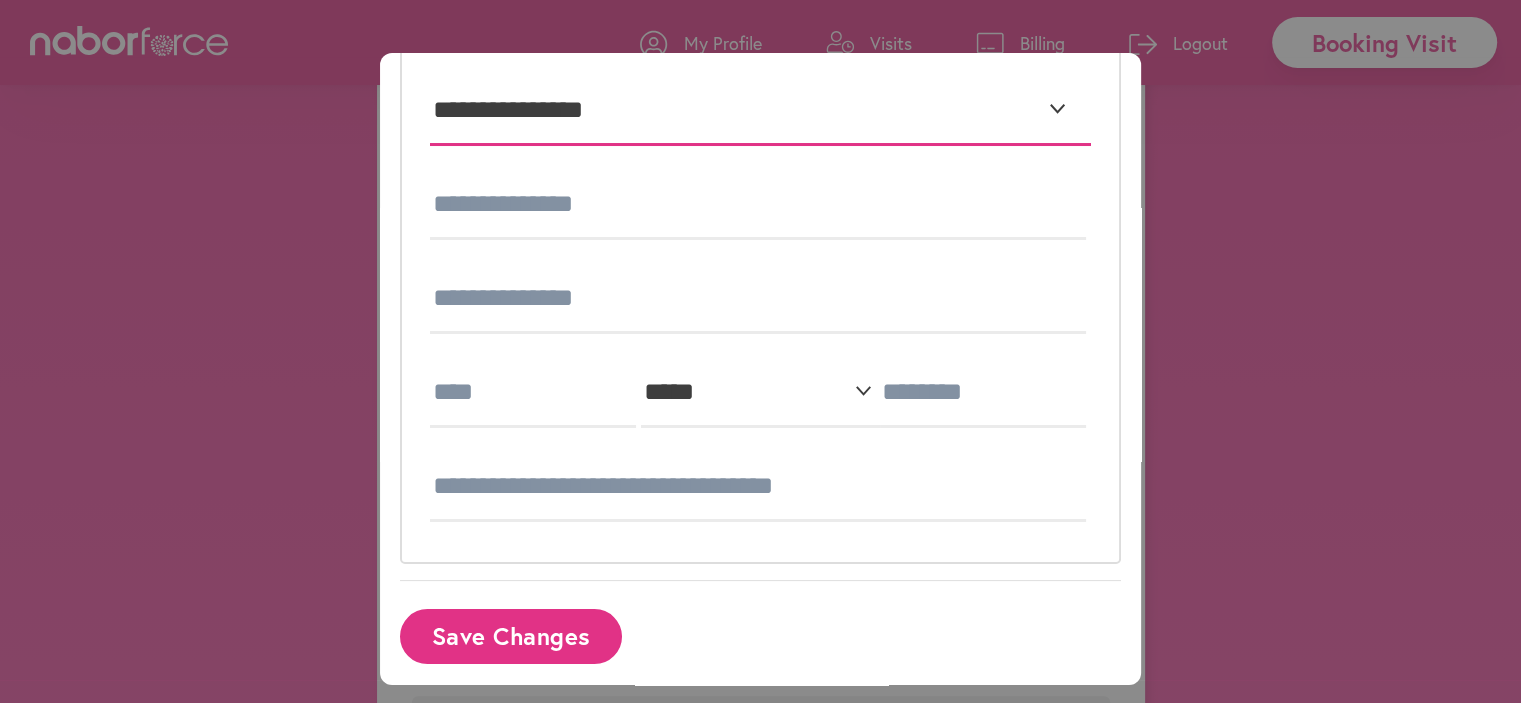 click on "**********" at bounding box center [760, 111] 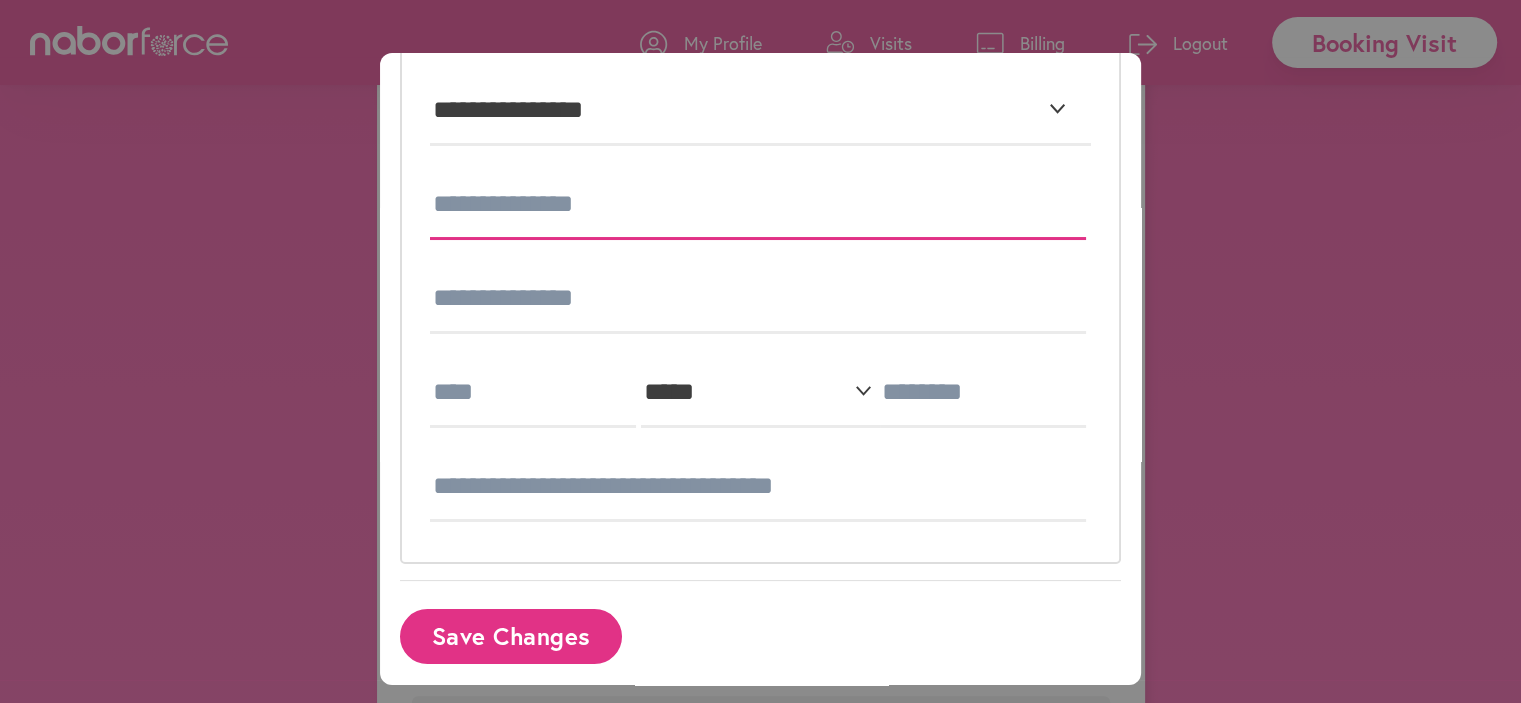 click at bounding box center [758, 205] 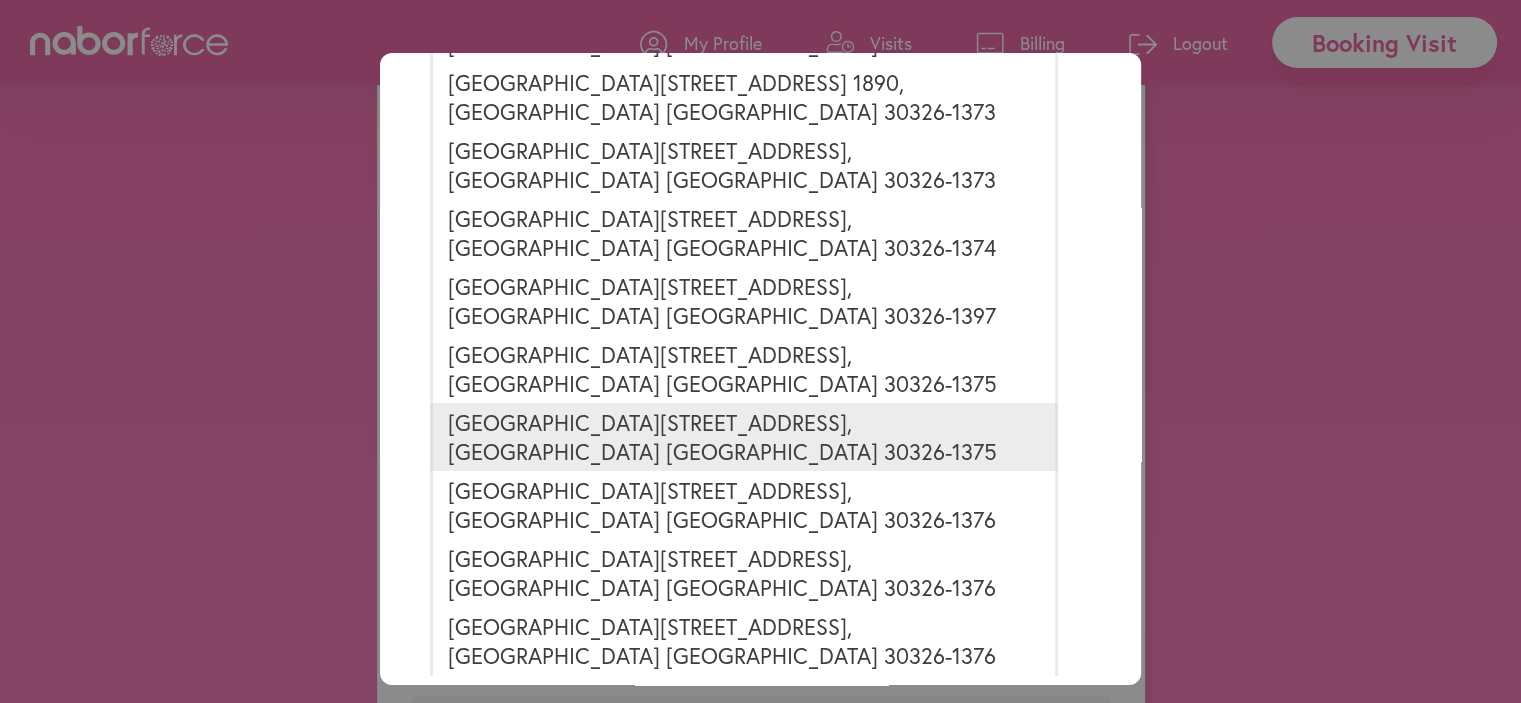 scroll, scrollTop: 1700, scrollLeft: 0, axis: vertical 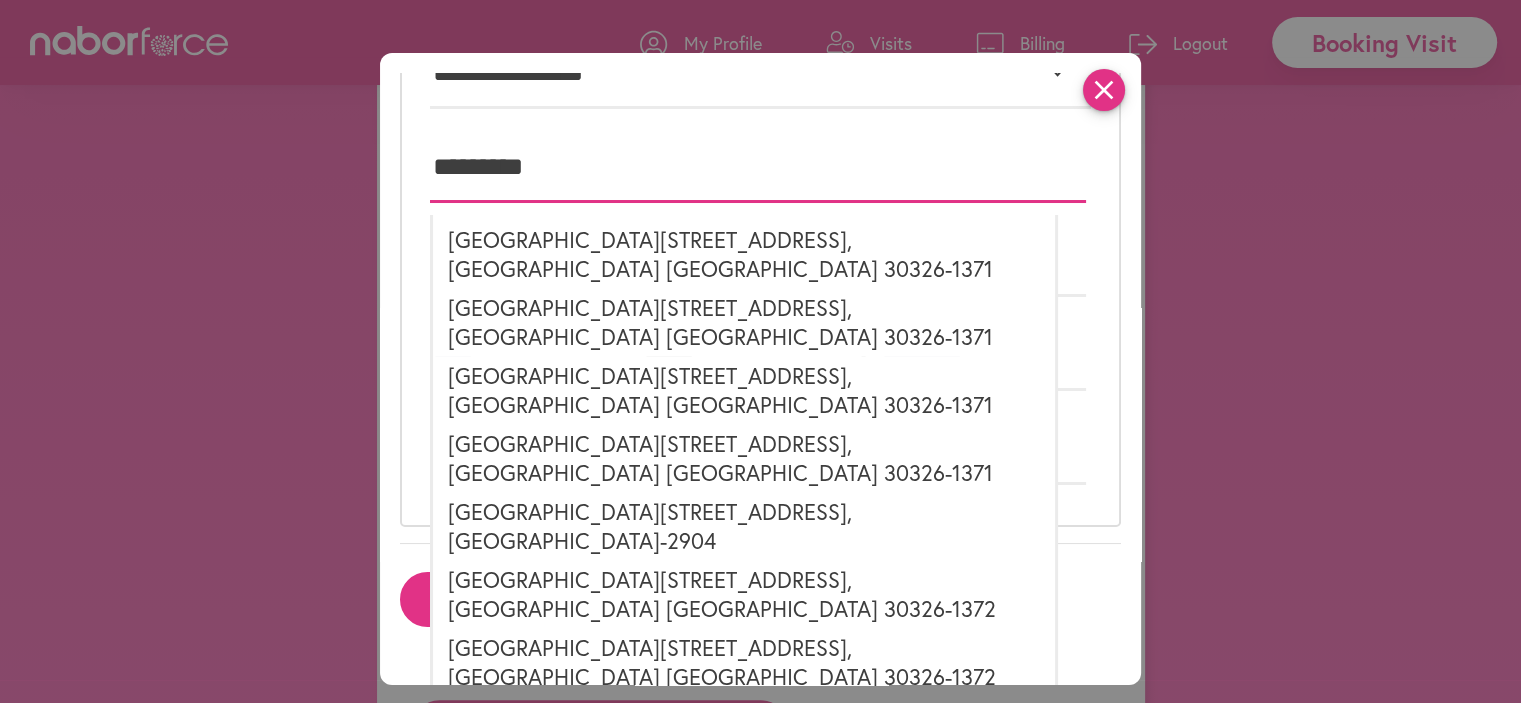 type on "*********" 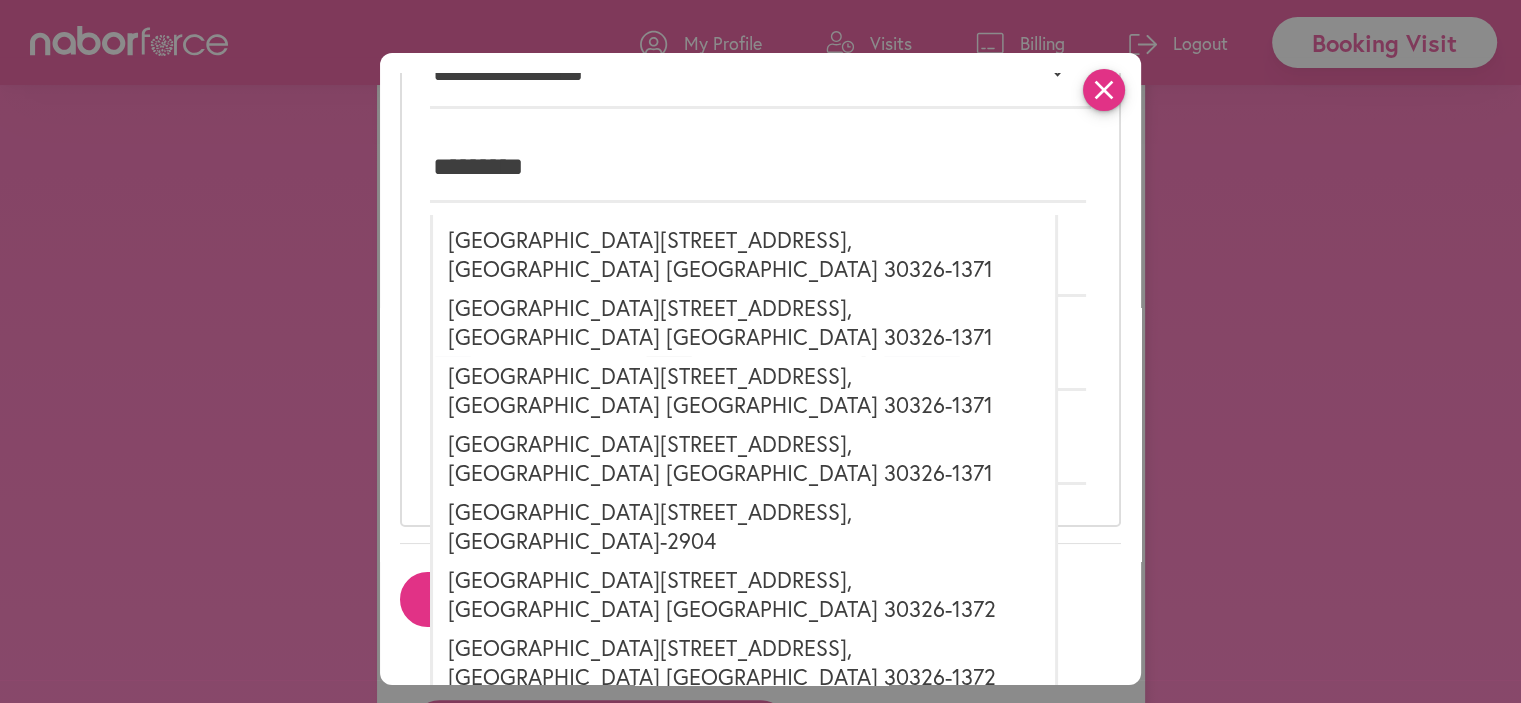 scroll, scrollTop: 0, scrollLeft: 0, axis: both 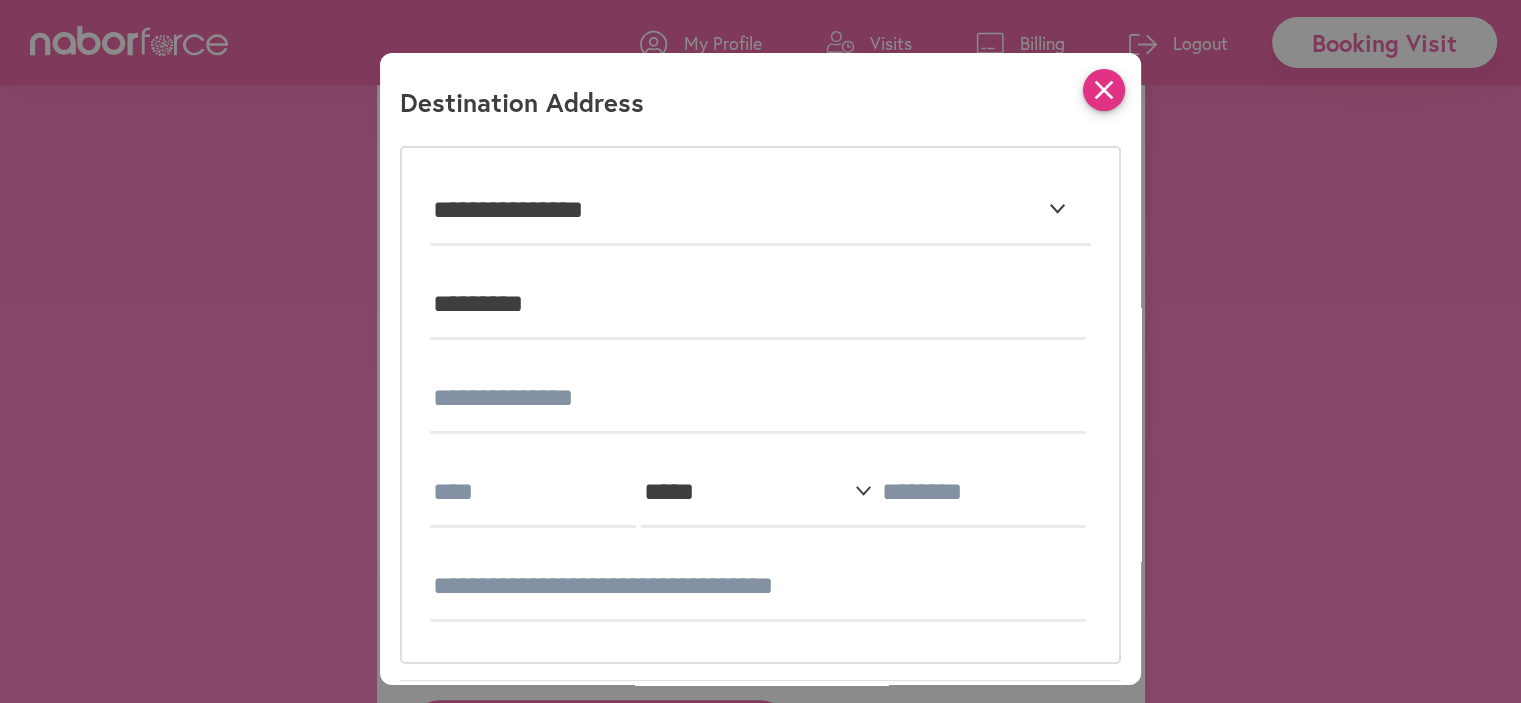 click on "close" at bounding box center [1104, 90] 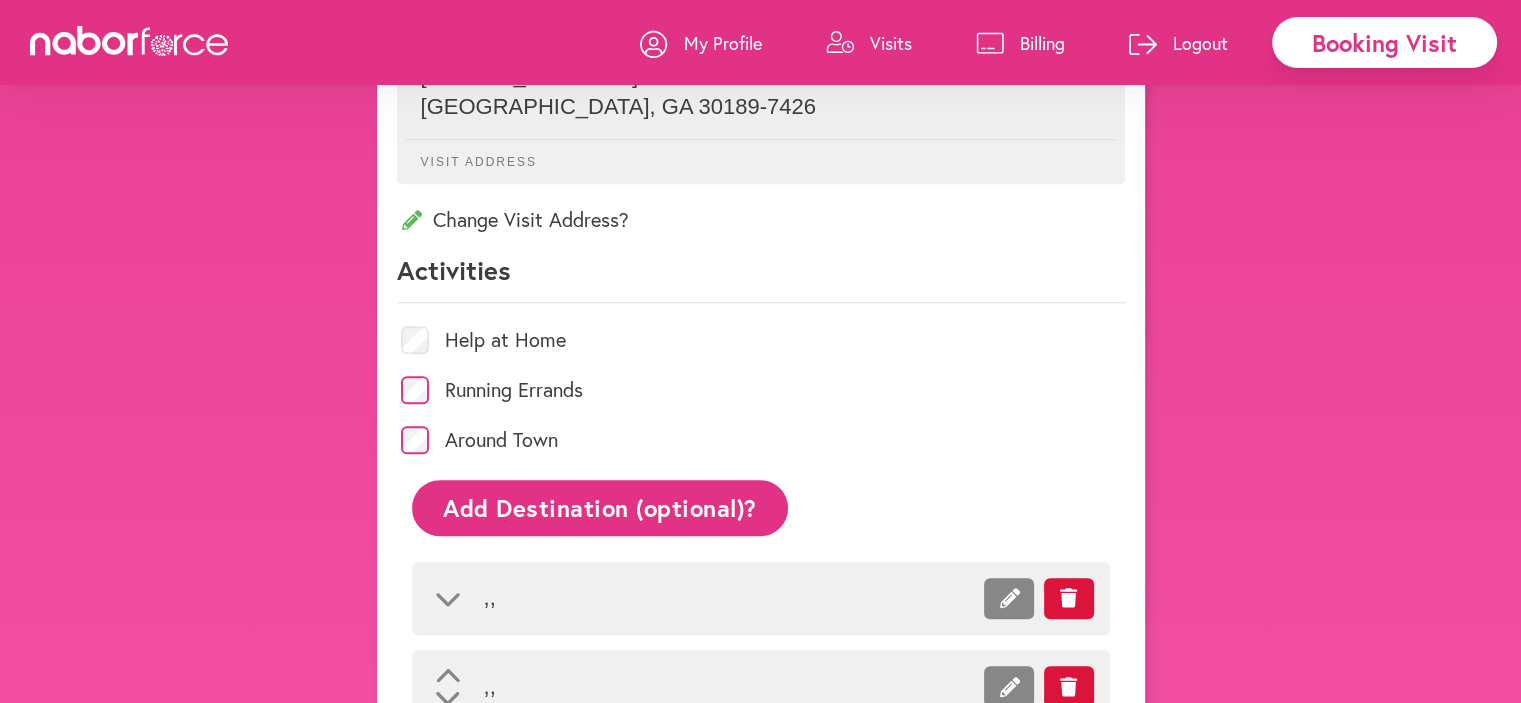 scroll, scrollTop: 822, scrollLeft: 0, axis: vertical 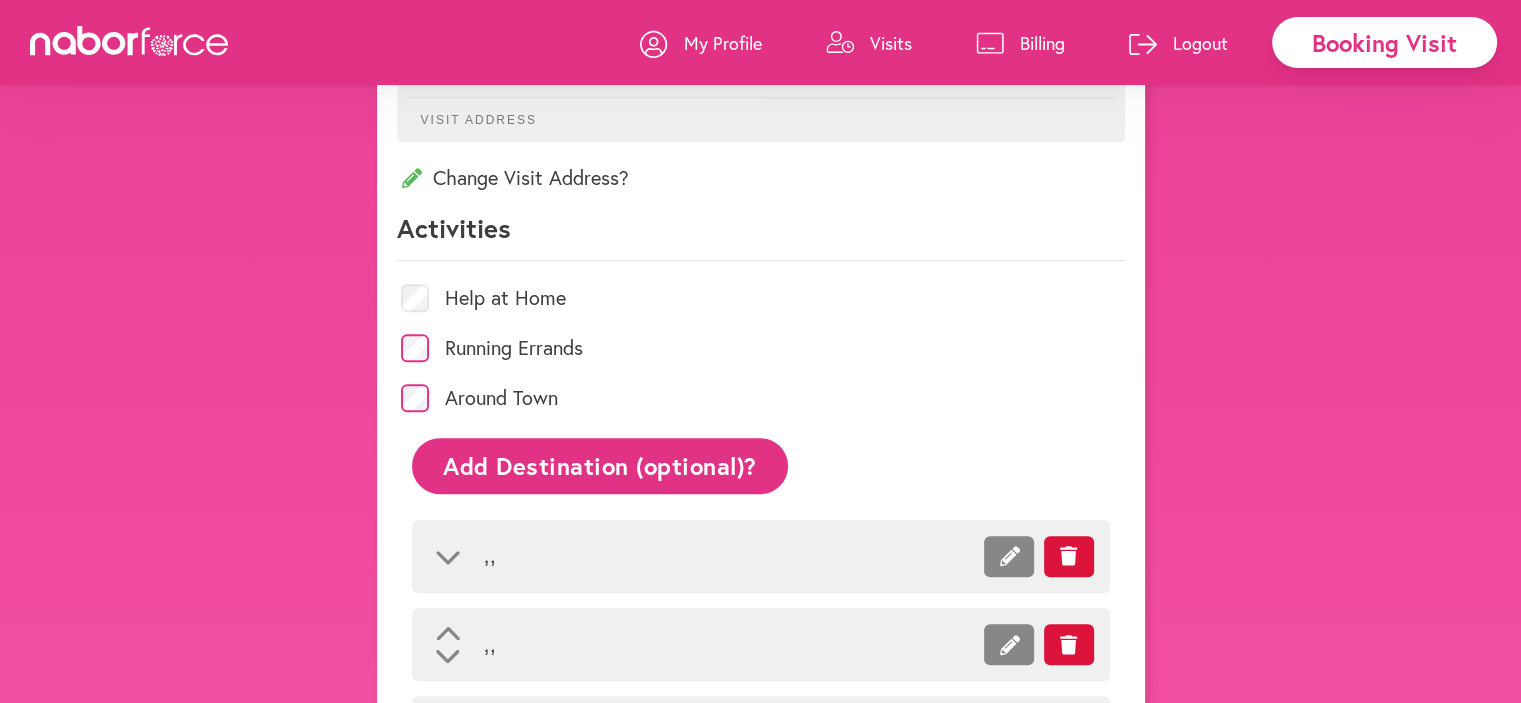 click on "Add Destination (optional)?" 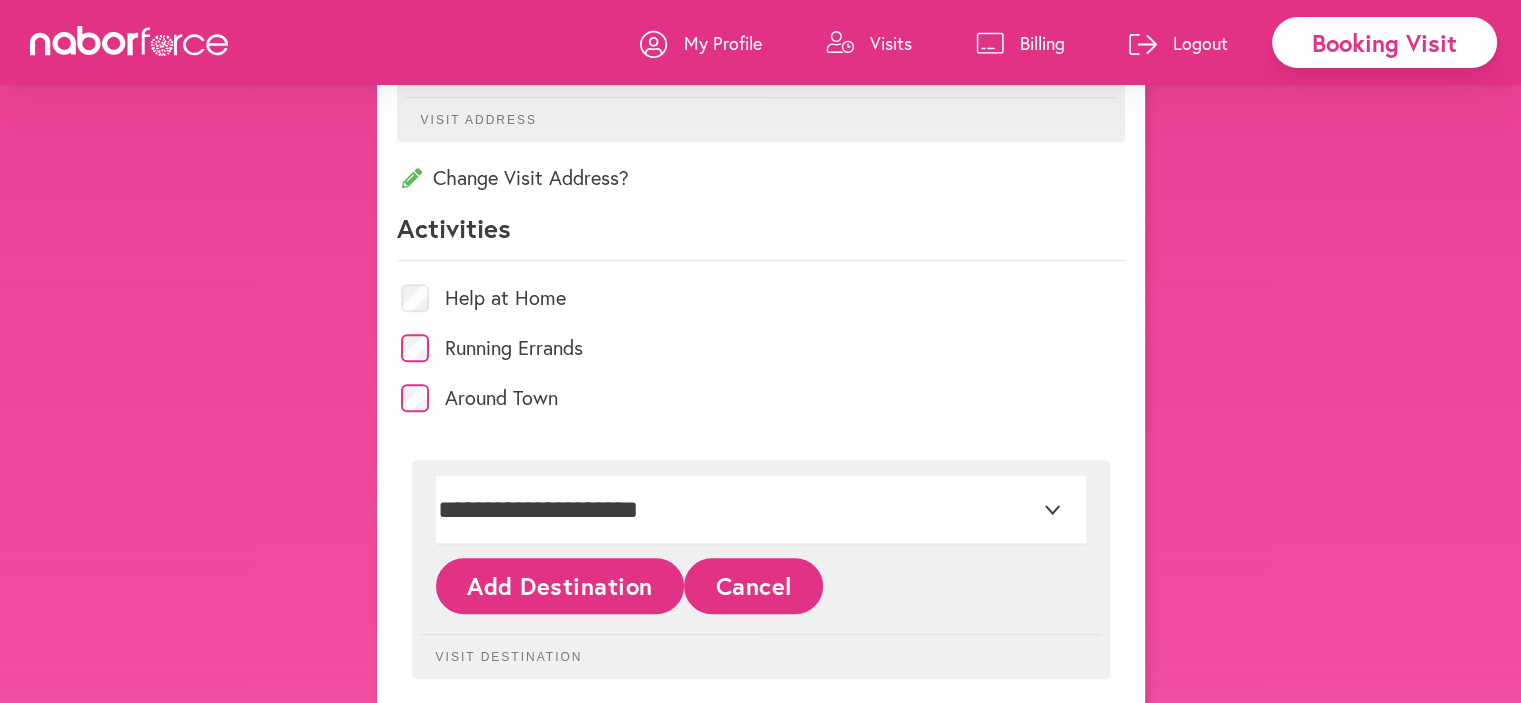 click on "Add Destination" 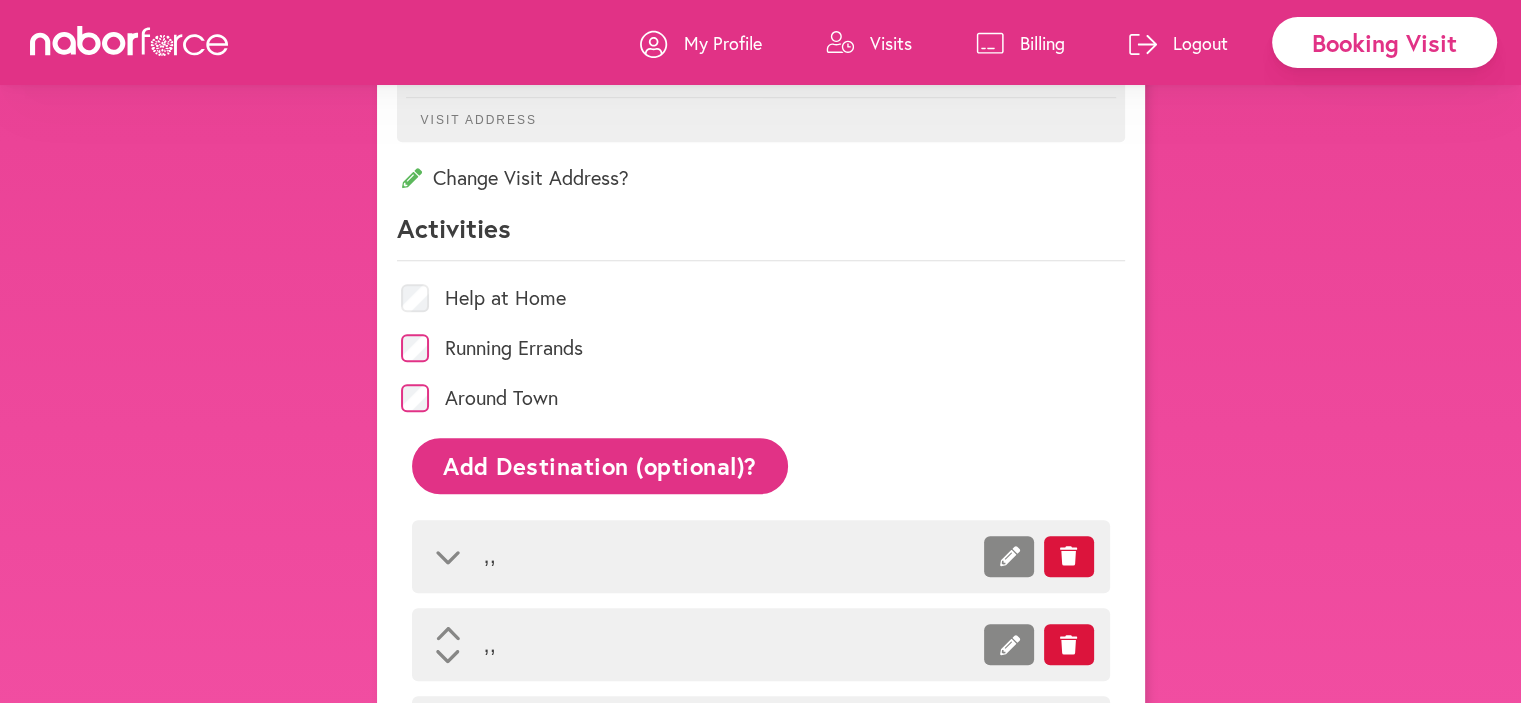 click on "Add Destination (optional)?" 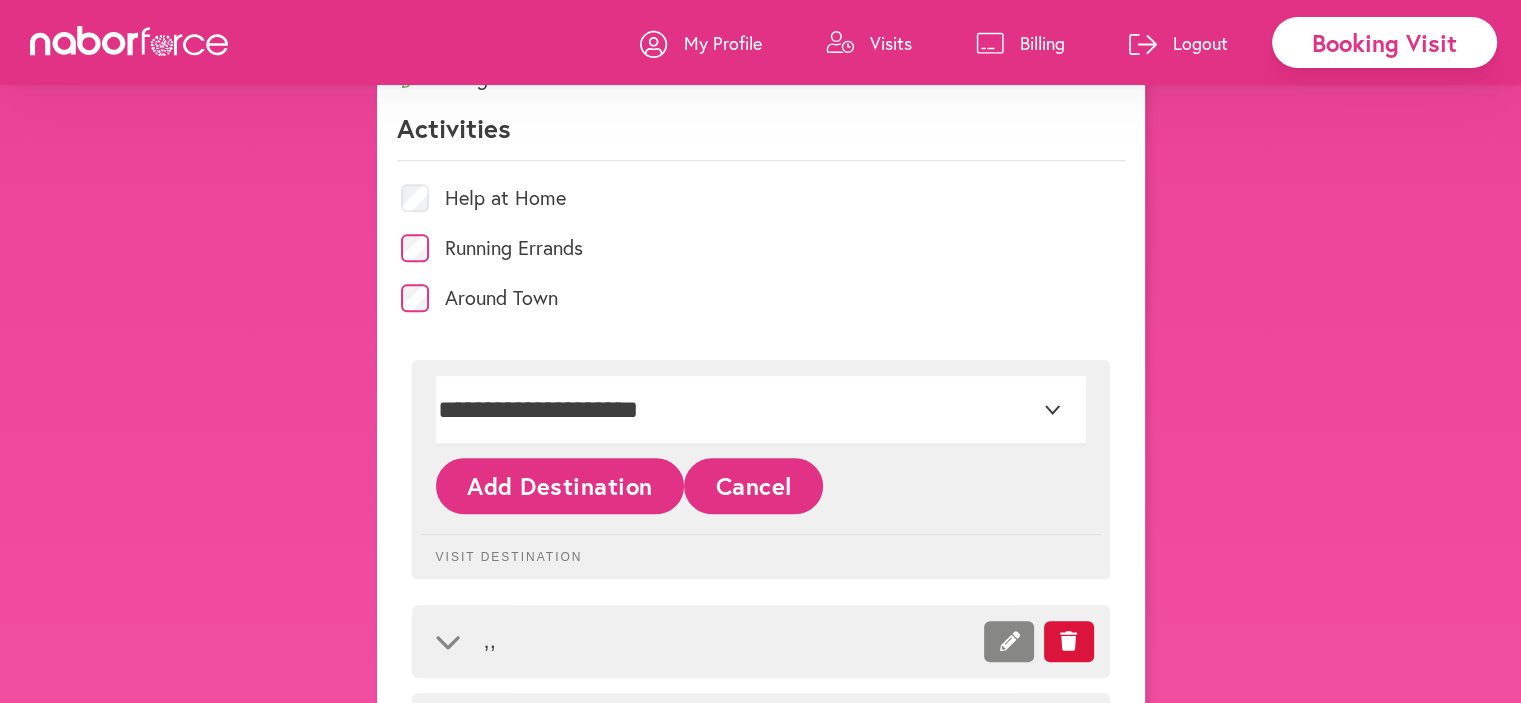 scroll, scrollTop: 822, scrollLeft: 0, axis: vertical 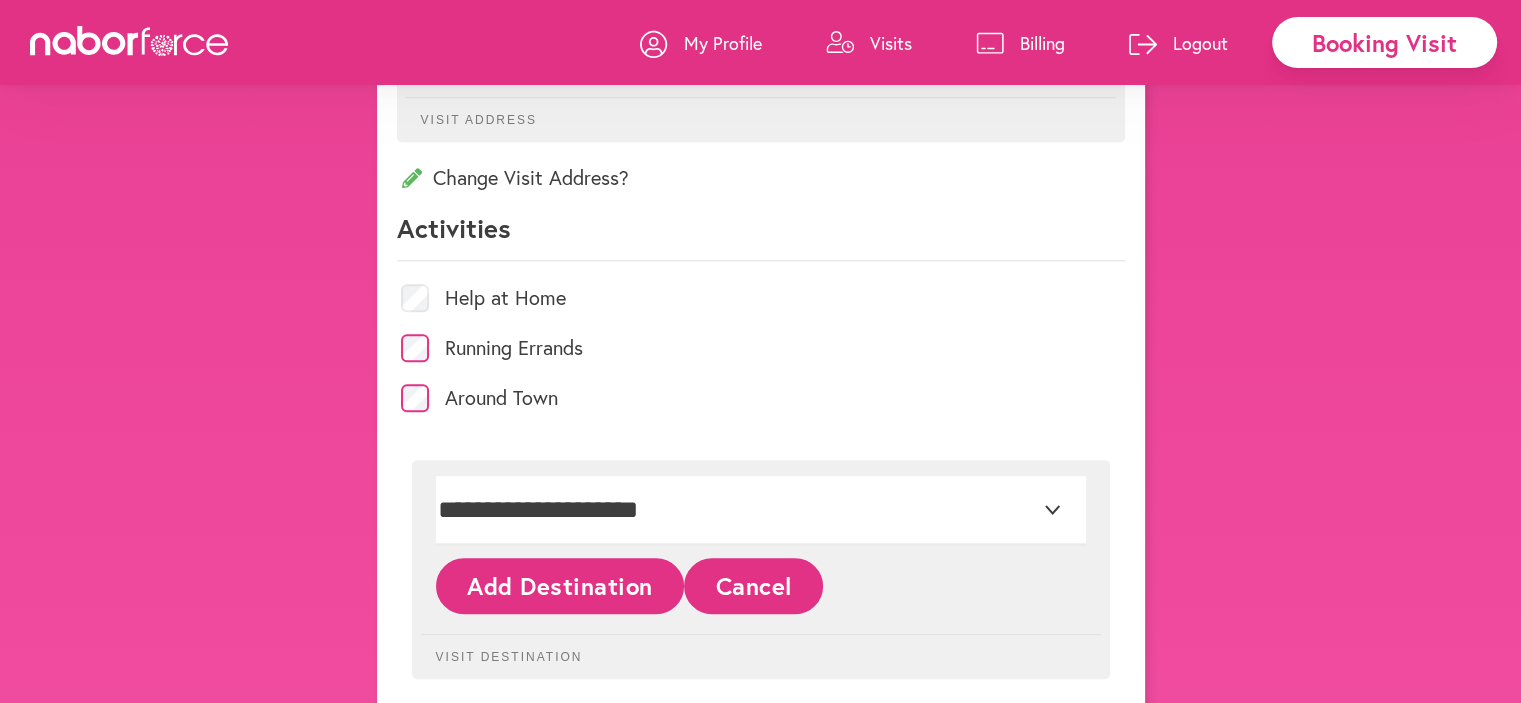 click on "Add Destination" 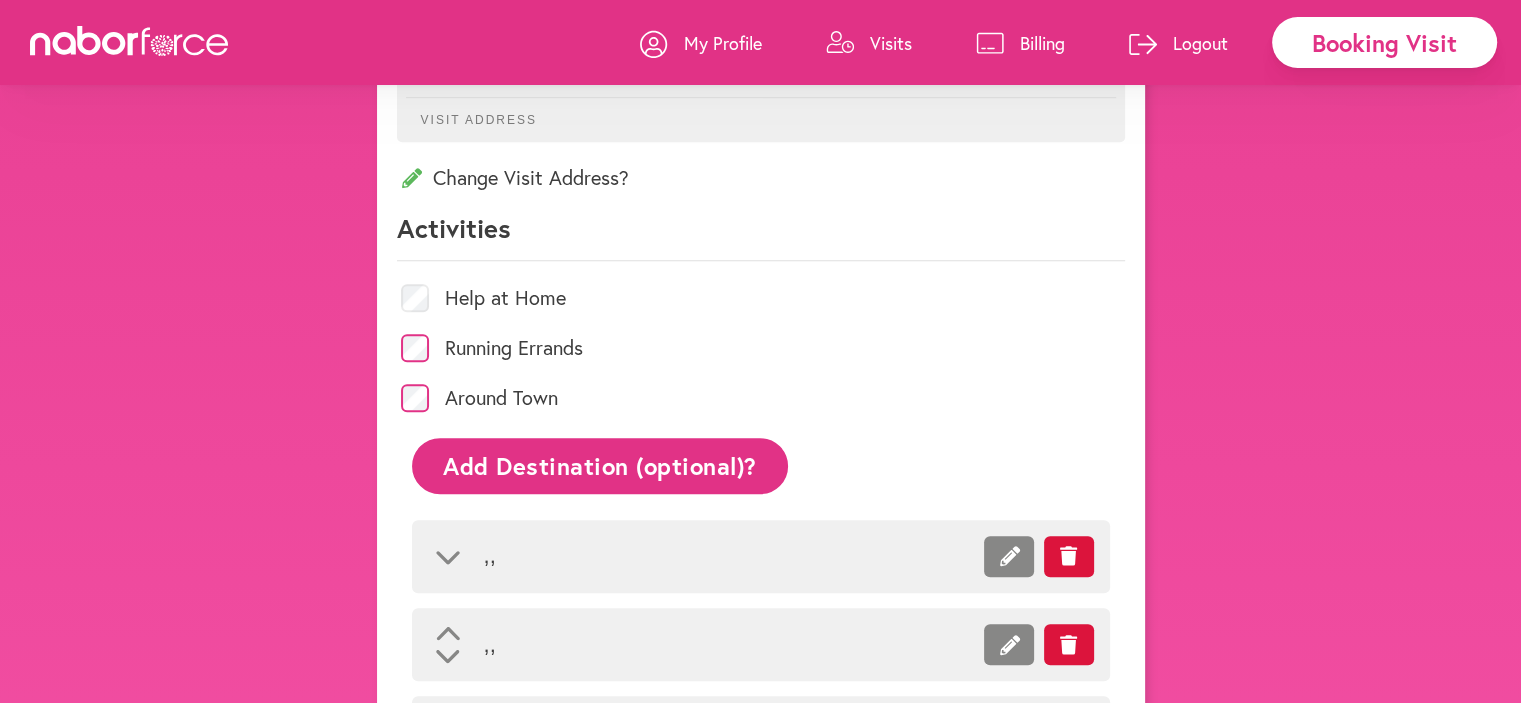 click on ",  ," at bounding box center (761, 556) 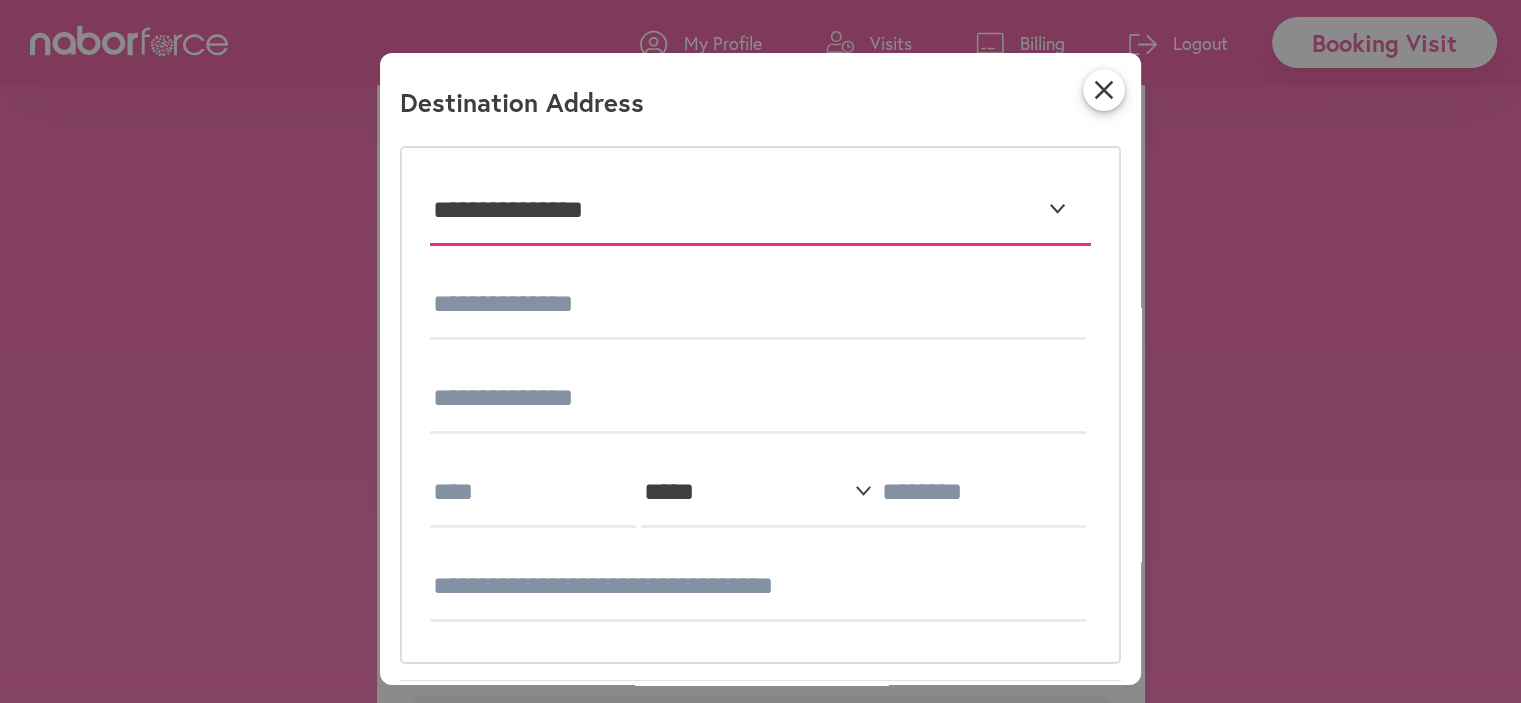 click on "**********" at bounding box center (760, 211) 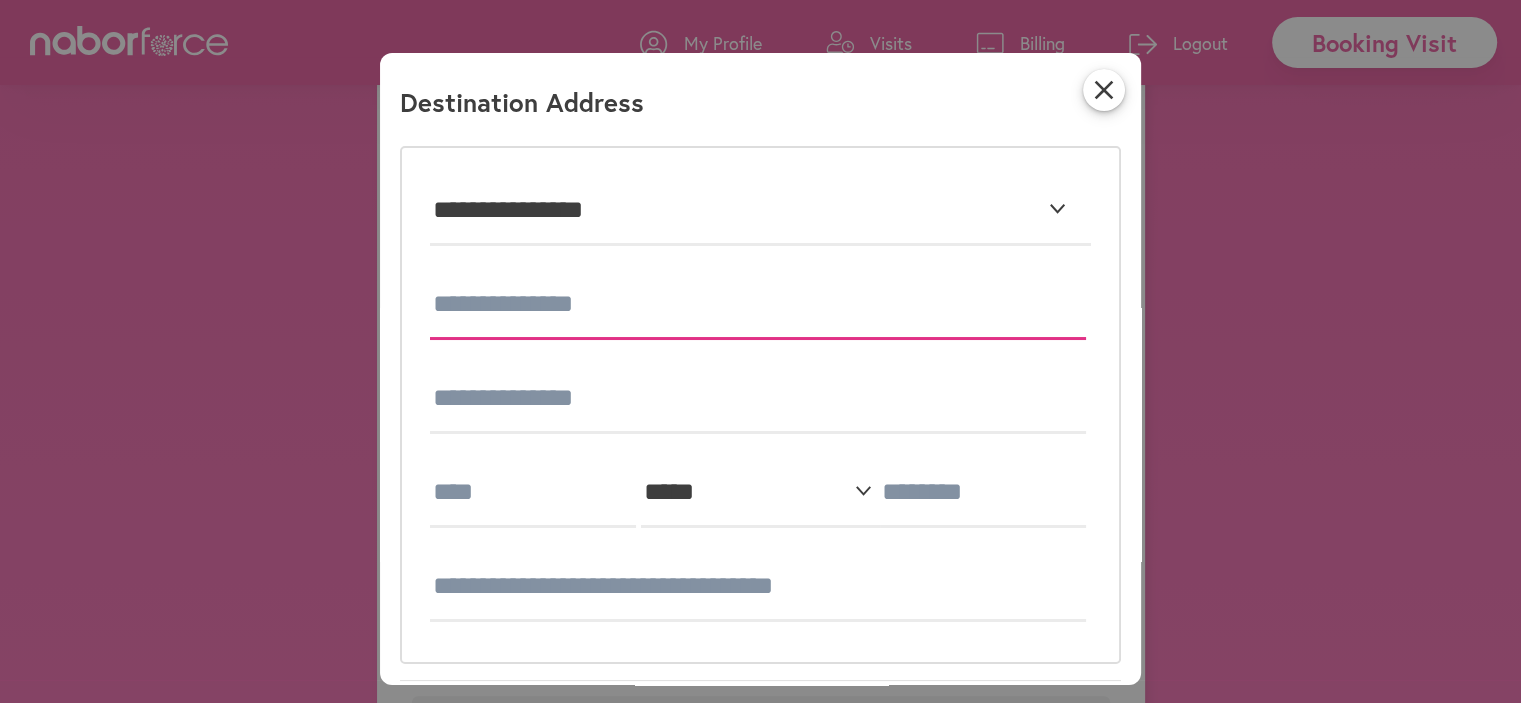 click at bounding box center [758, 305] 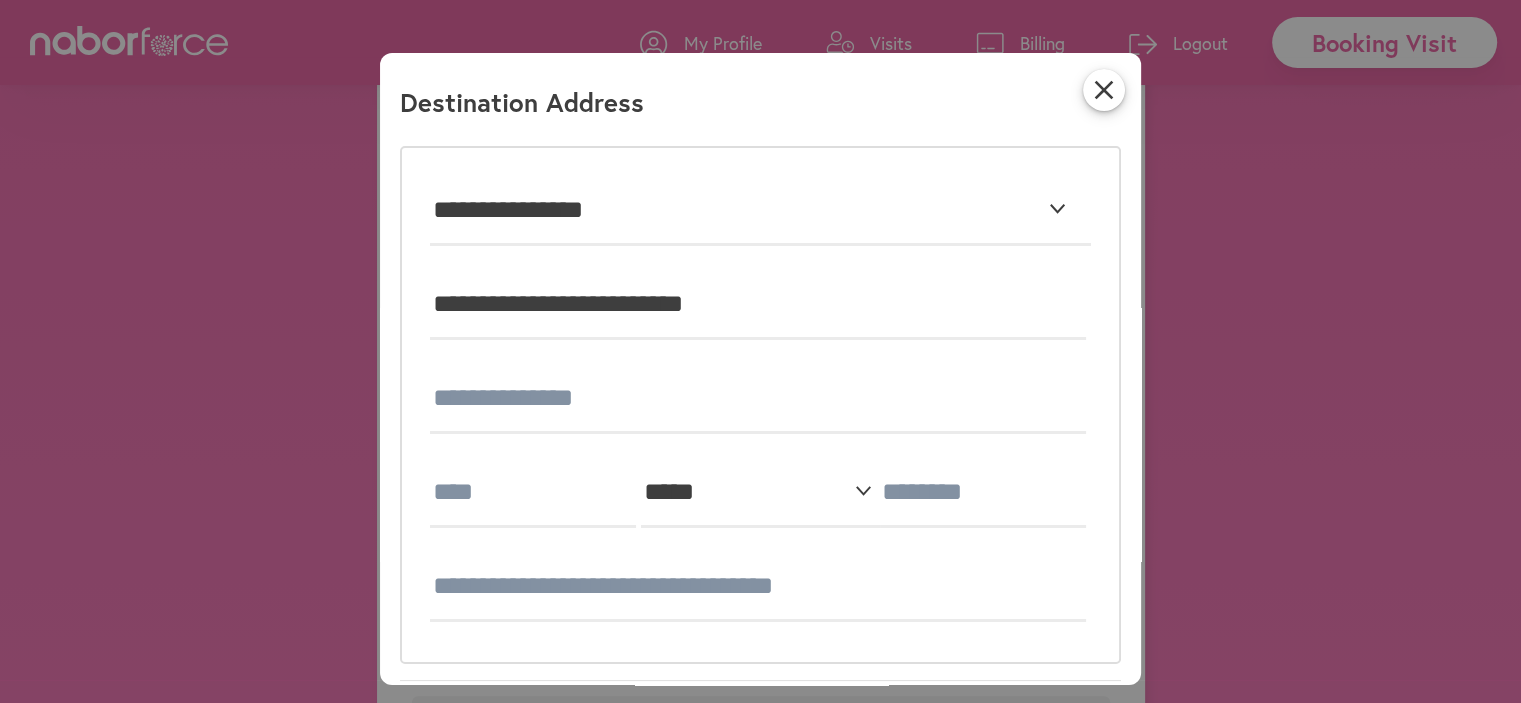 type on "**********" 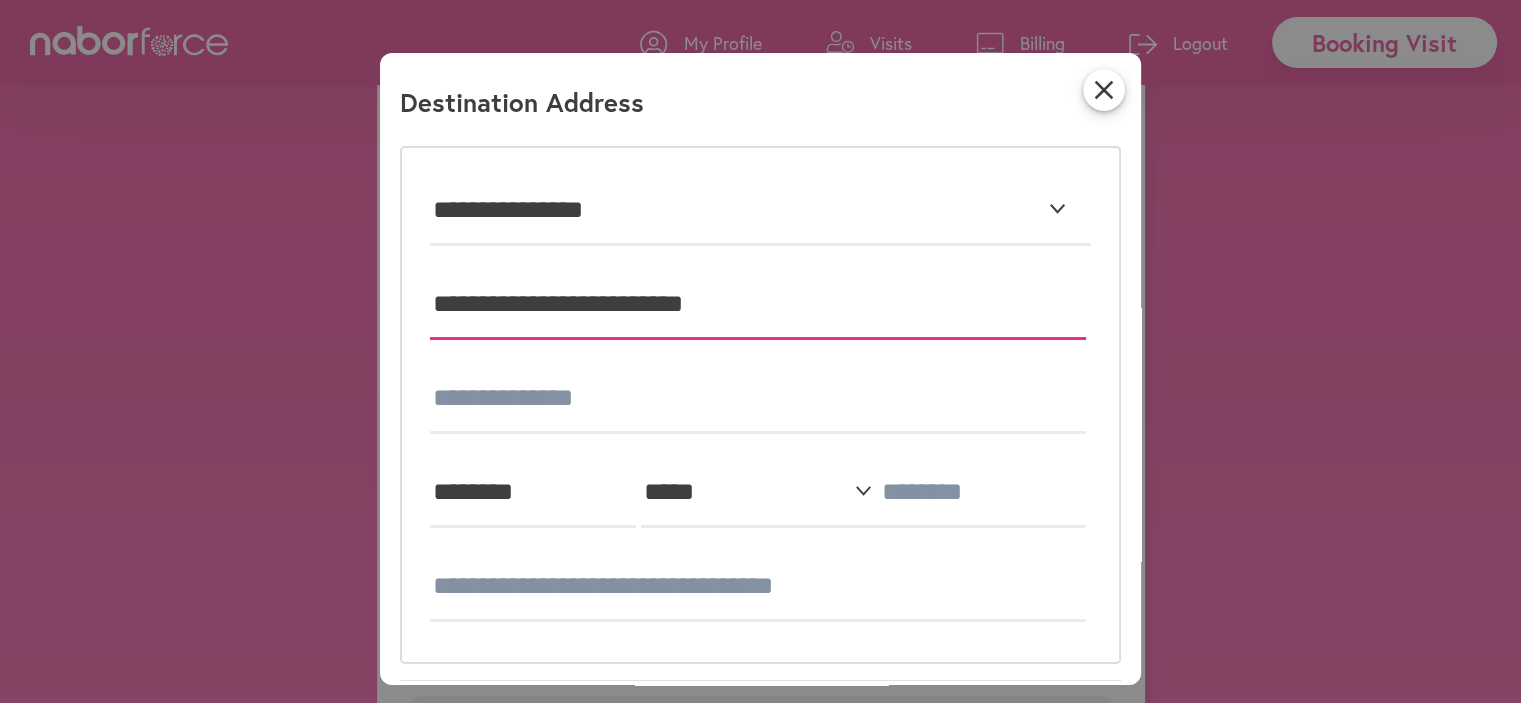 drag, startPoint x: 440, startPoint y: 303, endPoint x: 796, endPoint y: 292, distance: 356.1699 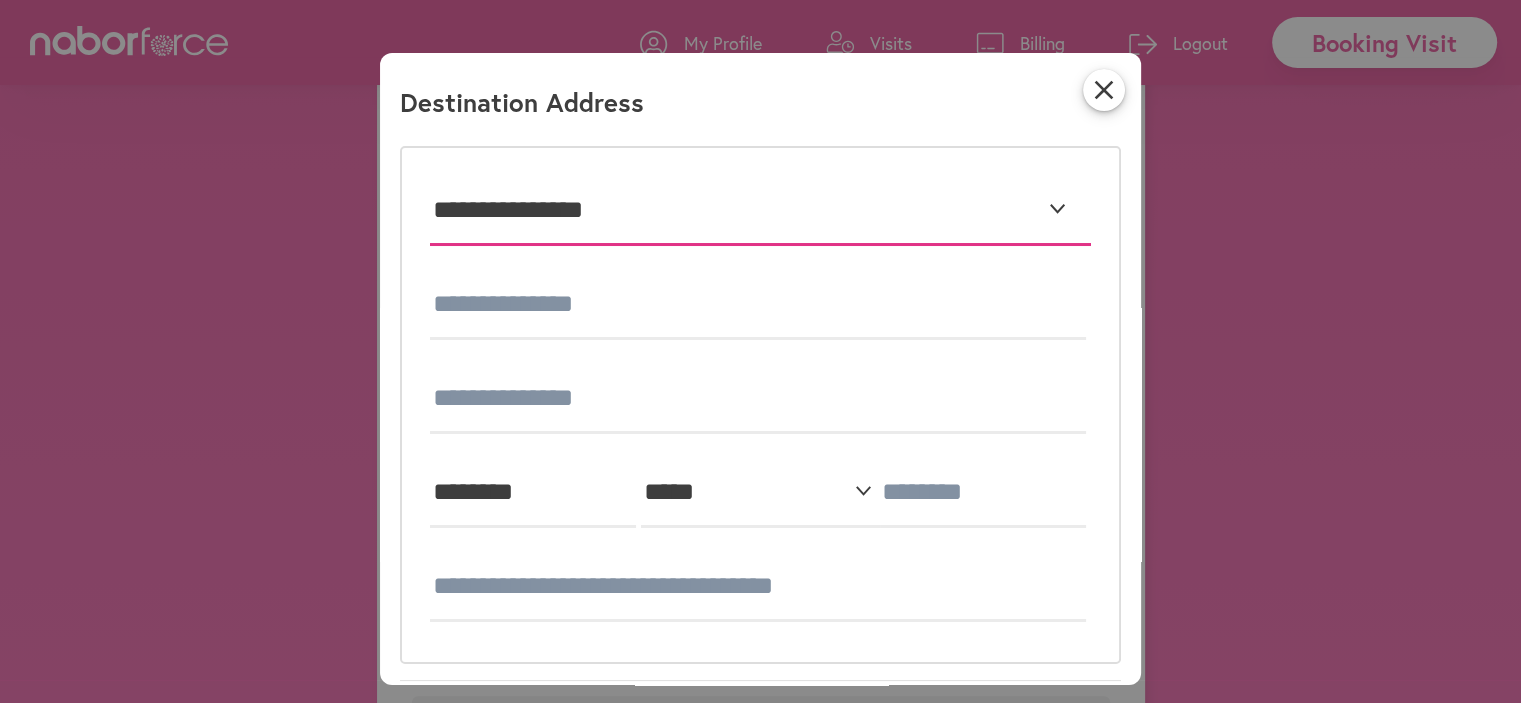 click on "**********" at bounding box center [760, 211] 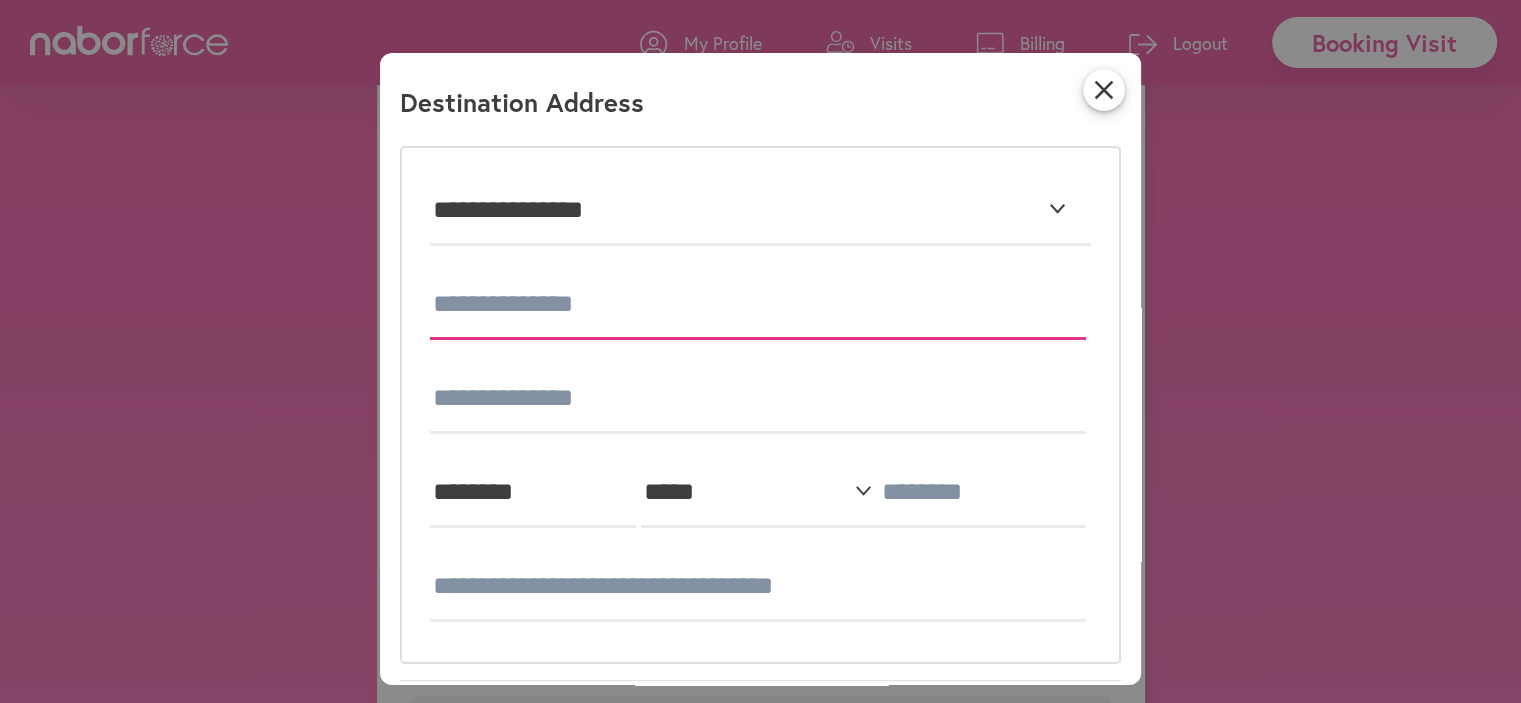click at bounding box center [758, 305] 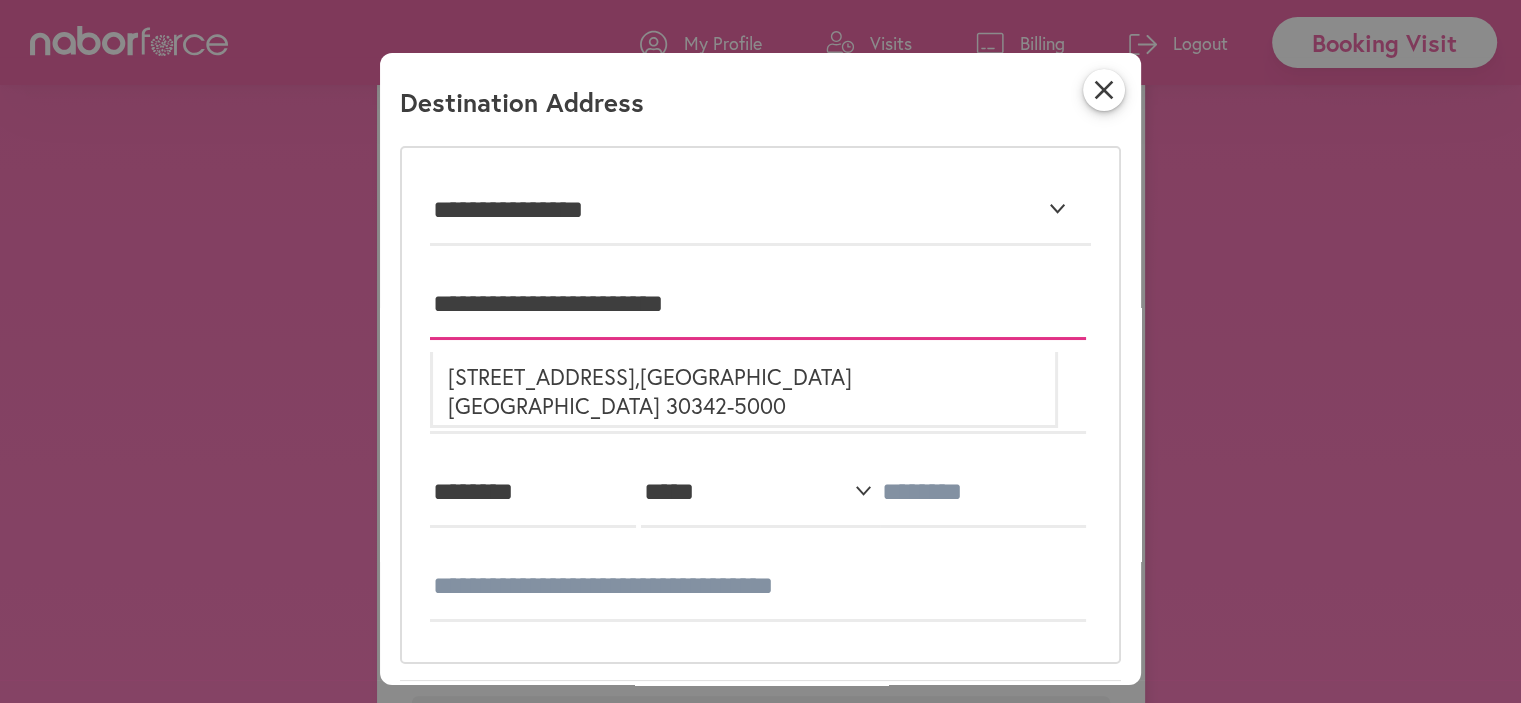 type on "**********" 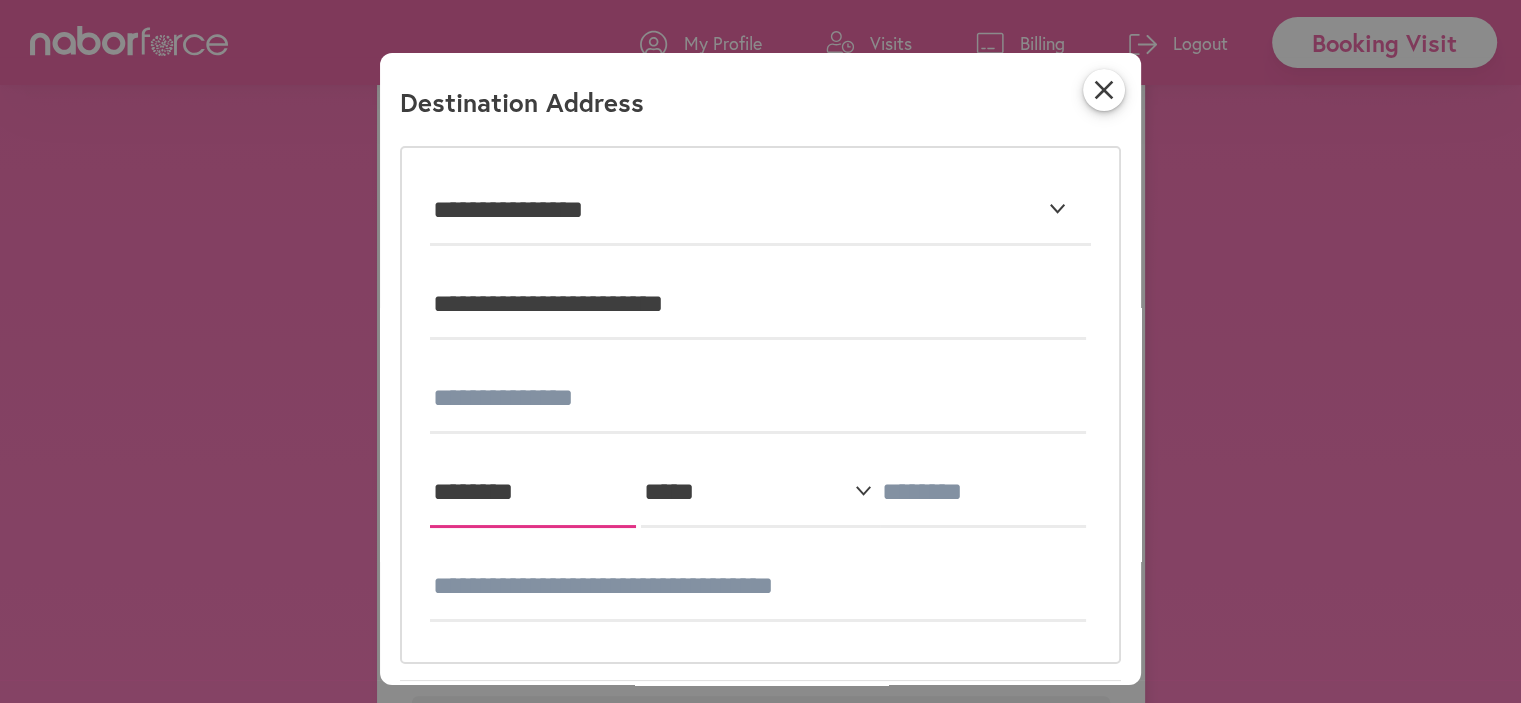 drag, startPoint x: 538, startPoint y: 488, endPoint x: 408, endPoint y: 503, distance: 130.86252 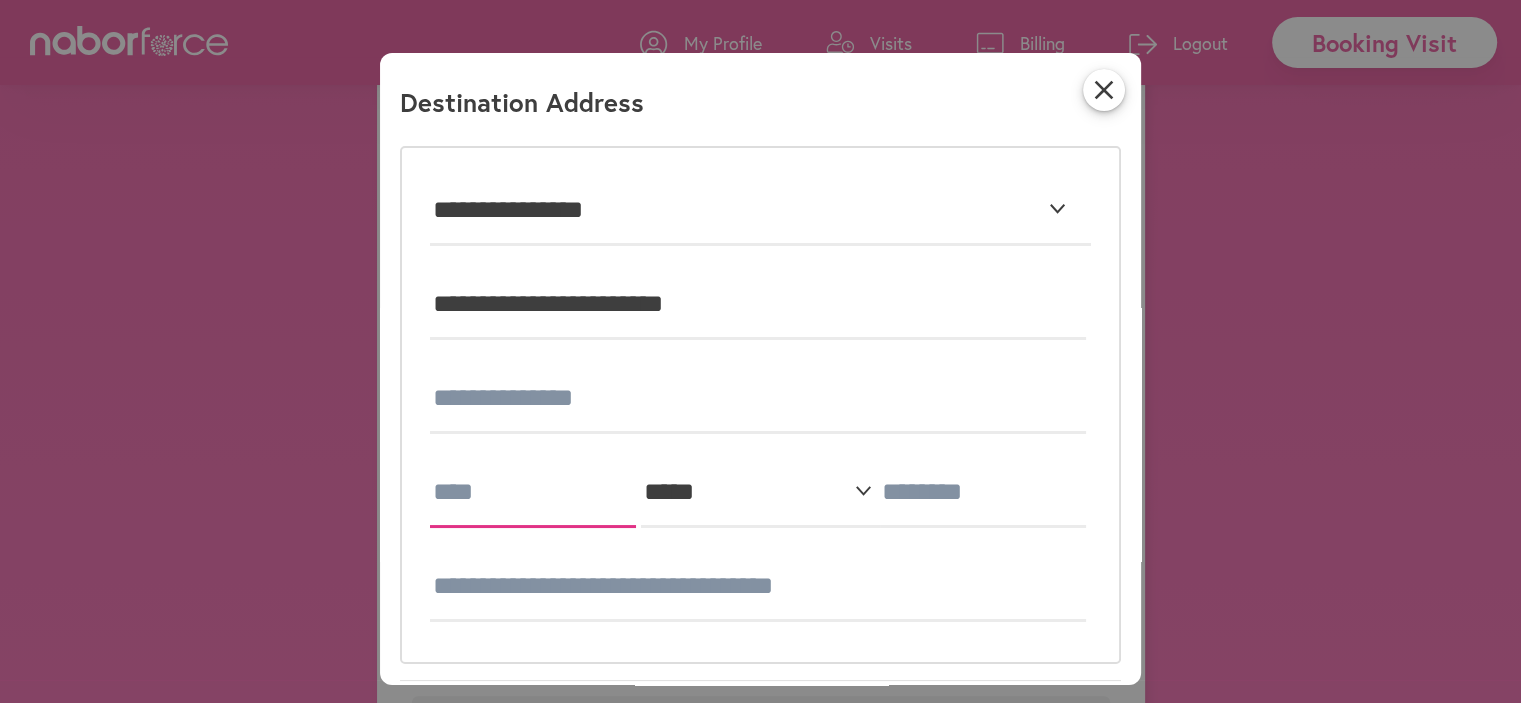 click at bounding box center (533, 493) 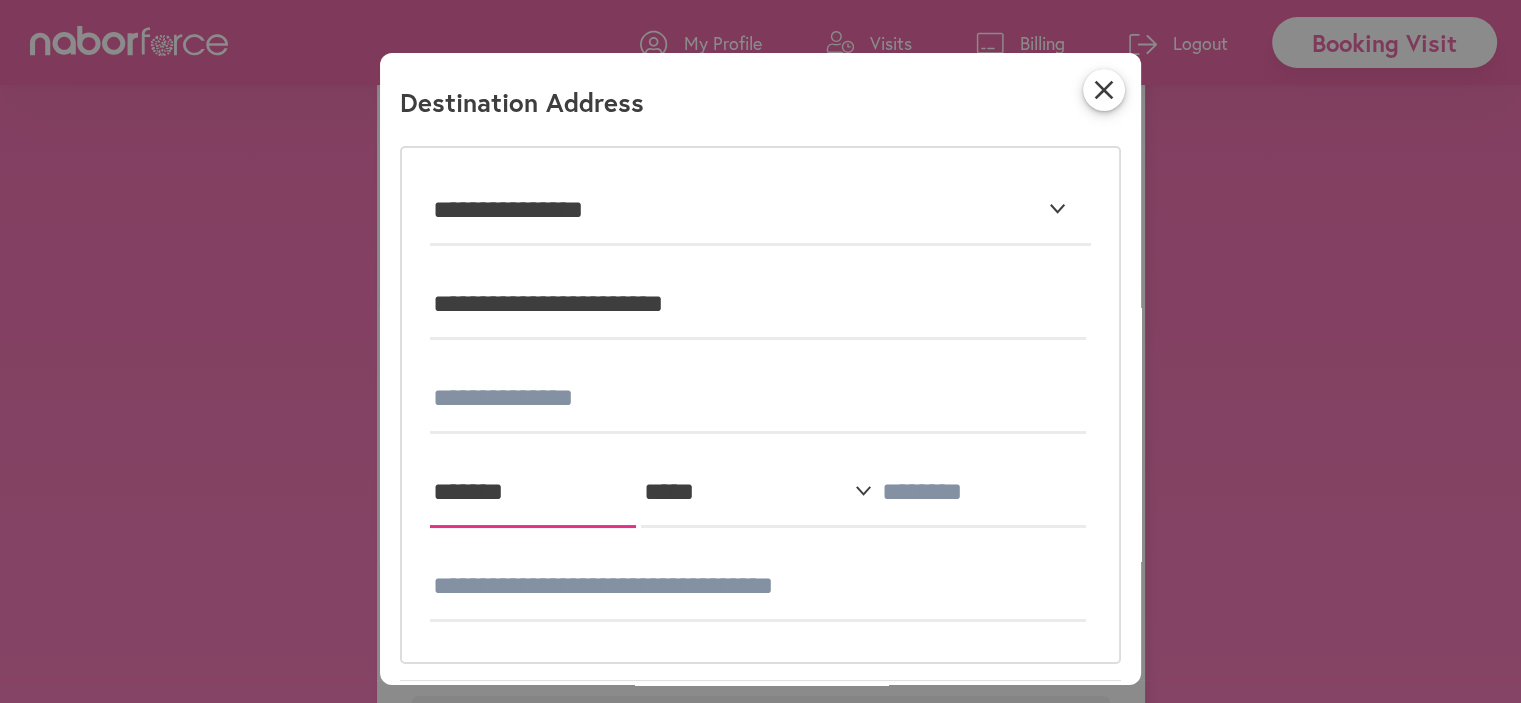 type on "*******" 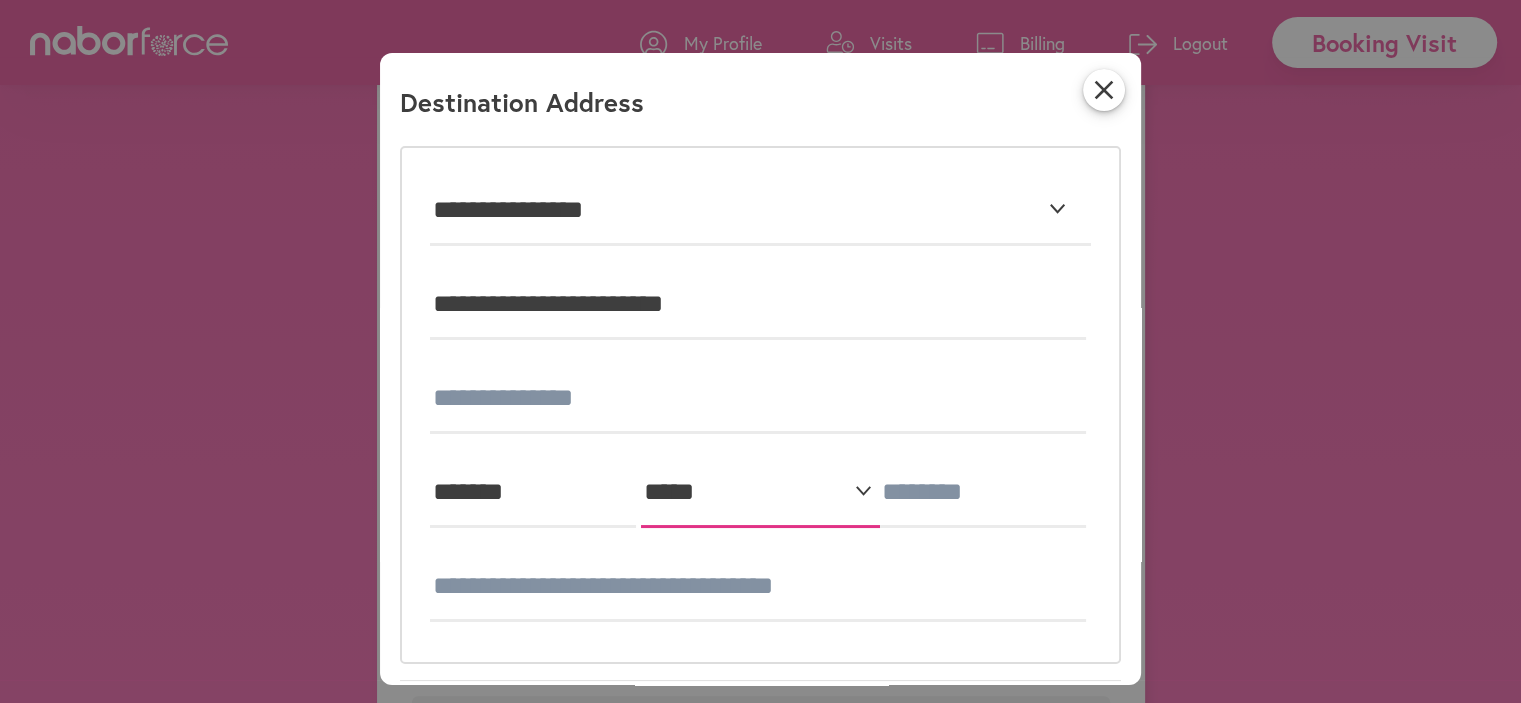 click on "**********" at bounding box center (760, 493) 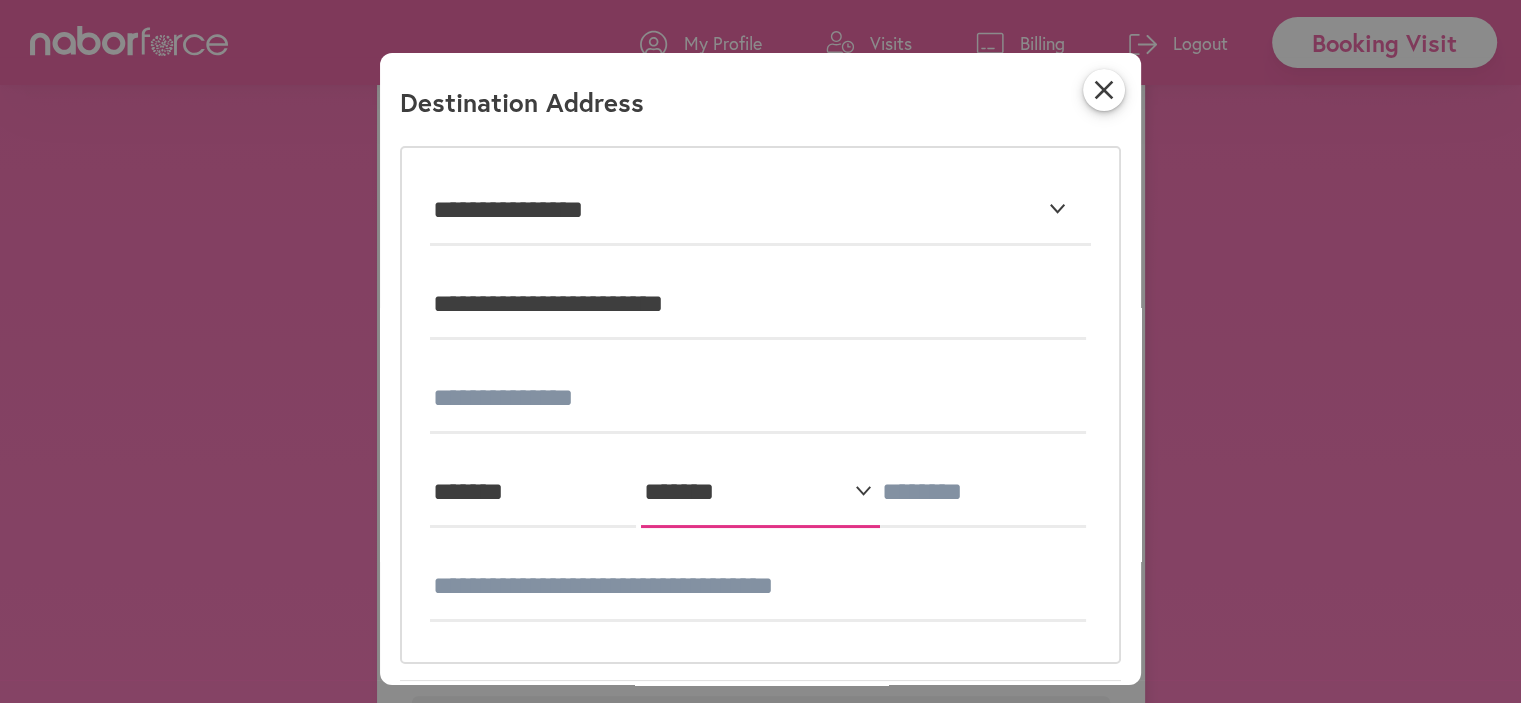 click on "**********" at bounding box center (760, 493) 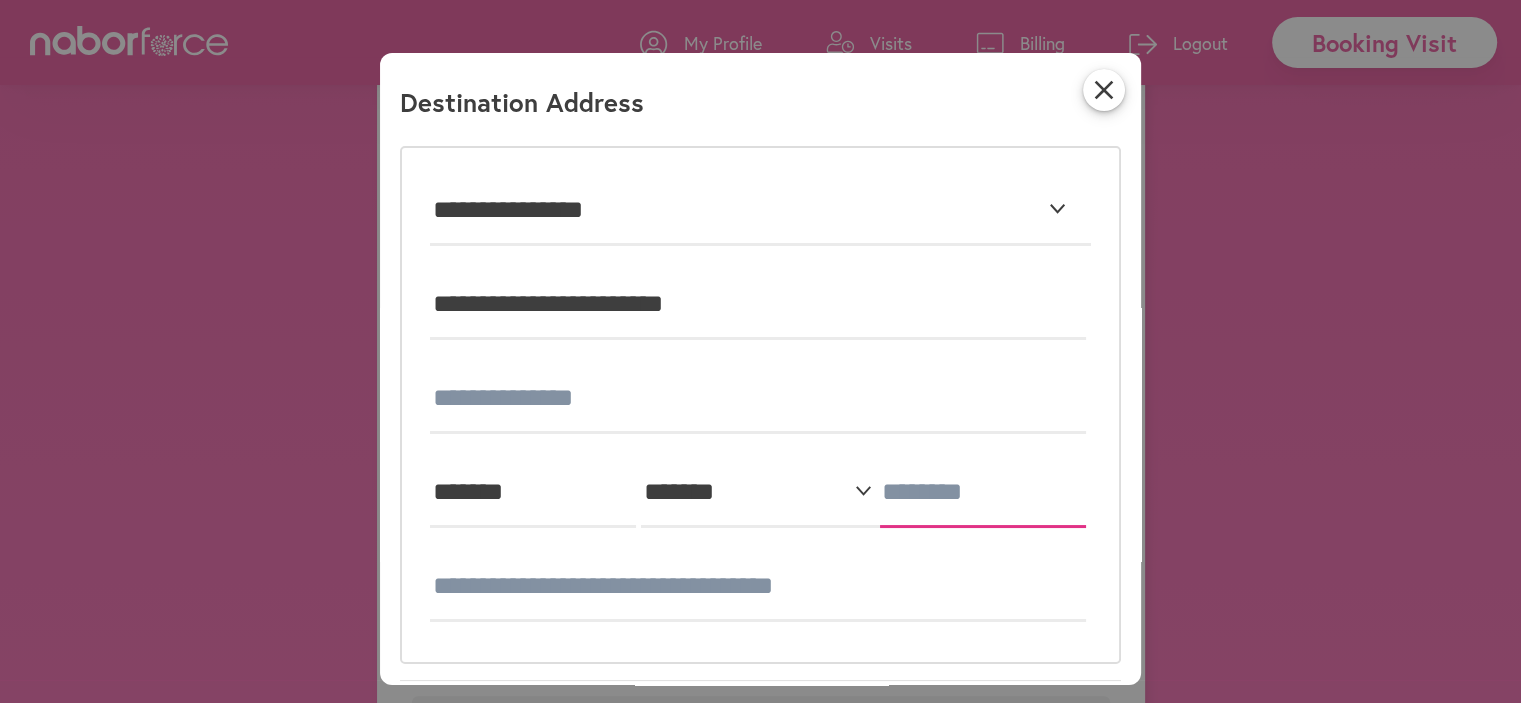click at bounding box center [983, 493] 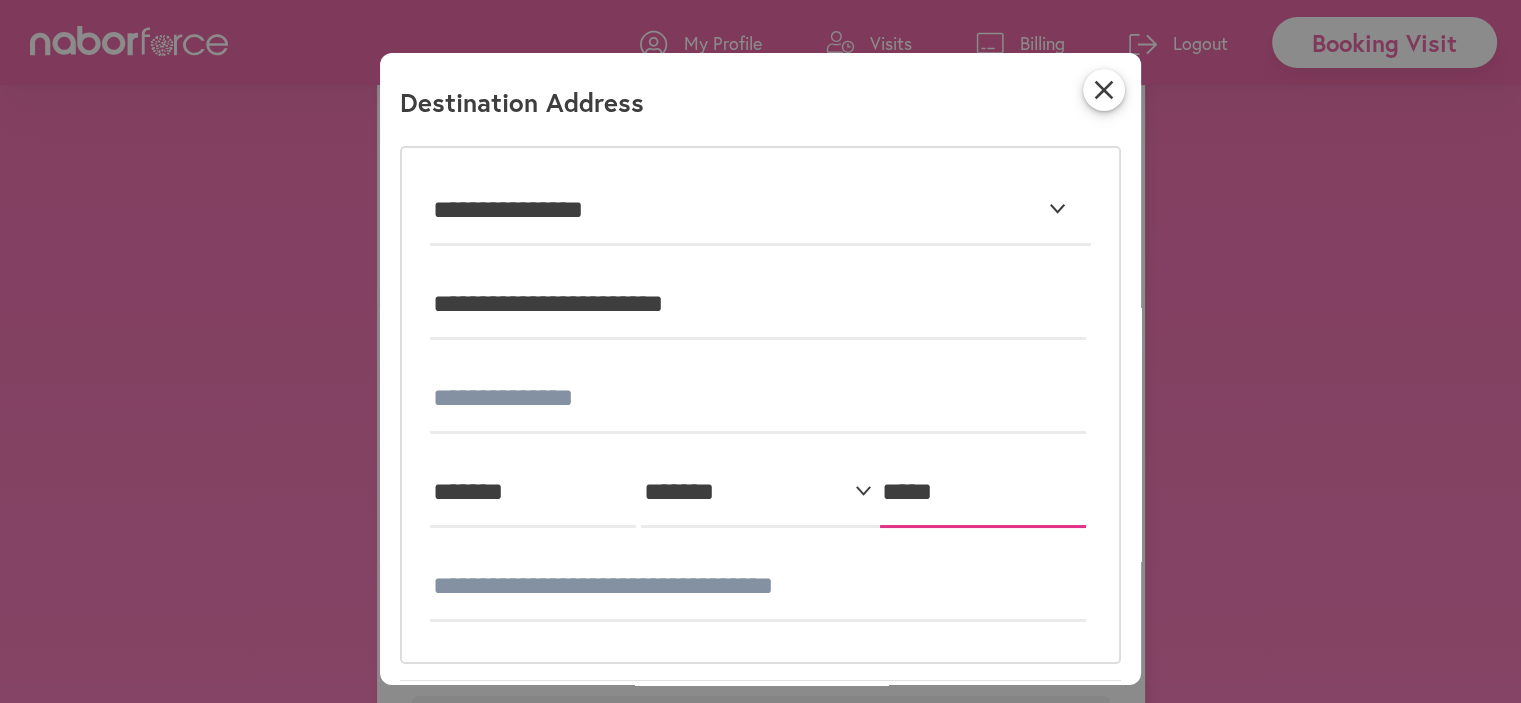 type on "*****" 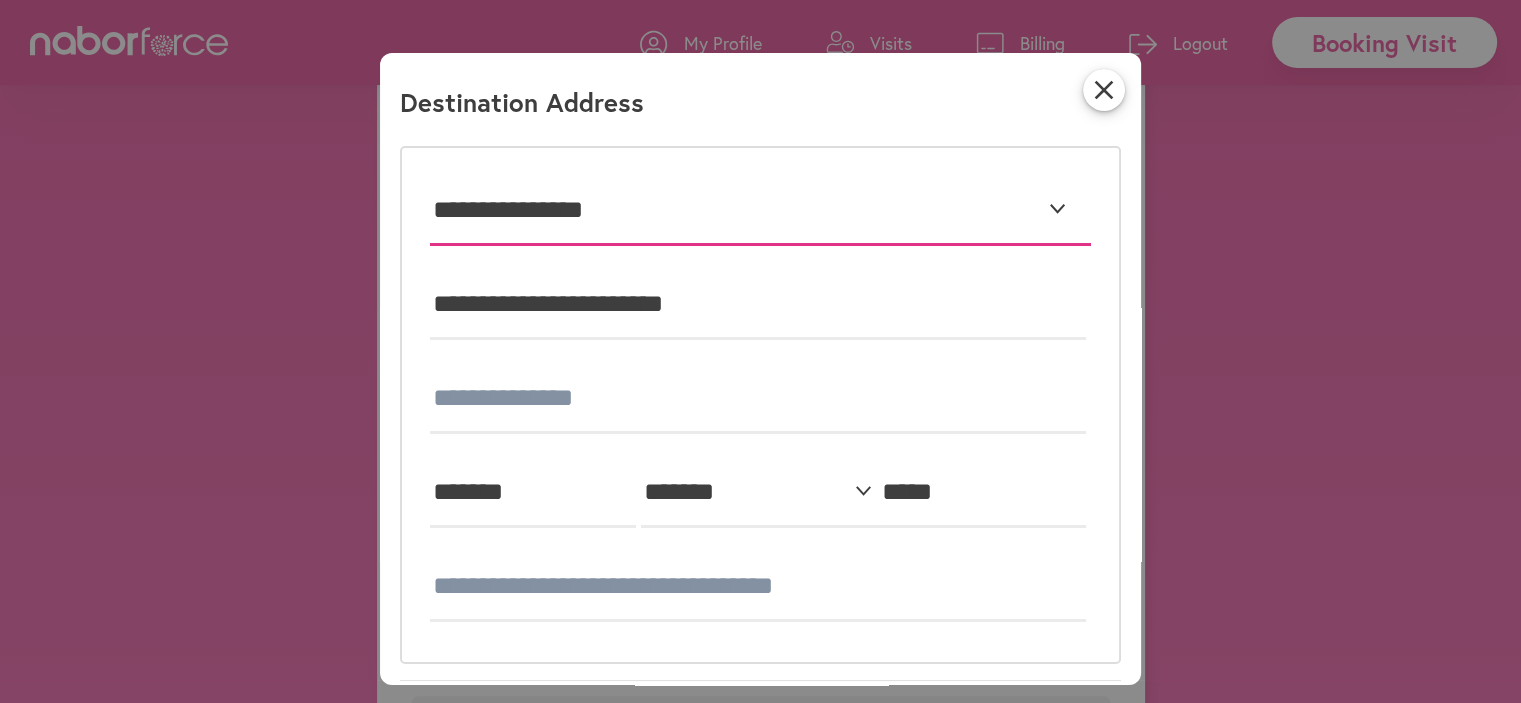 click on "**********" at bounding box center (760, 211) 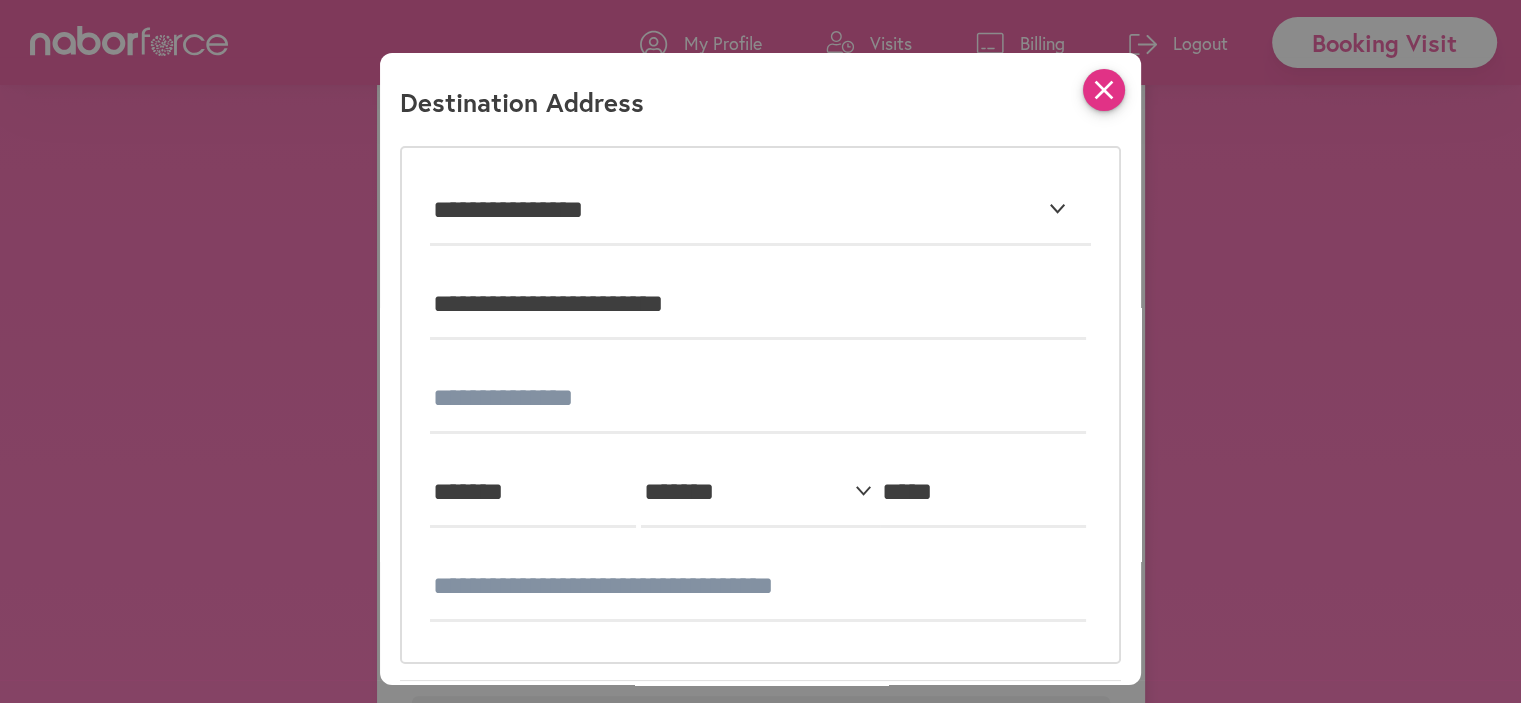click on "close" at bounding box center [1104, 90] 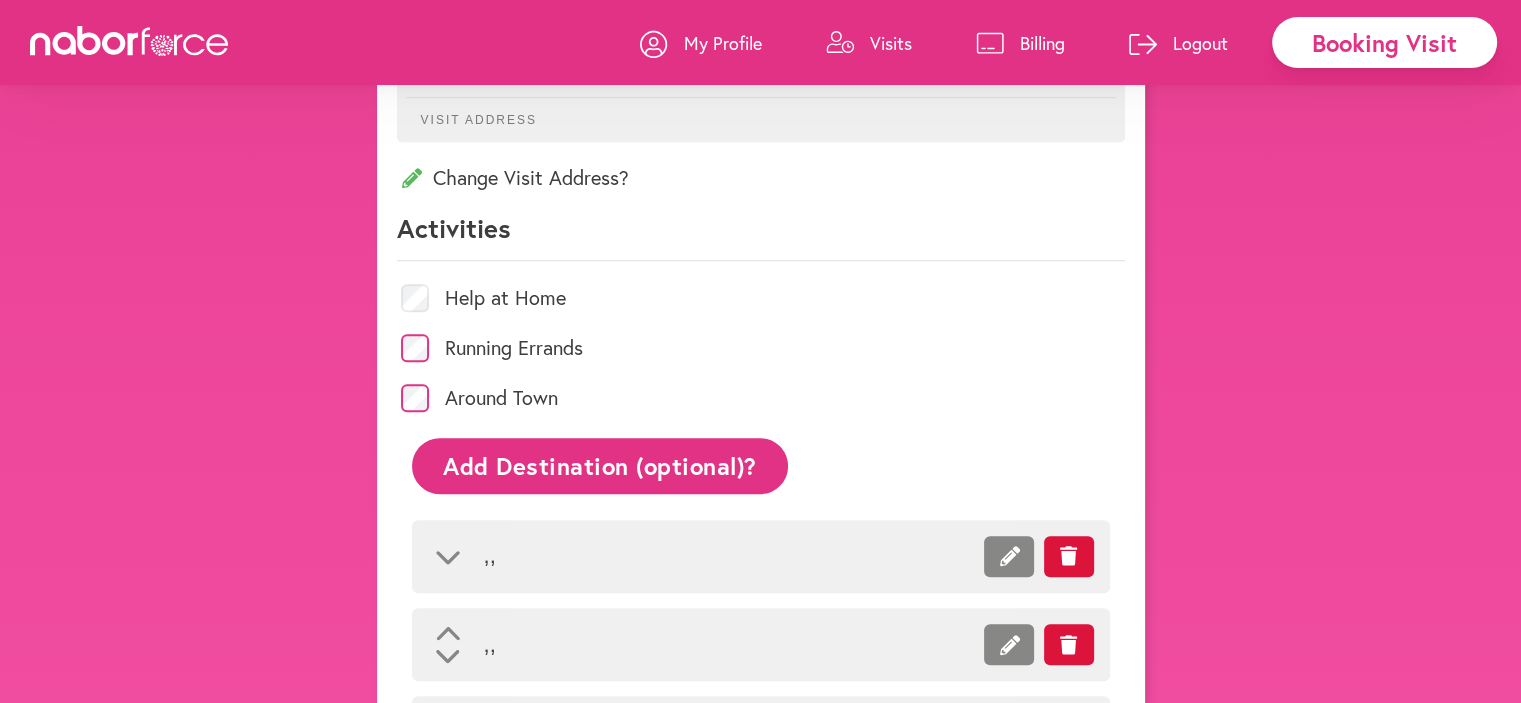 click on "Add Destination (optional)?" 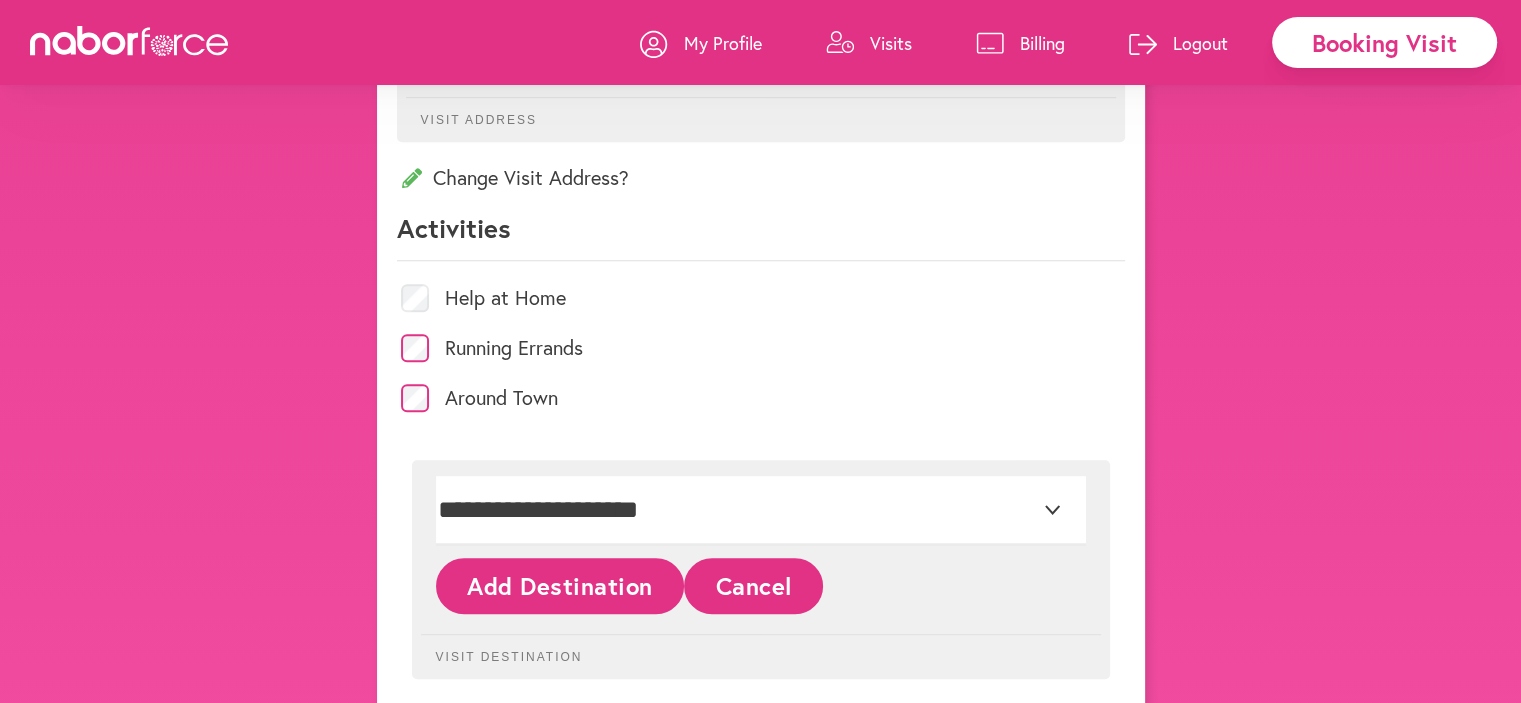 click on "Add Destination" 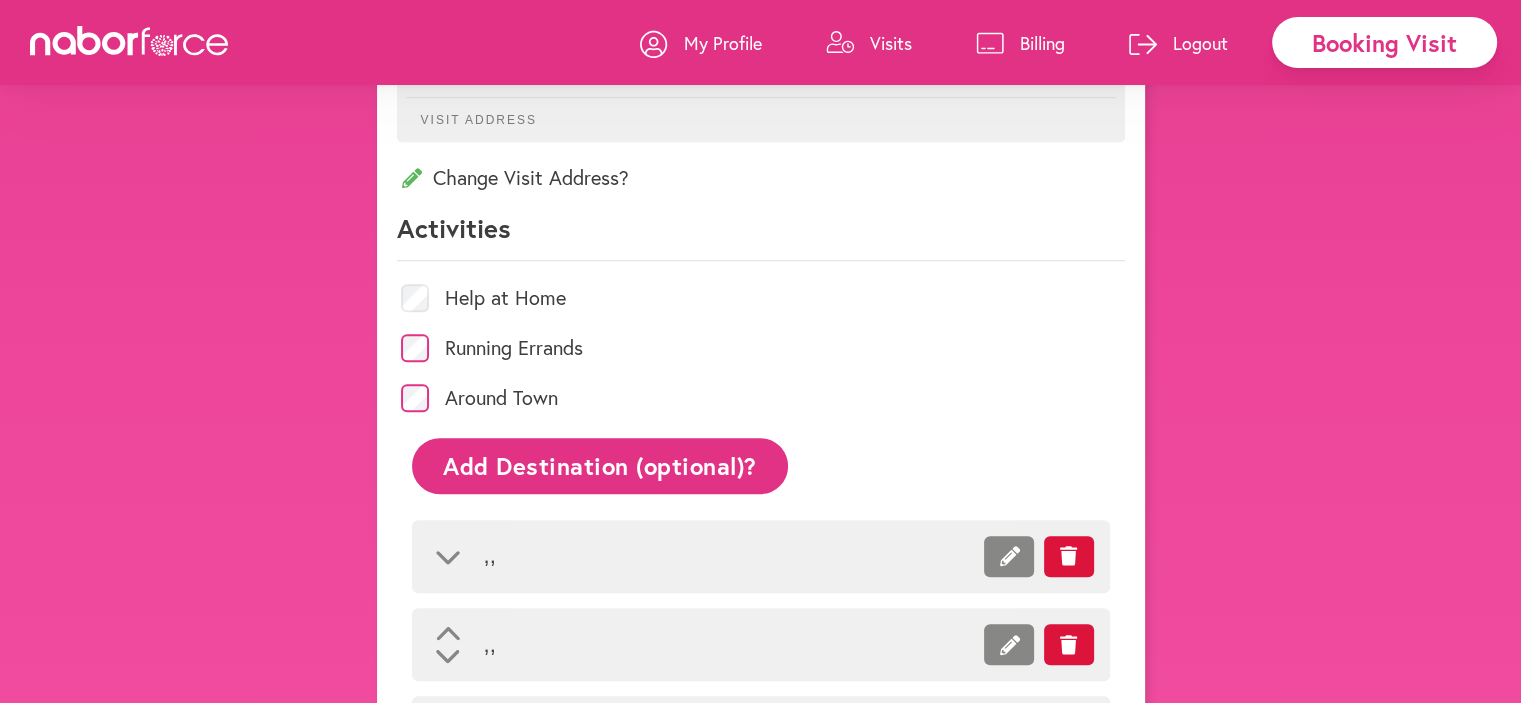 click on "Add Destination (optional)?" 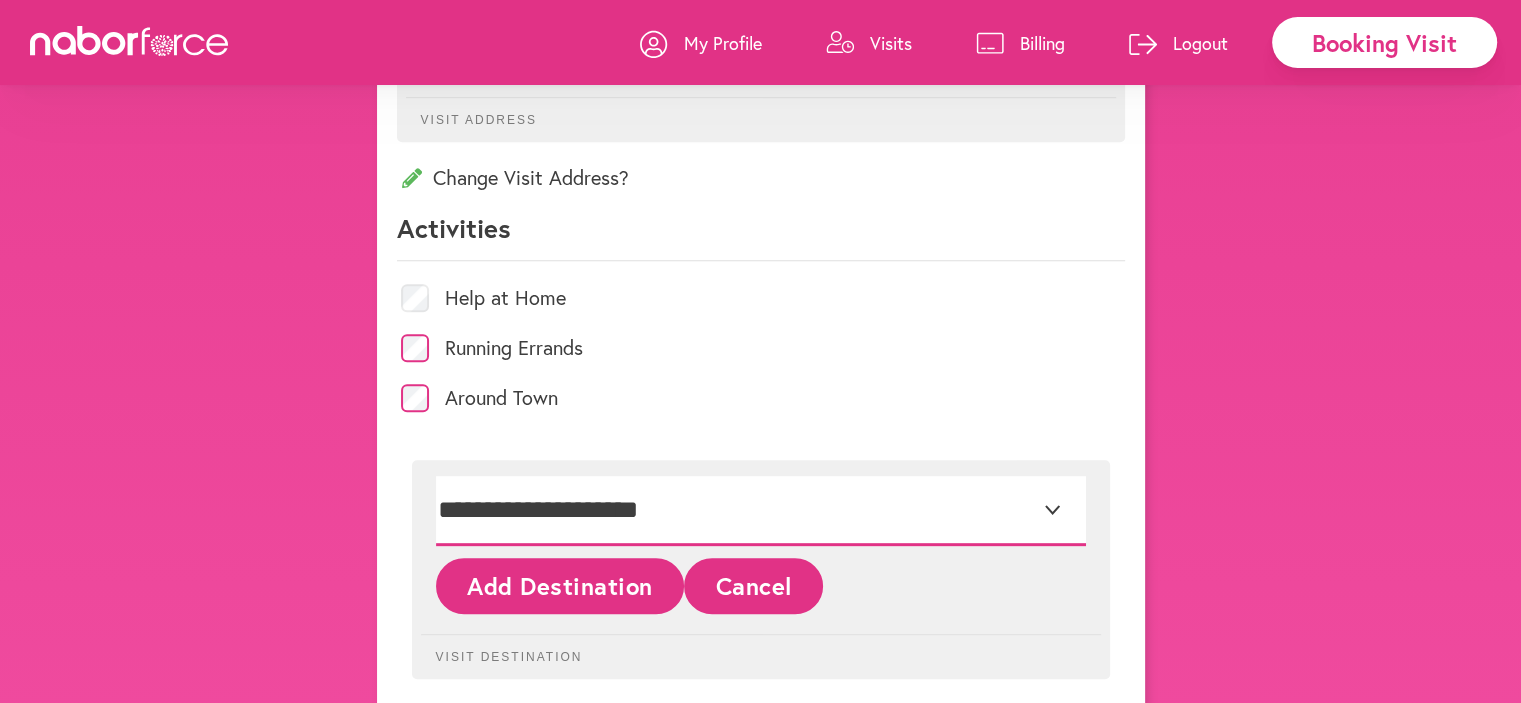 click on "**********" at bounding box center [761, 511] 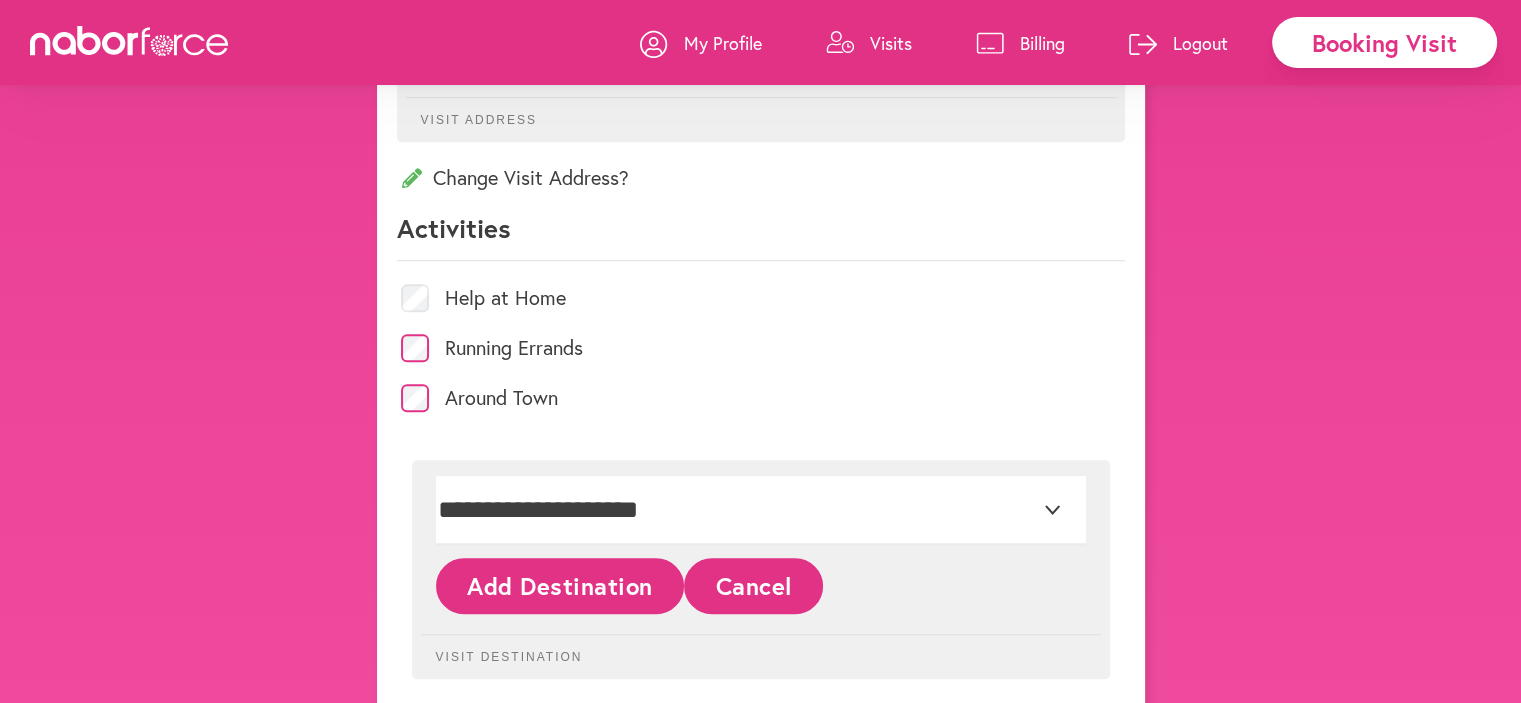 click on "Add Destination" 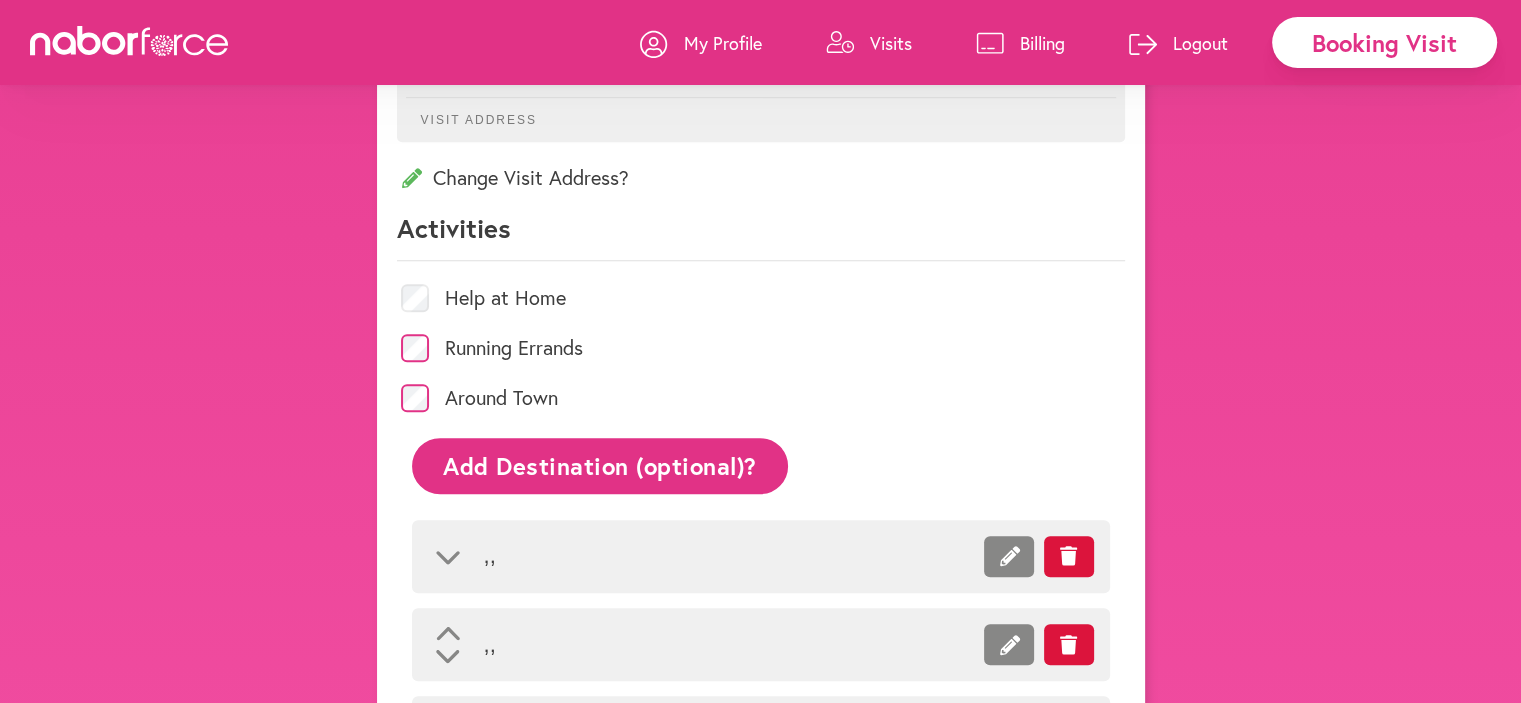 click on "Visits" at bounding box center (891, 43) 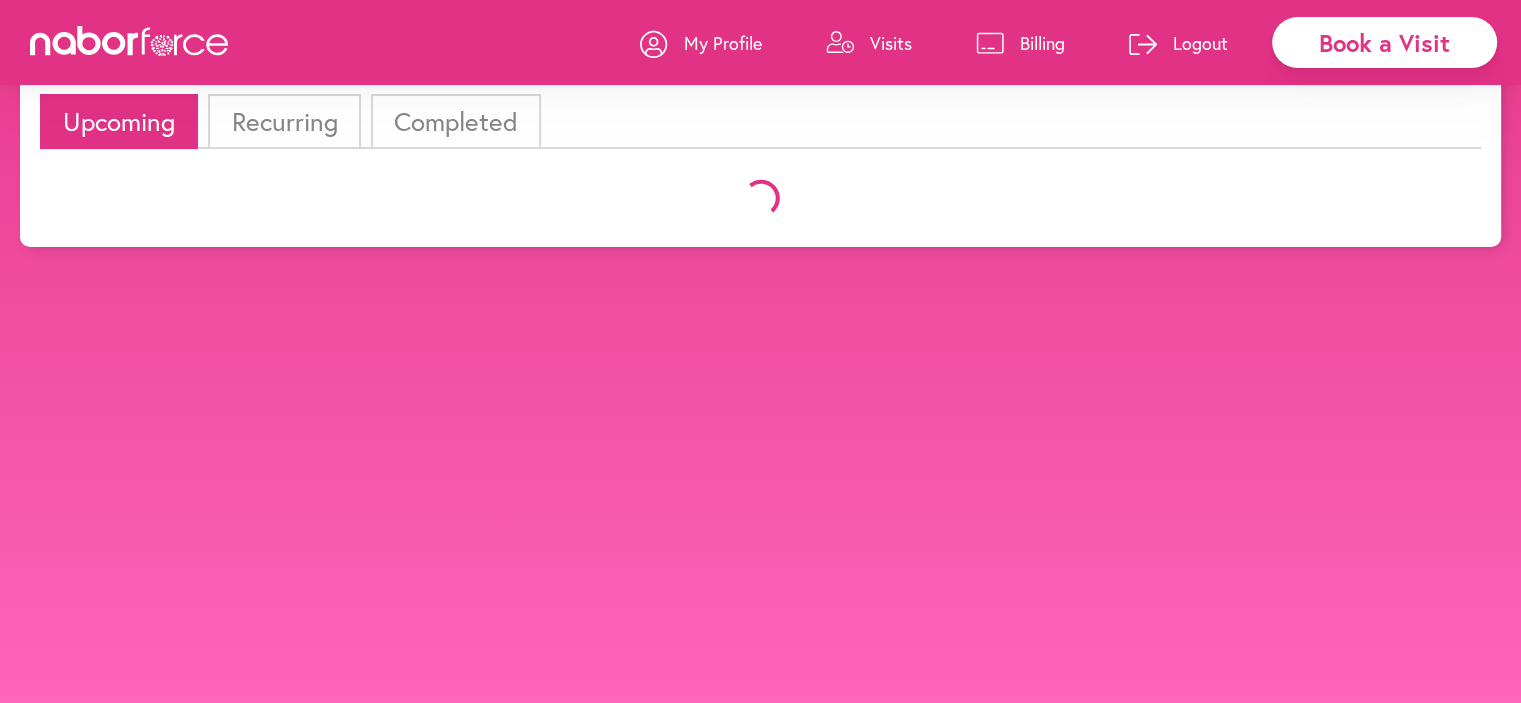 scroll, scrollTop: 0, scrollLeft: 0, axis: both 